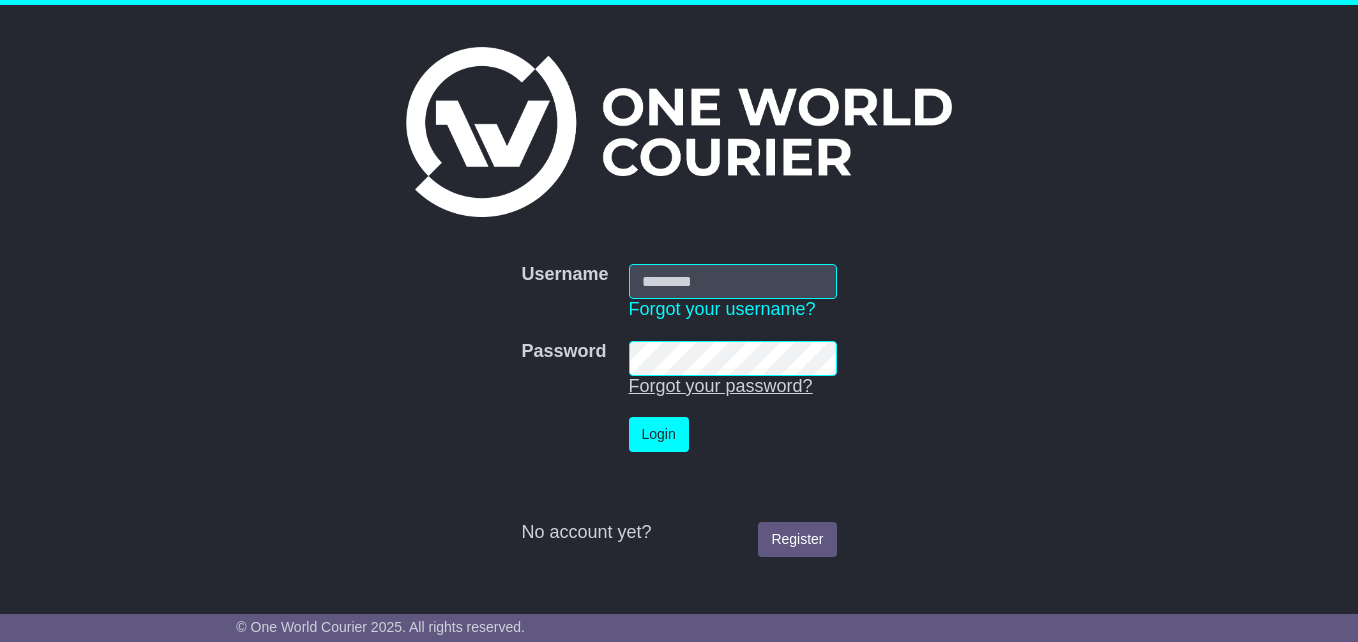 scroll, scrollTop: 0, scrollLeft: 0, axis: both 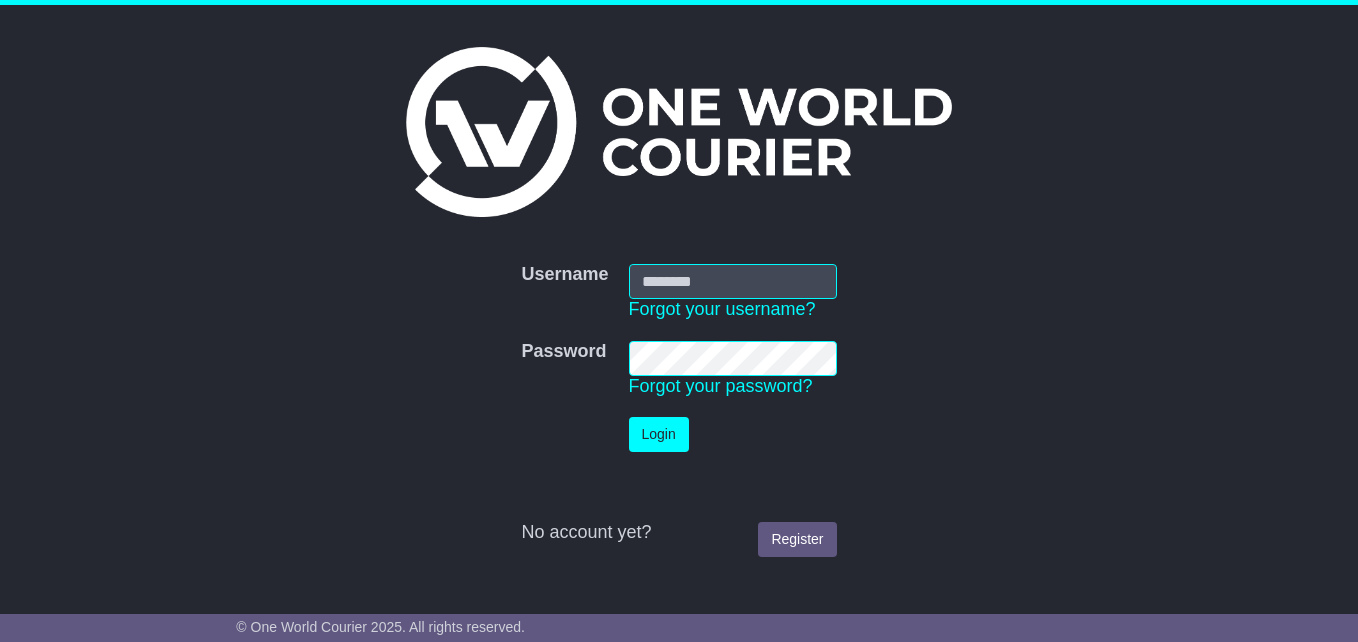type on "**********" 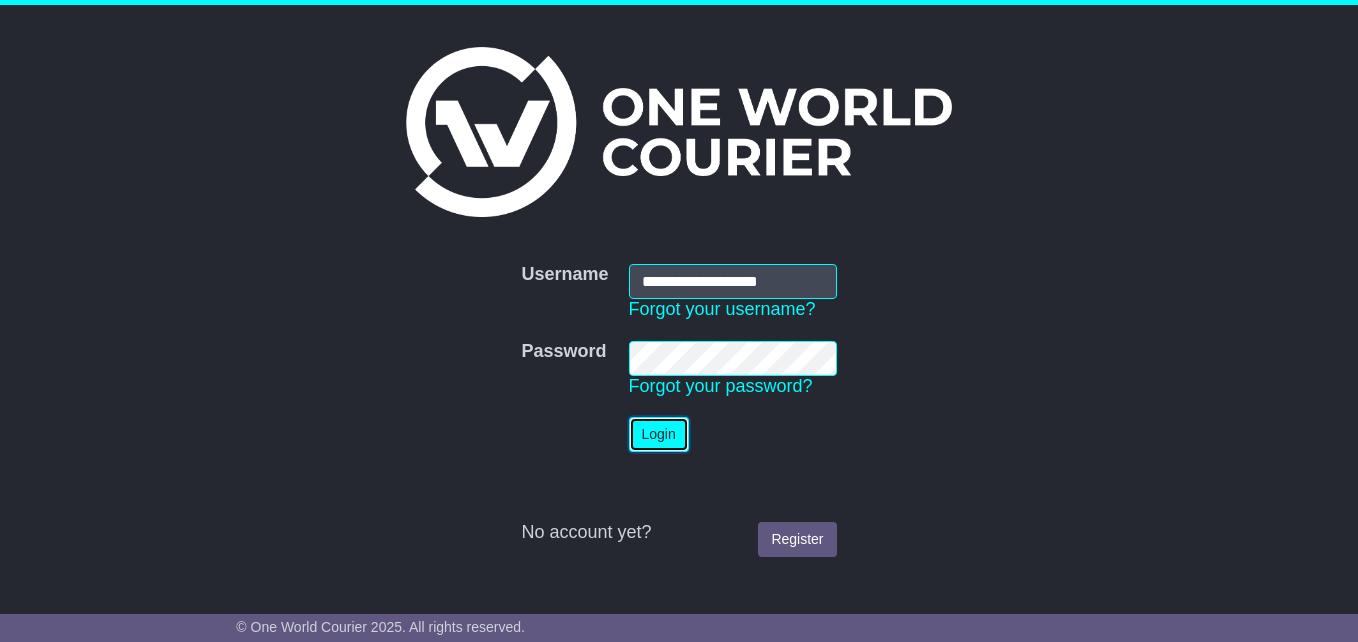 click on "Login" at bounding box center (659, 434) 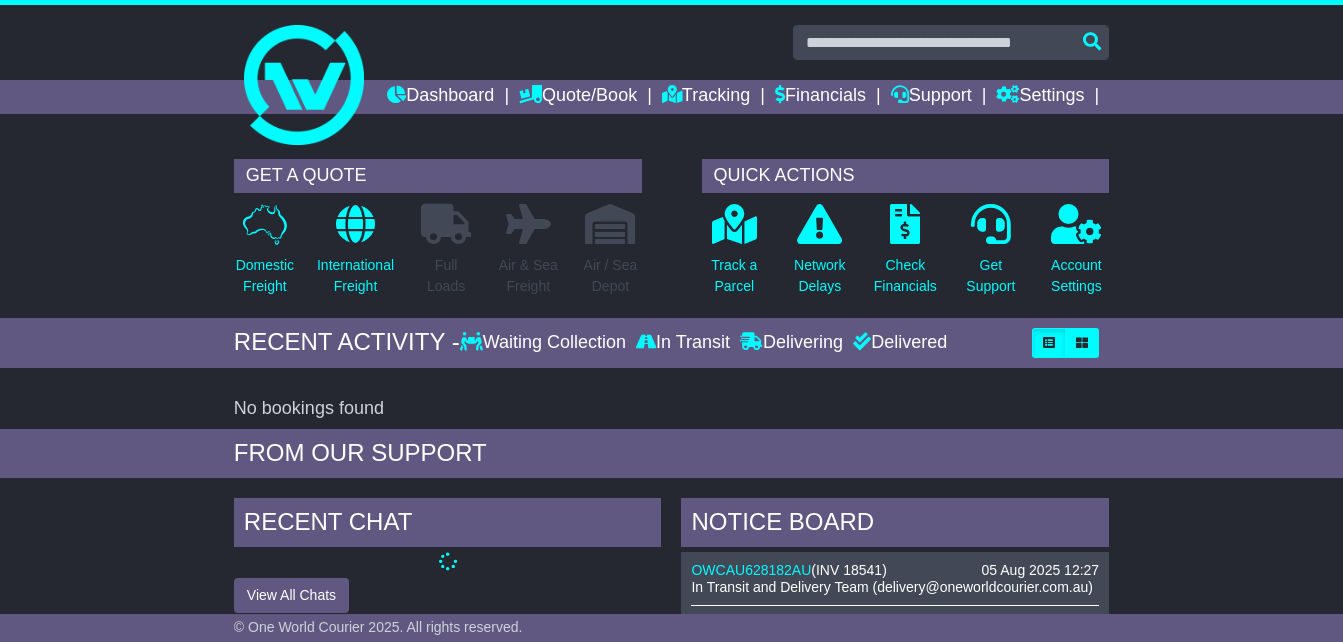 scroll, scrollTop: 0, scrollLeft: 0, axis: both 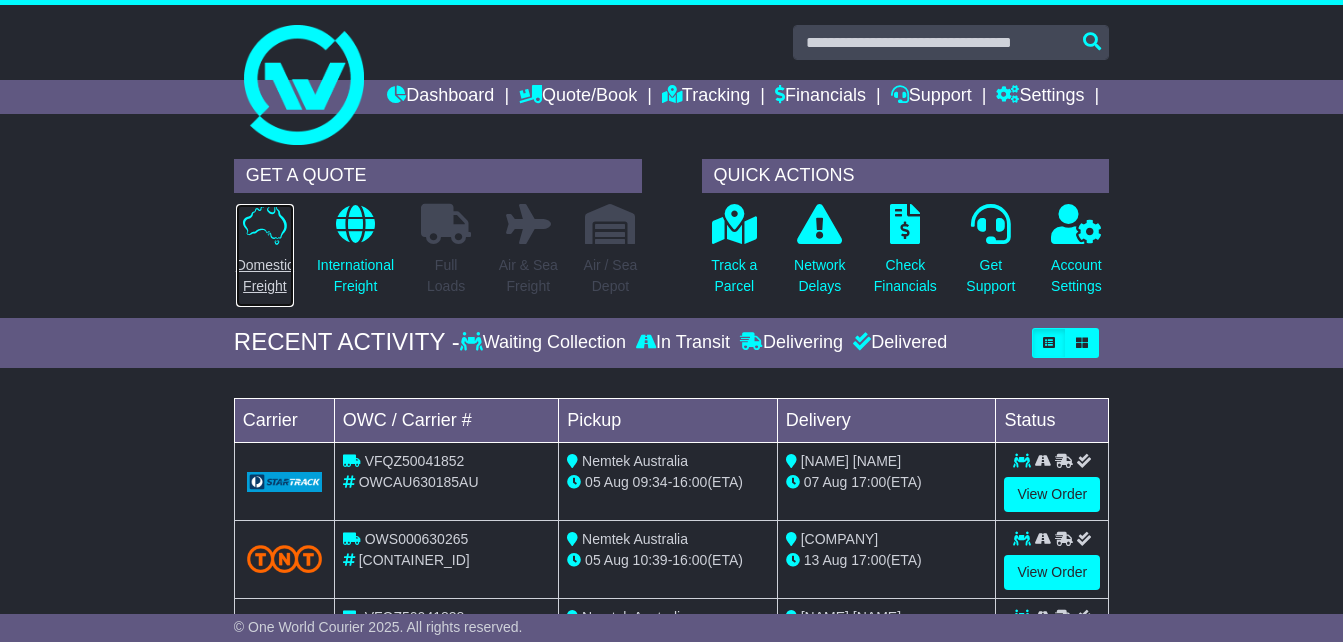click on "Domestic Freight" at bounding box center [265, 276] 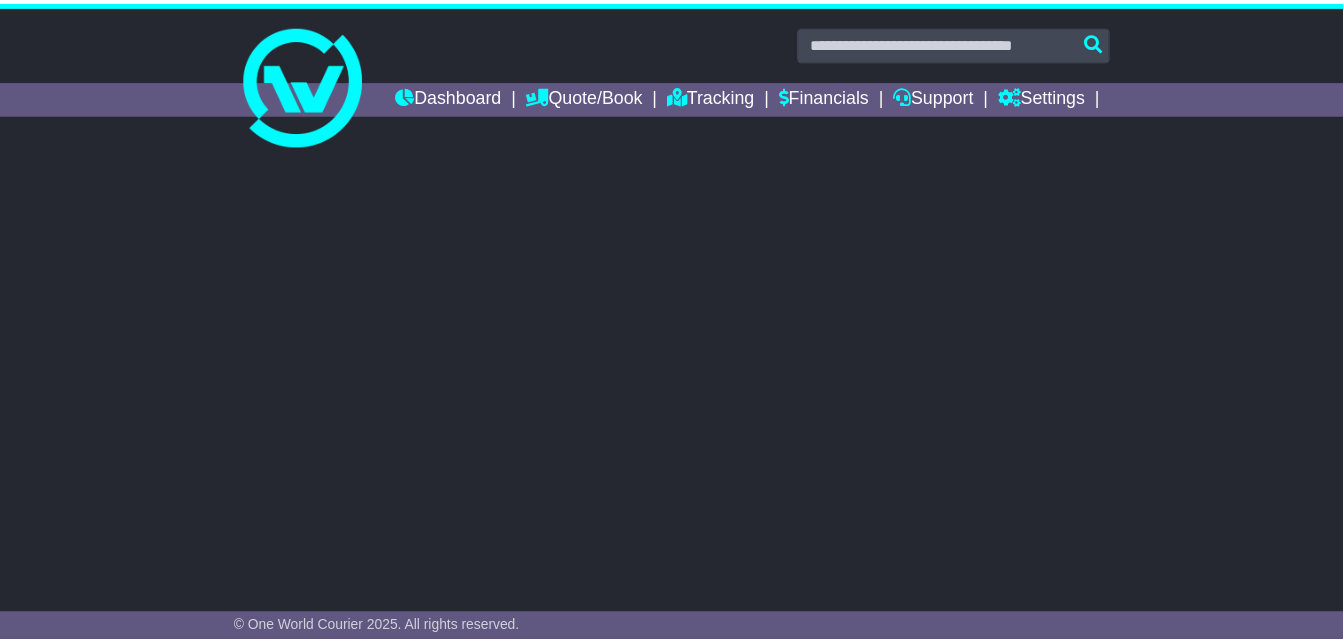 scroll, scrollTop: 0, scrollLeft: 0, axis: both 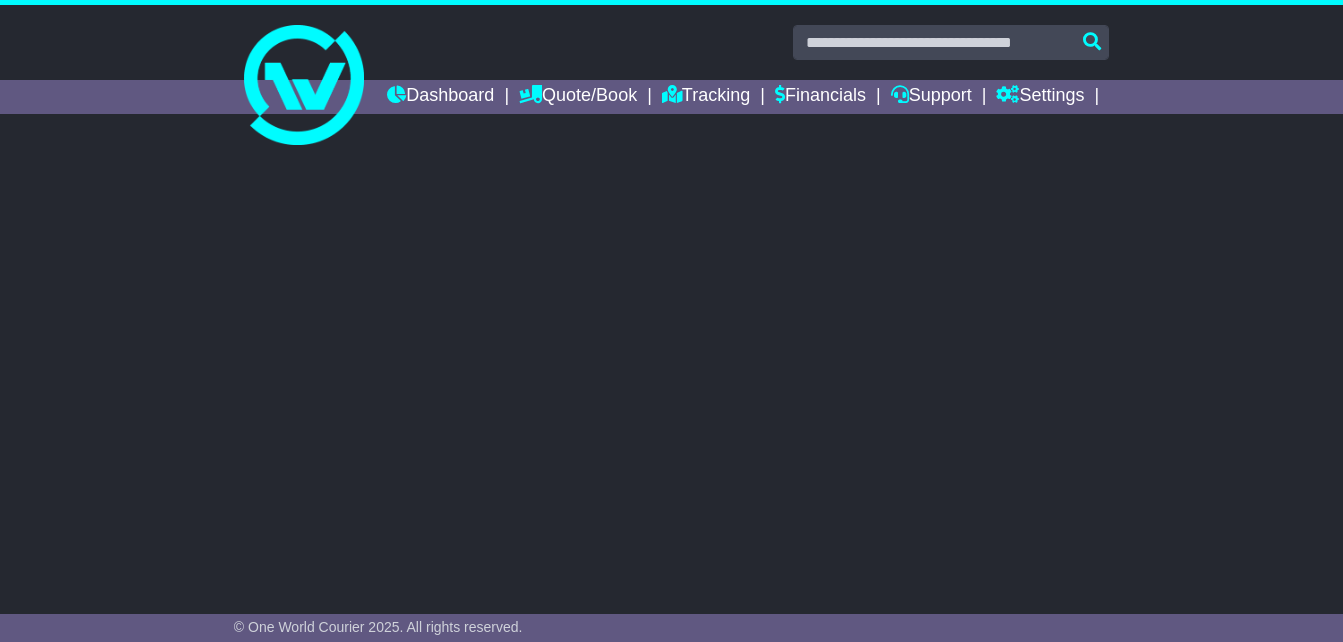 select 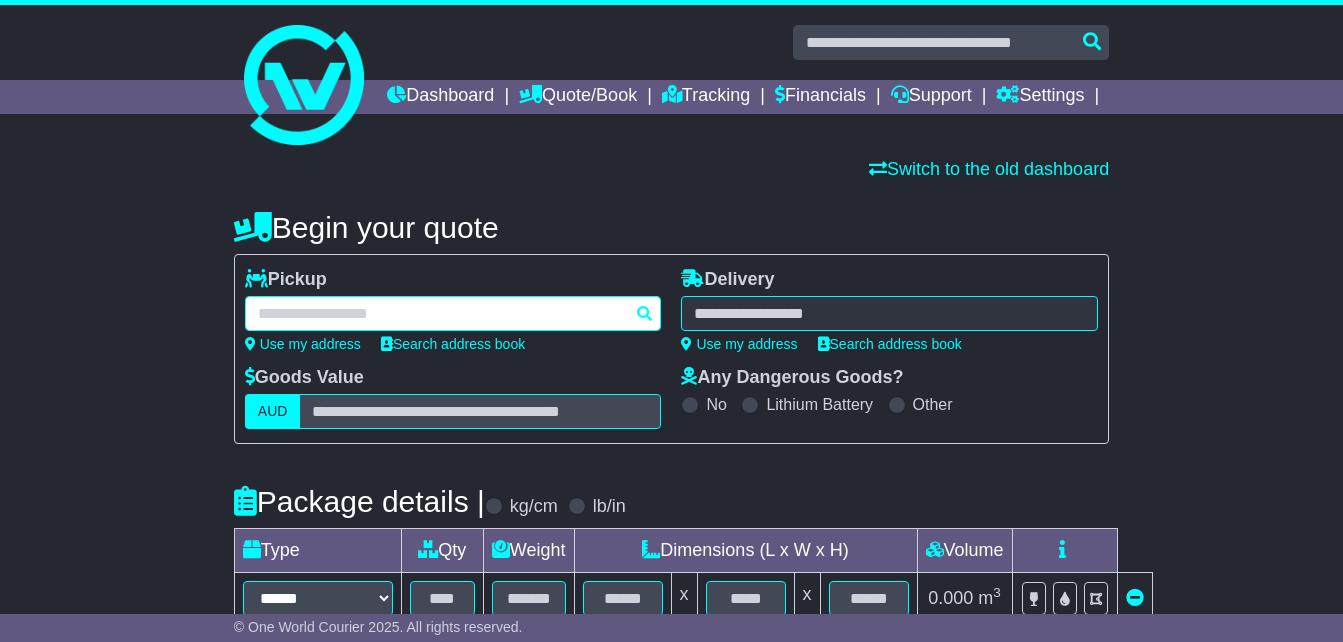 click at bounding box center [453, 313] 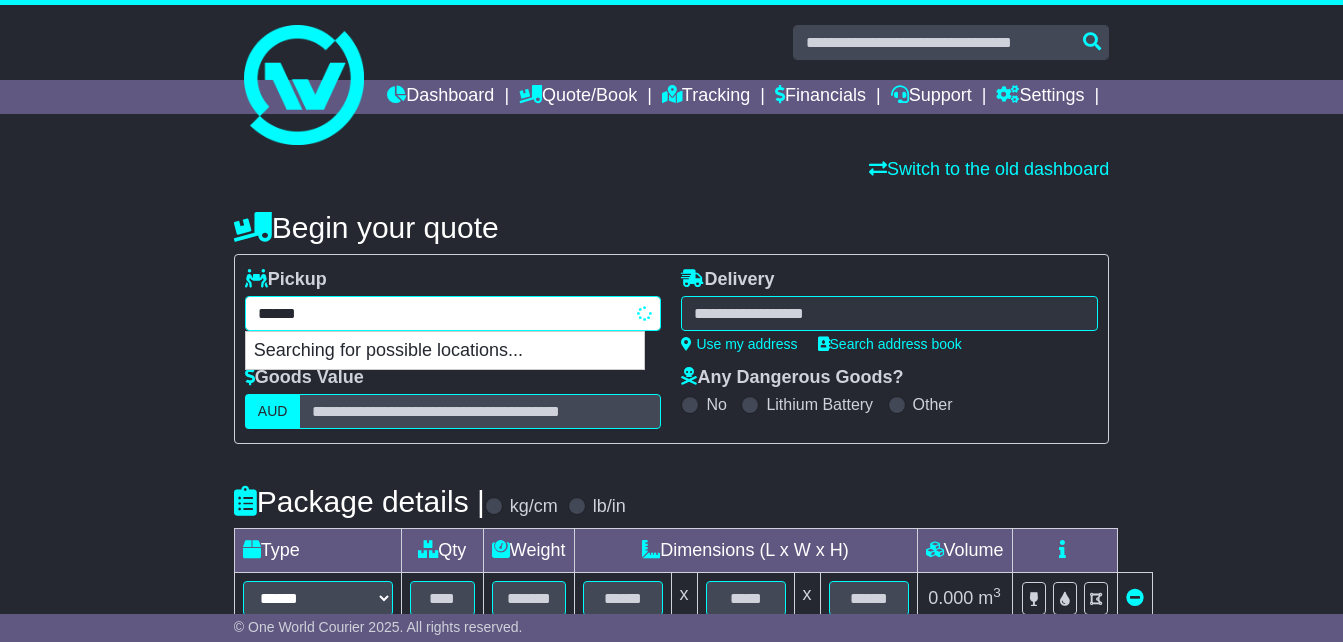 type on "*******" 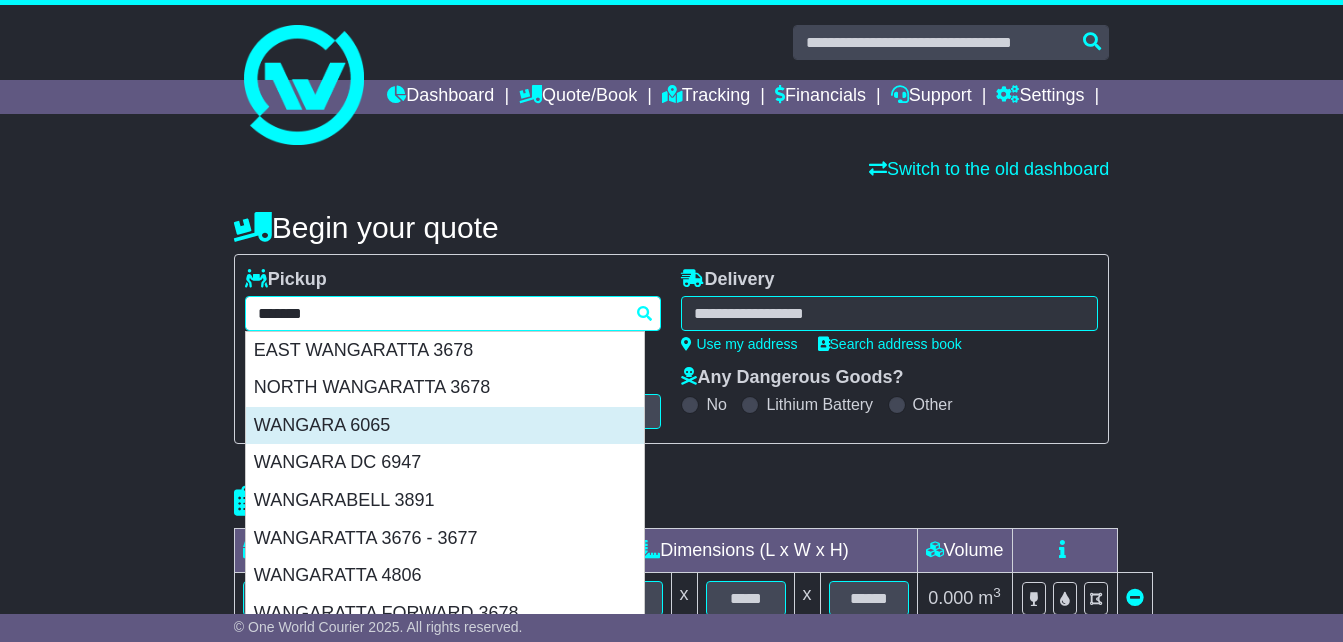 click on "WANGARA 6065" at bounding box center [445, 426] 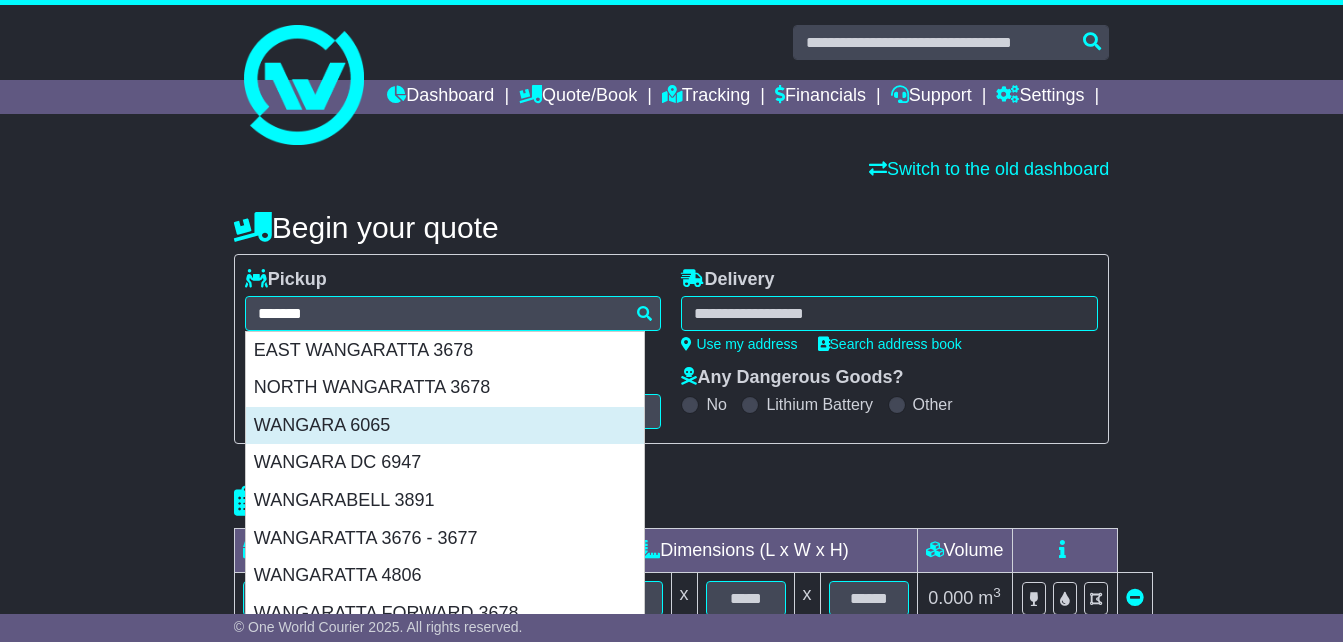 type on "**********" 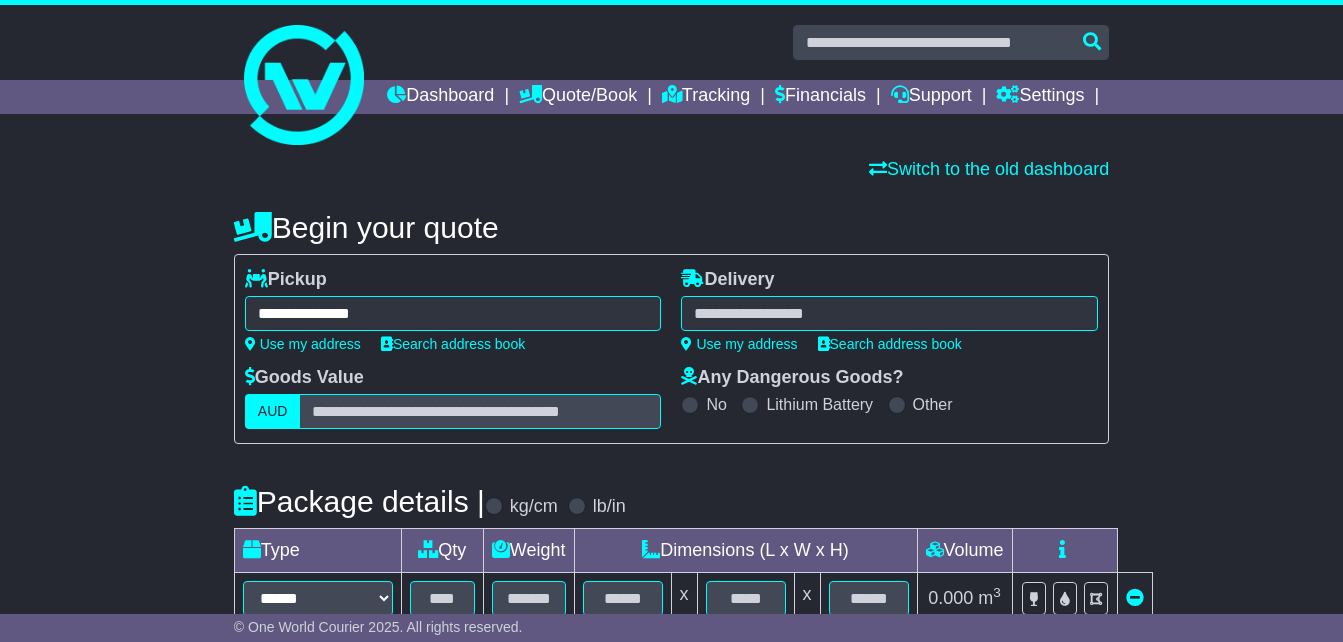 click at bounding box center [889, 313] 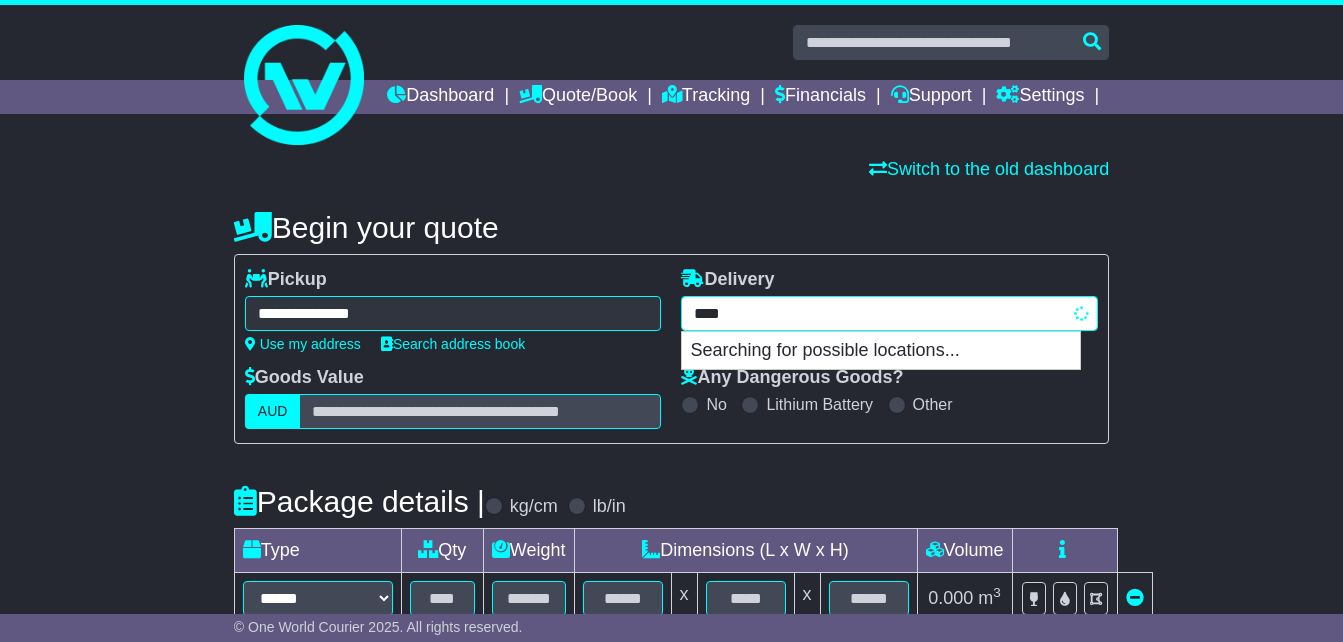 type on "*****" 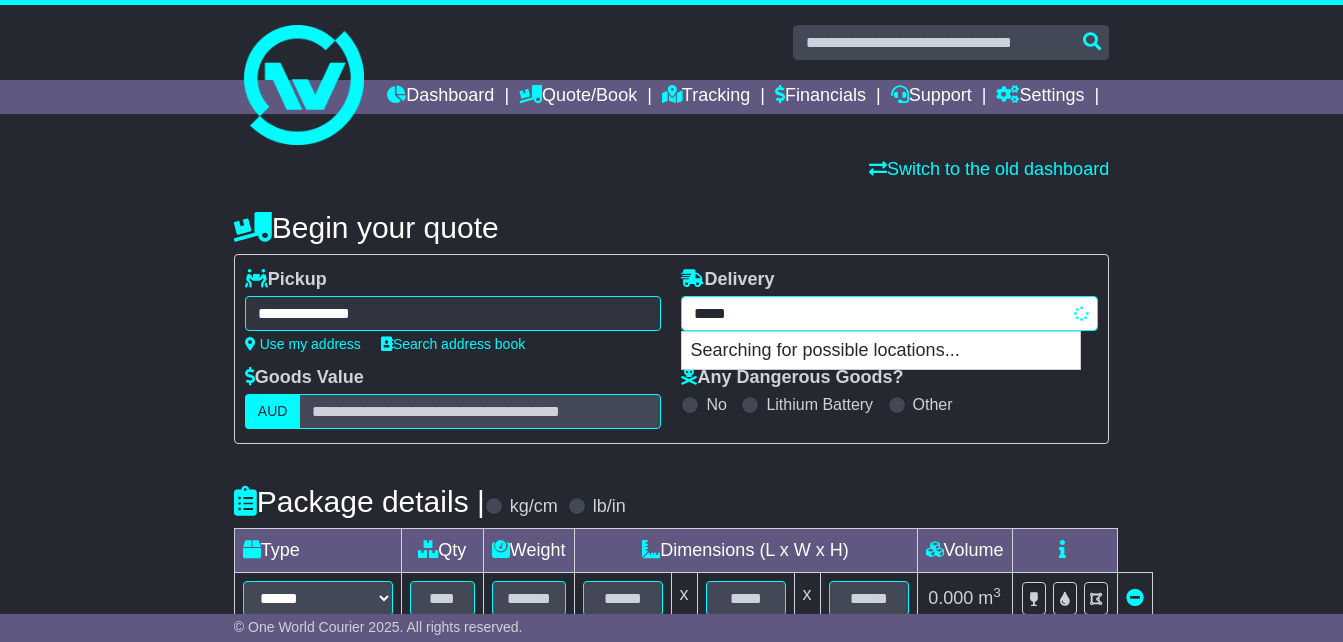 type on "**********" 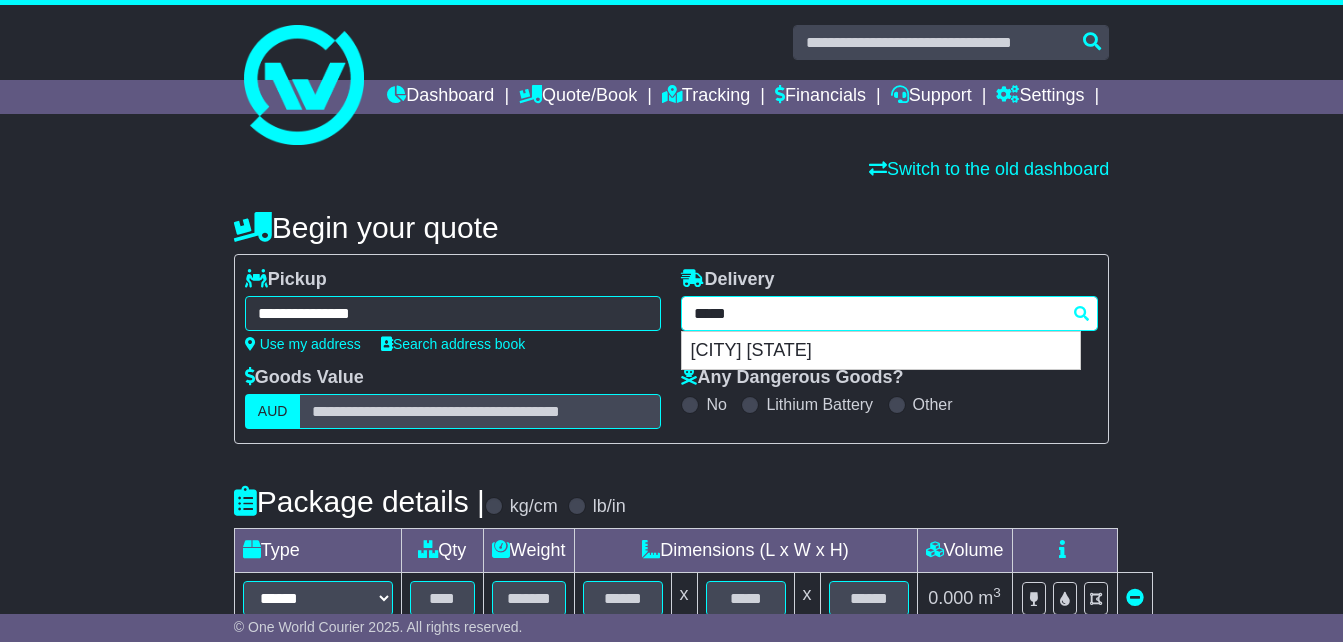 type 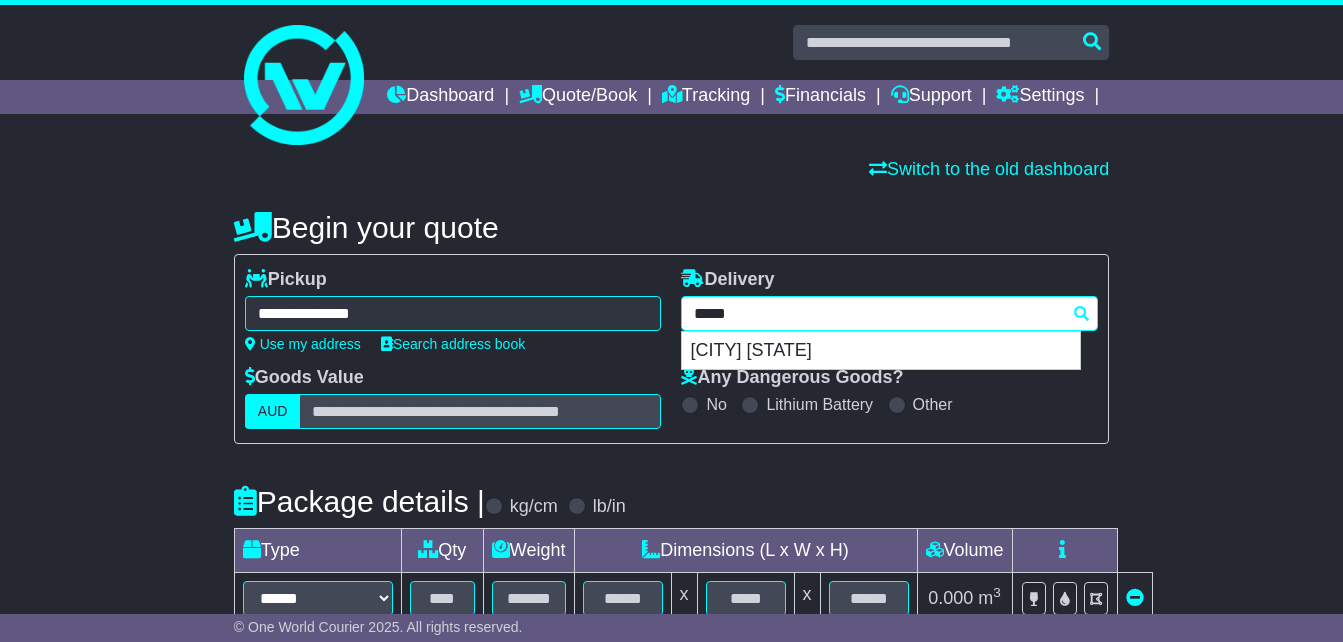 type on "******" 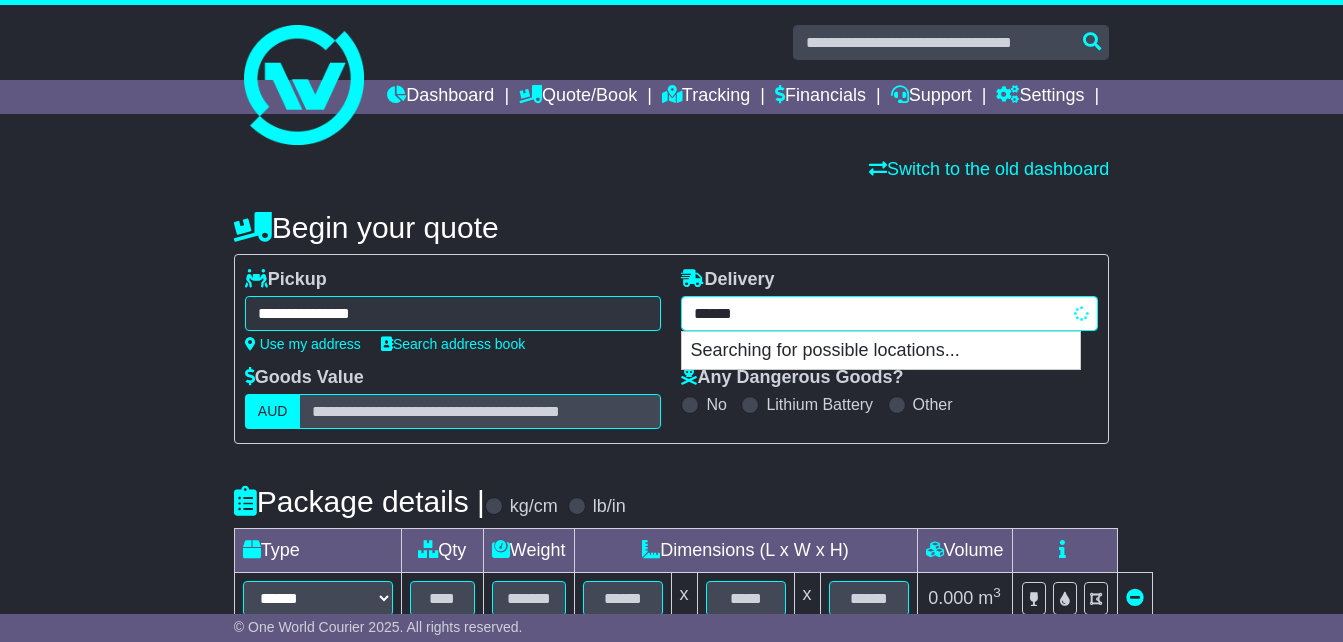 type on "**********" 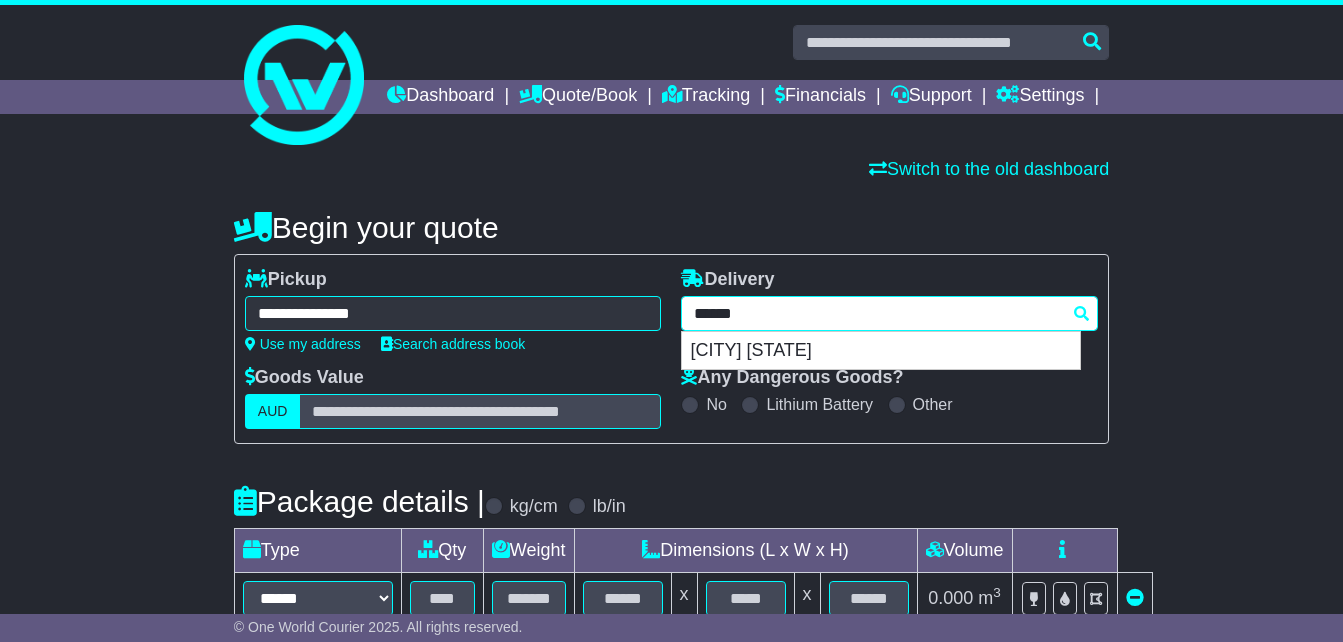 type 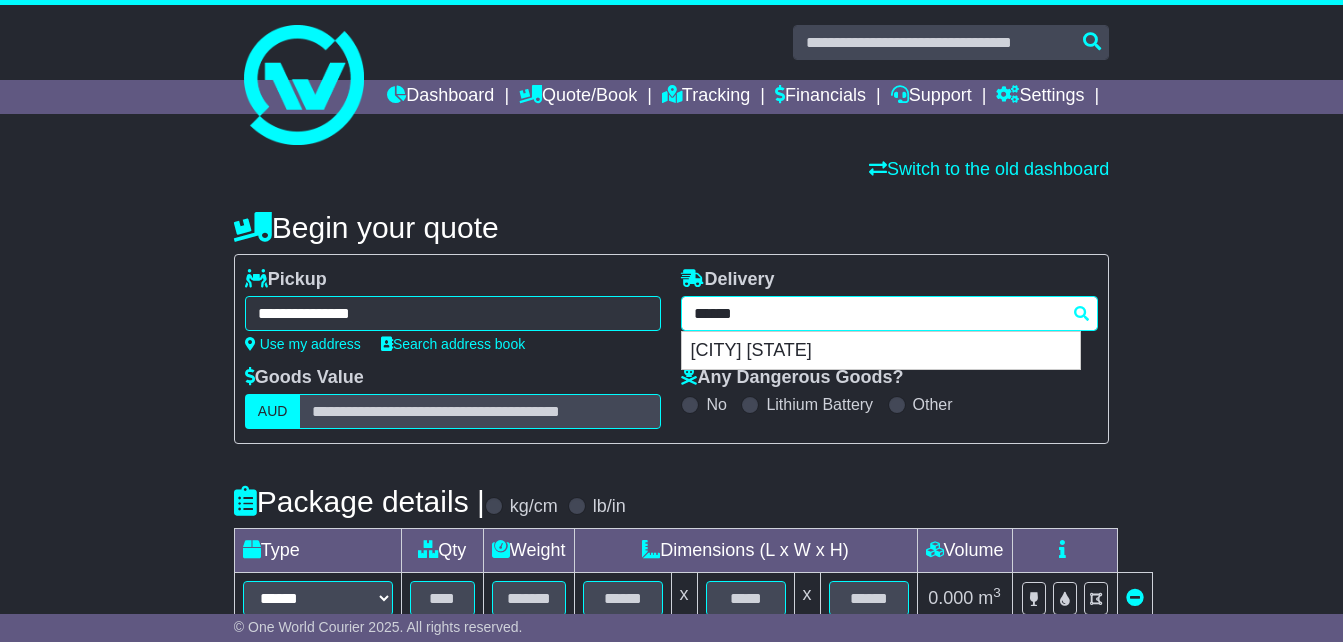 type on "*******" 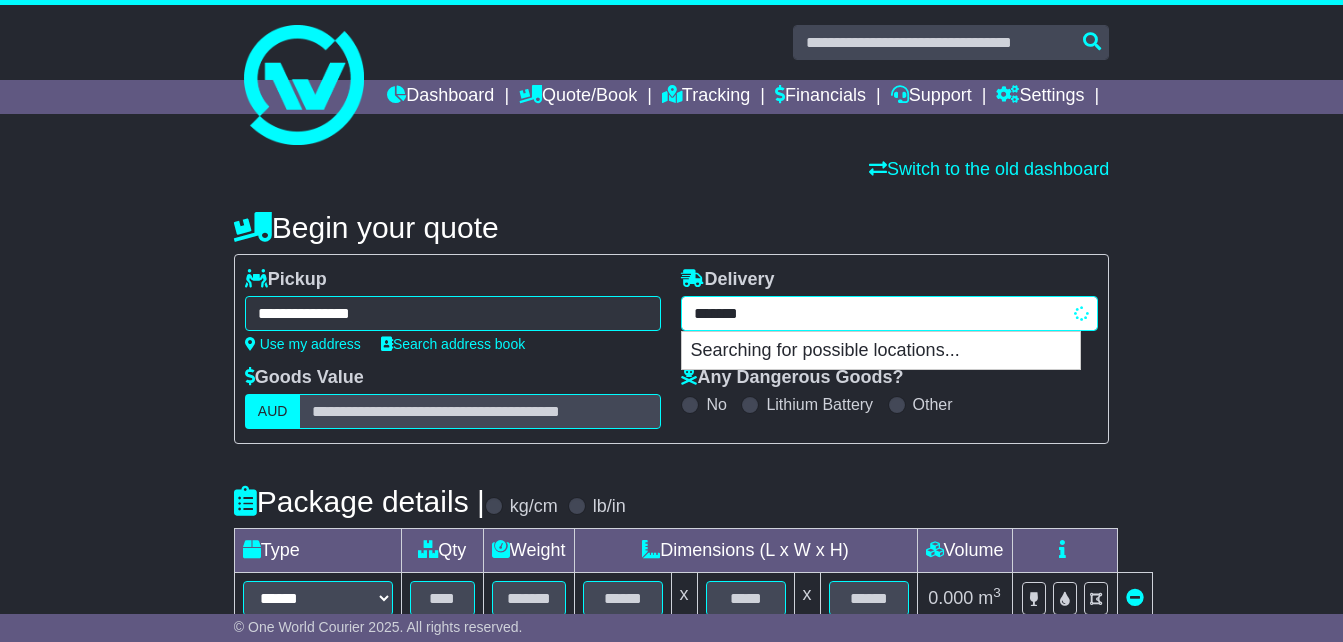 type on "**********" 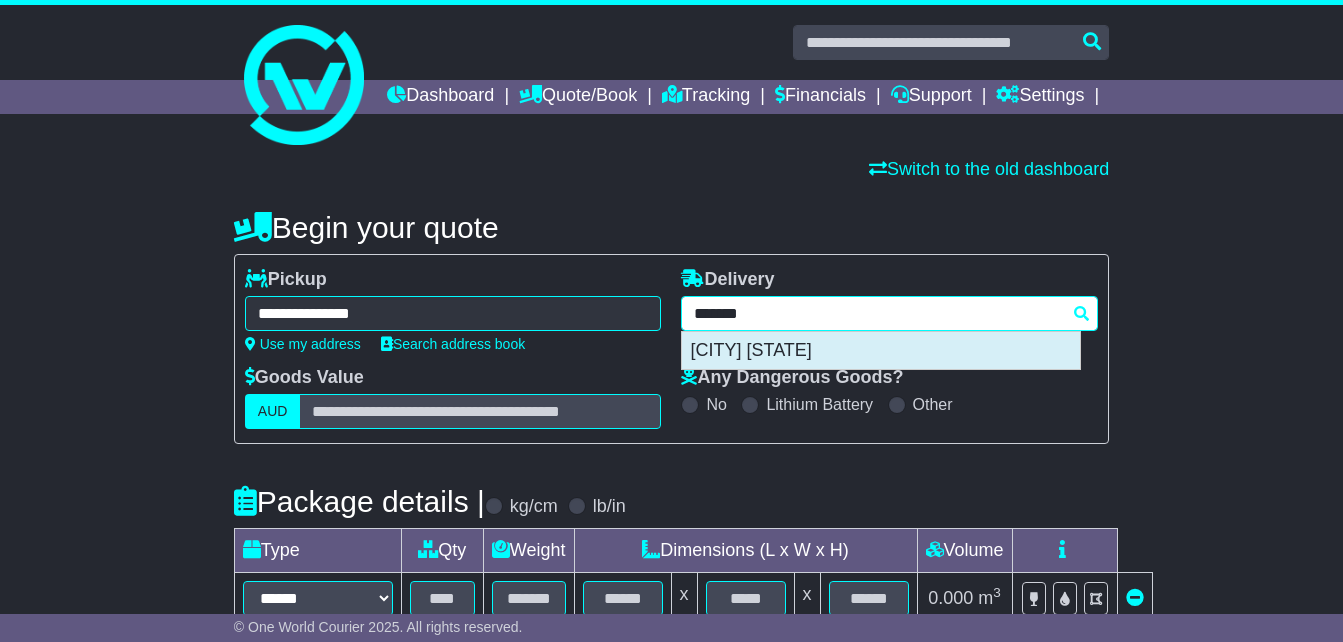 click on "URANQUINTY 2652" at bounding box center [881, 351] 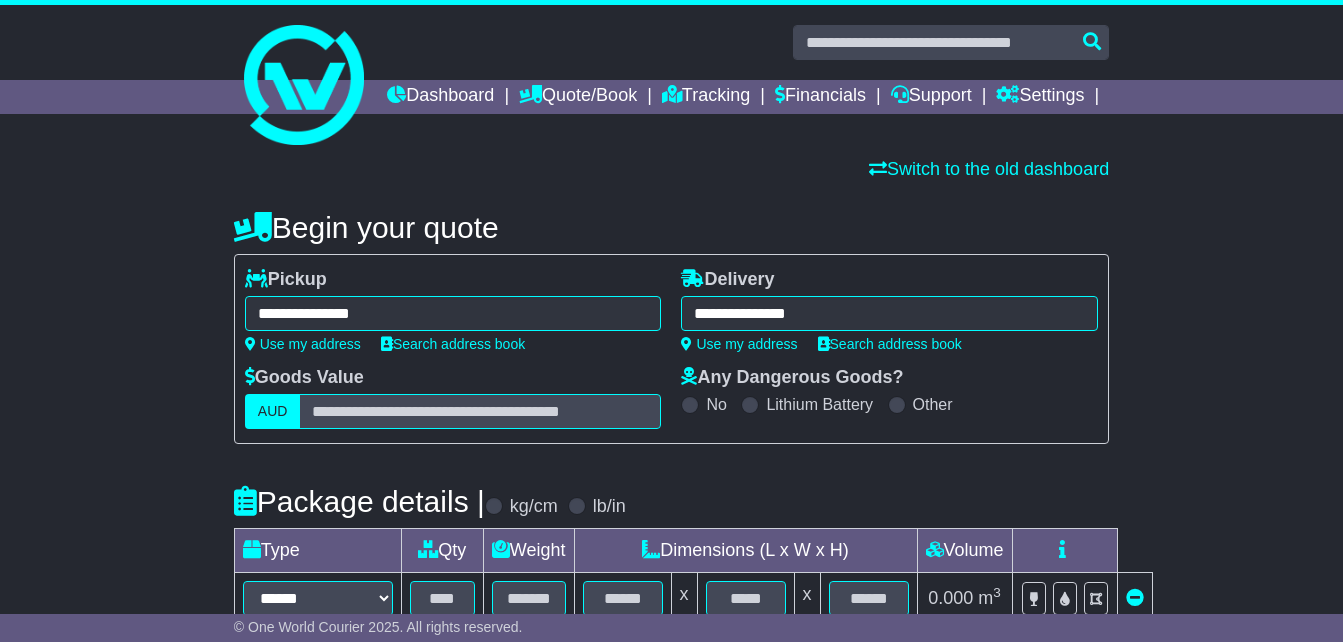 type on "**********" 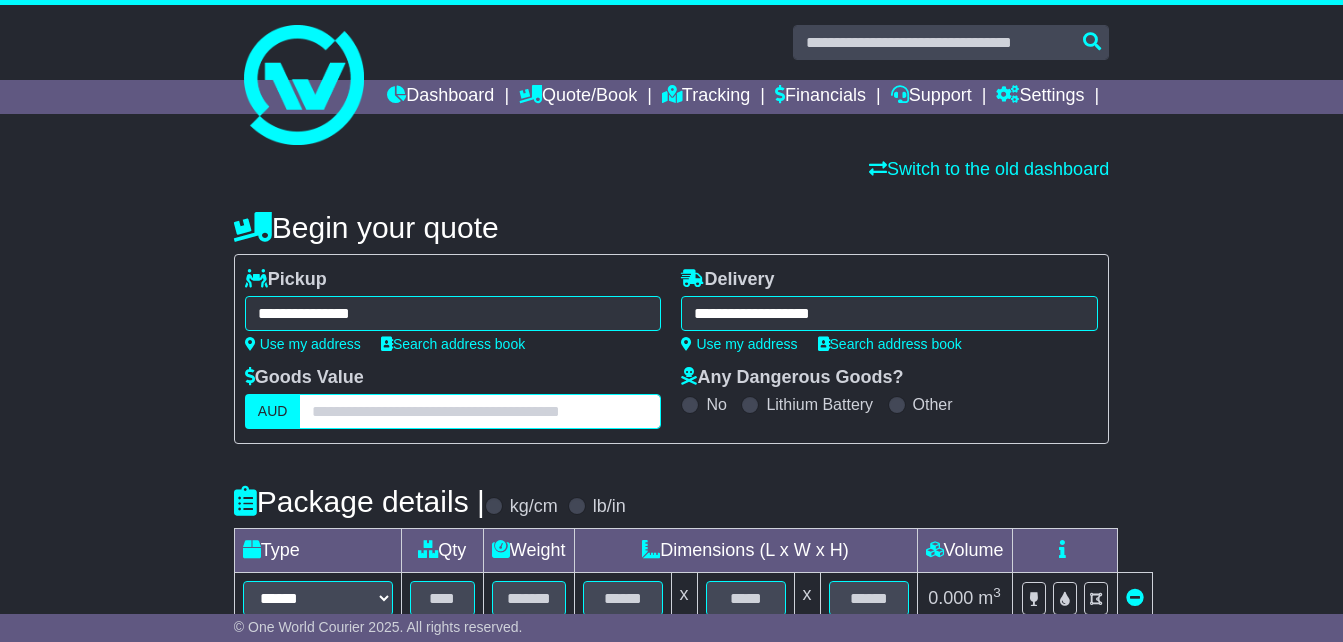 click at bounding box center [480, 411] 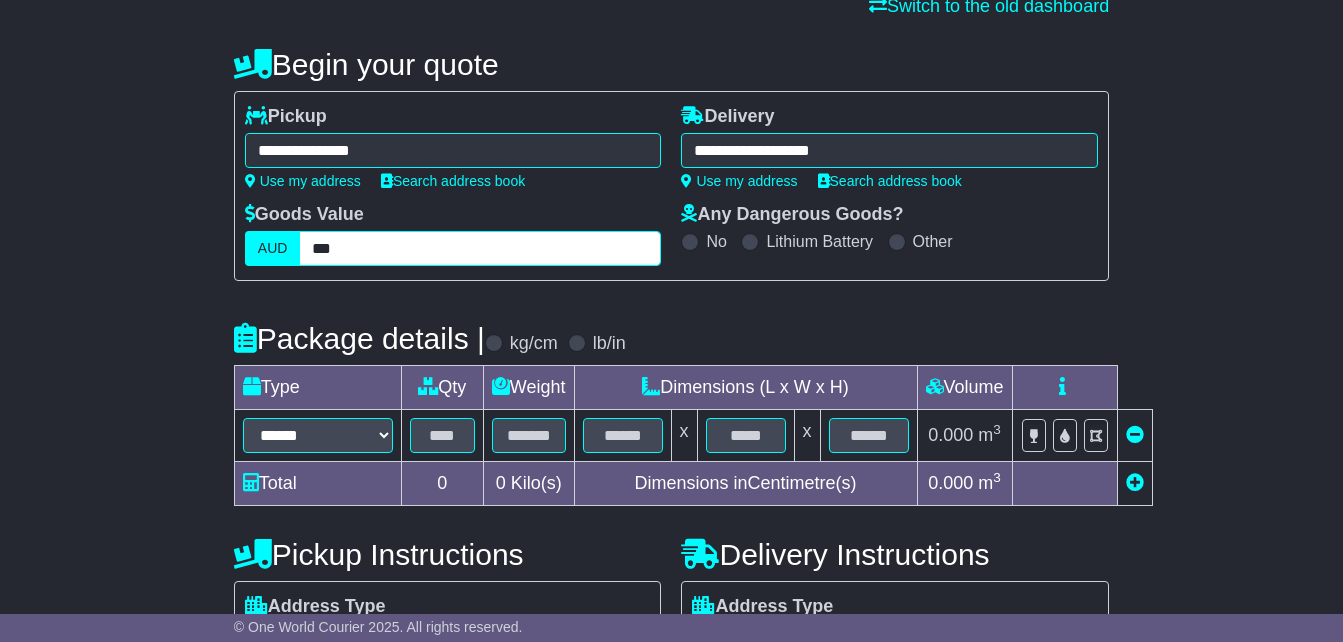 scroll, scrollTop: 200, scrollLeft: 0, axis: vertical 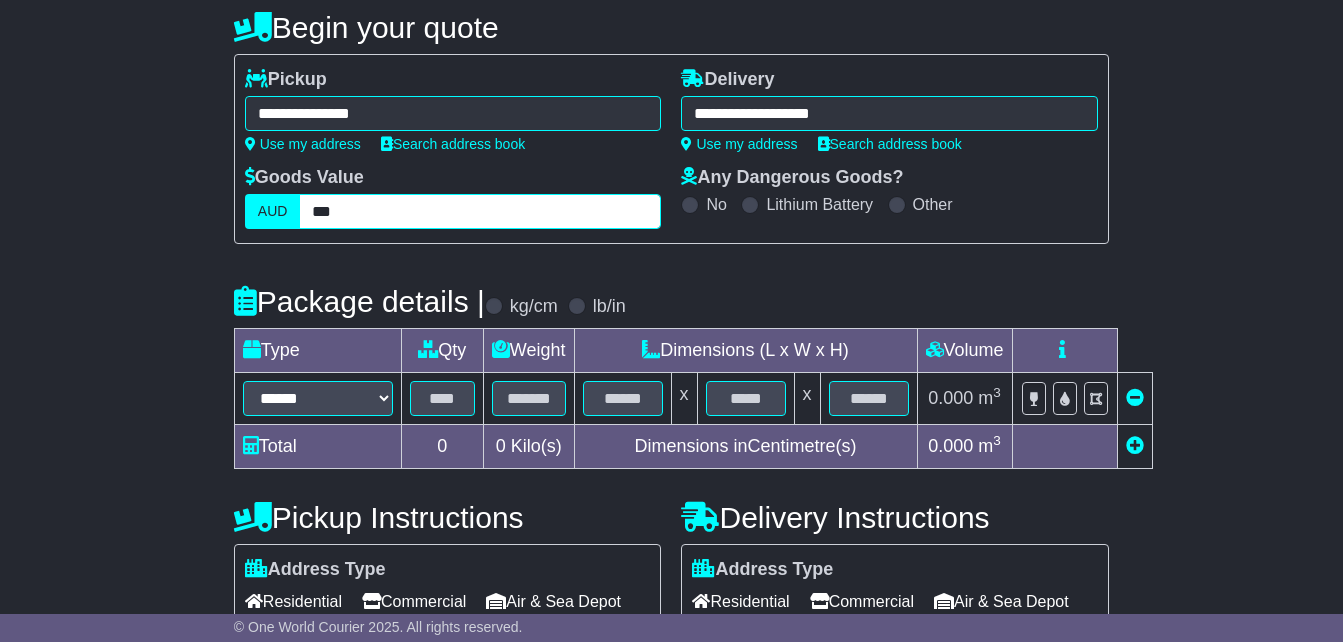type on "***" 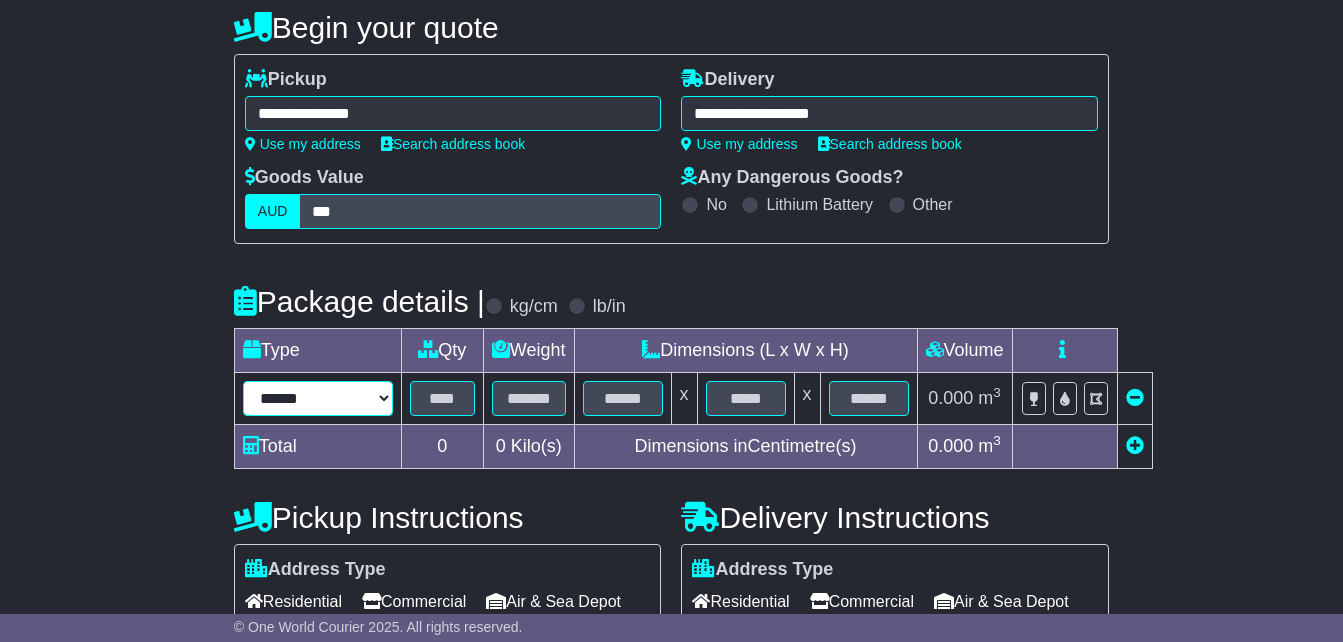 click on "****** ****** *** ******** ***** **** **** ****** *** *******" at bounding box center (318, 398) 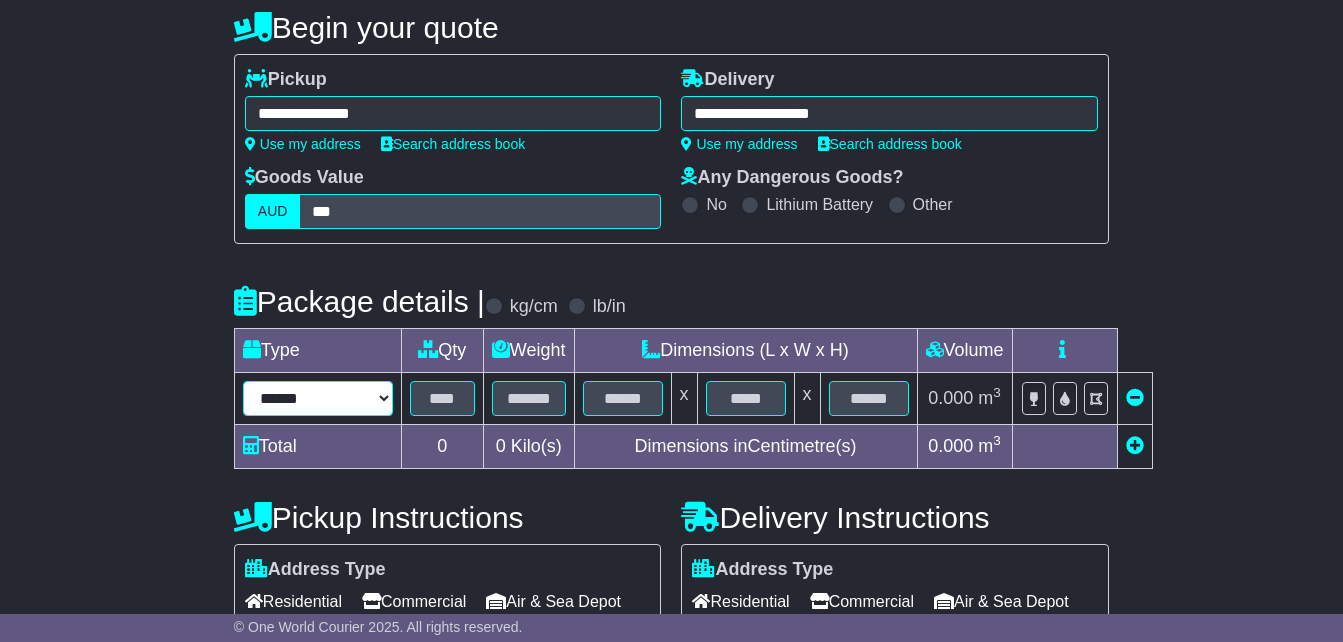 select on "*****" 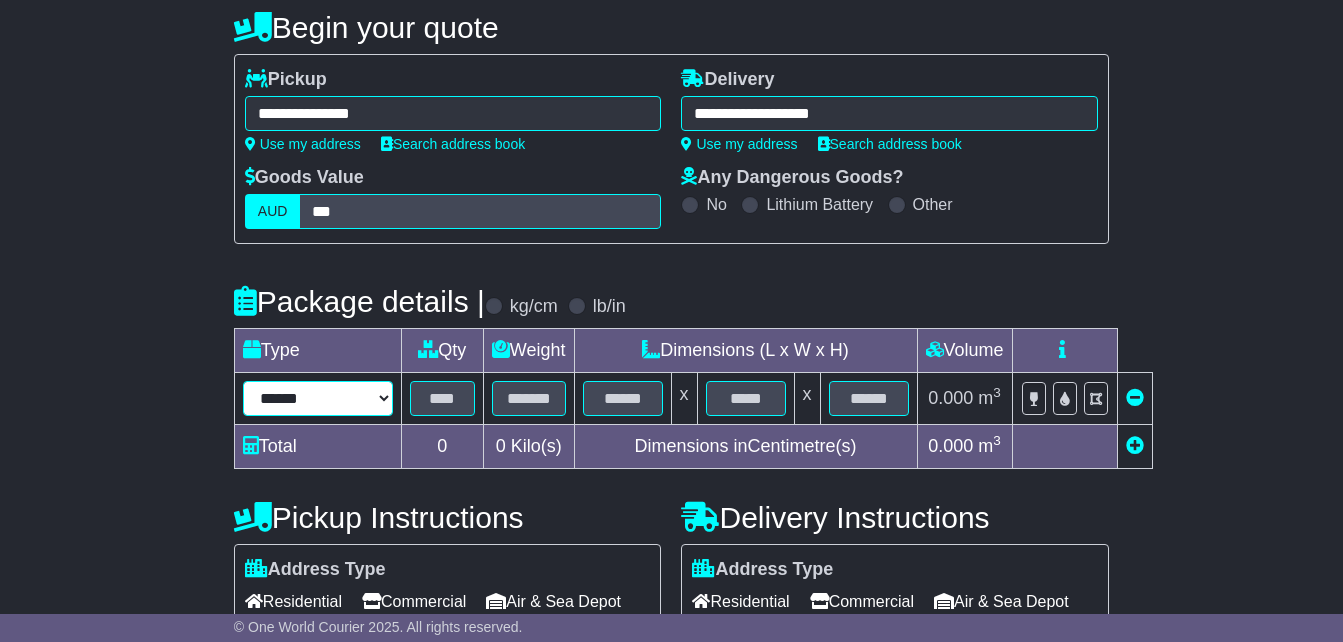 click on "****** ****** *** ******** ***** **** **** ****** *** *******" at bounding box center (318, 398) 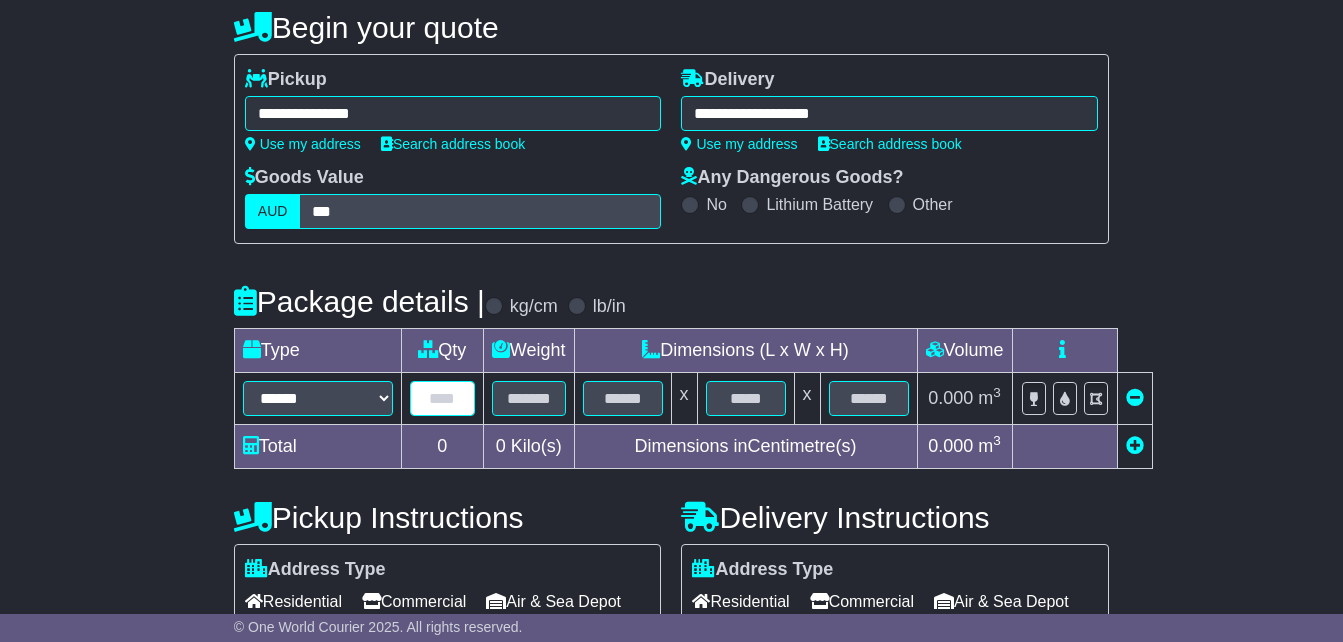 click at bounding box center [442, 398] 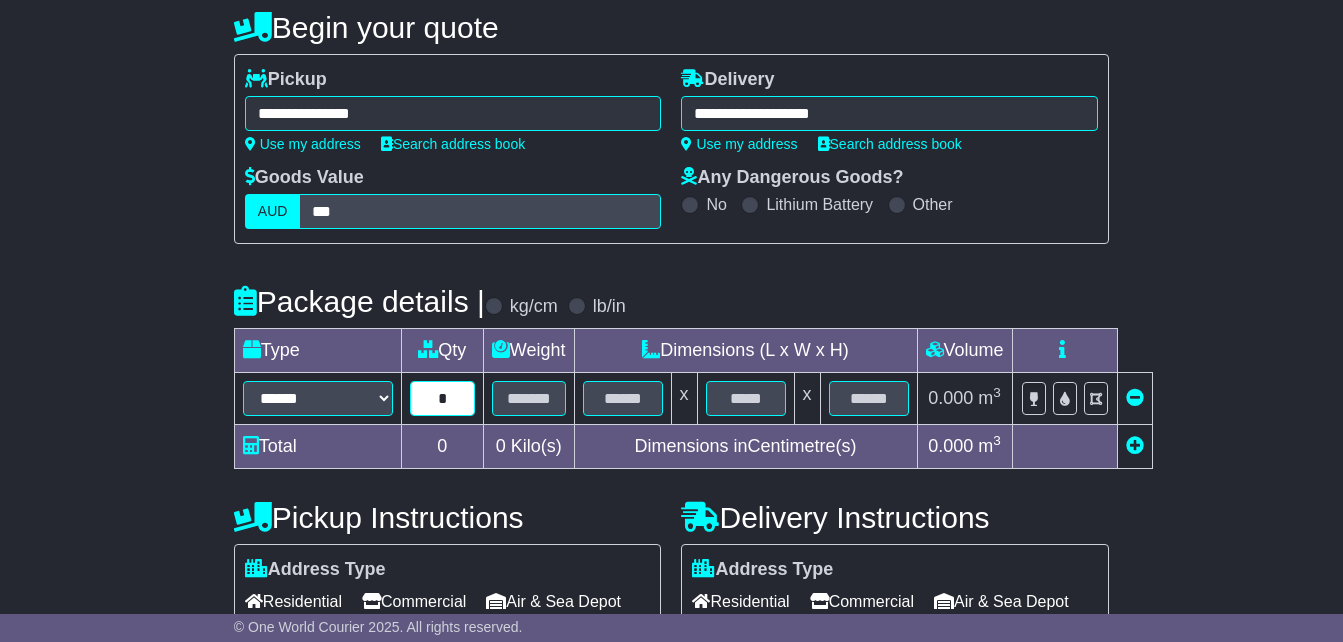 type on "*" 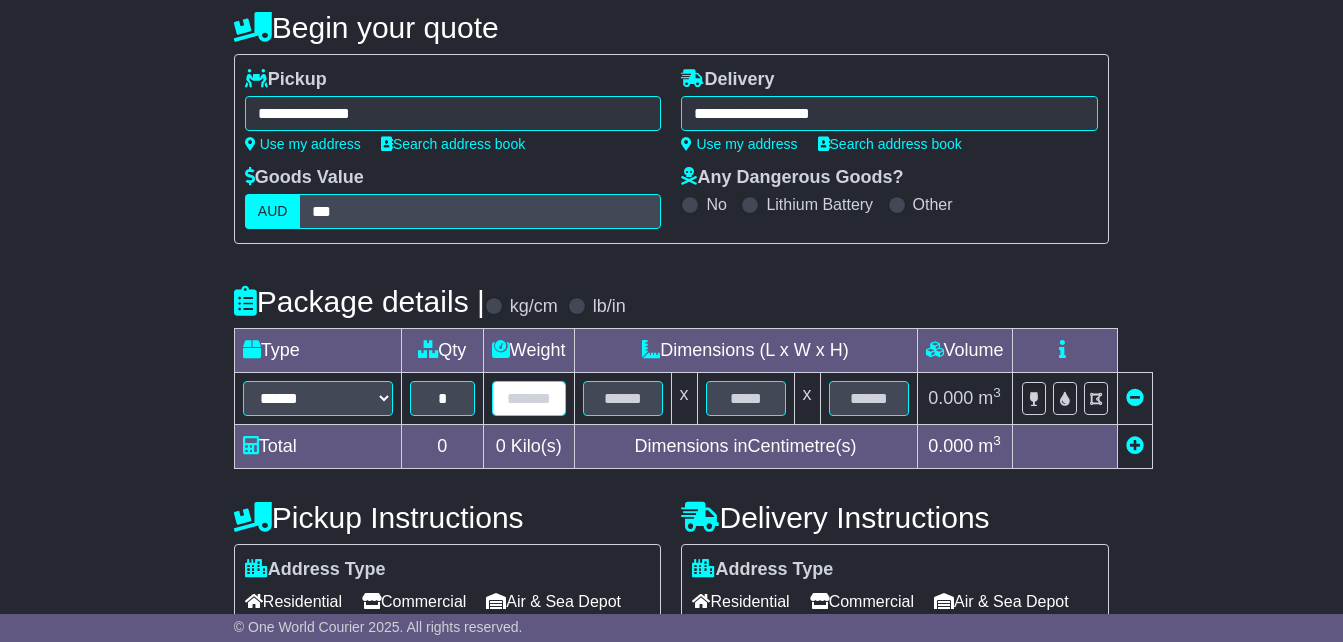 click at bounding box center [529, 398] 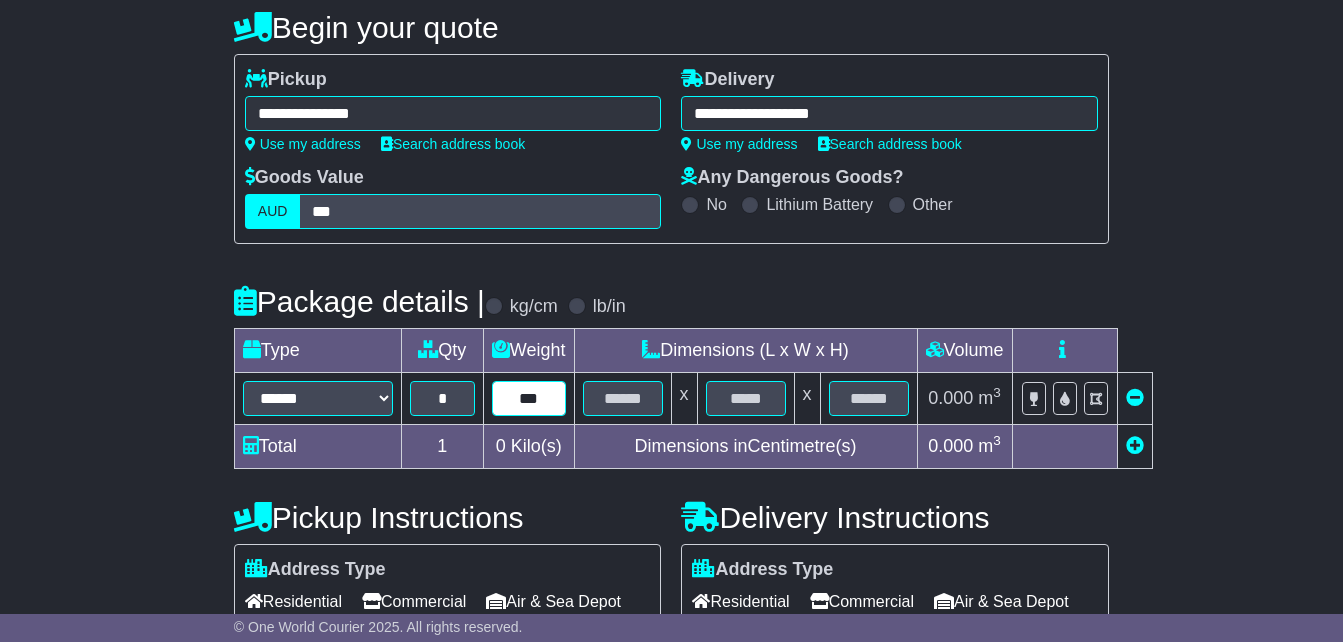 type on "***" 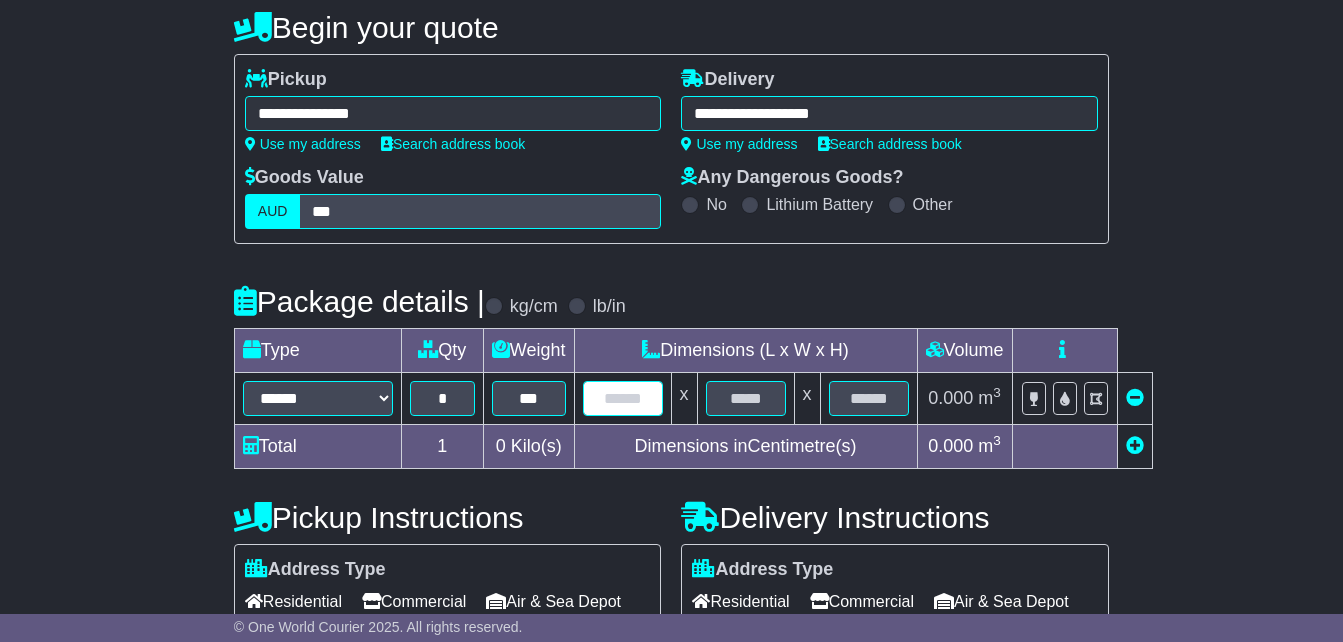 click at bounding box center (623, 398) 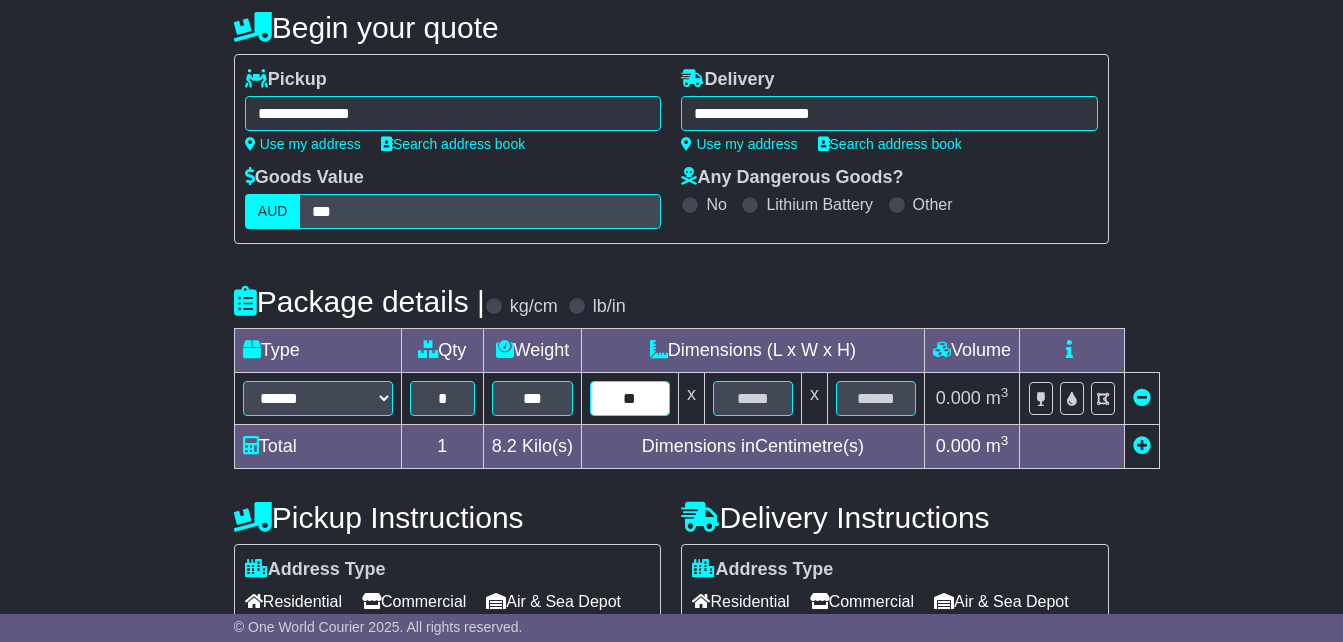 type on "**" 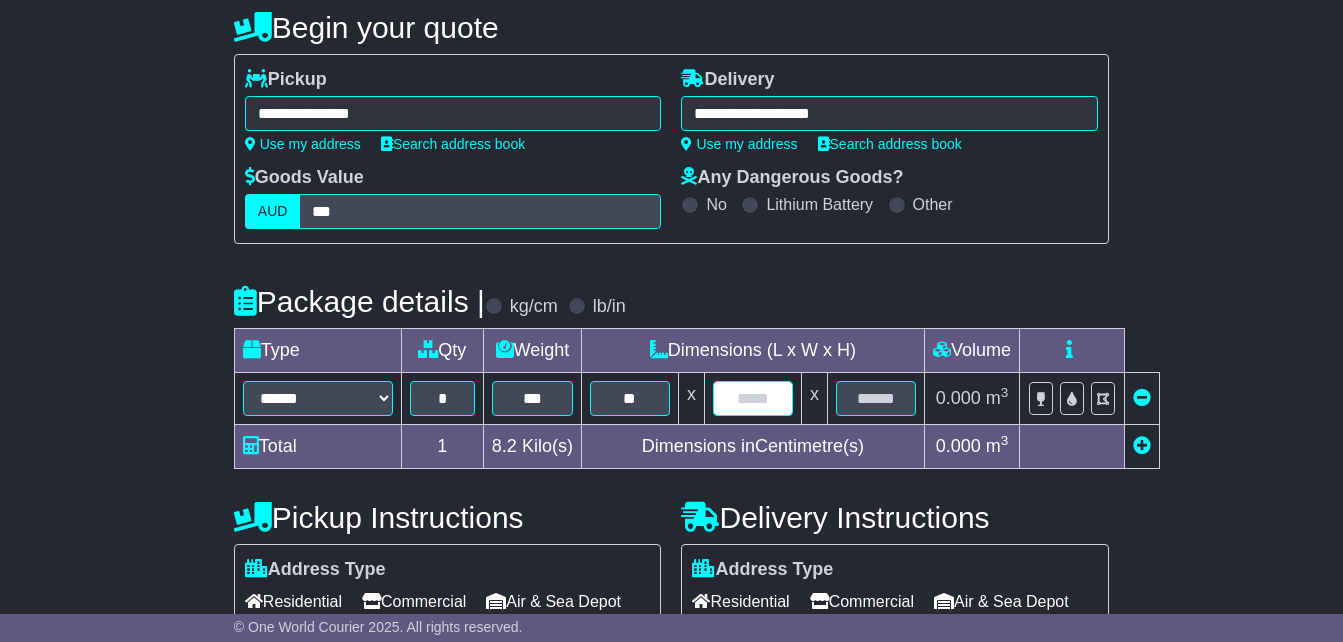 click at bounding box center [753, 398] 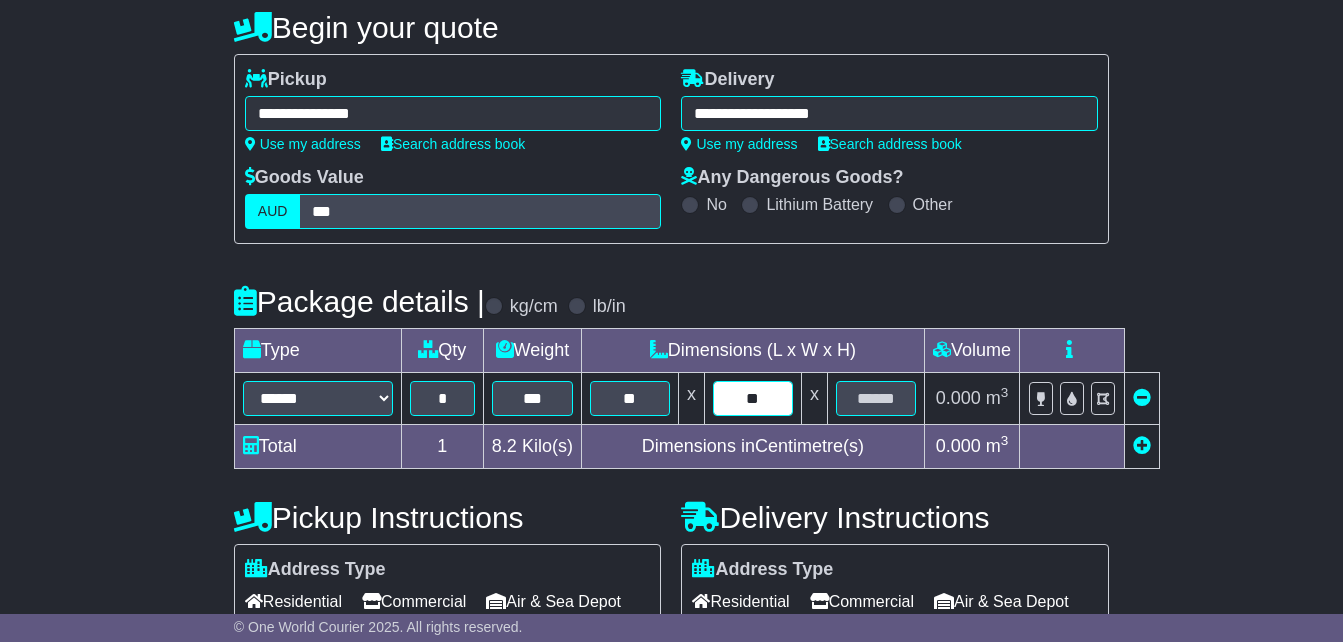 type on "**" 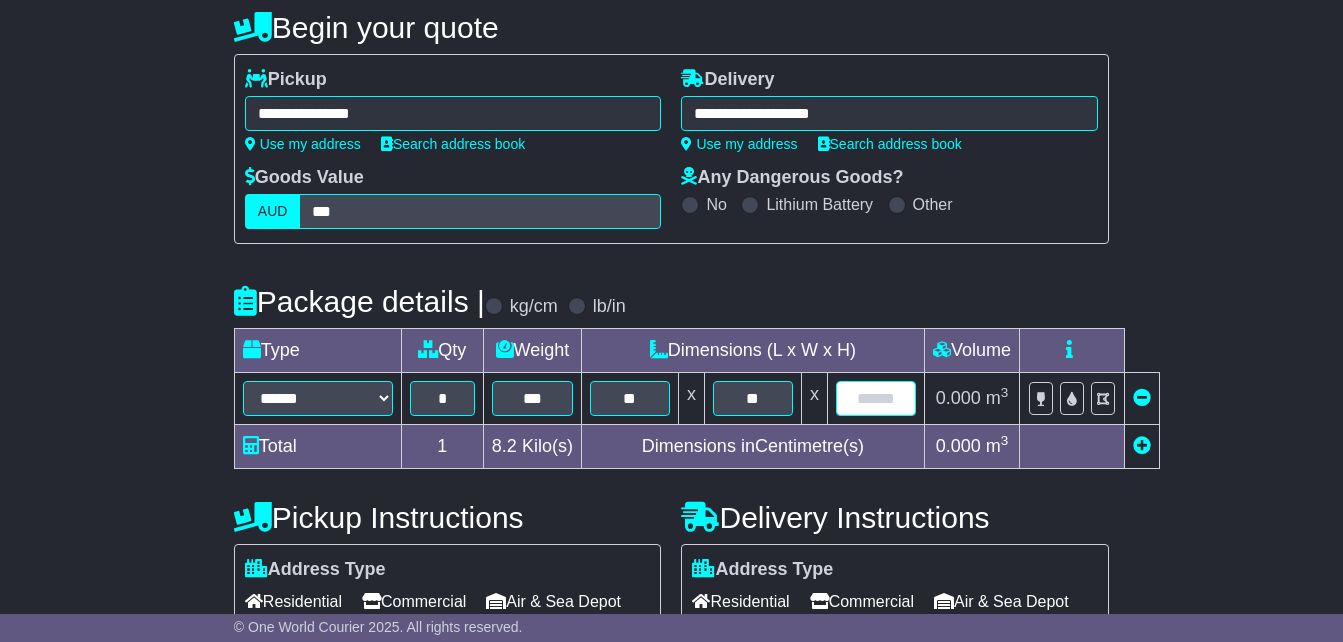 click at bounding box center (876, 398) 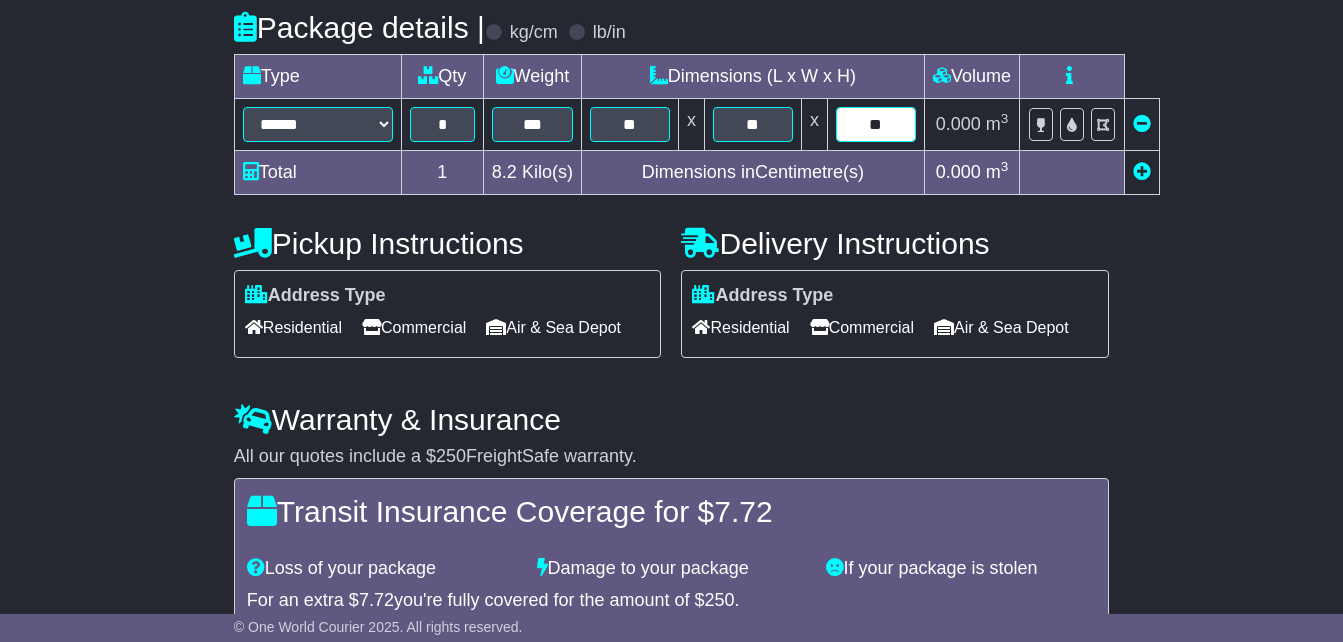 scroll, scrollTop: 494, scrollLeft: 0, axis: vertical 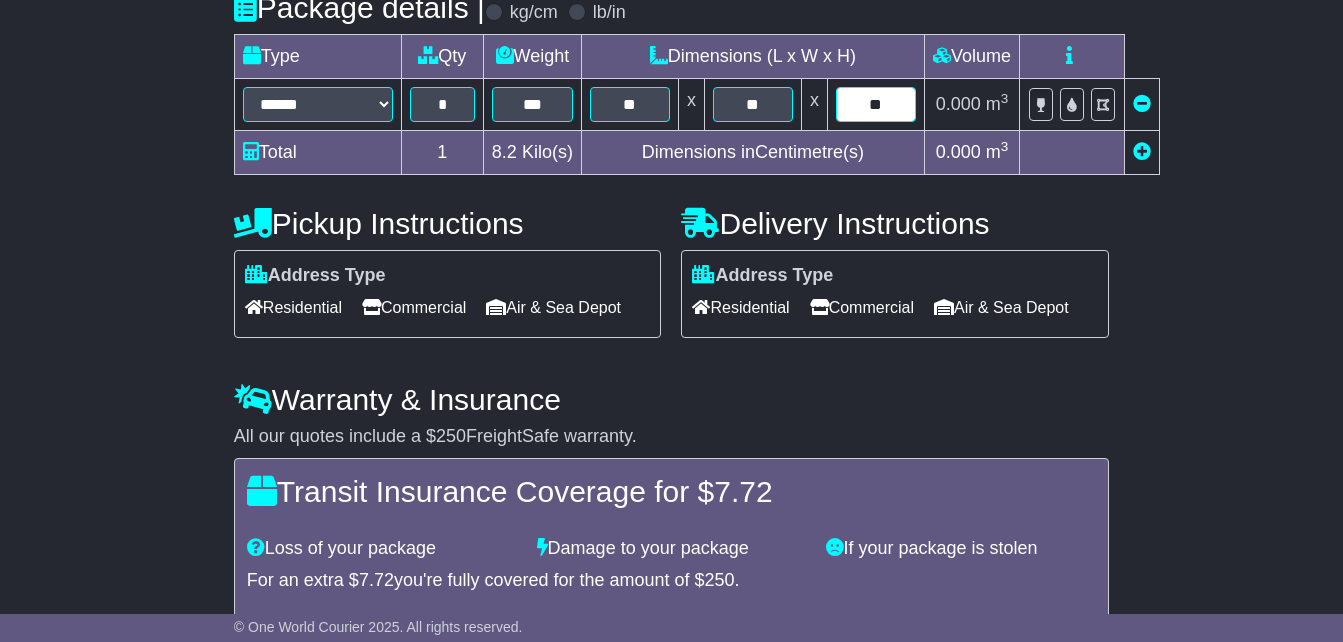 type on "**" 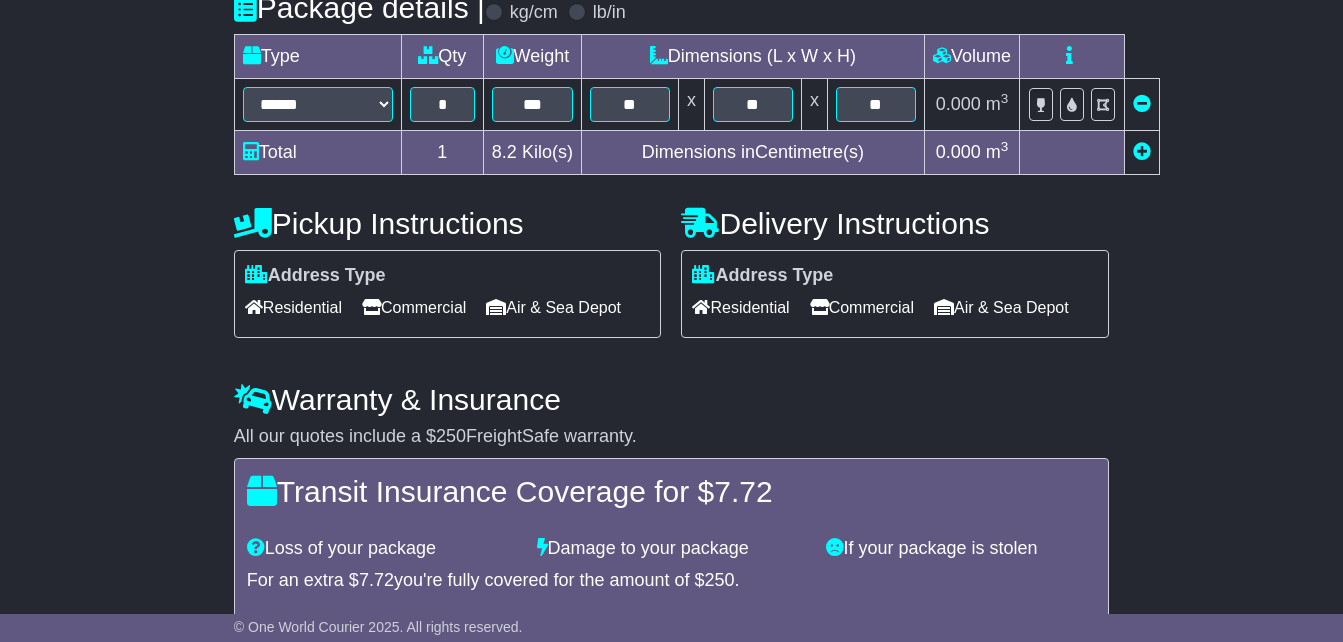 click on "Commercial" at bounding box center (414, 307) 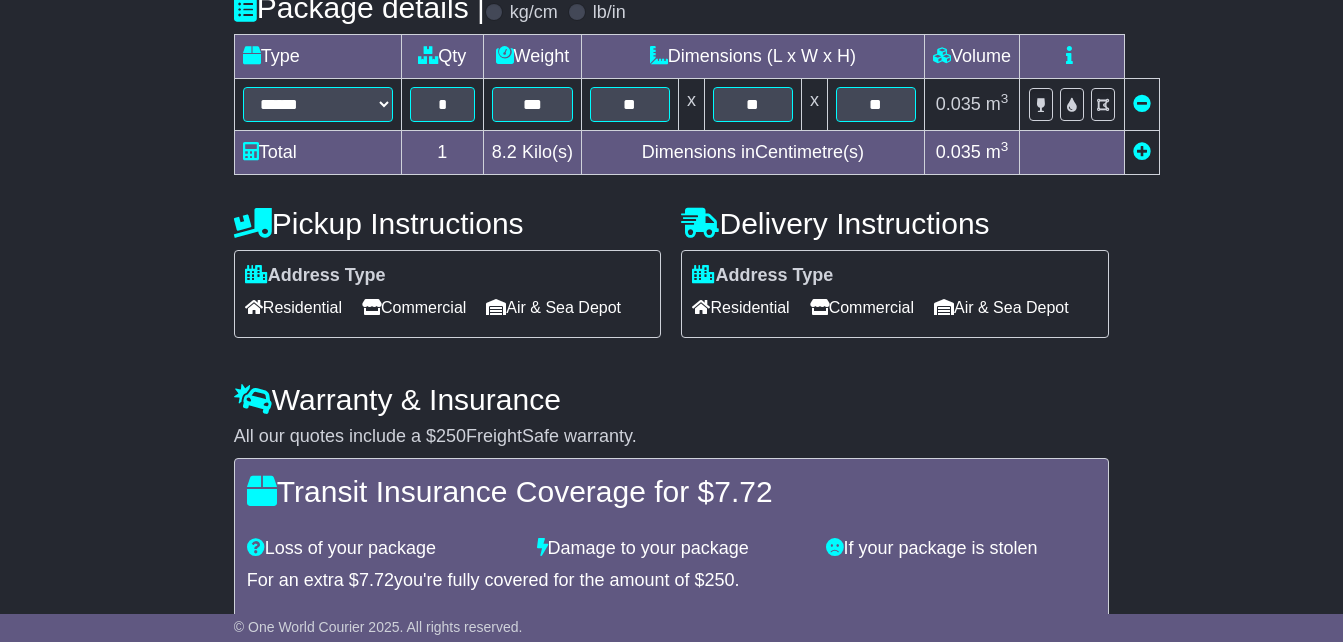 click on "Residential" at bounding box center [740, 307] 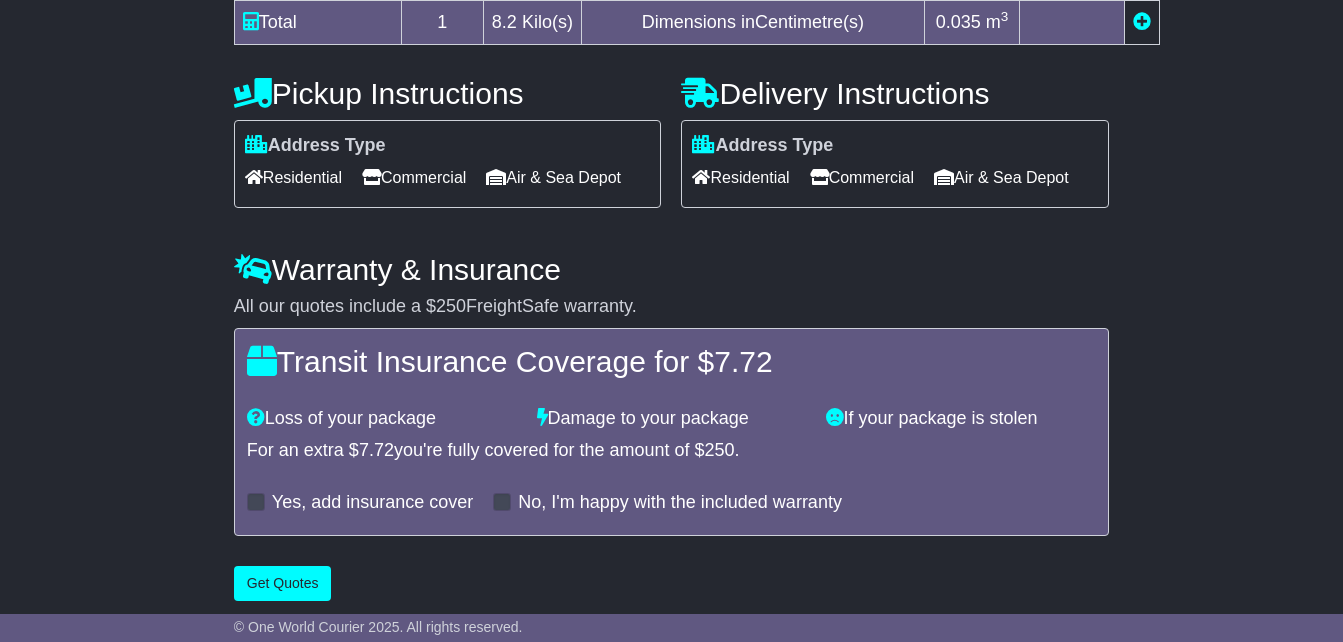 scroll, scrollTop: 700, scrollLeft: 0, axis: vertical 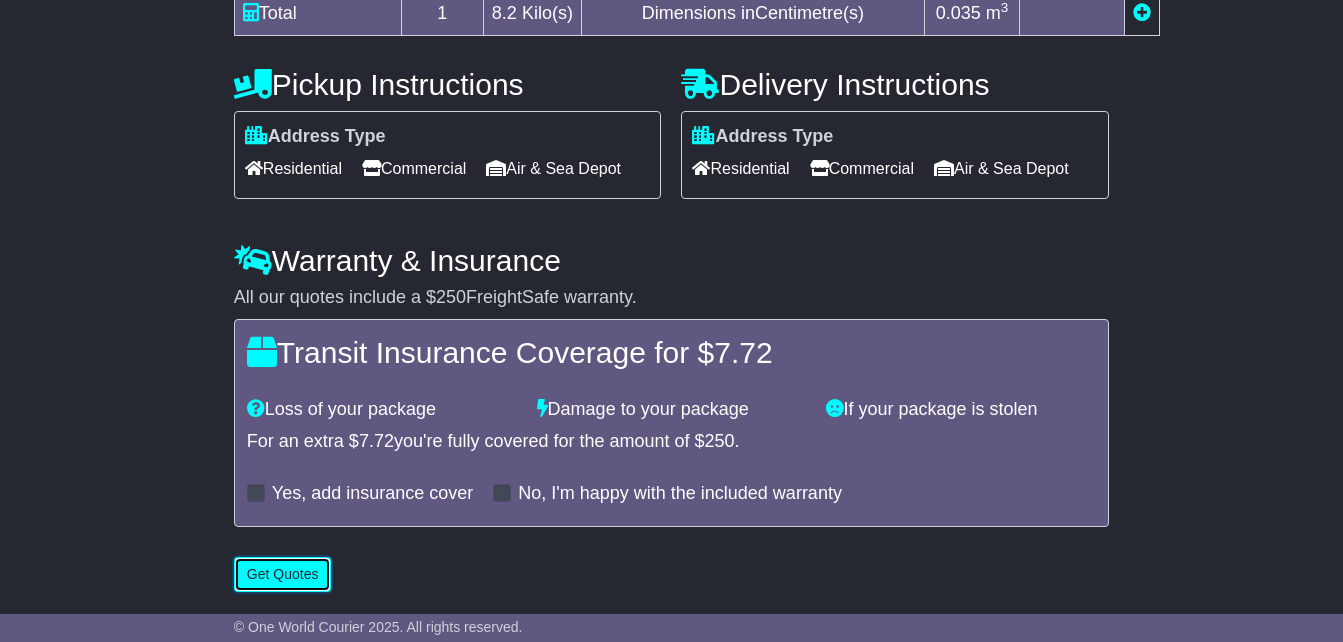click on "Get Quotes" at bounding box center [283, 574] 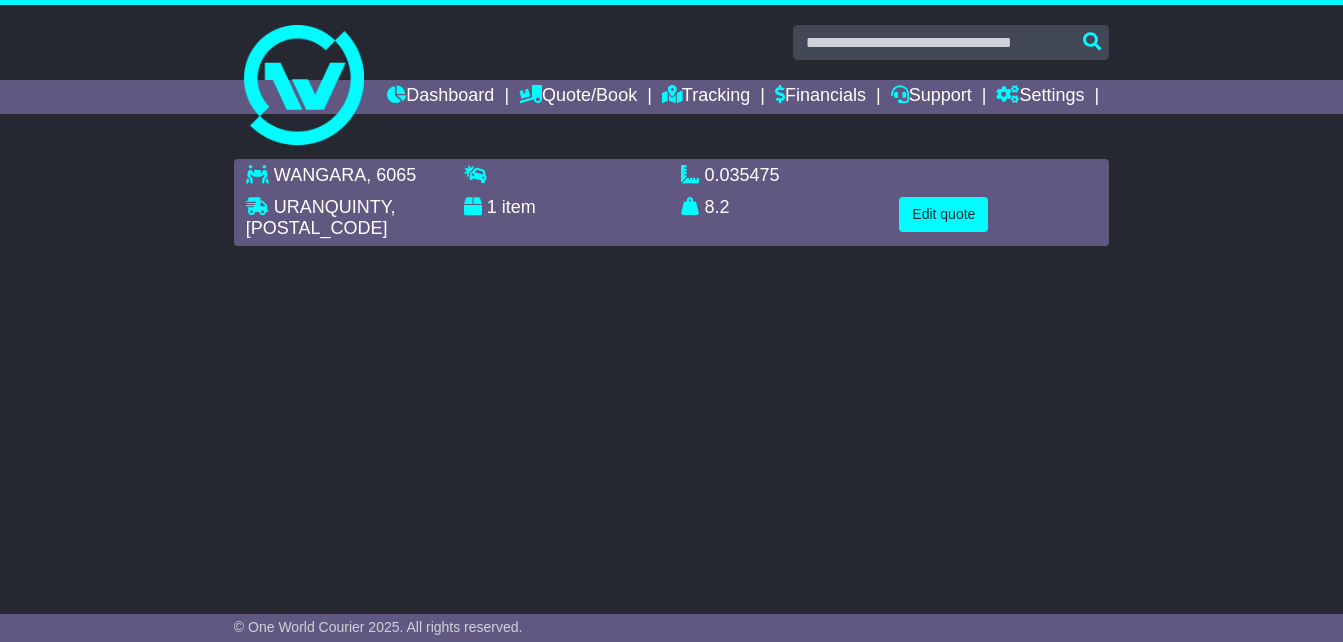 scroll, scrollTop: 0, scrollLeft: 0, axis: both 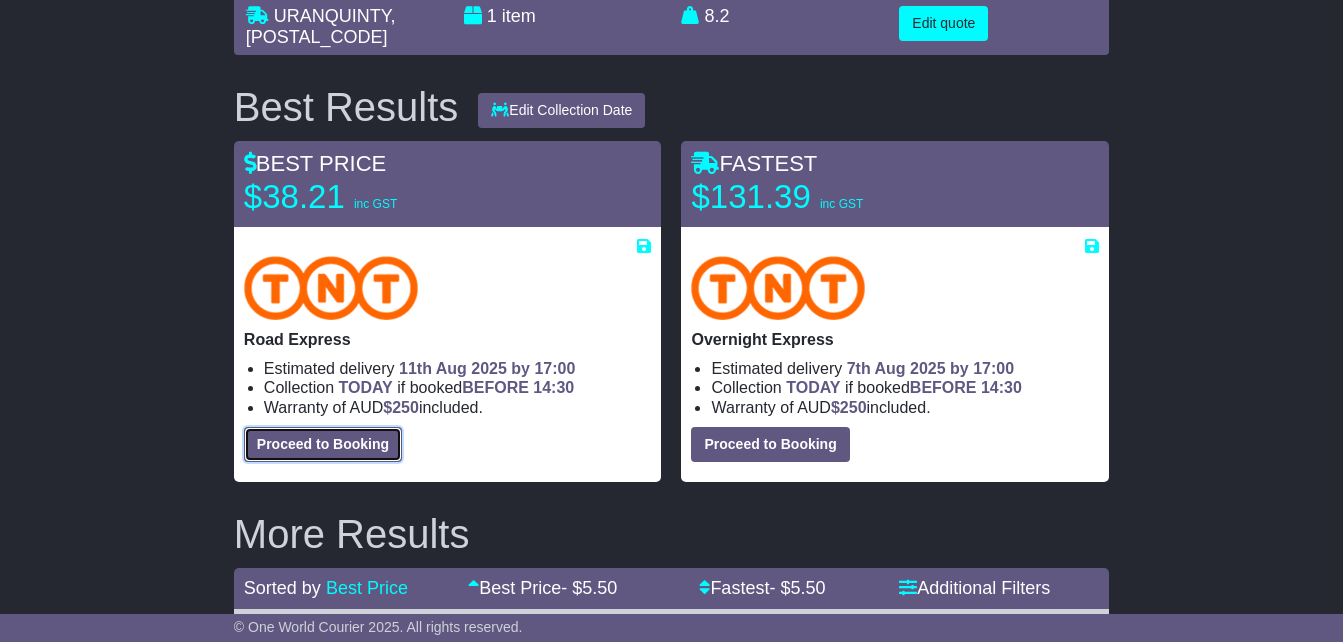 click on "Proceed to Booking" at bounding box center (323, 444) 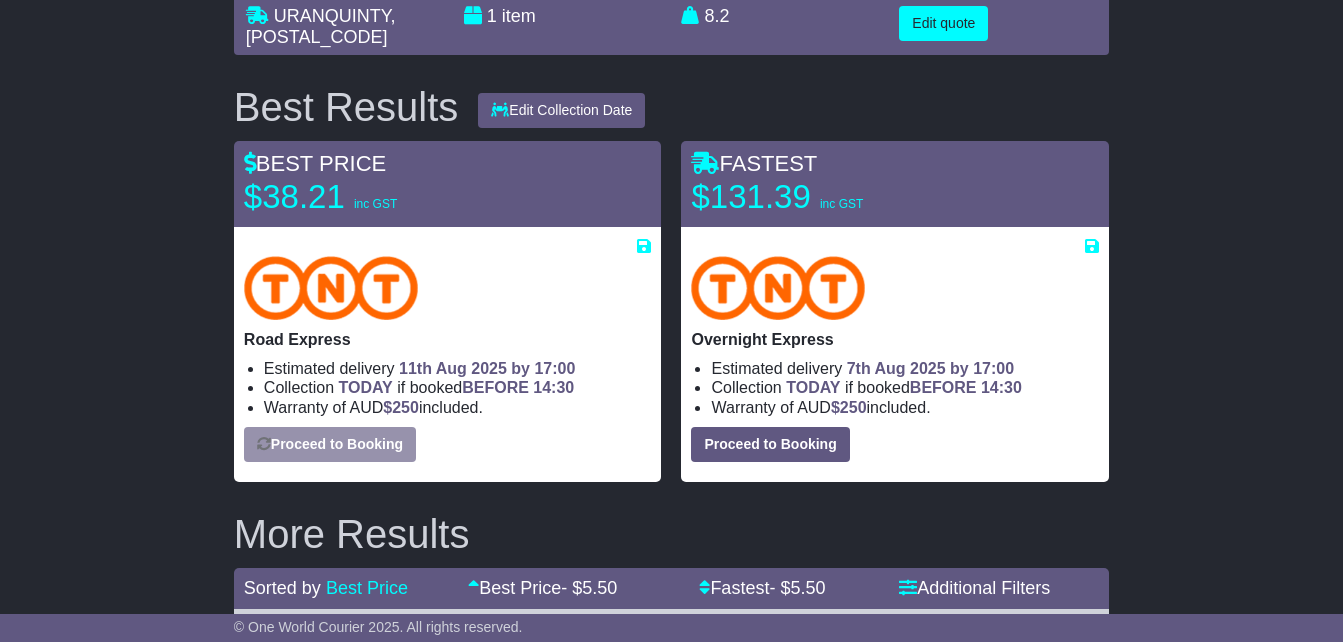 select on "**********" 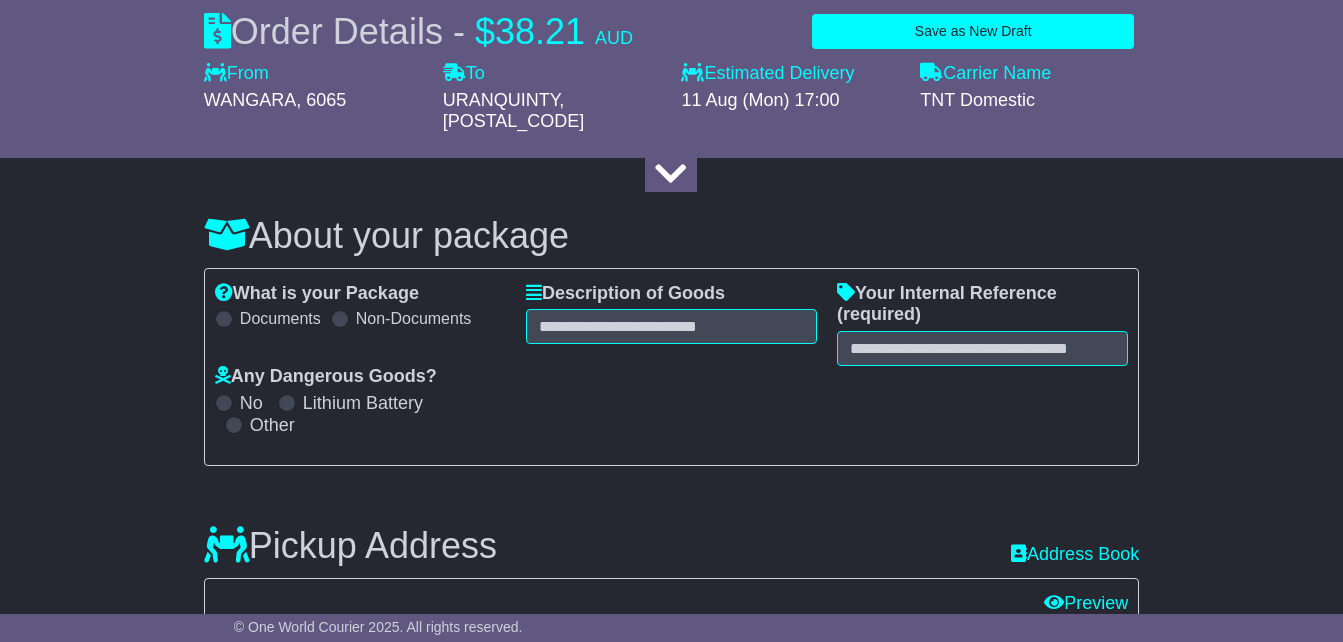 select 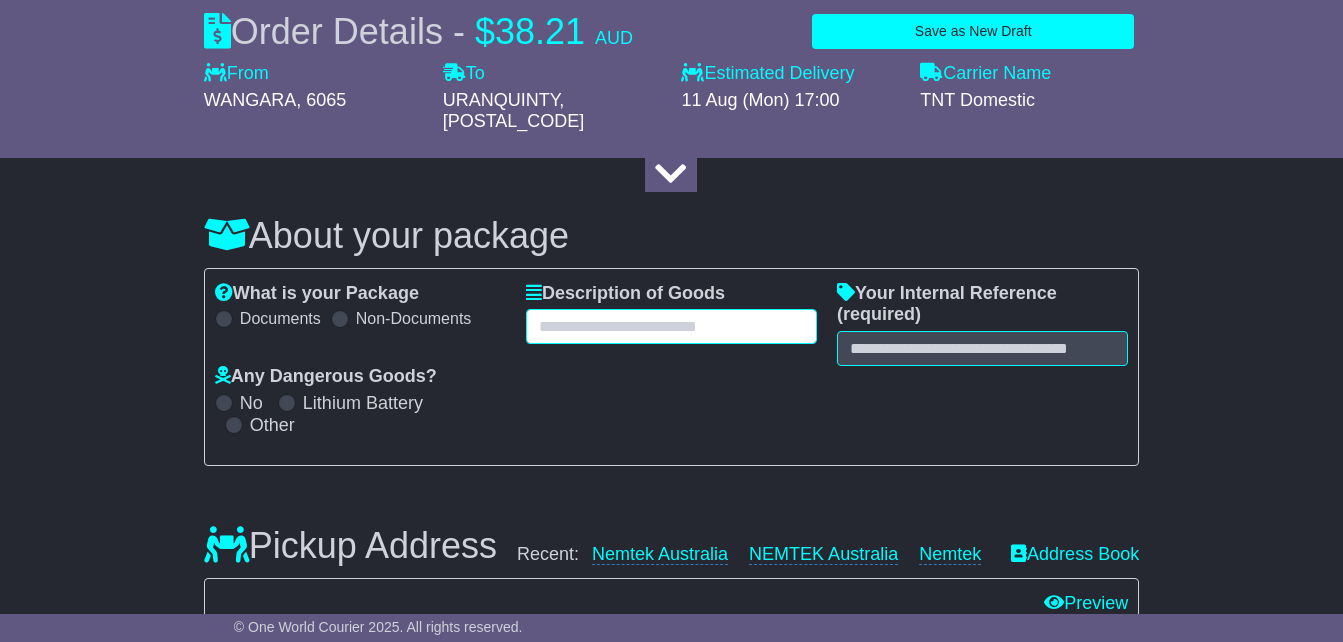 click at bounding box center (671, 326) 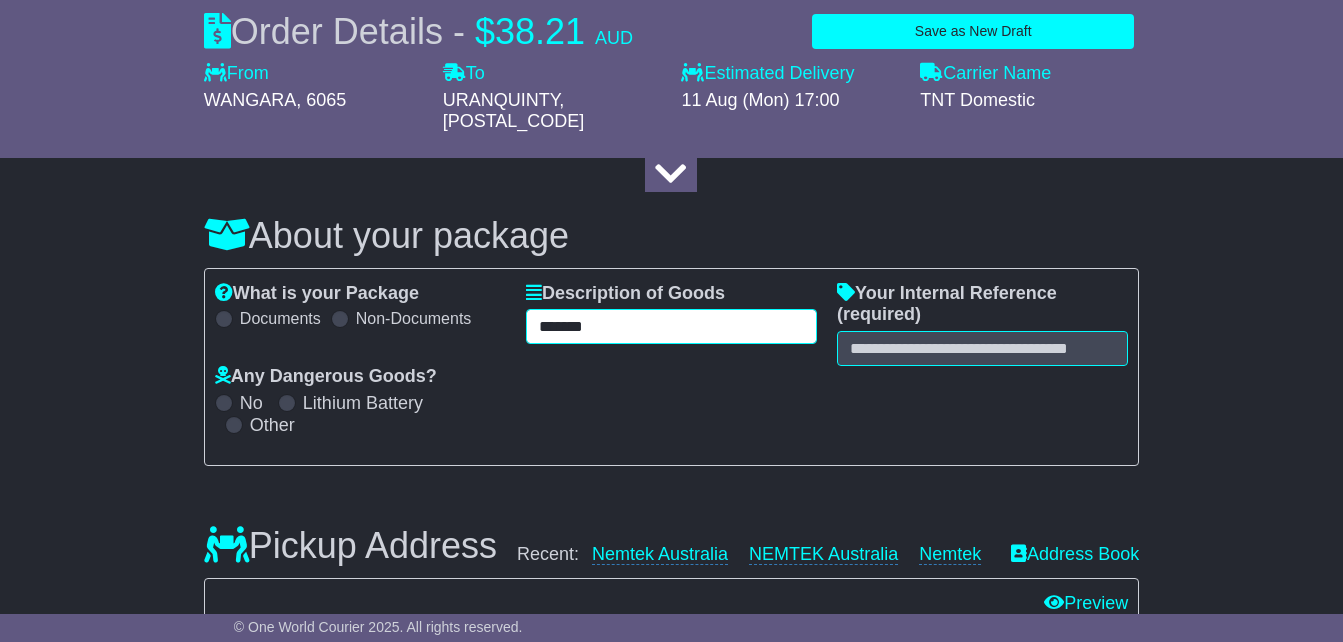 type on "*******" 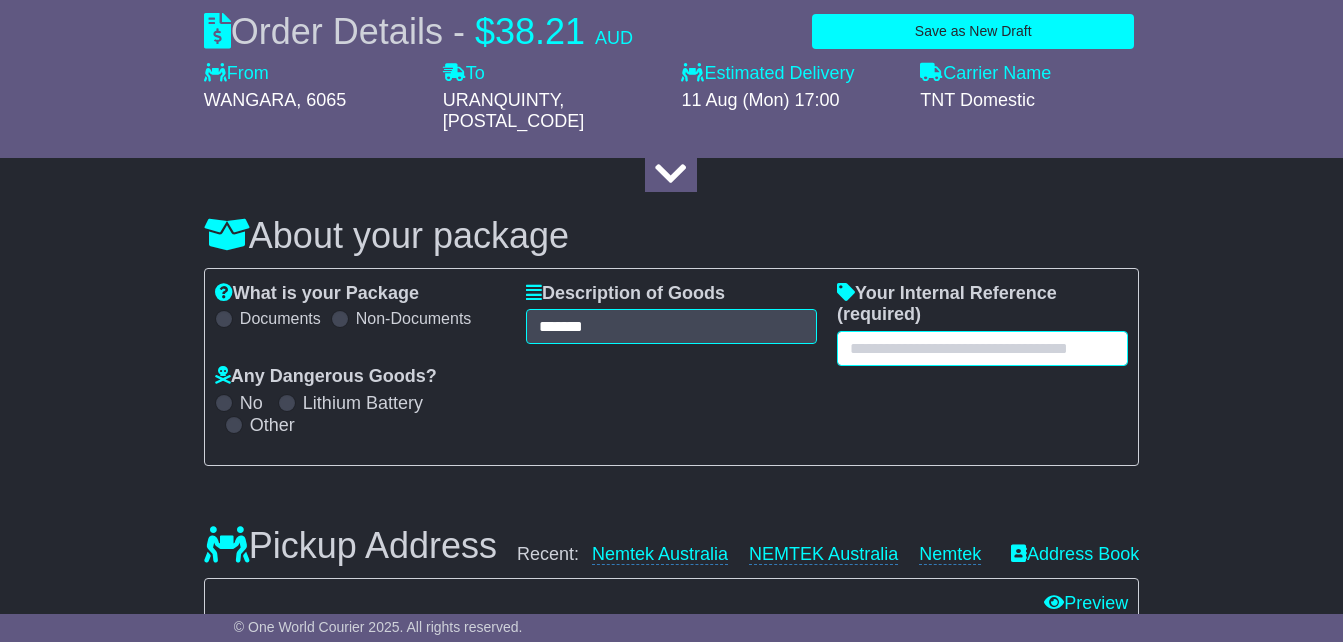 click at bounding box center [982, 348] 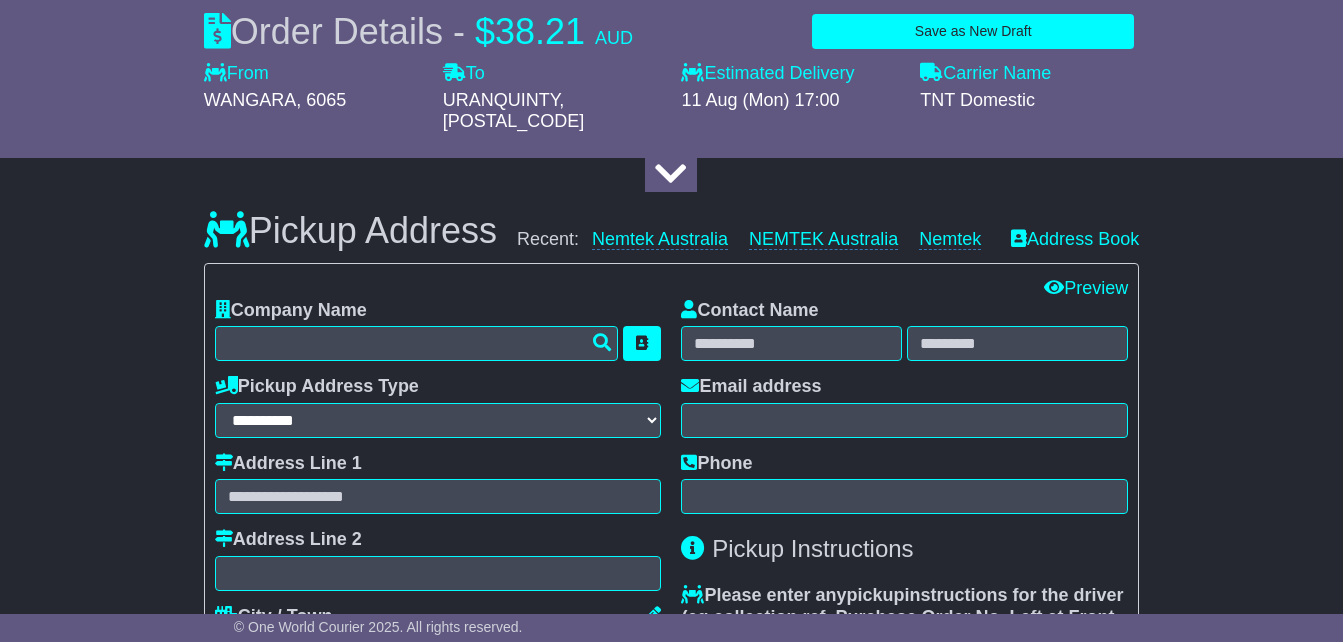 scroll, scrollTop: 527, scrollLeft: 0, axis: vertical 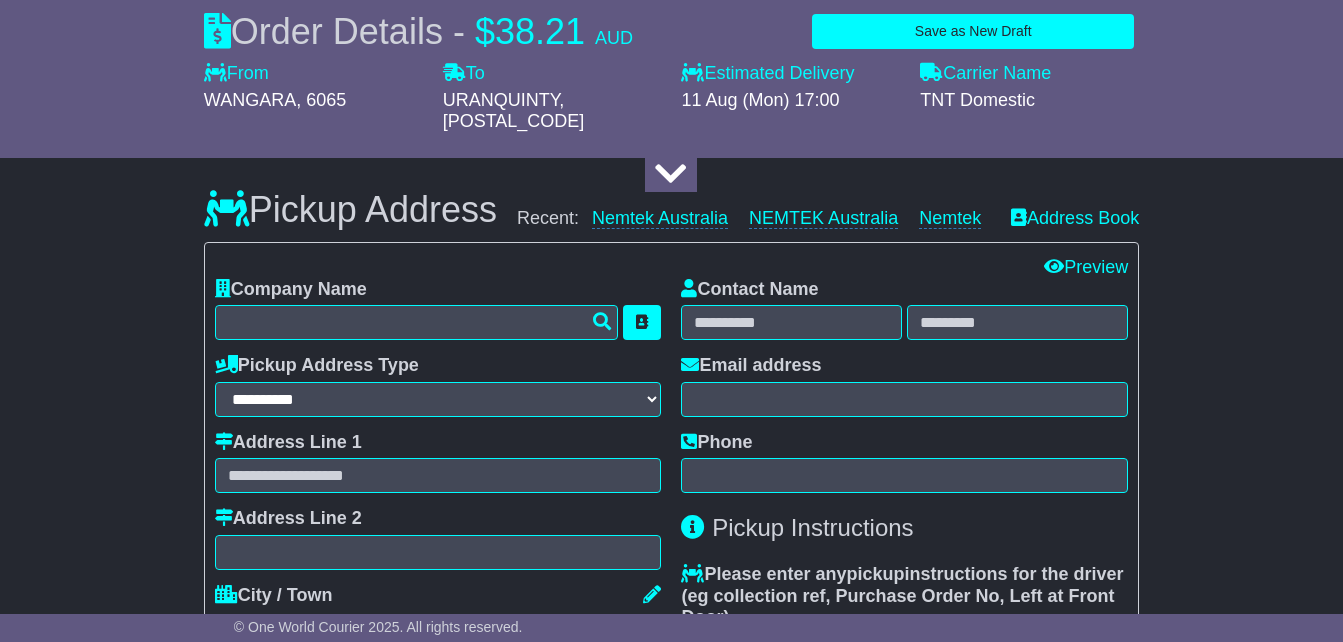 type on "*********" 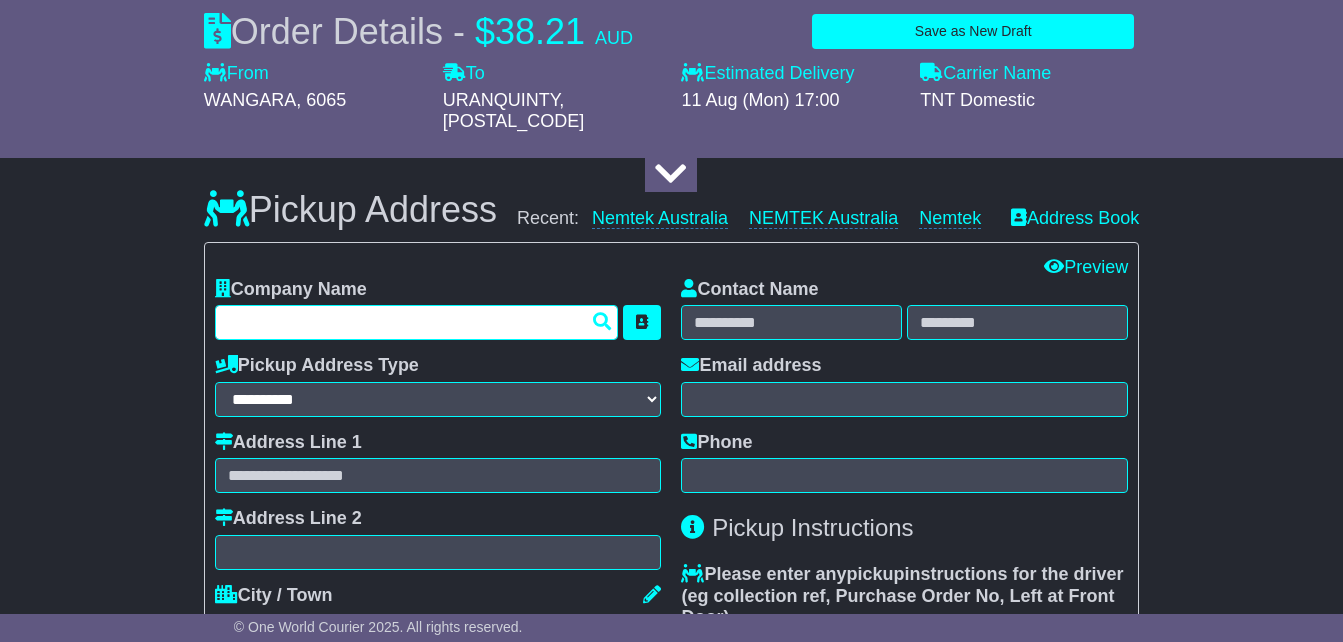 click at bounding box center [417, 322] 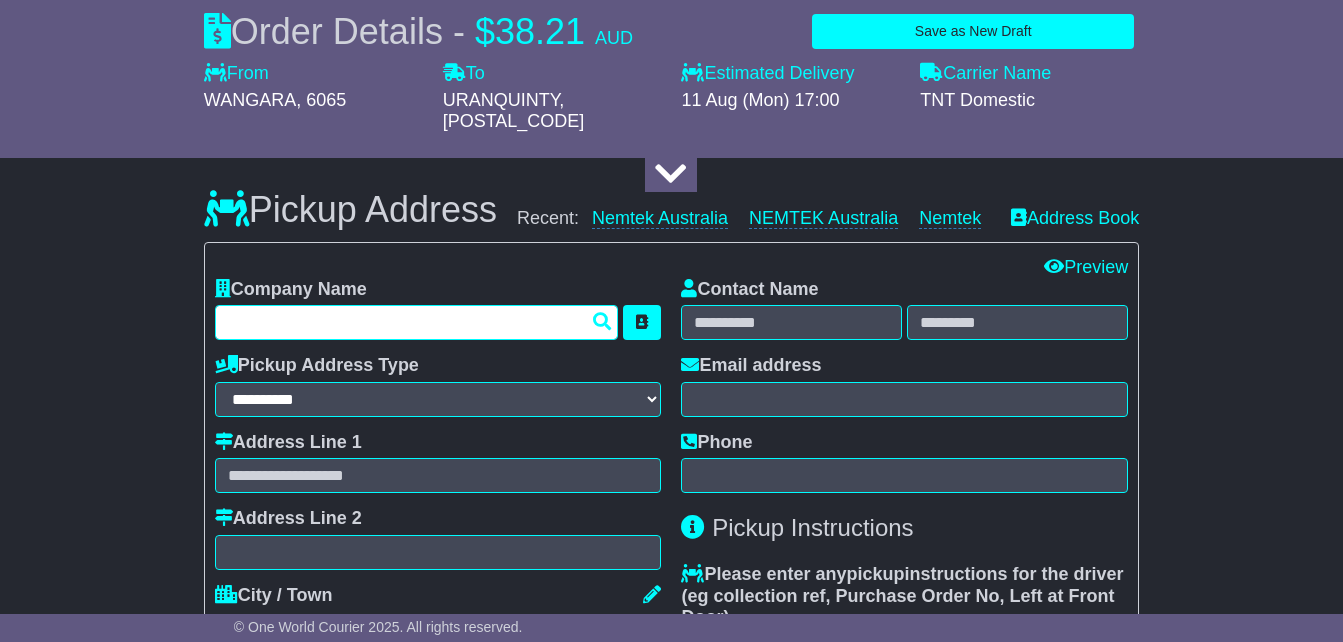 type on "**********" 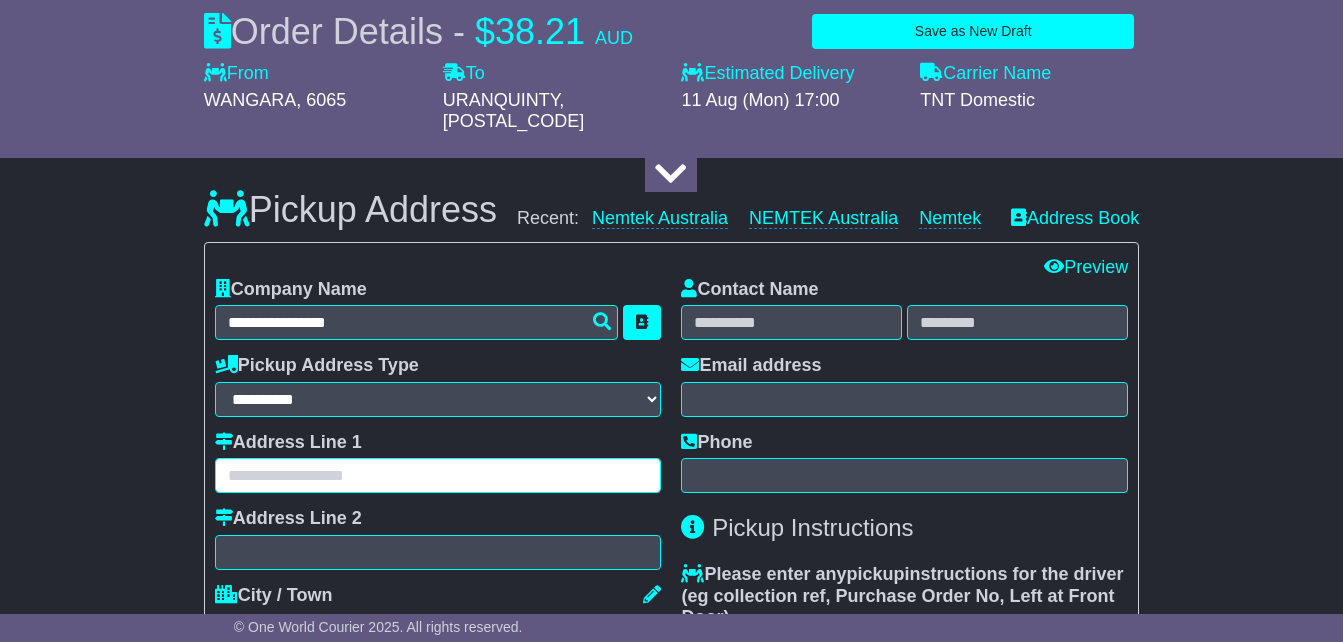 type on "**********" 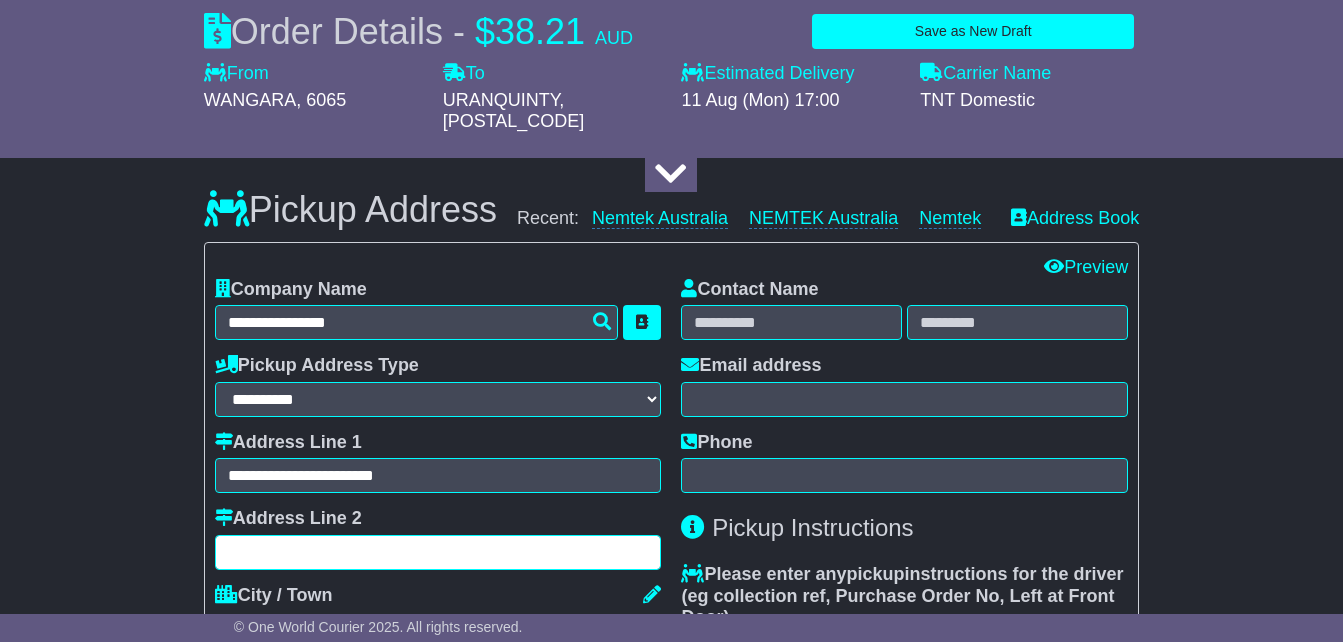 type on "*****" 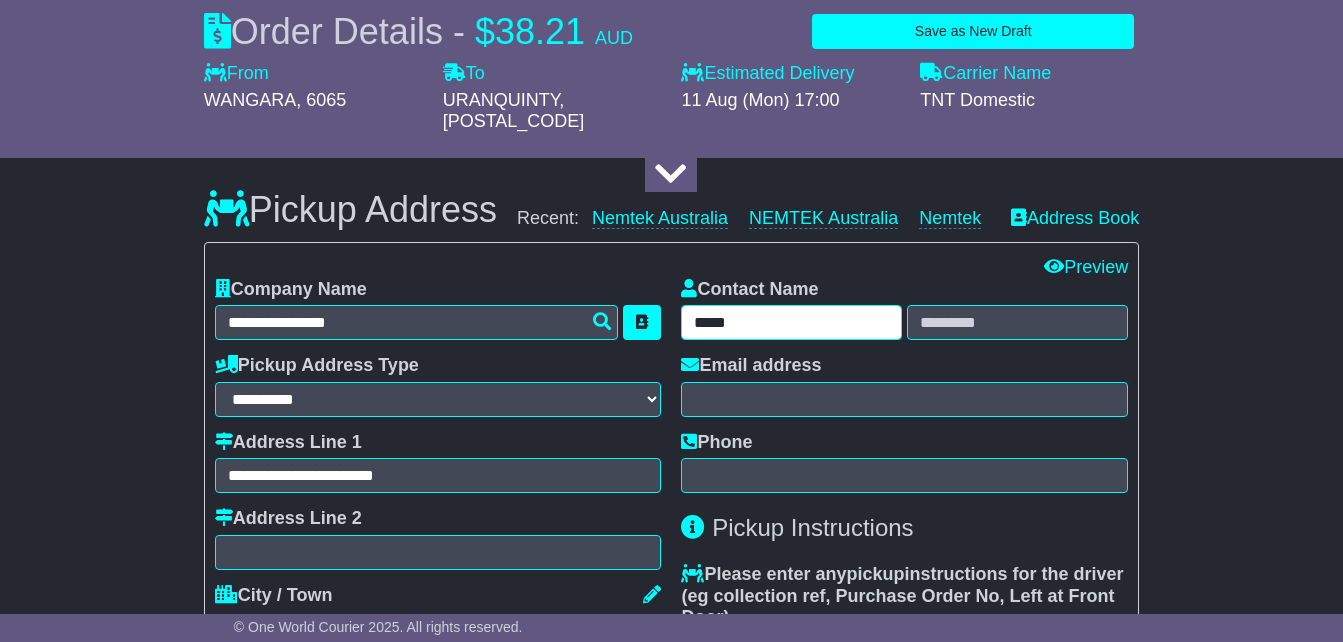 type on "****" 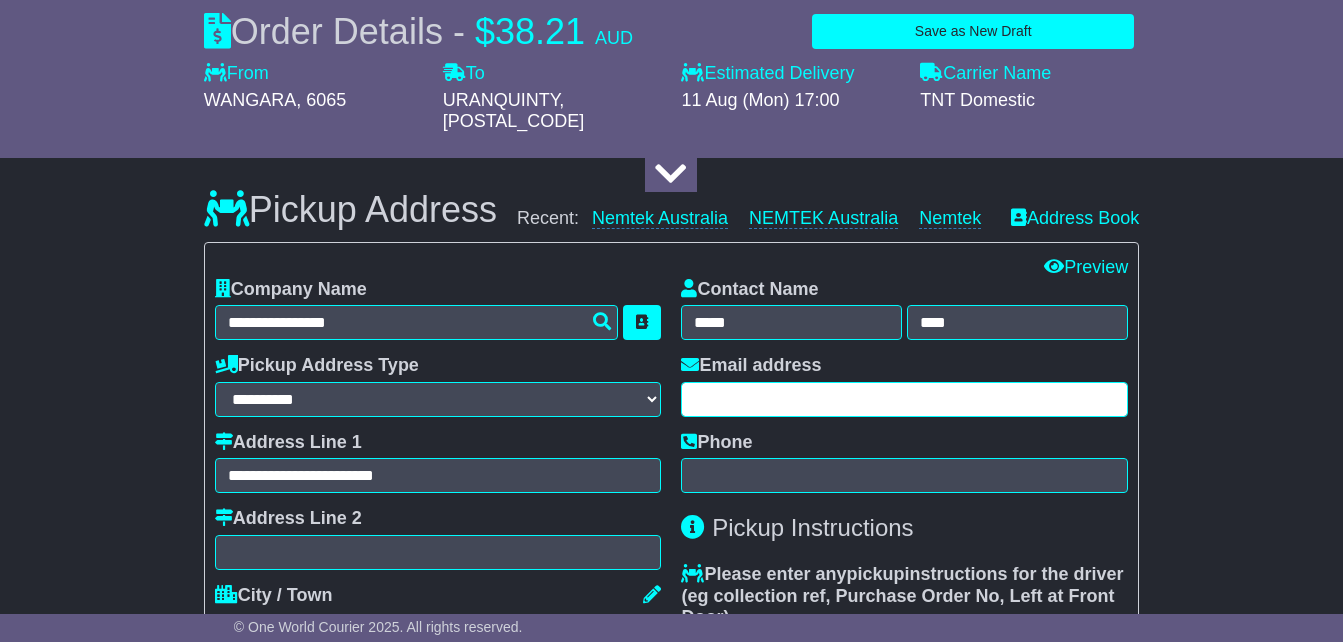 type on "**********" 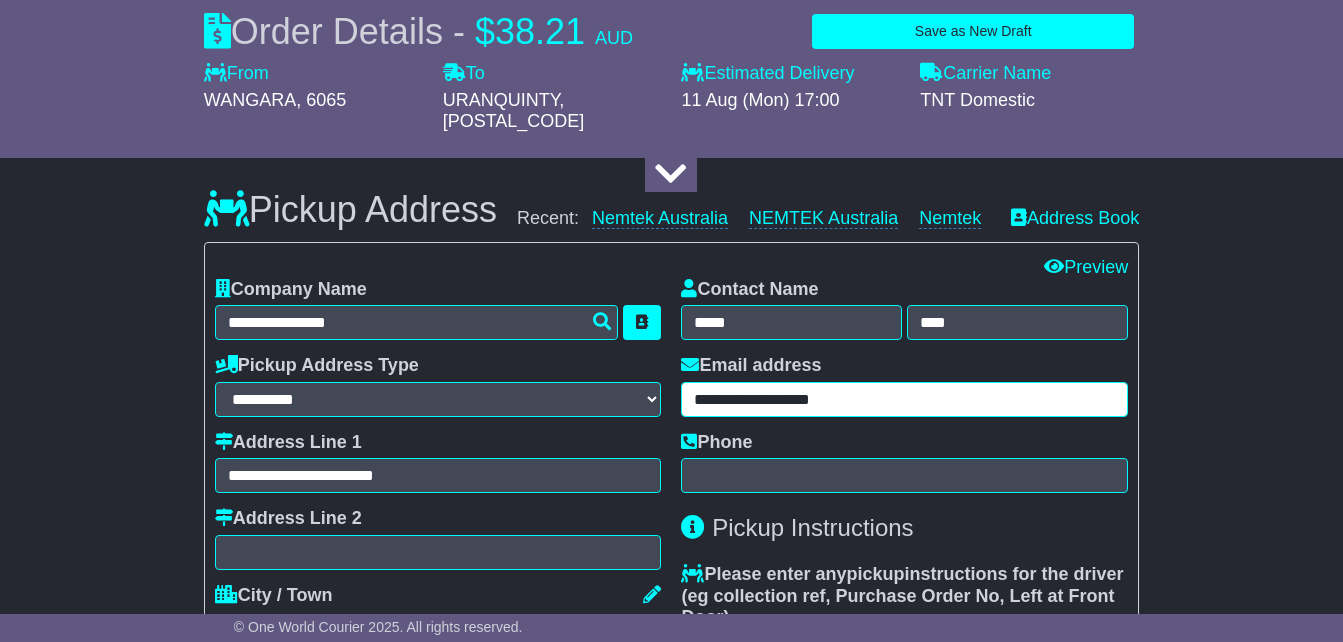 type on "**********" 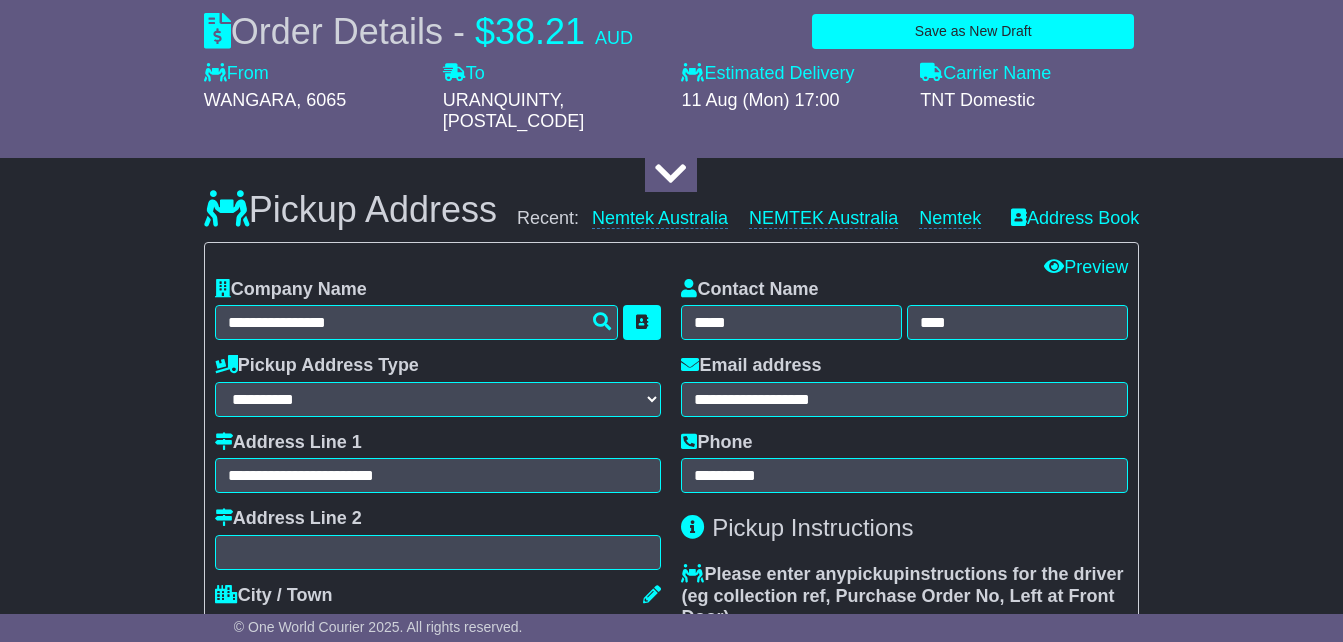 type on "**********" 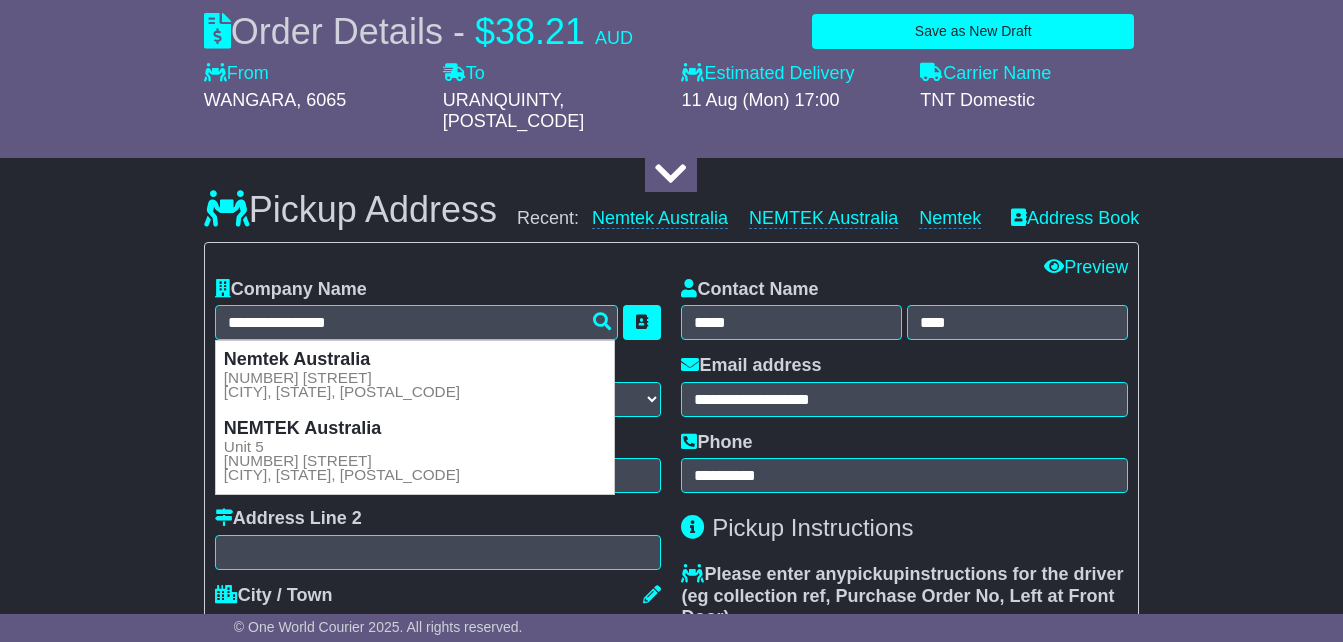 click on "Pickup Instructions" at bounding box center (904, 528) 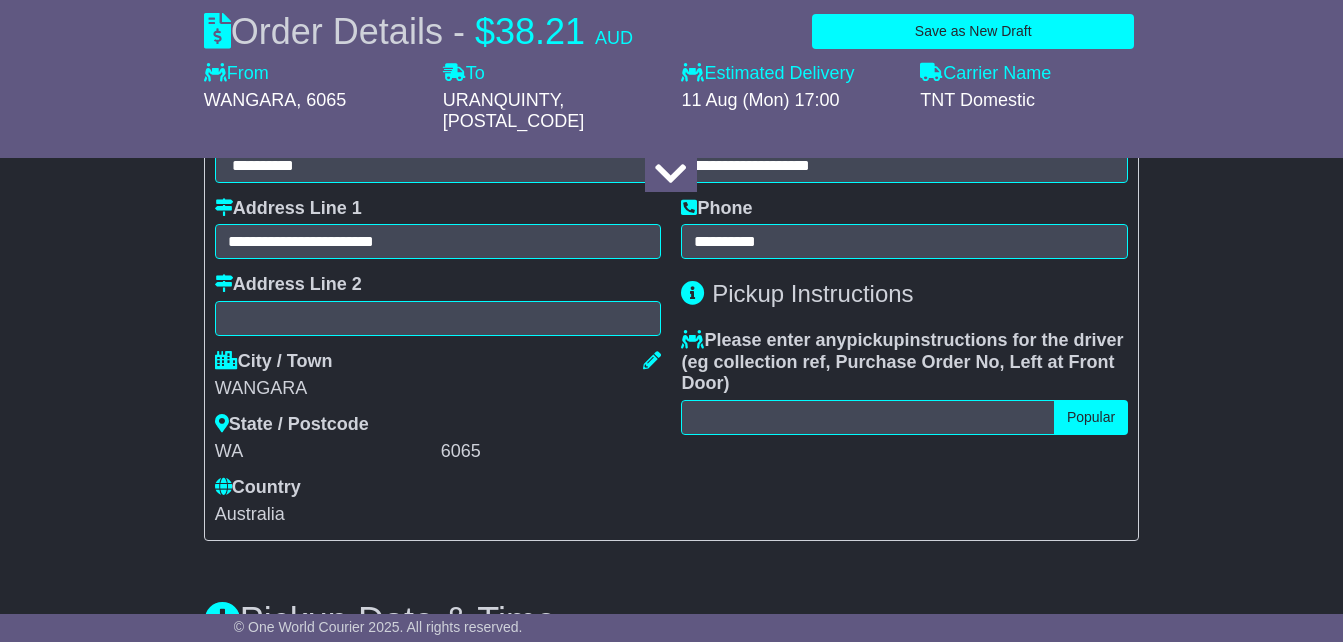 scroll, scrollTop: 750, scrollLeft: 0, axis: vertical 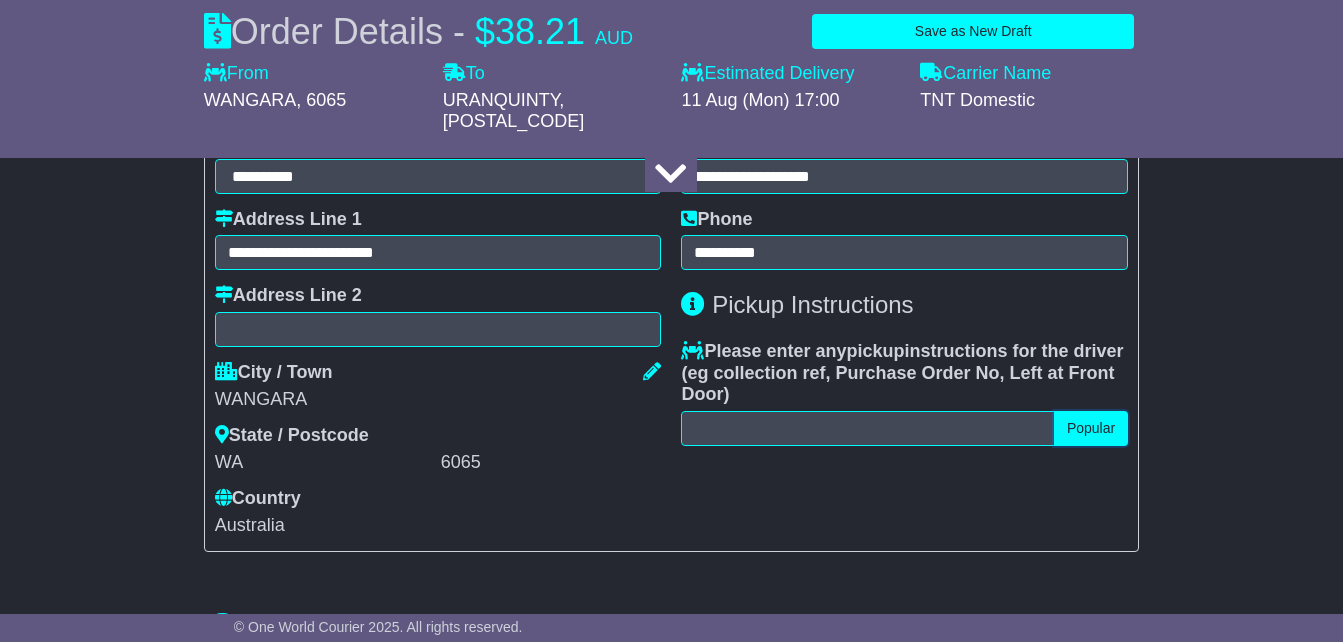 click on "Popular" at bounding box center [1091, 428] 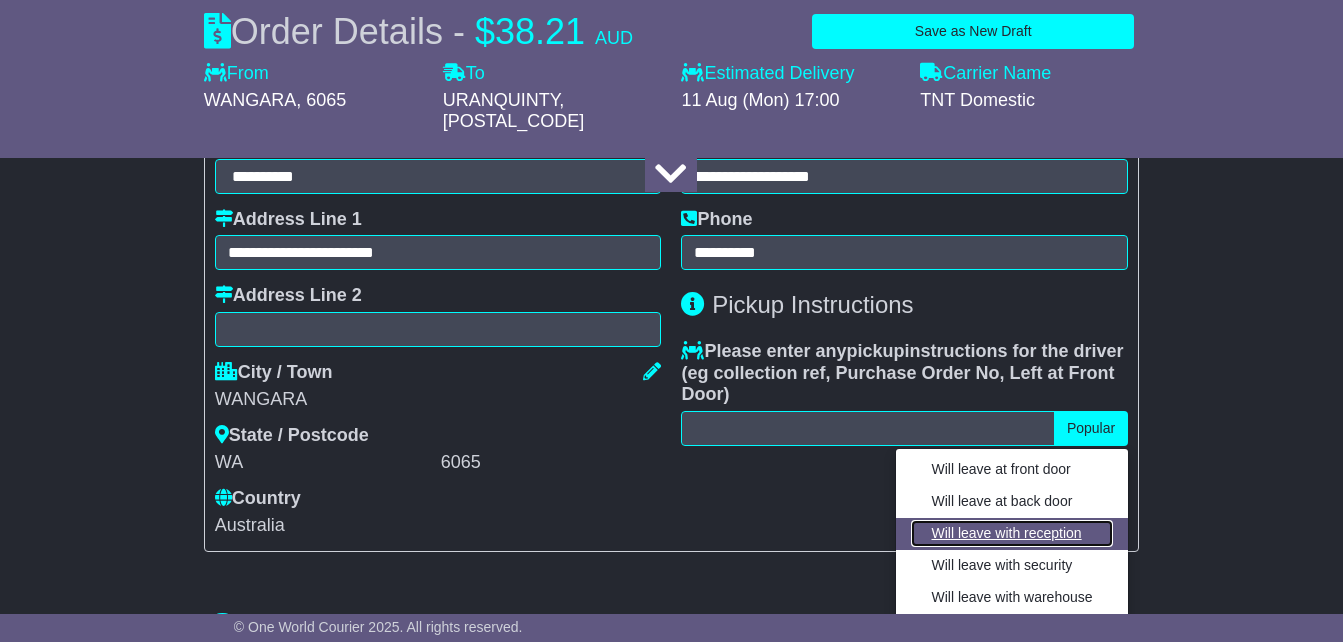 click on "Will leave with reception" at bounding box center [1011, 533] 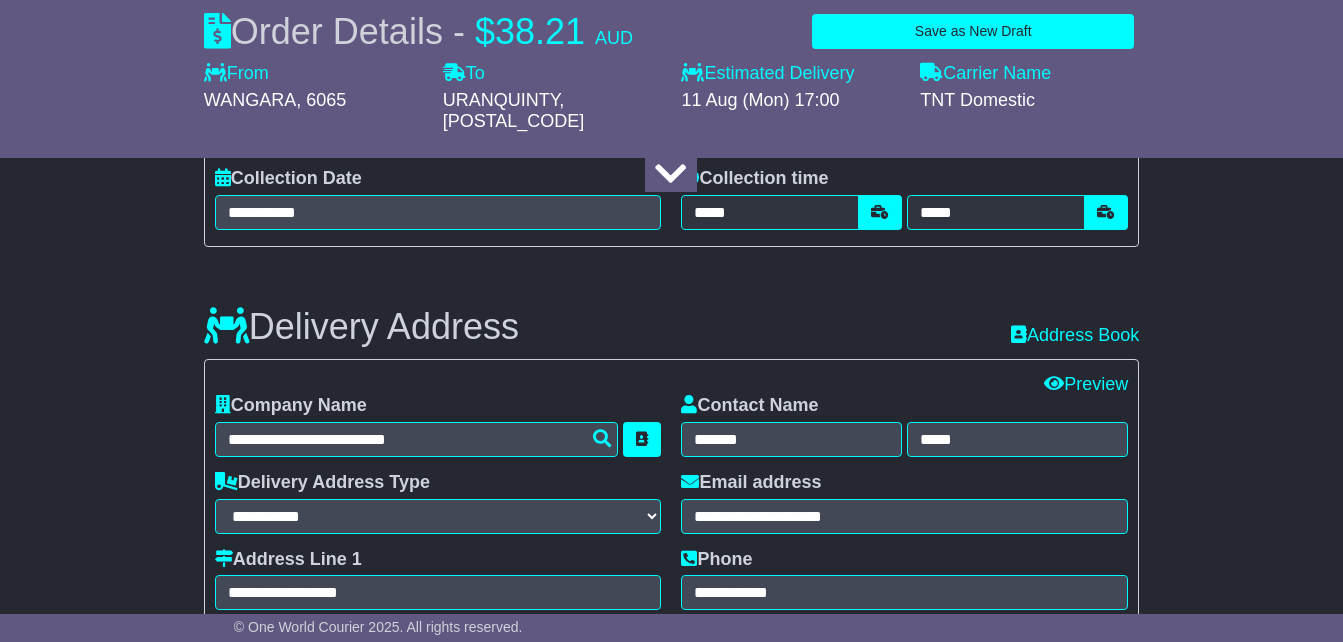 scroll, scrollTop: 1292, scrollLeft: 0, axis: vertical 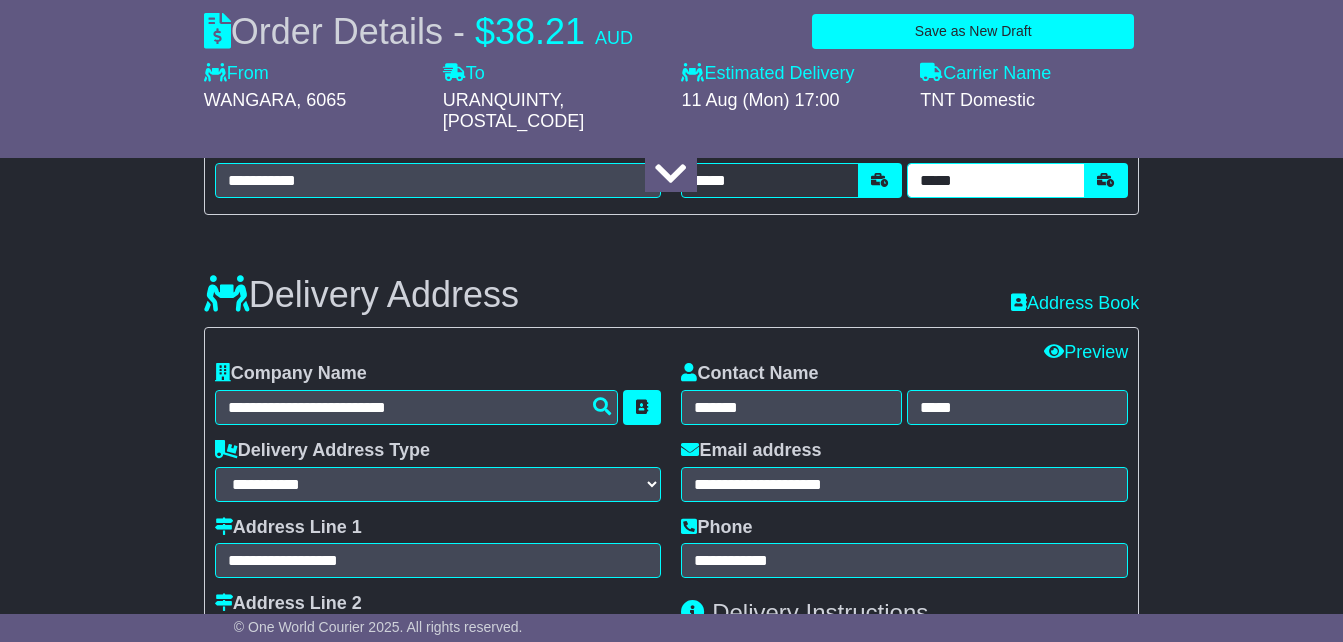 click on "*****" at bounding box center [996, 180] 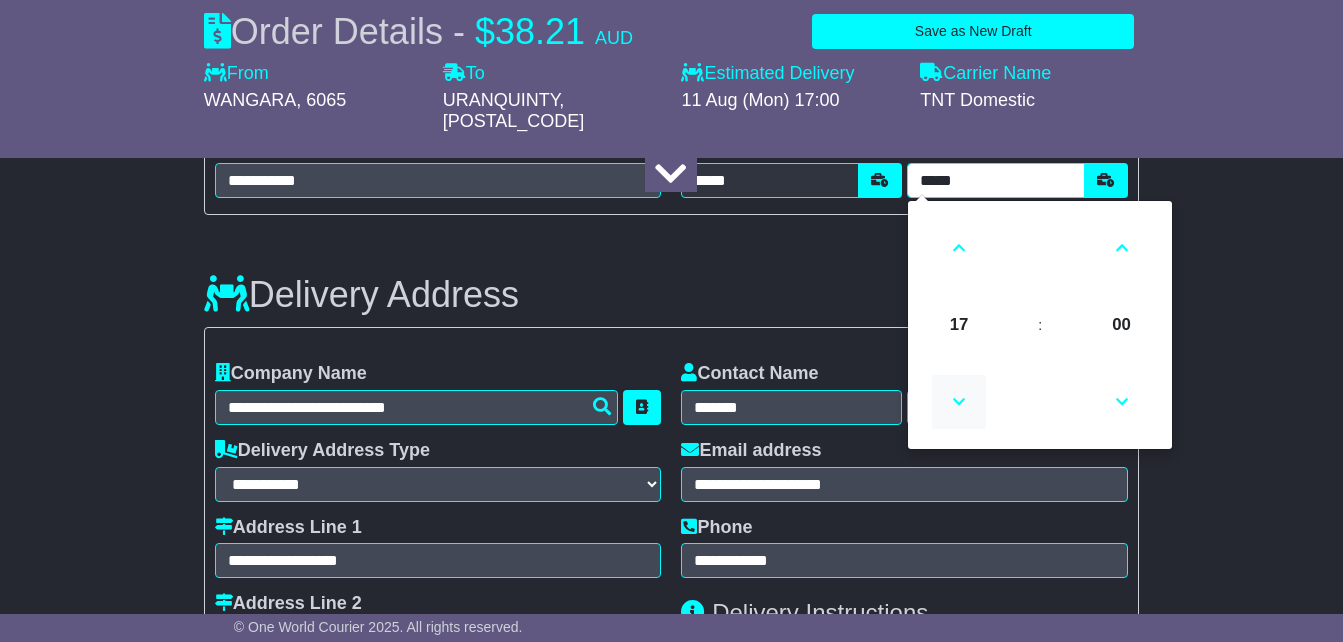 click at bounding box center [959, 402] 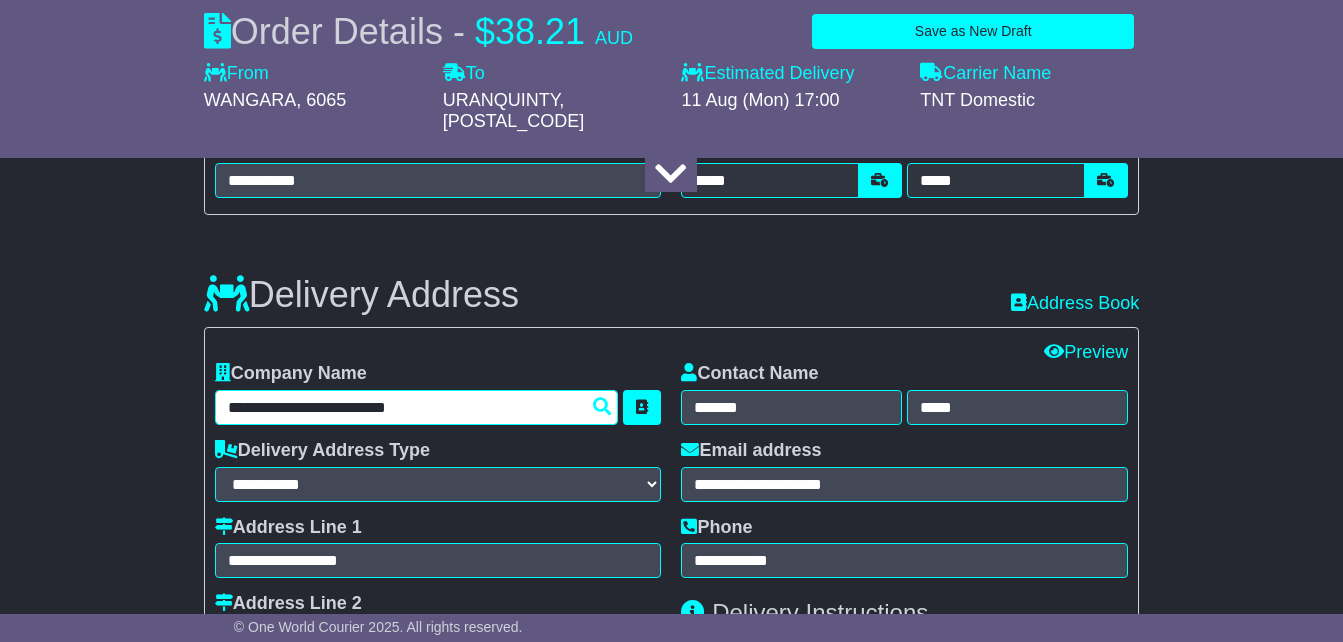 click on "**********" at bounding box center (417, 407) 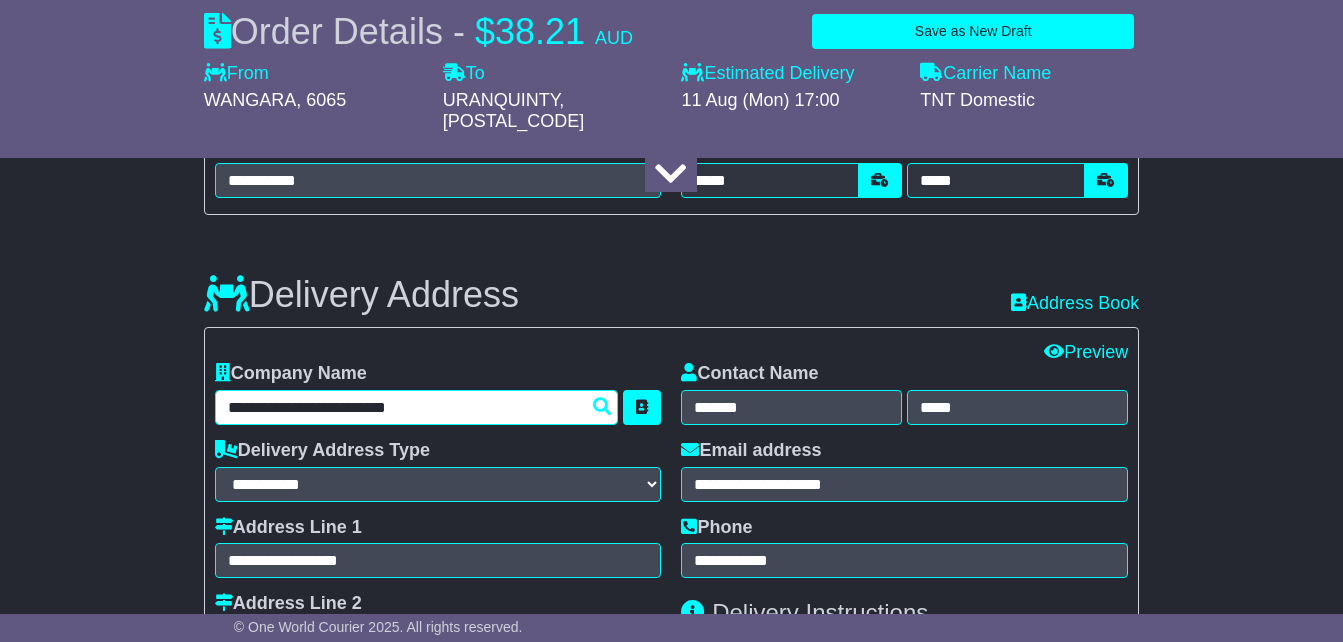 drag, startPoint x: 445, startPoint y: 421, endPoint x: 218, endPoint y: 434, distance: 227.37195 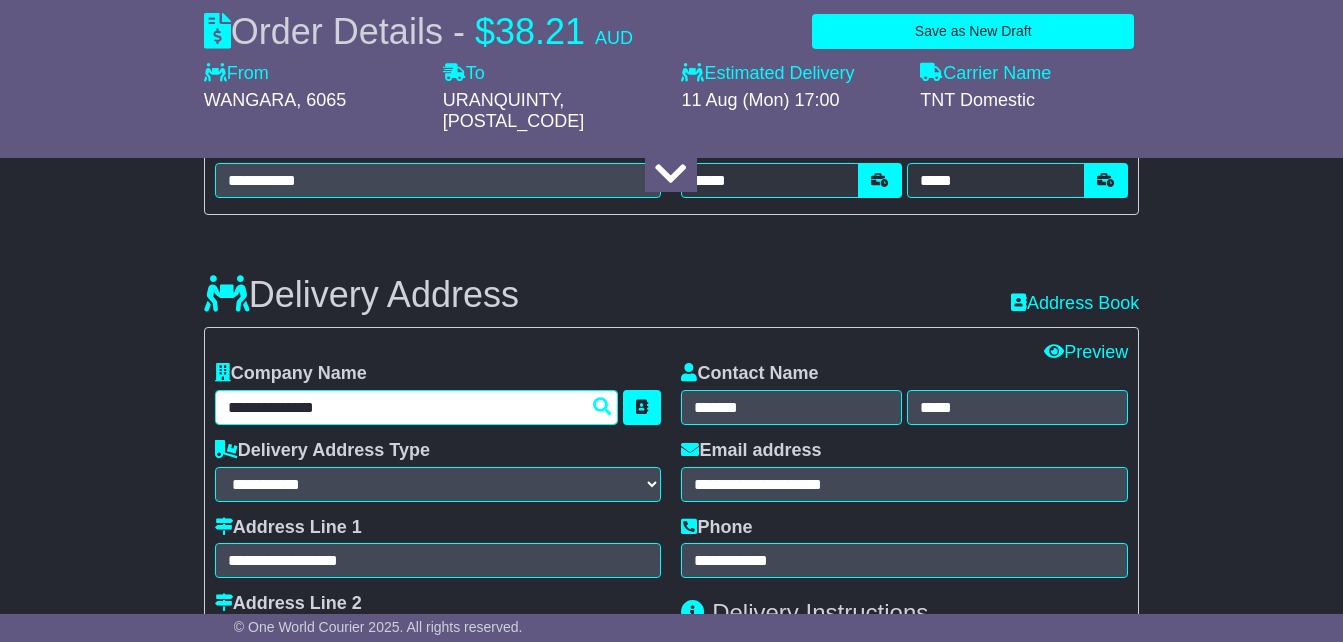 type on "**********" 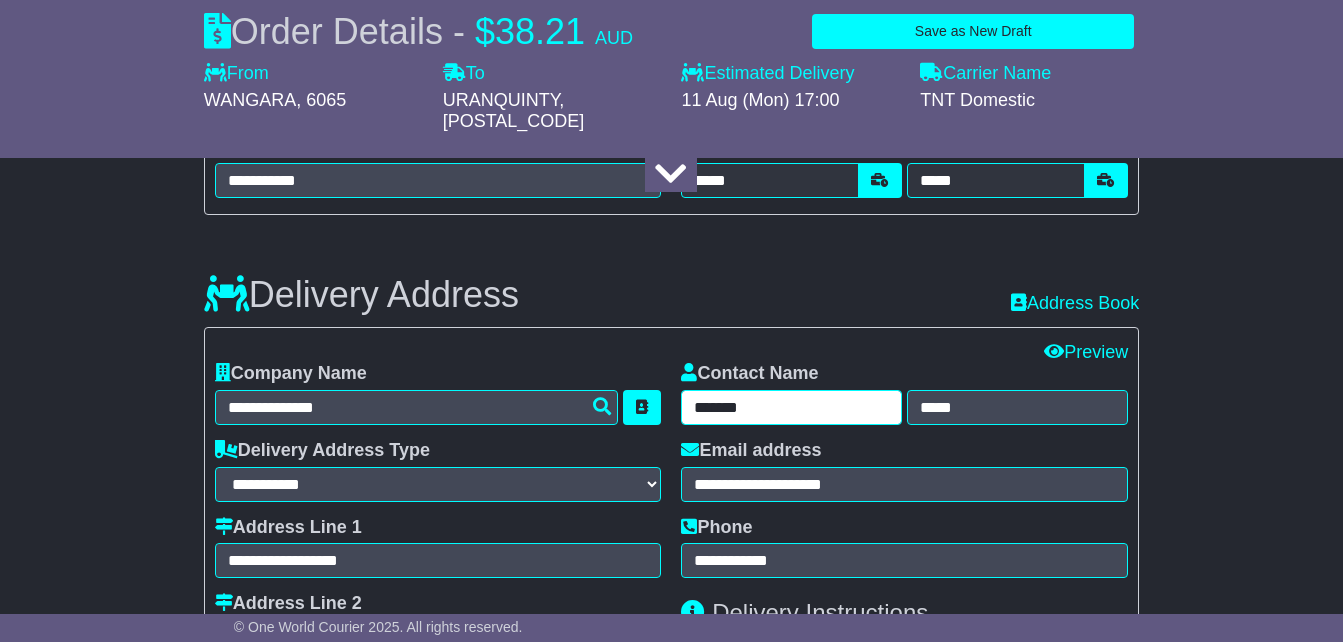 drag, startPoint x: 759, startPoint y: 413, endPoint x: 682, endPoint y: 419, distance: 77.23341 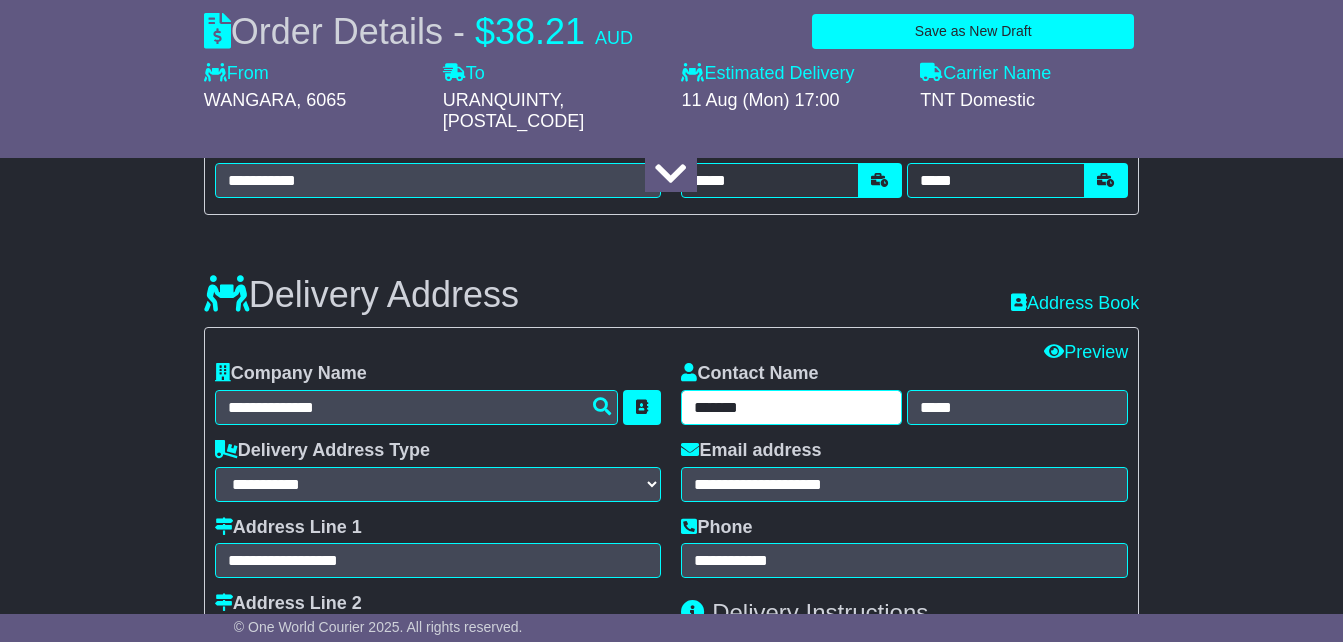 type on "*******" 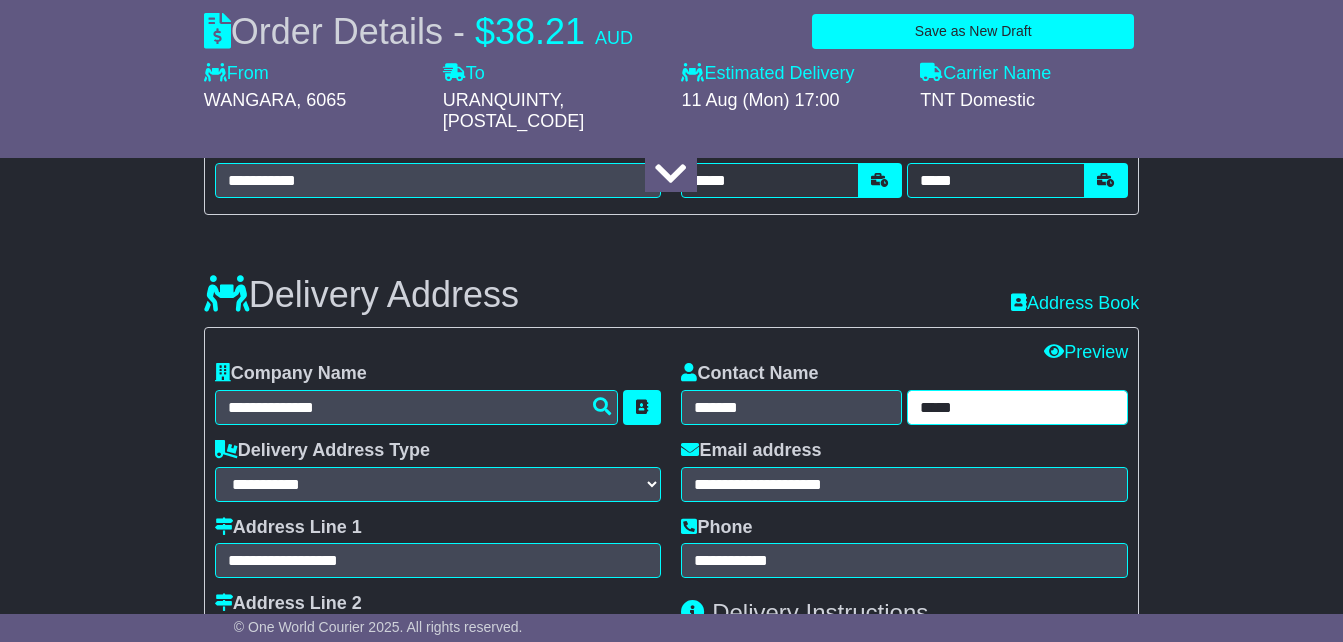 drag, startPoint x: 985, startPoint y: 422, endPoint x: 912, endPoint y: 419, distance: 73.061615 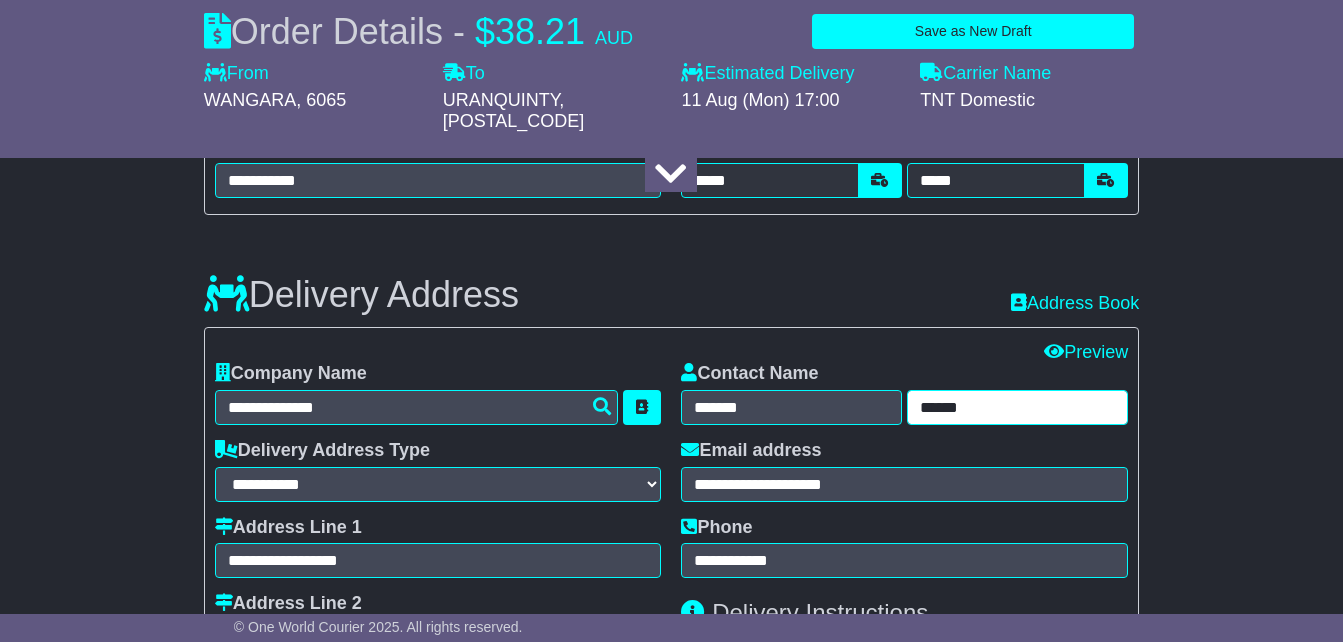 type on "******" 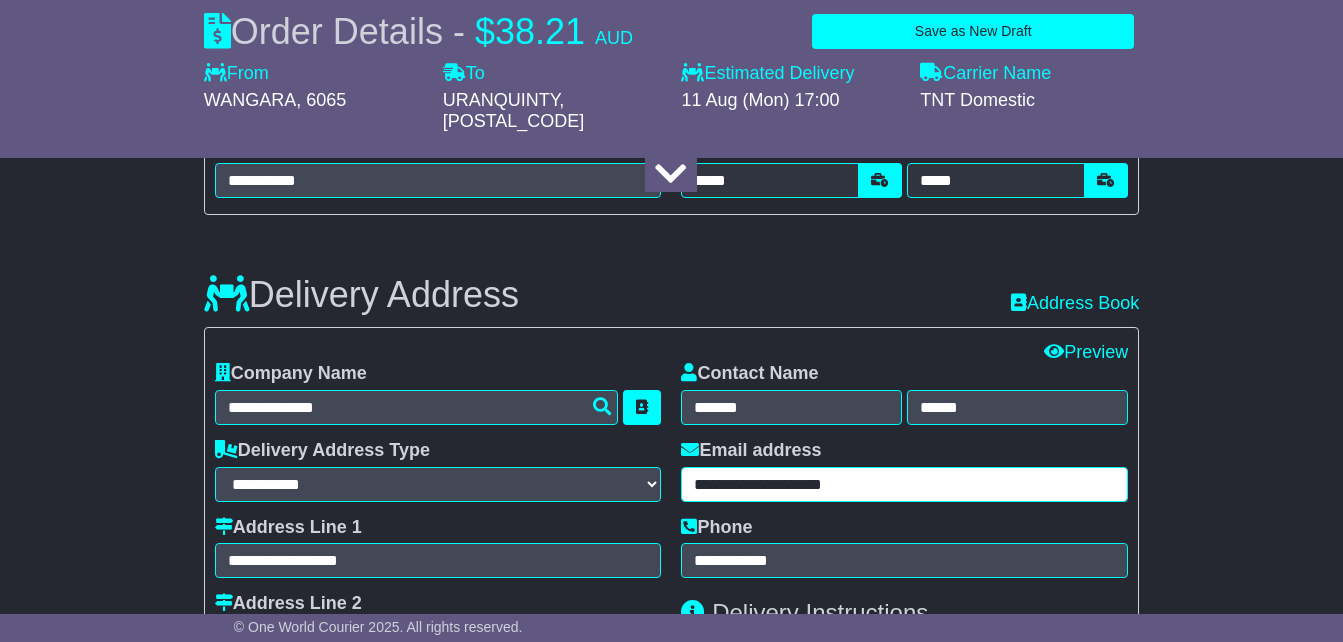 drag, startPoint x: 879, startPoint y: 495, endPoint x: 669, endPoint y: 504, distance: 210.19276 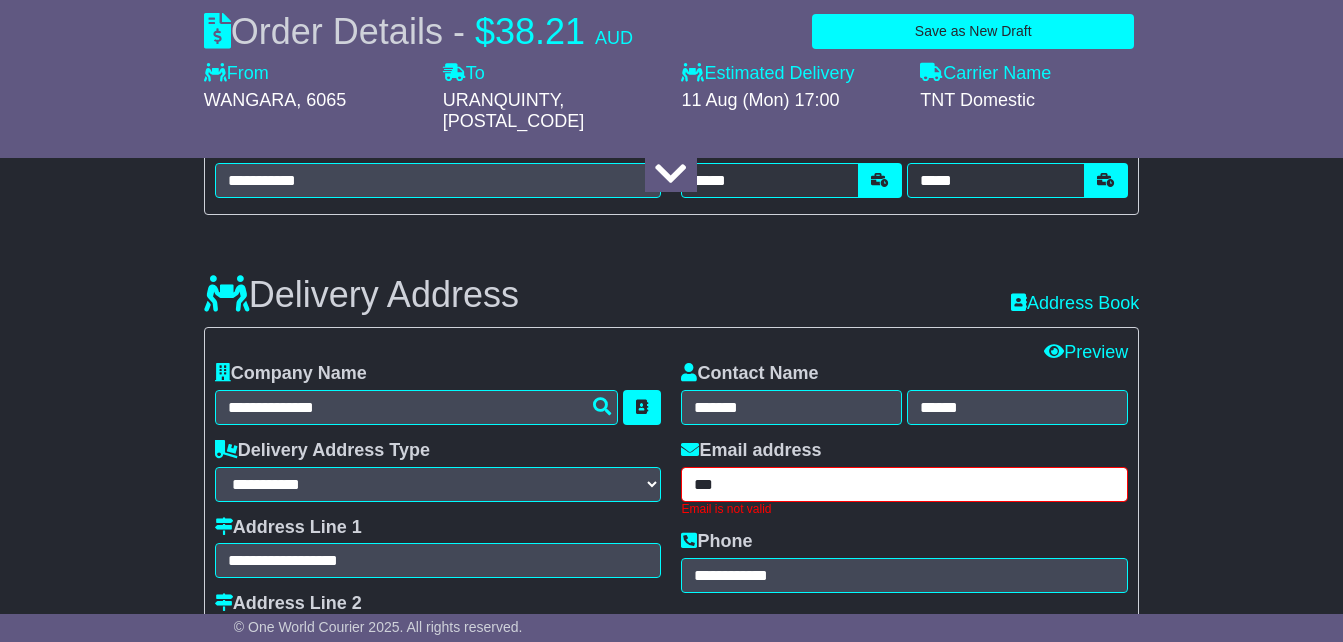 drag, startPoint x: 721, startPoint y: 492, endPoint x: 687, endPoint y: 492, distance: 34 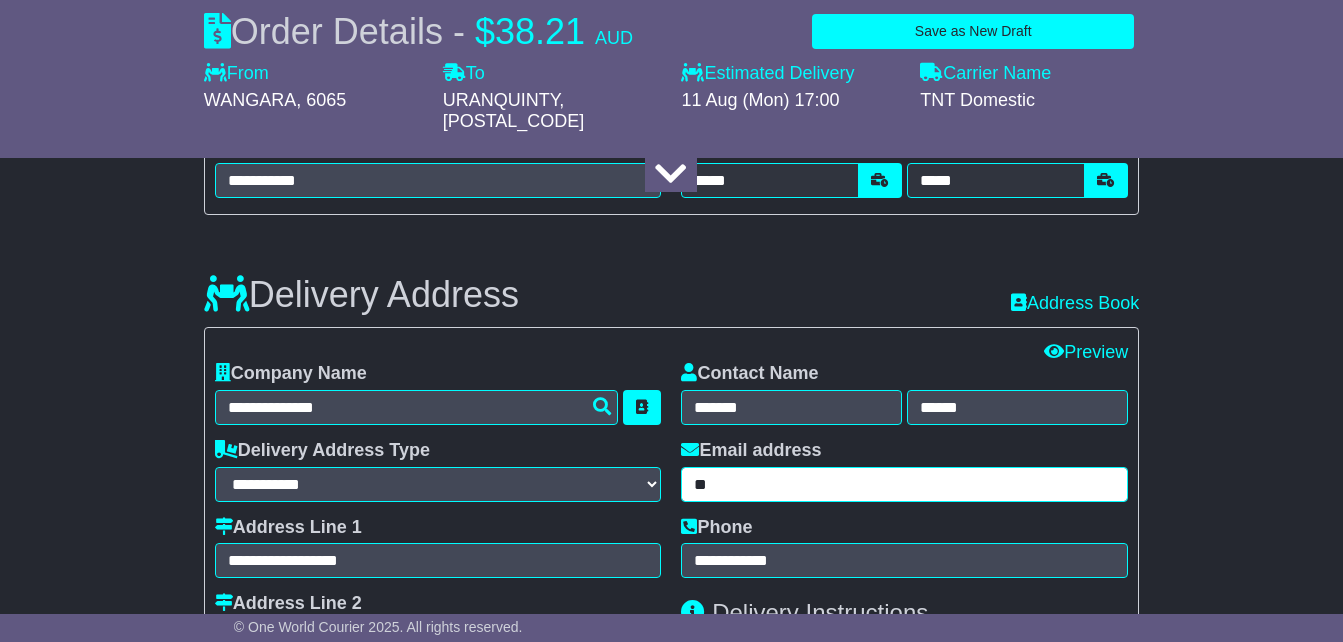 type on "*" 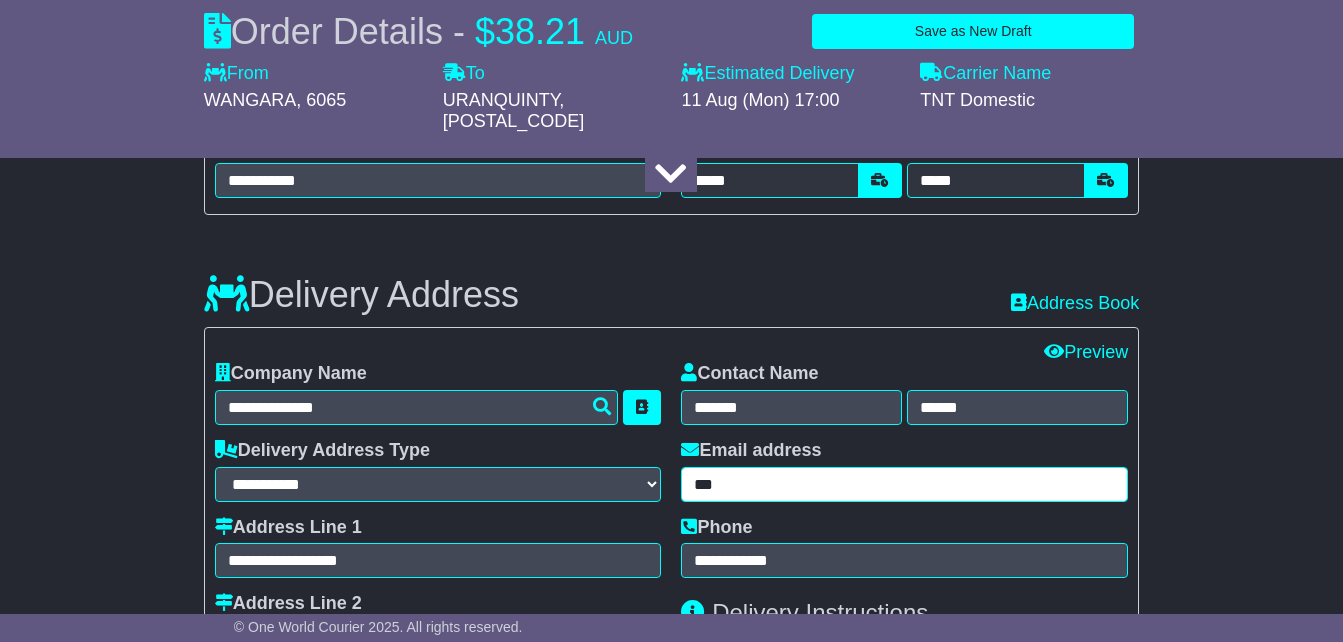 type on "**********" 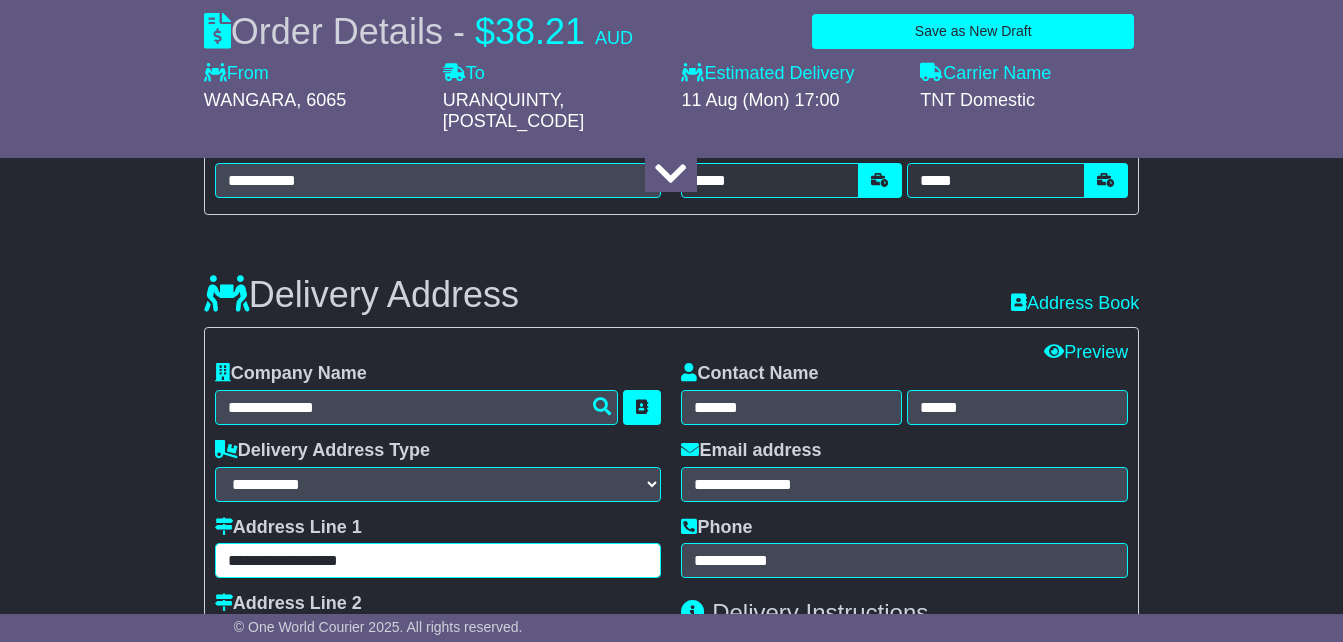 drag, startPoint x: 376, startPoint y: 570, endPoint x: 197, endPoint y: 579, distance: 179.22612 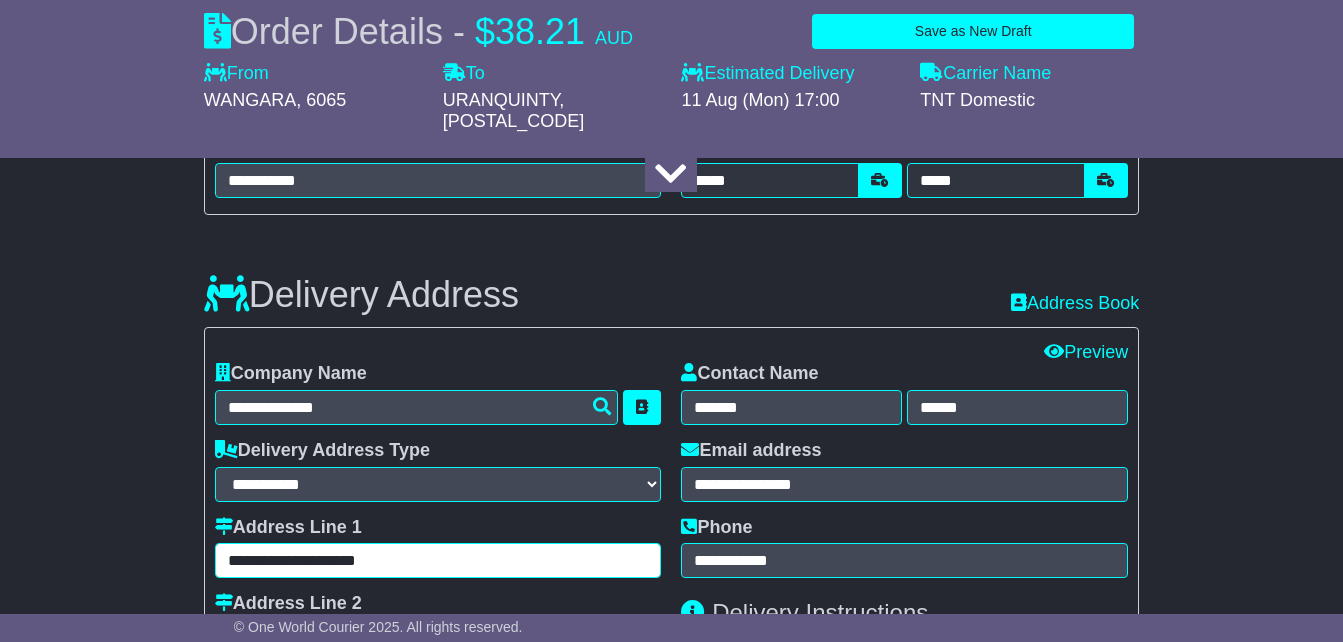 type on "**********" 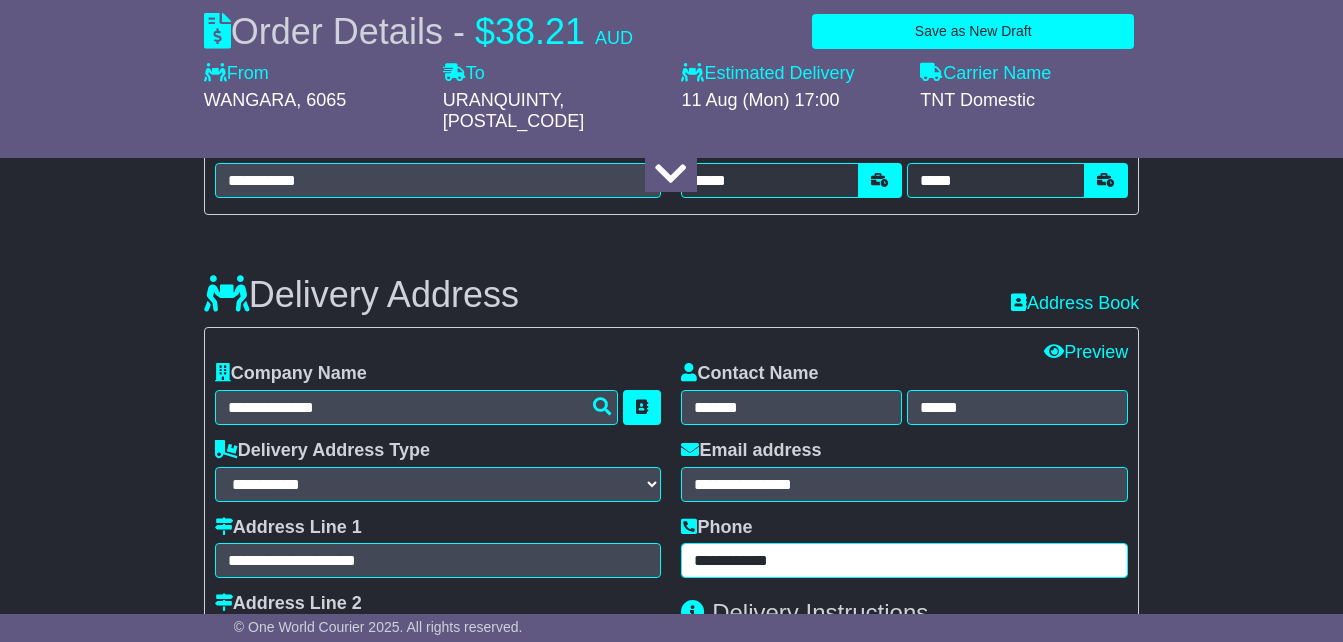 drag, startPoint x: 802, startPoint y: 576, endPoint x: 672, endPoint y: 587, distance: 130.46455 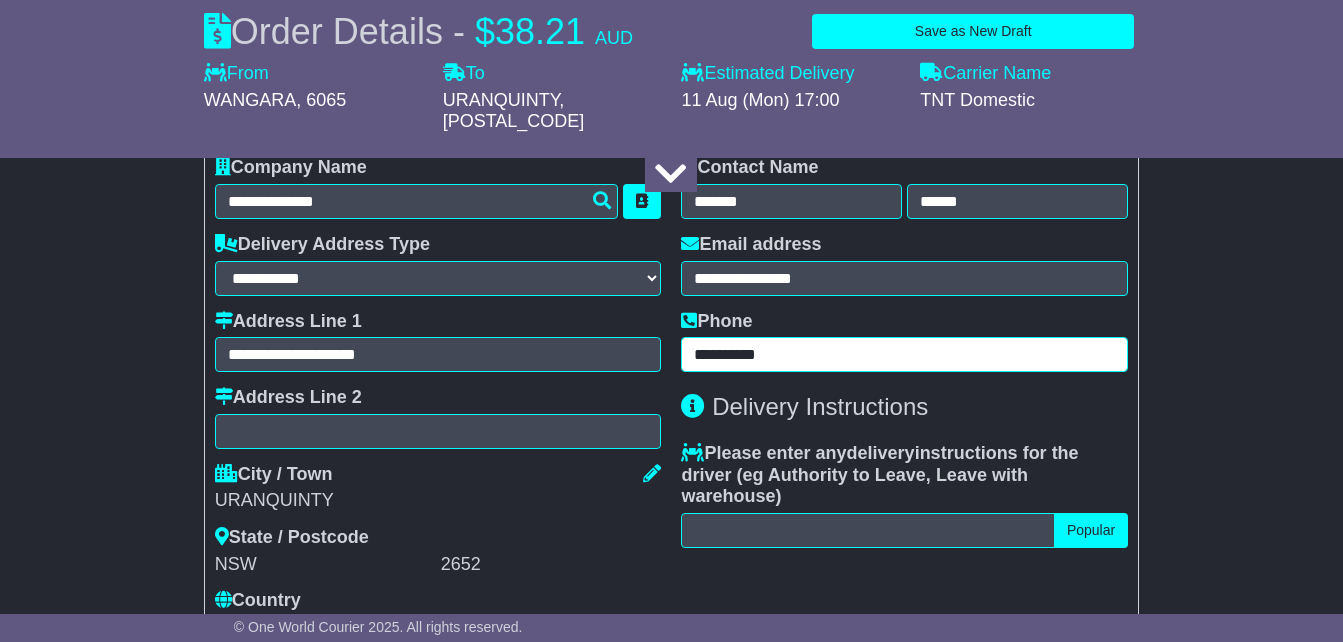 scroll, scrollTop: 1504, scrollLeft: 0, axis: vertical 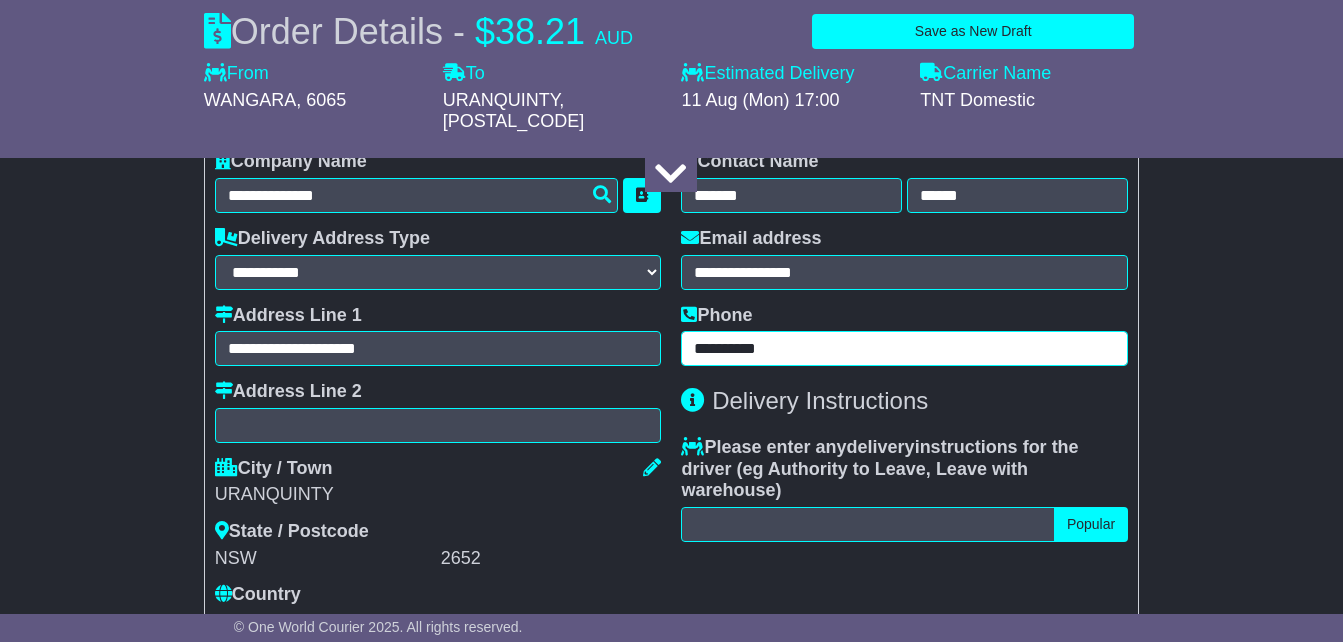 type on "**********" 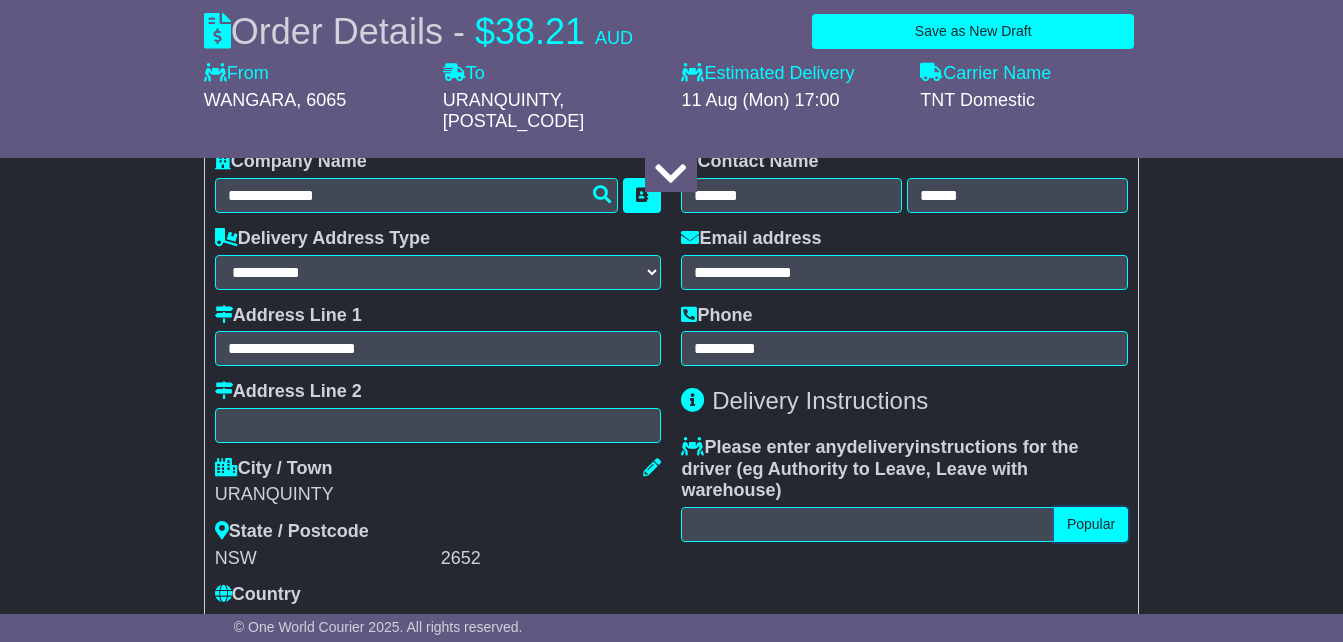 click on "Popular" at bounding box center (1091, 524) 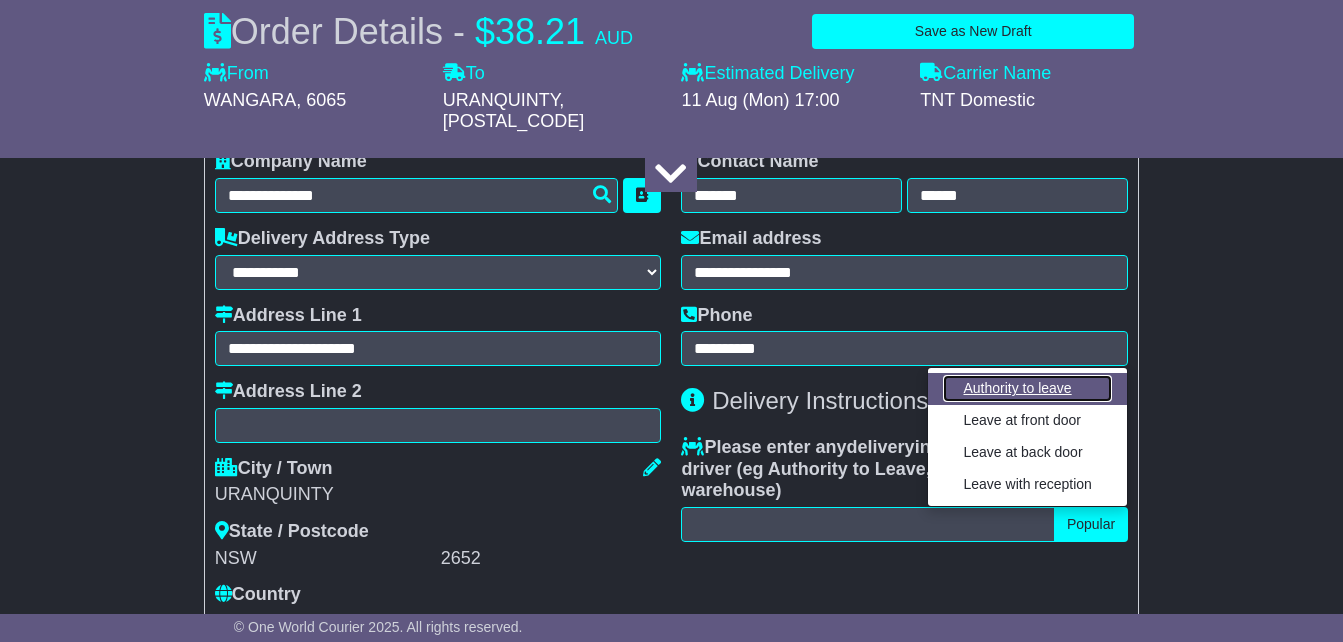 click on "Authority to leave" at bounding box center (1027, 388) 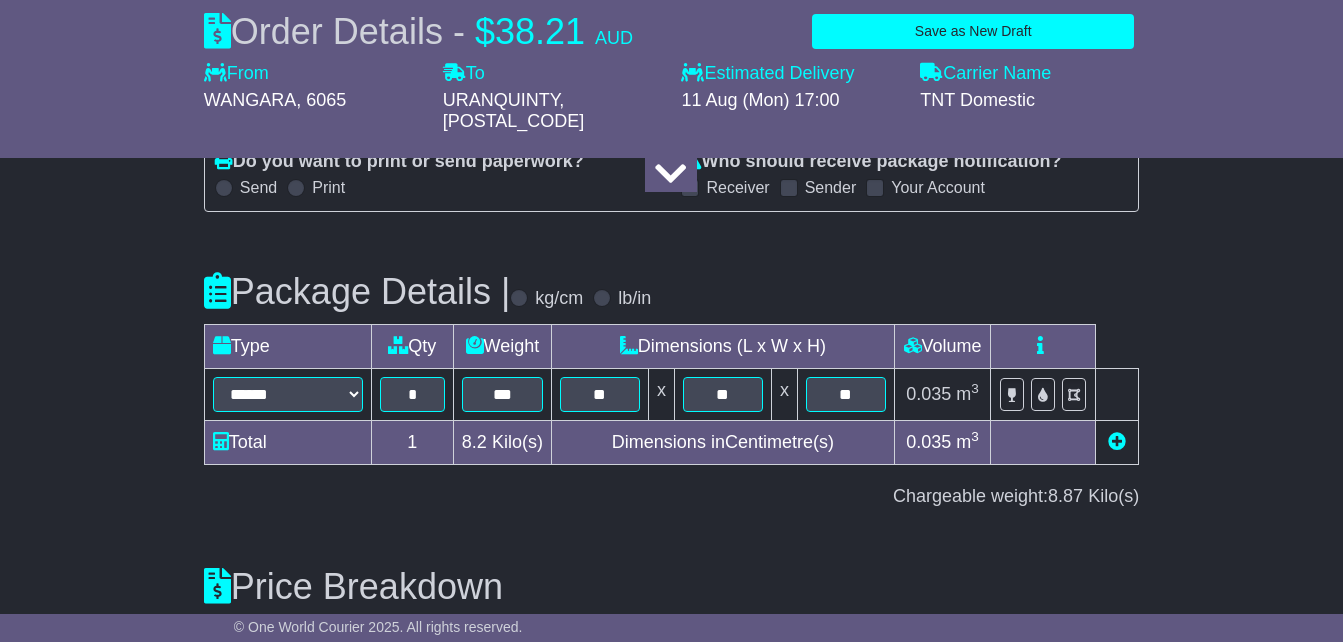 scroll, scrollTop: 2383, scrollLeft: 0, axis: vertical 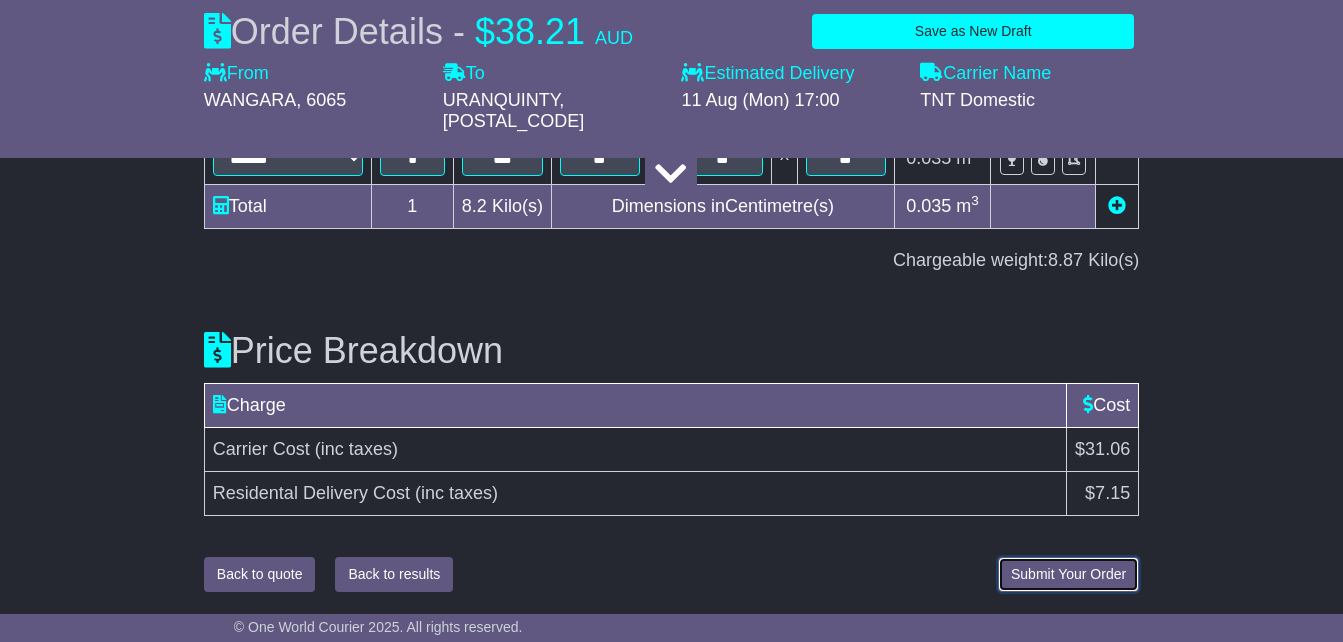 click on "Submit Your Order" at bounding box center [1068, 574] 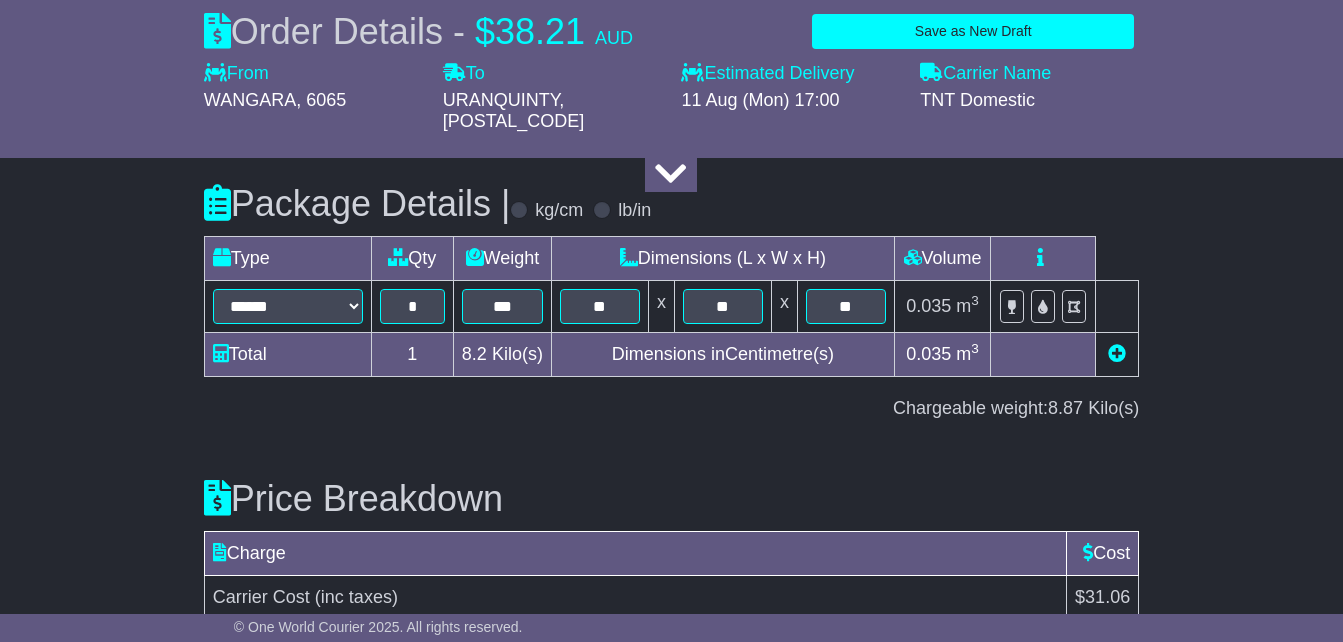 scroll, scrollTop: 2593, scrollLeft: 0, axis: vertical 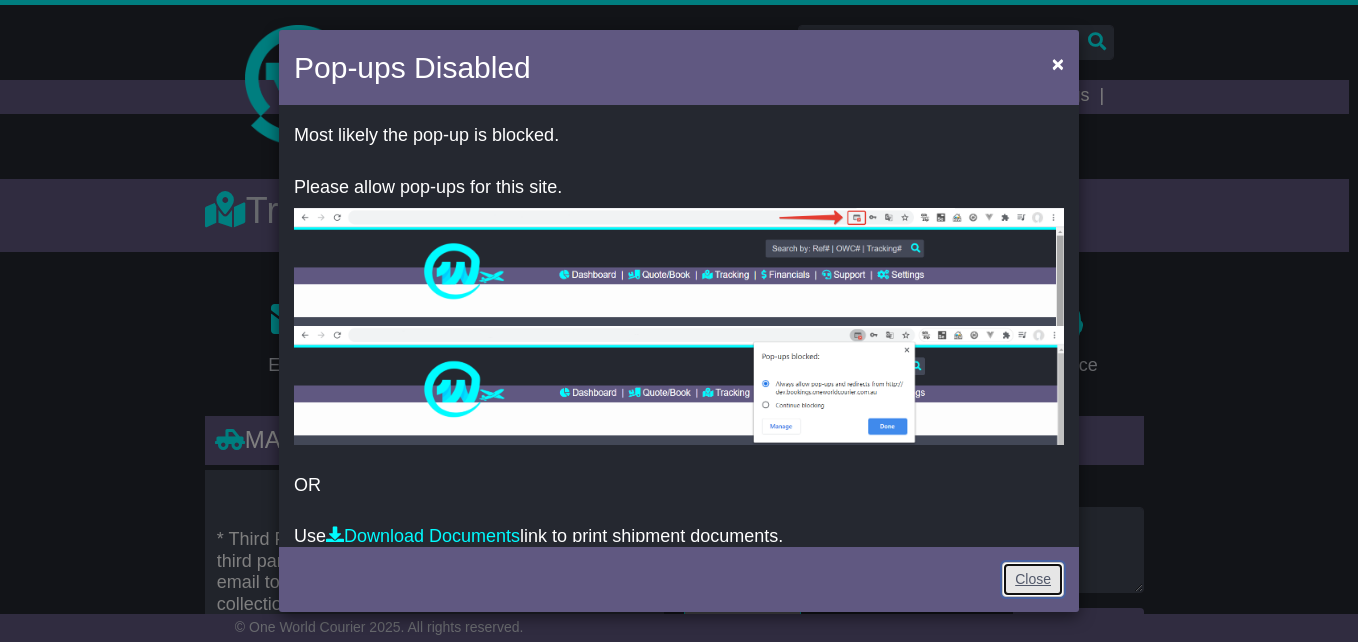 click on "Close" at bounding box center (1033, 579) 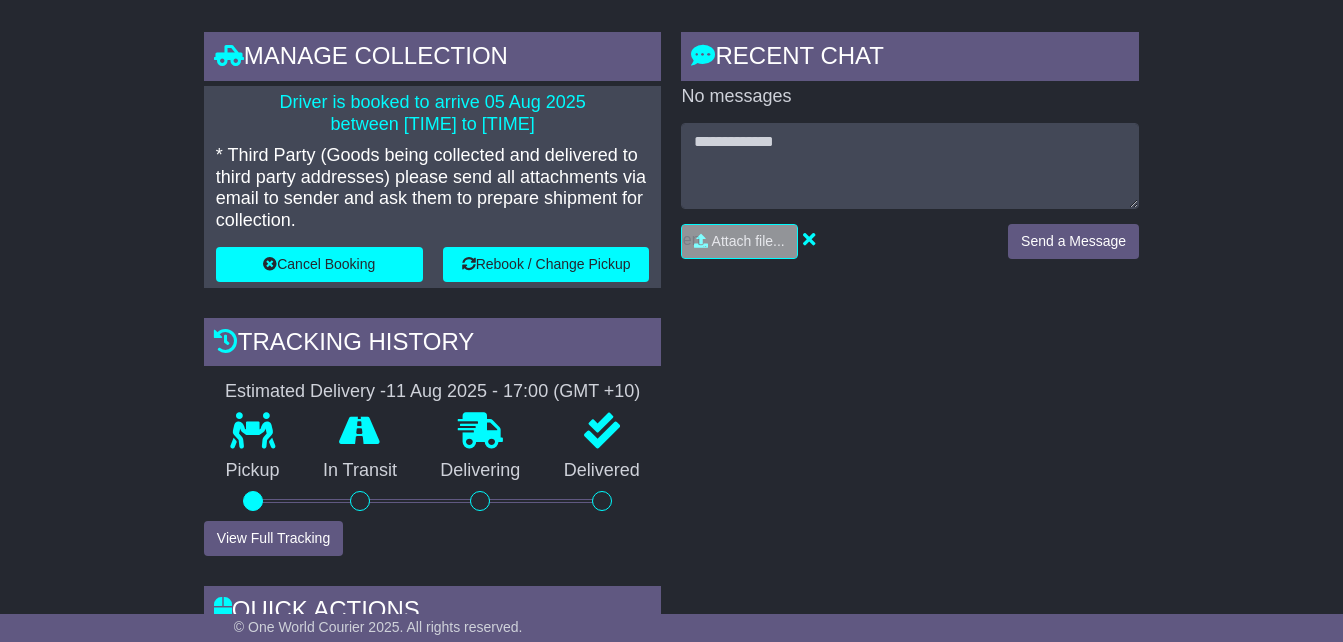 scroll, scrollTop: 379, scrollLeft: 0, axis: vertical 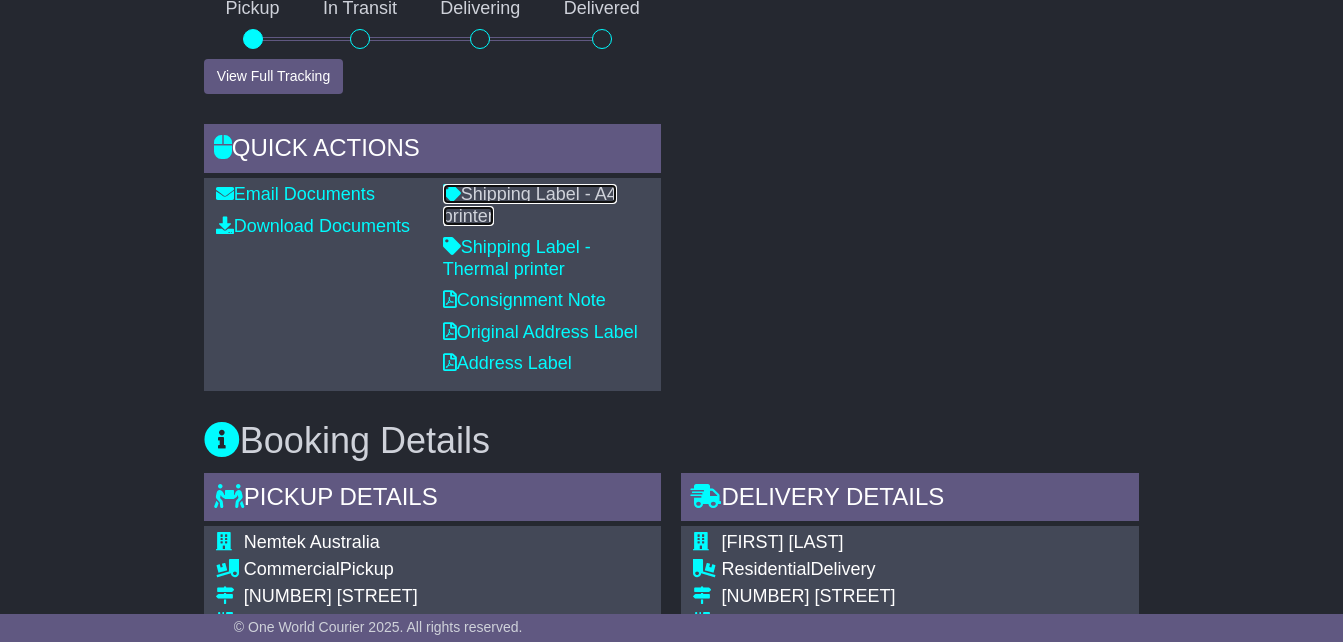 click on "Shipping Label - A4 printer" at bounding box center (530, 205) 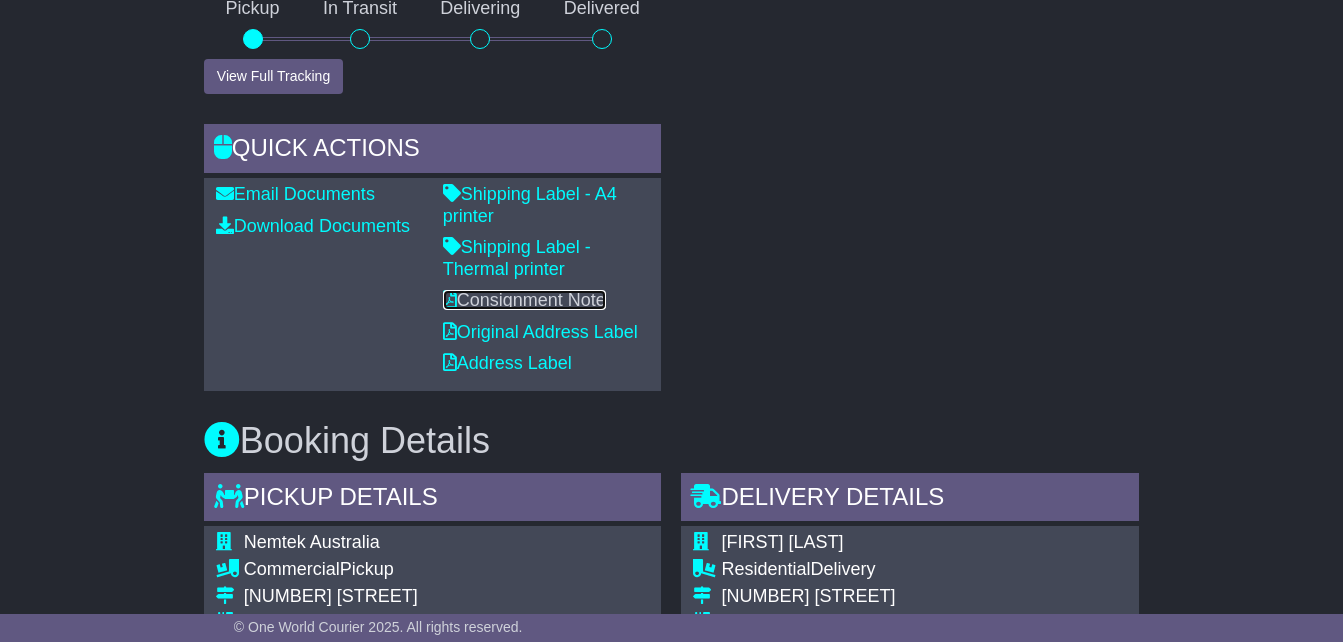 click on "Consignment Note" at bounding box center [524, 300] 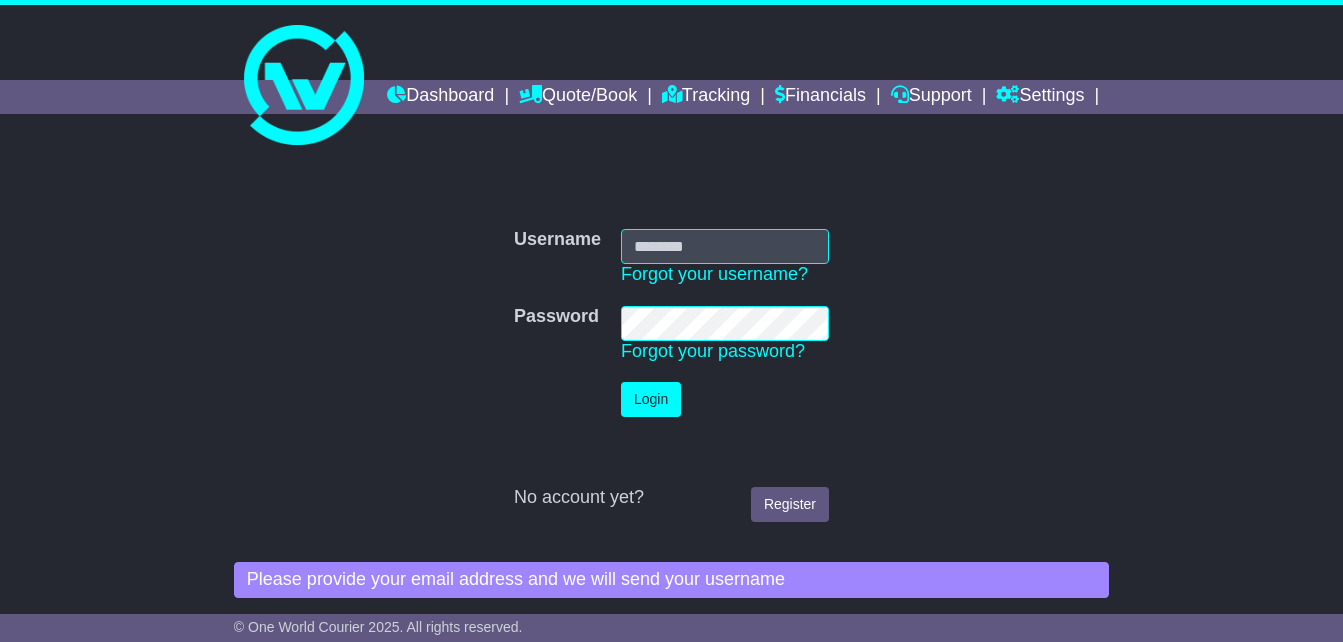 scroll, scrollTop: 0, scrollLeft: 0, axis: both 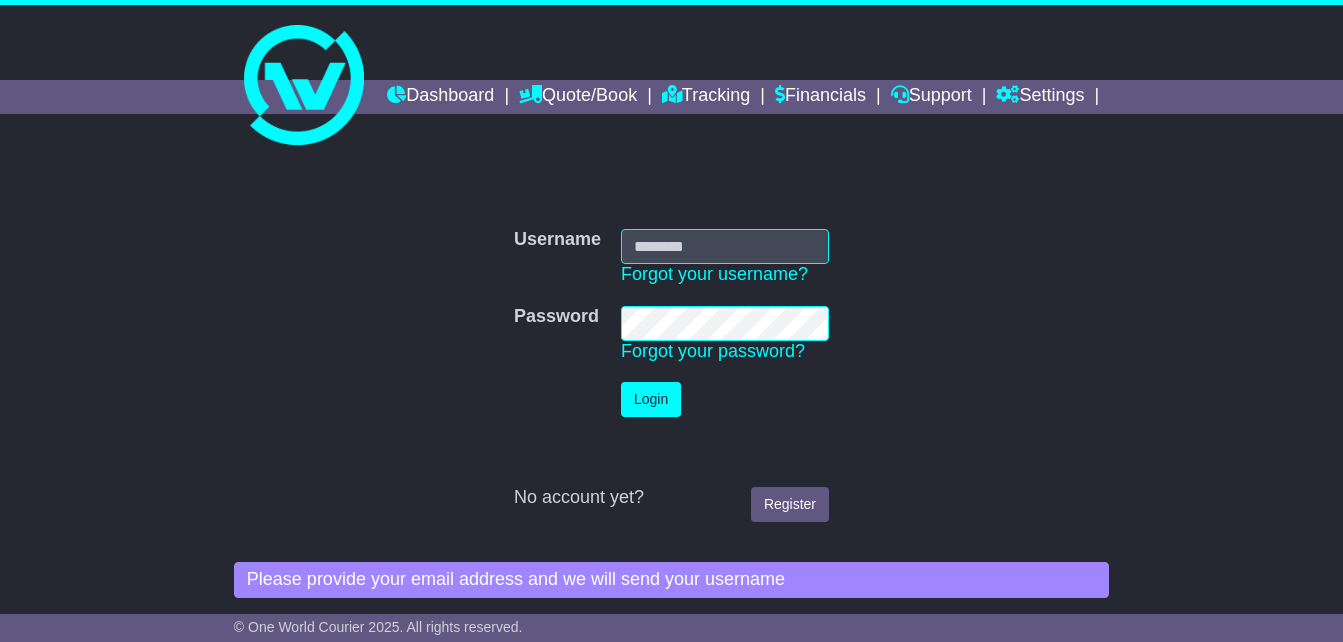 type on "**********" 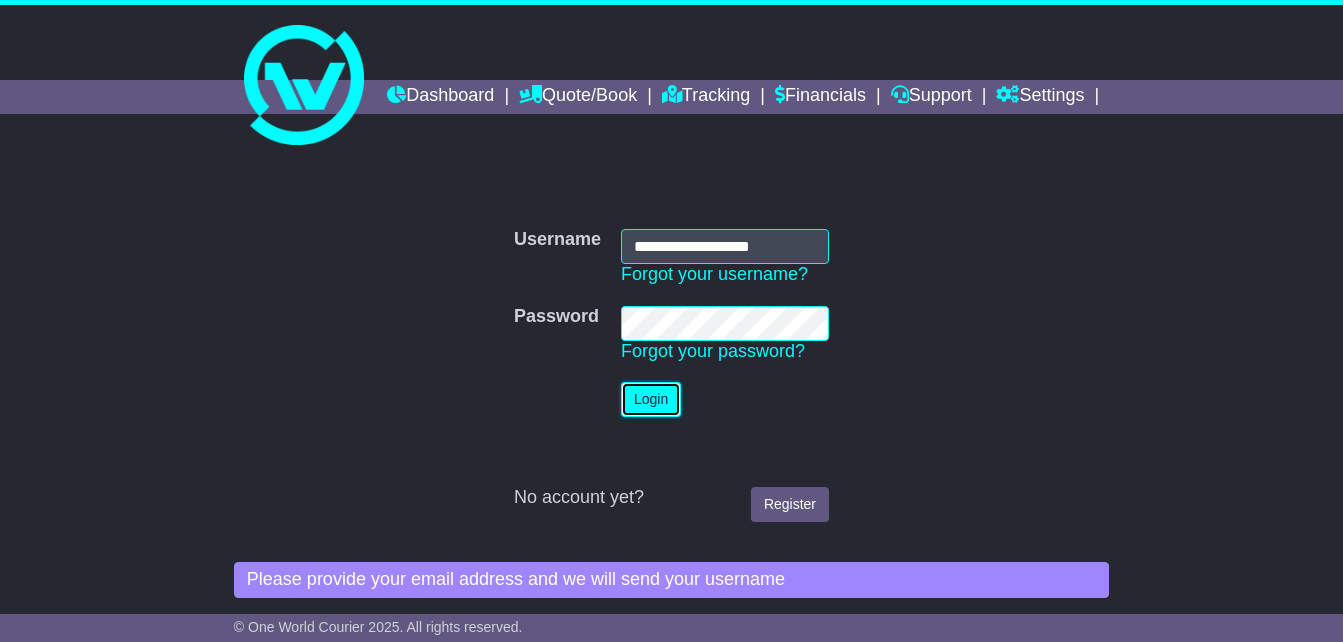 click on "Login" at bounding box center [651, 399] 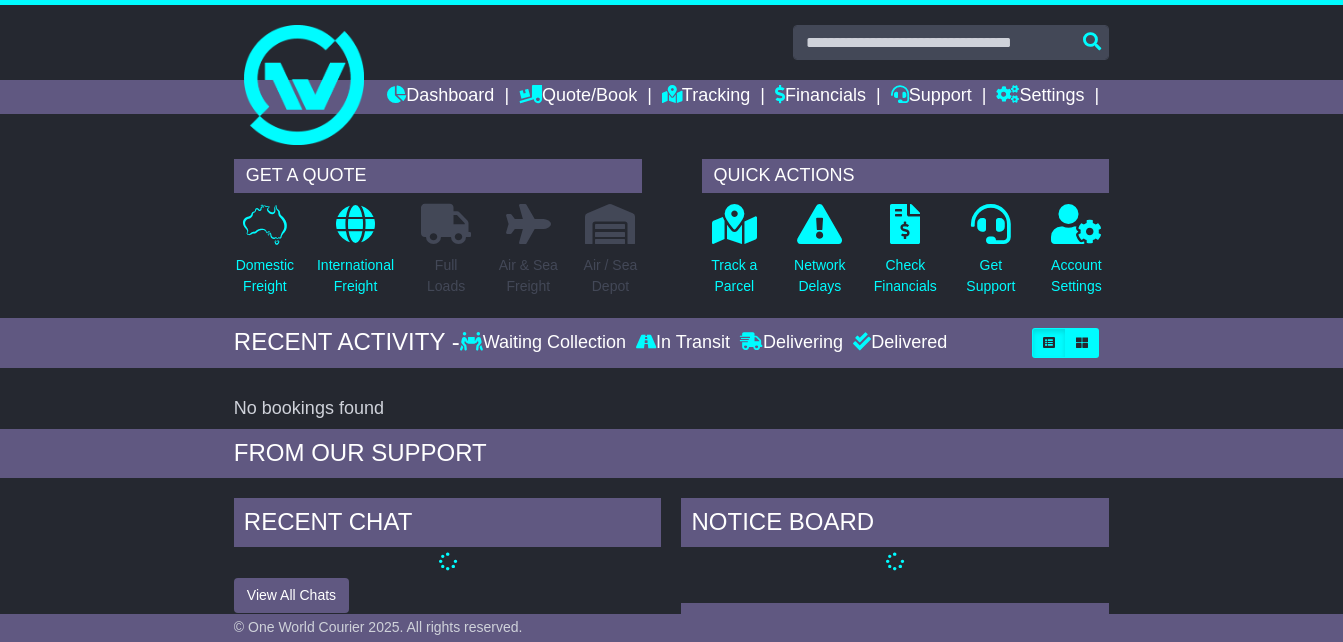 scroll, scrollTop: 0, scrollLeft: 0, axis: both 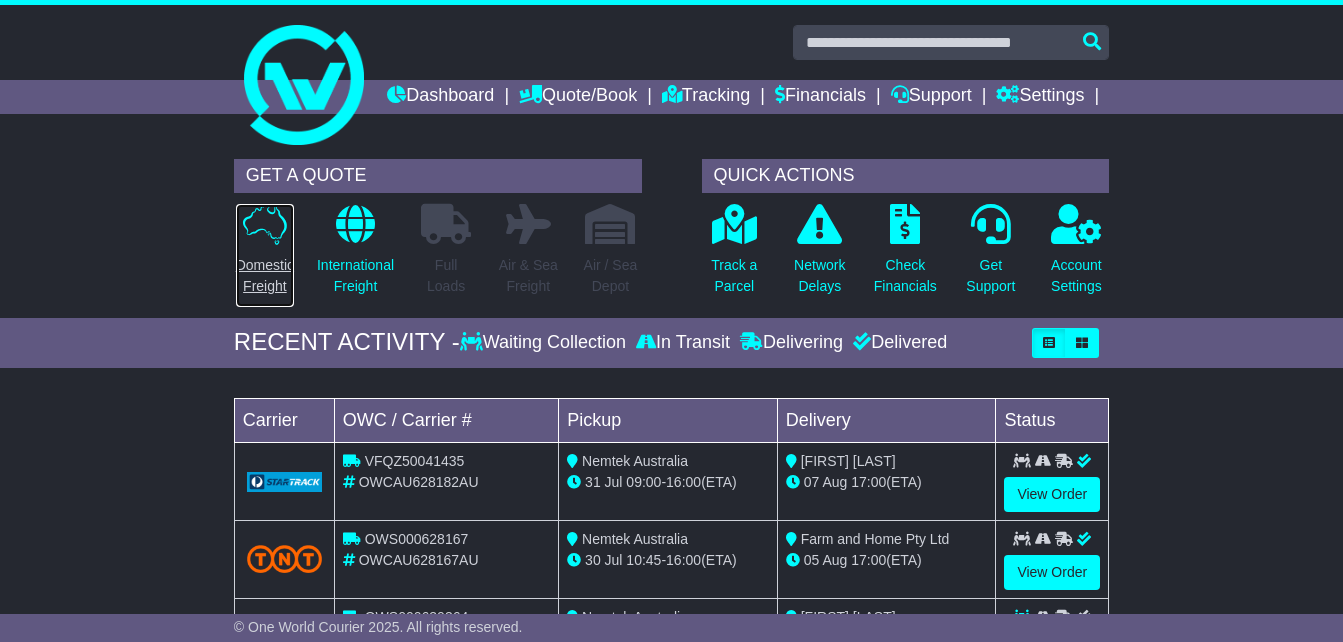 click on "Domestic Freight" at bounding box center [265, 276] 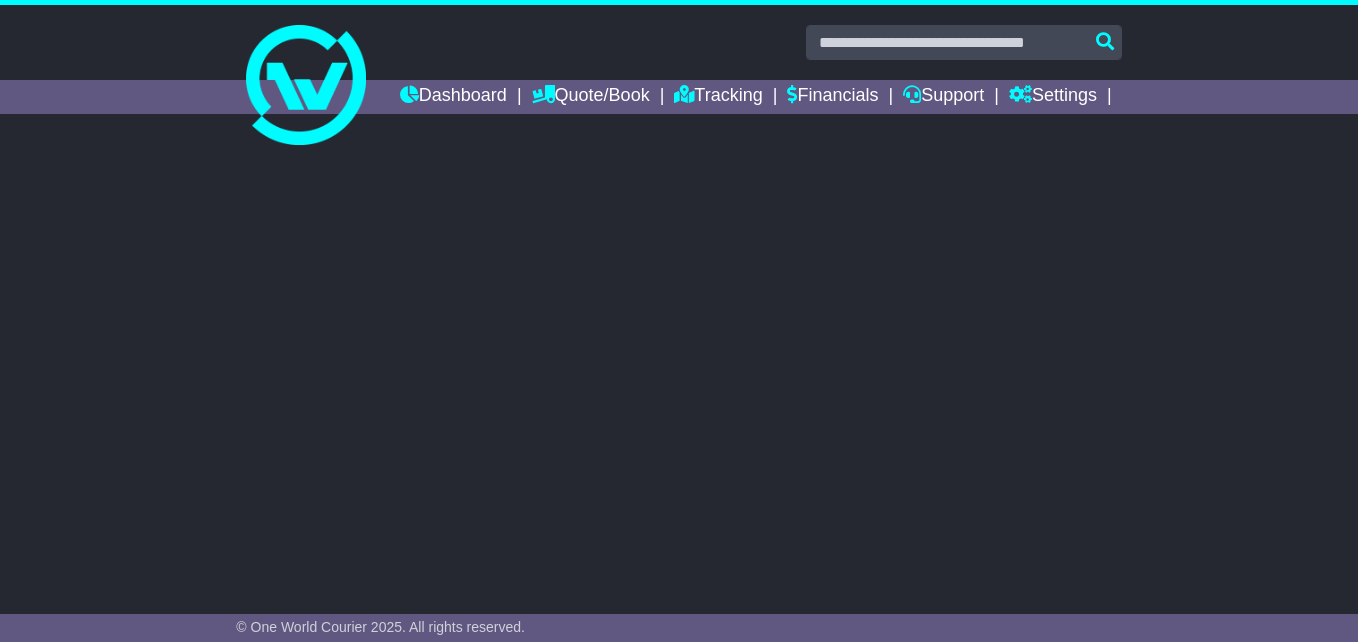 scroll, scrollTop: 0, scrollLeft: 0, axis: both 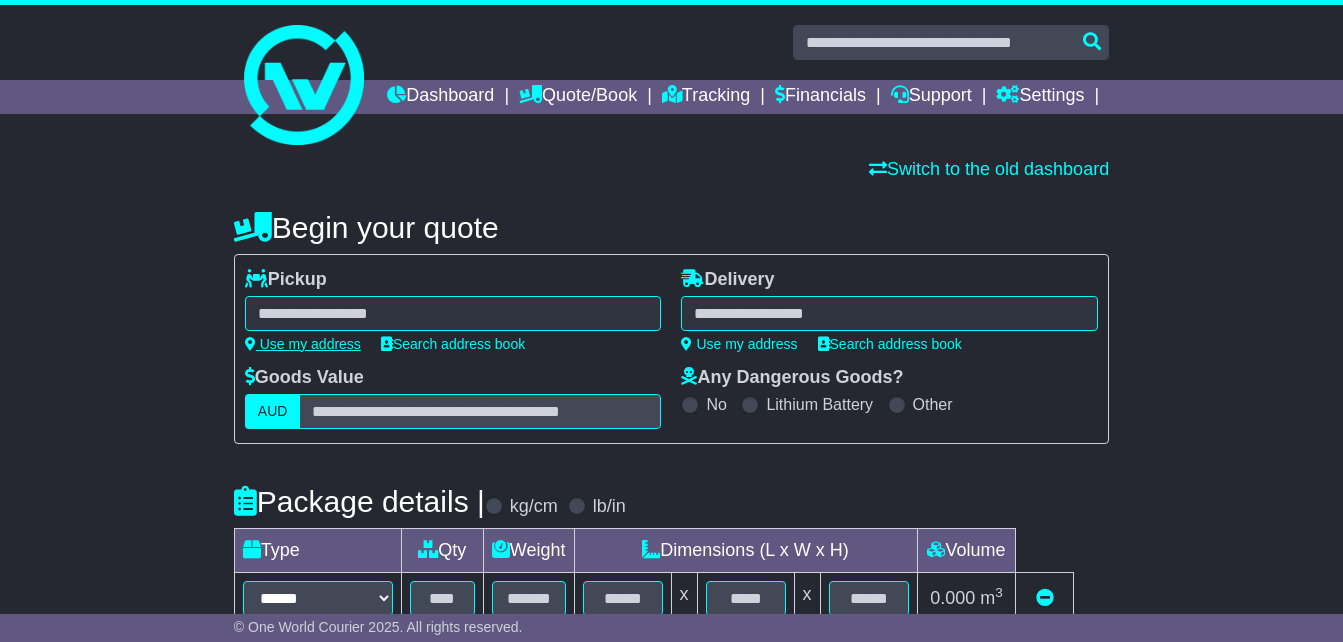 select 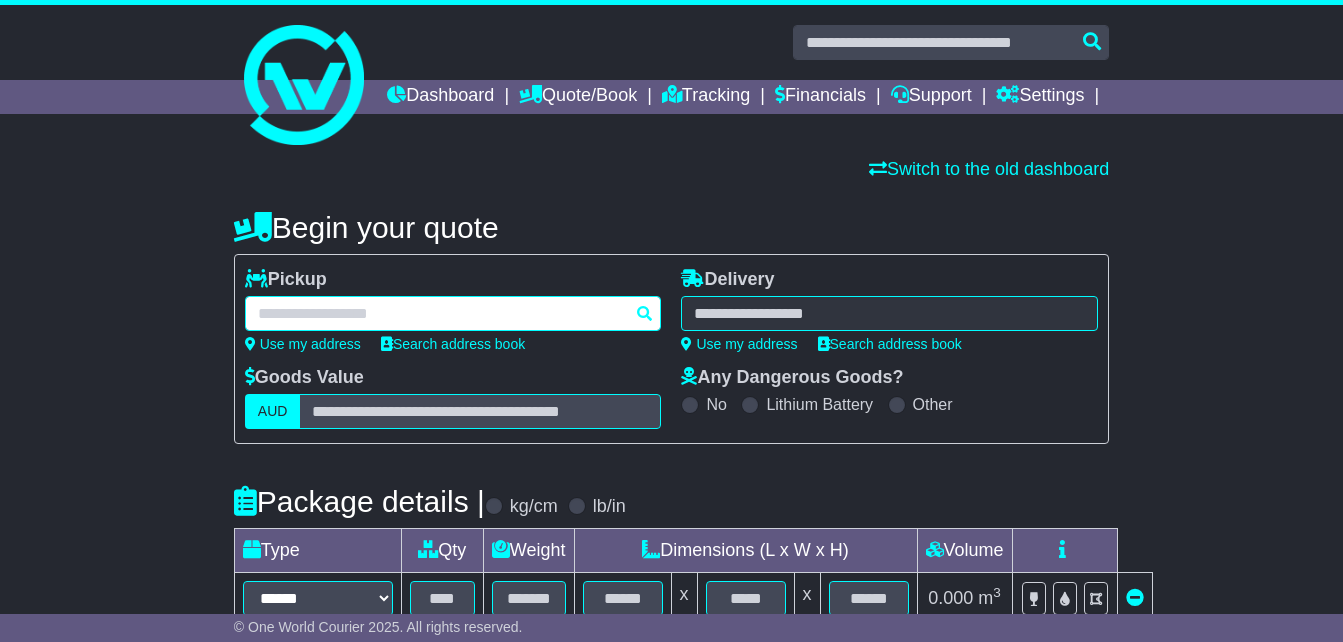 click at bounding box center [453, 313] 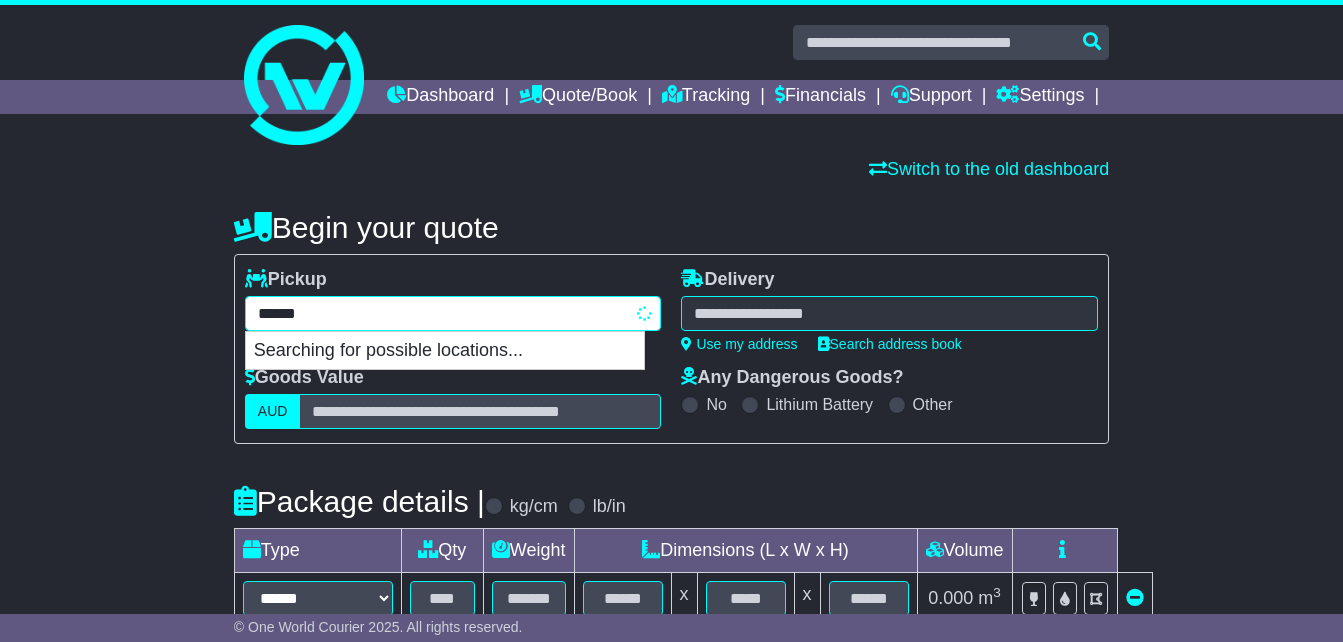 type on "*******" 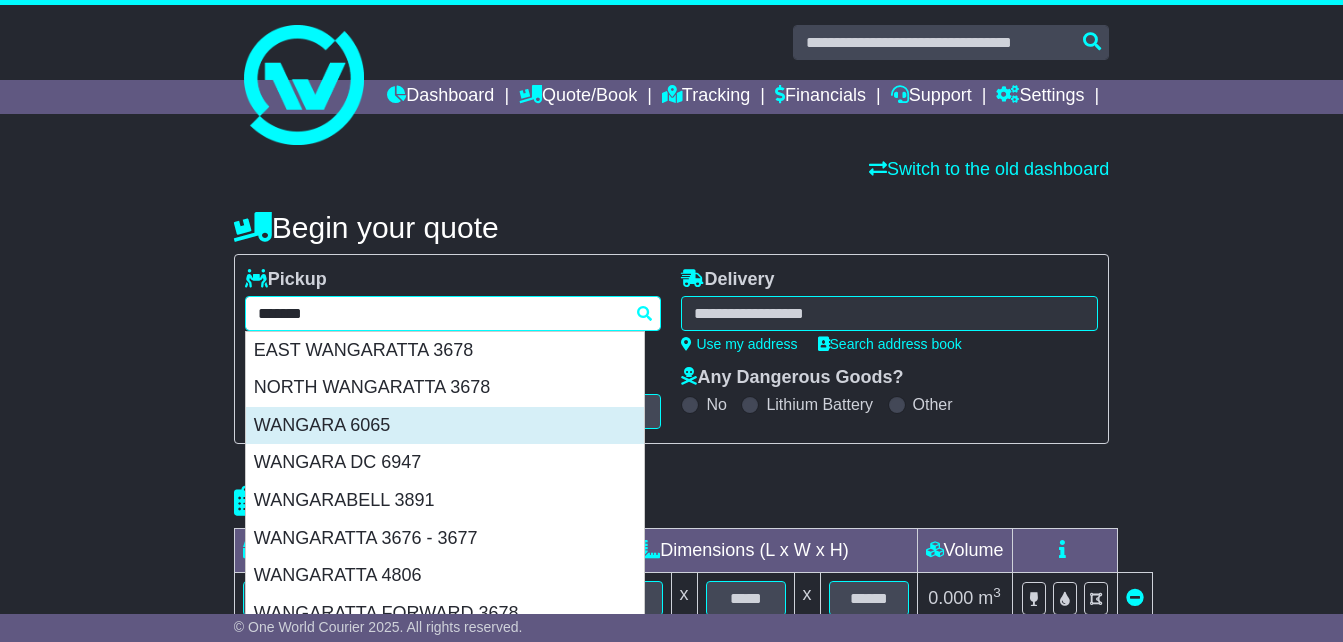 click on "WANGARA 6065" at bounding box center [445, 426] 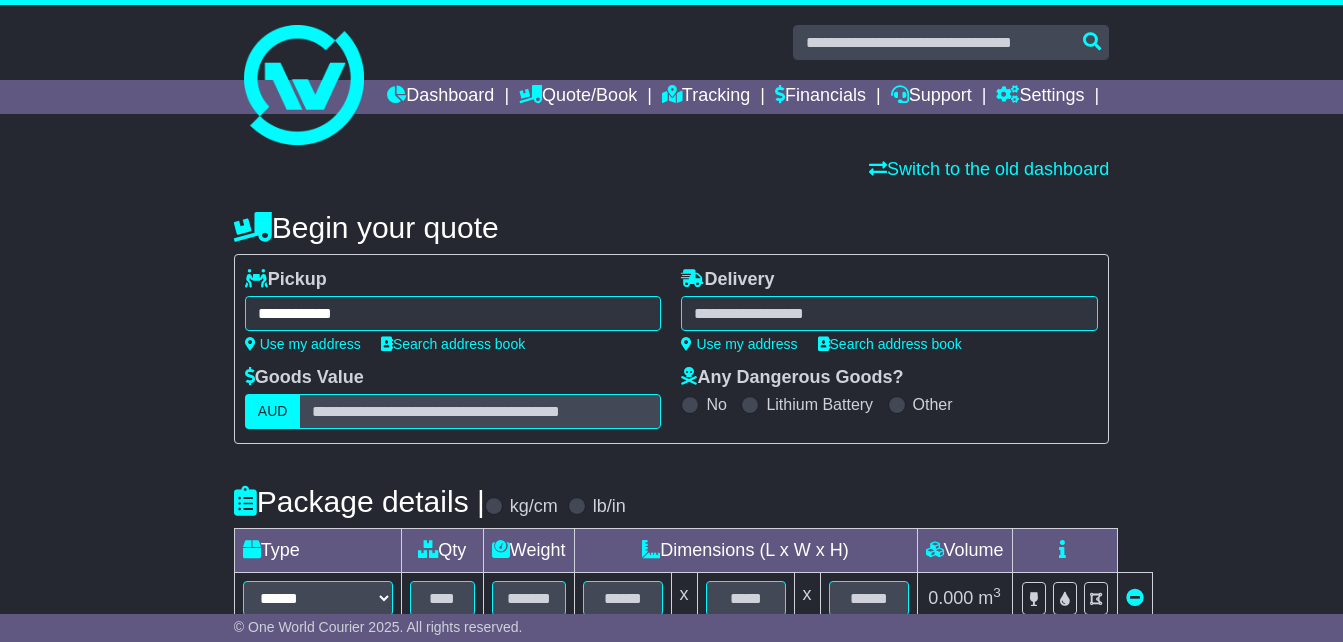 type on "**********" 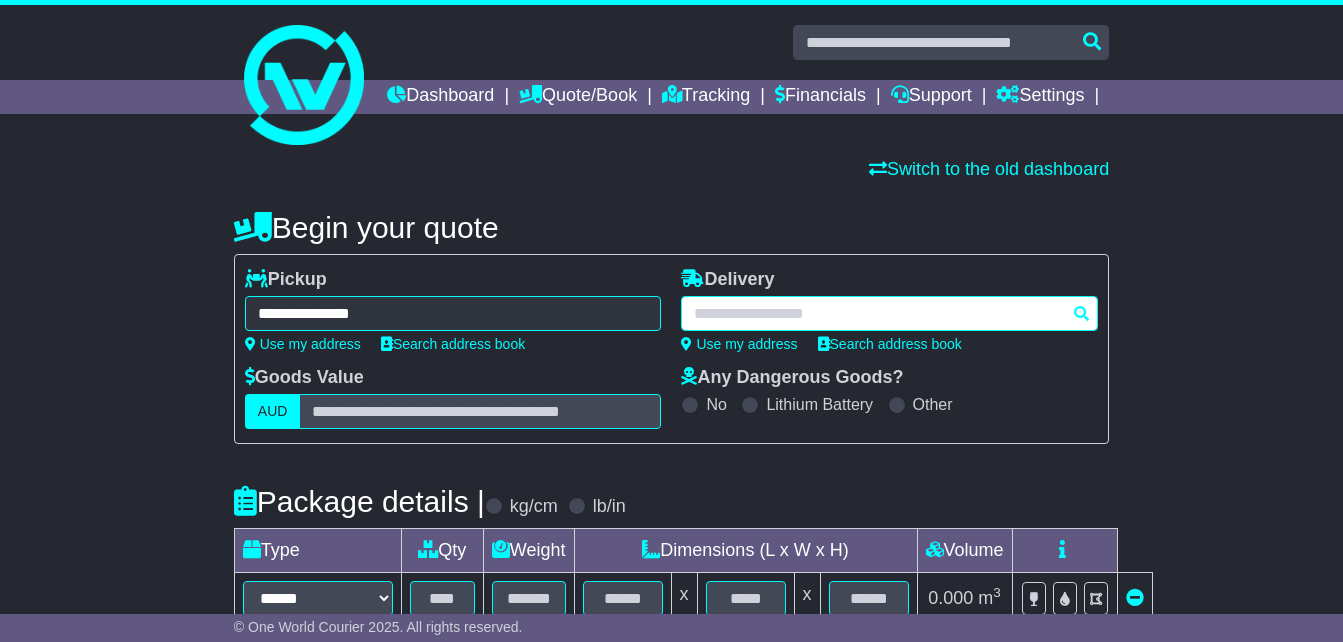 click at bounding box center [889, 313] 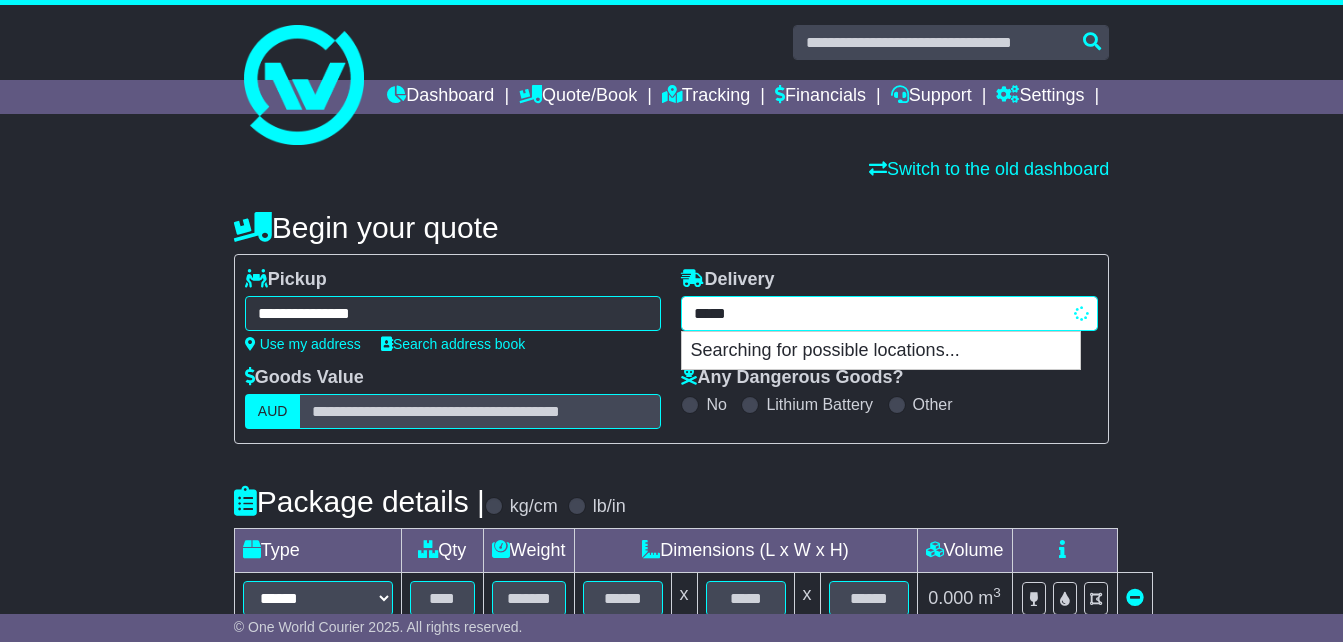 type on "******" 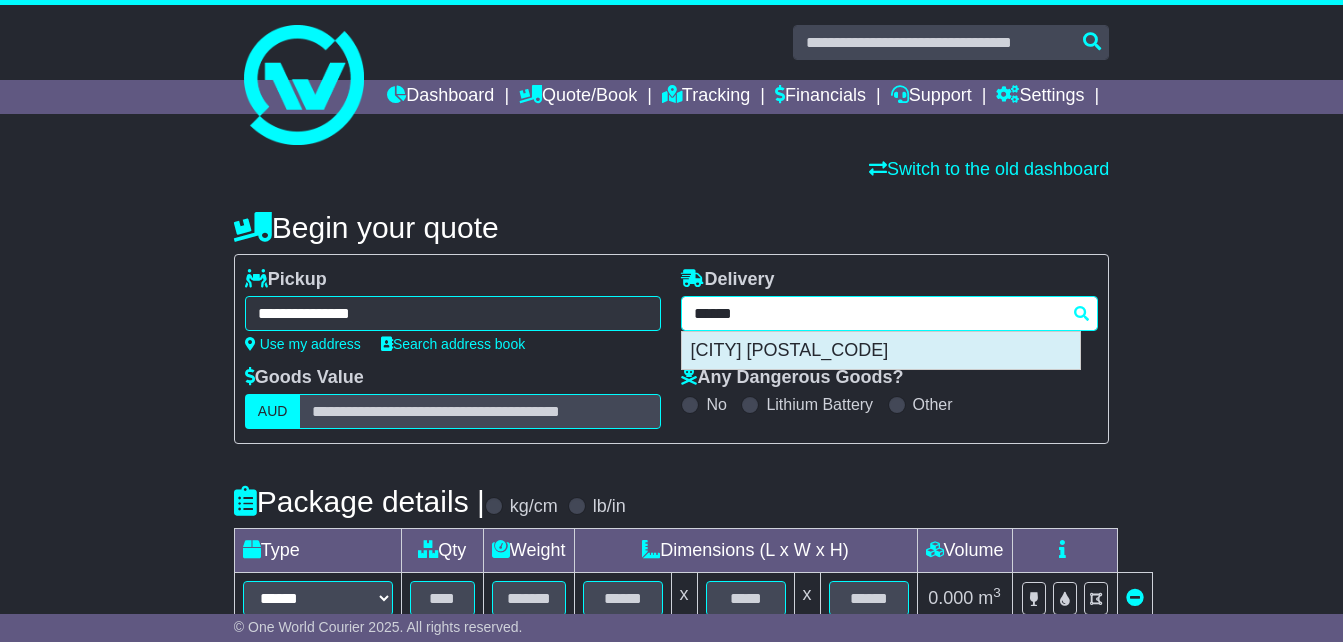 click on "LOWOOD 4311" at bounding box center [881, 351] 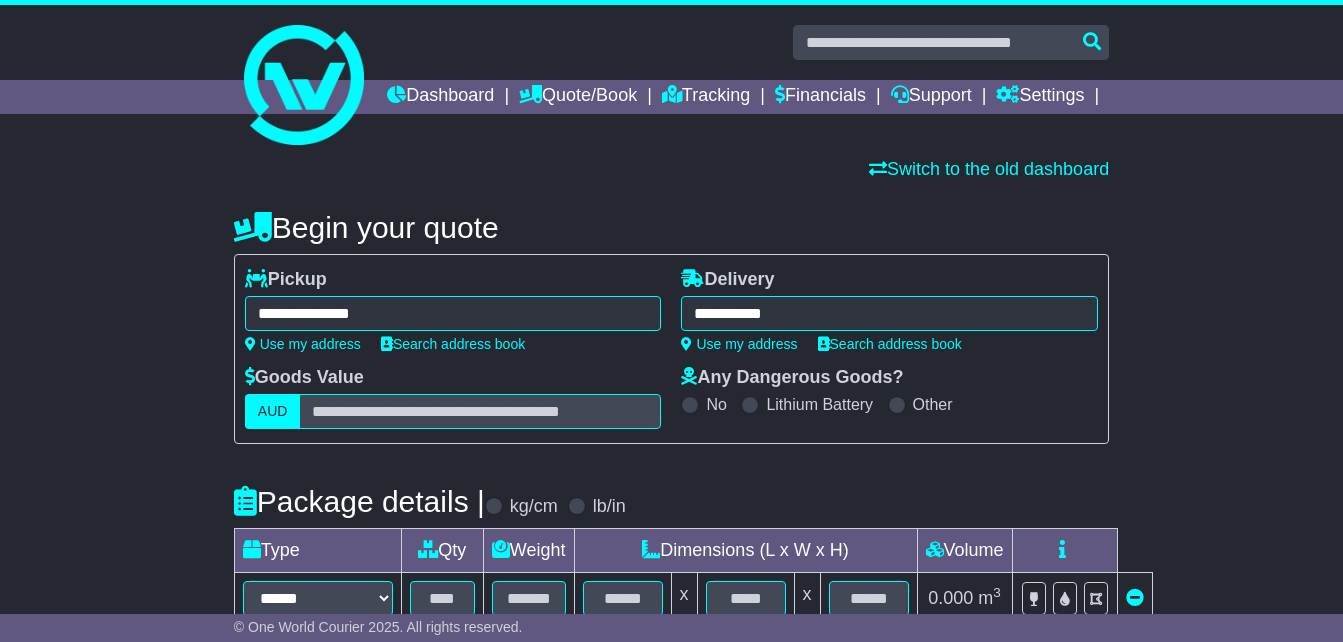 type on "**********" 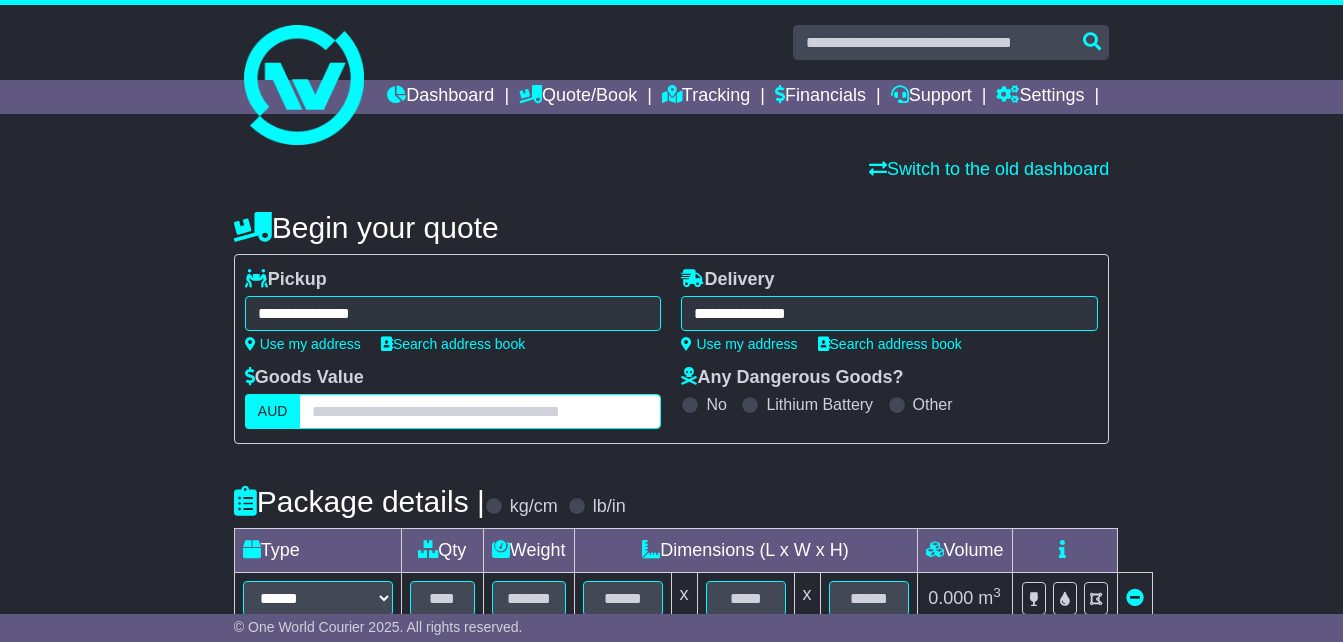 click at bounding box center (480, 411) 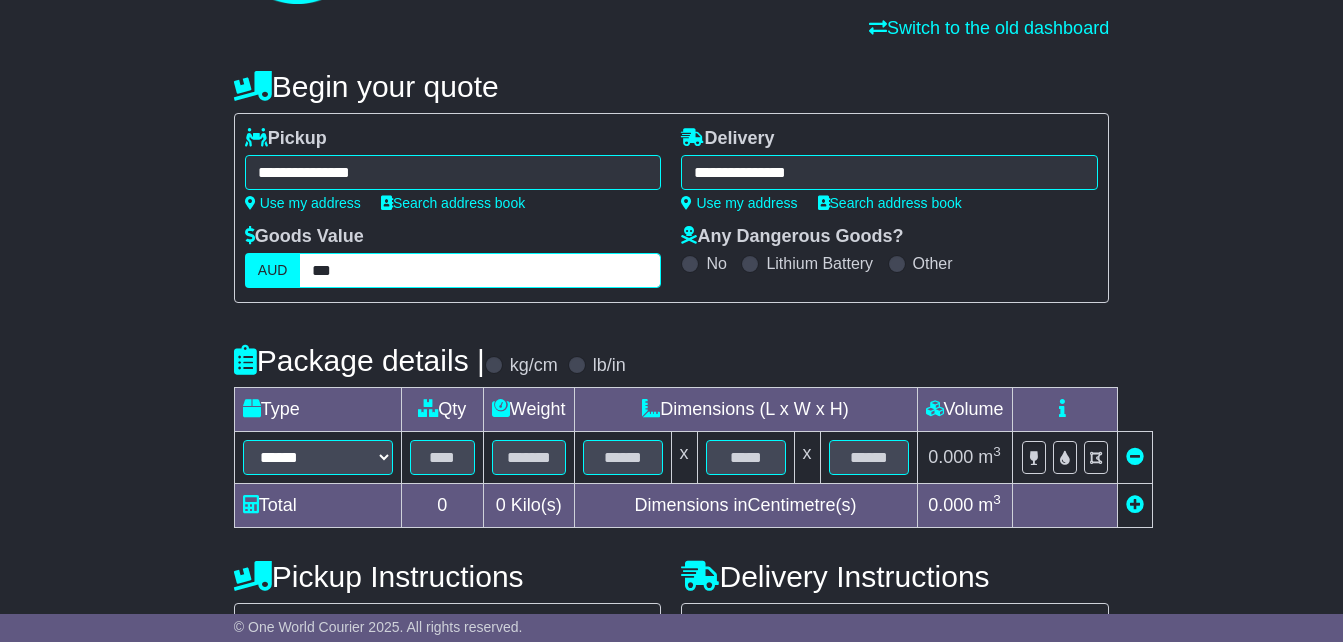 scroll, scrollTop: 176, scrollLeft: 0, axis: vertical 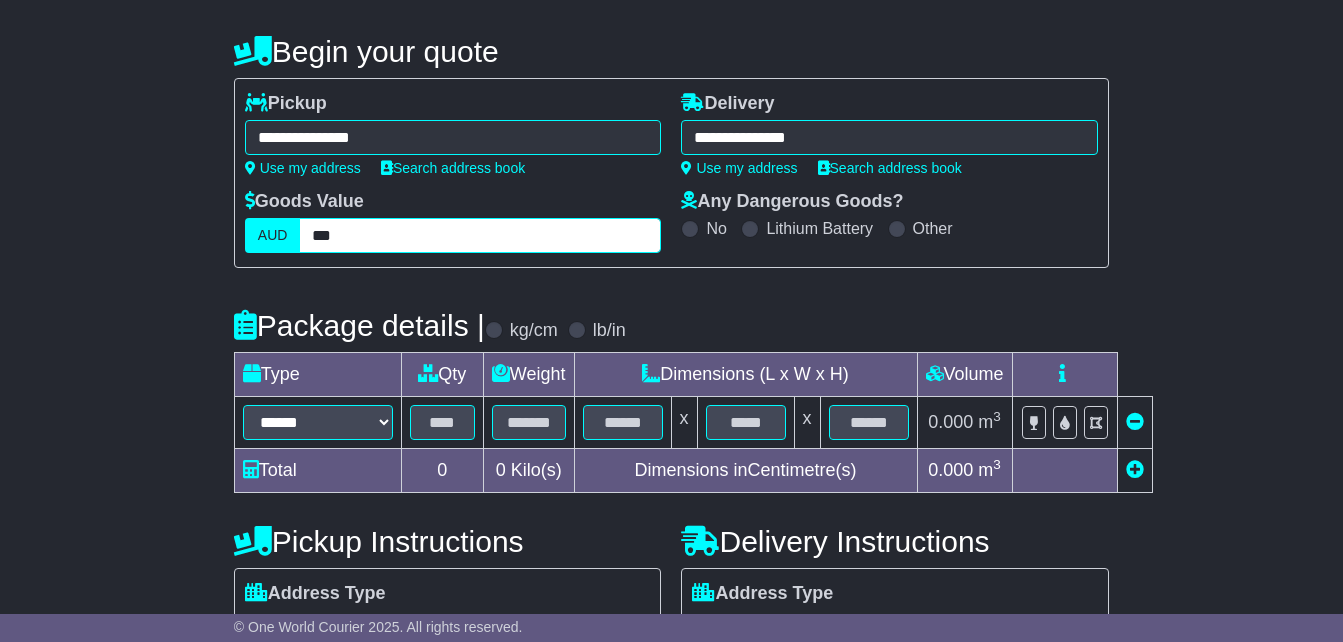 type on "***" 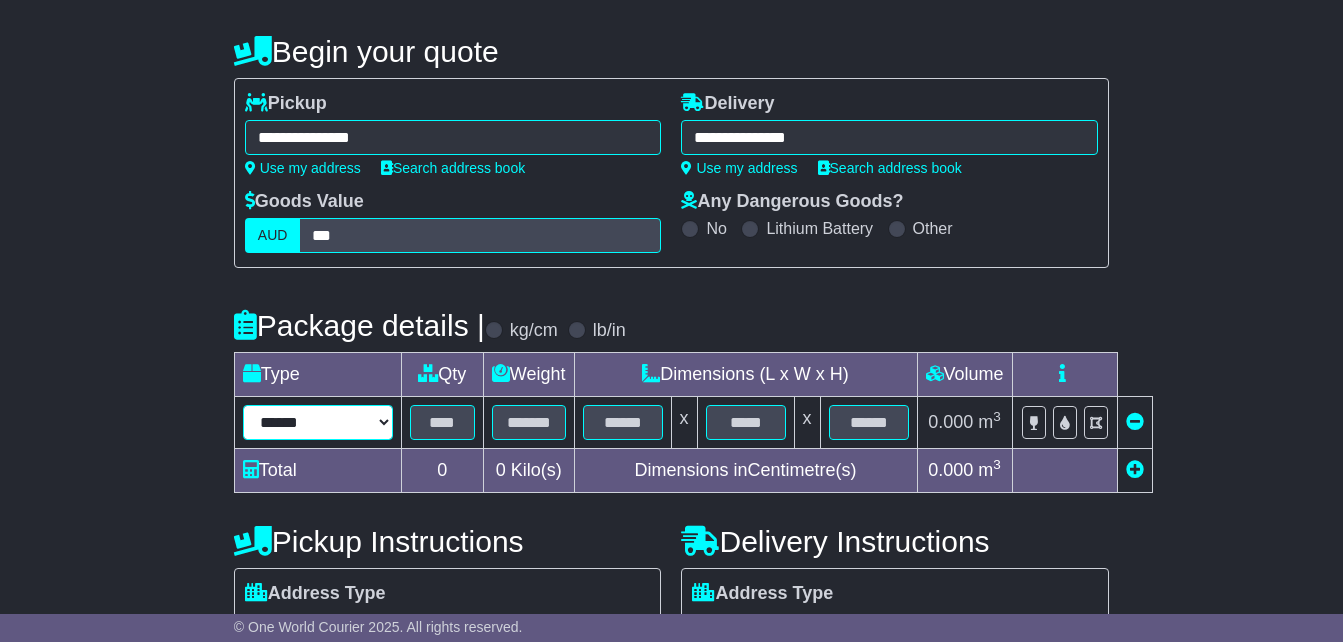 click on "****** ****** *** ******** ***** **** **** ****** *** *******" at bounding box center [318, 422] 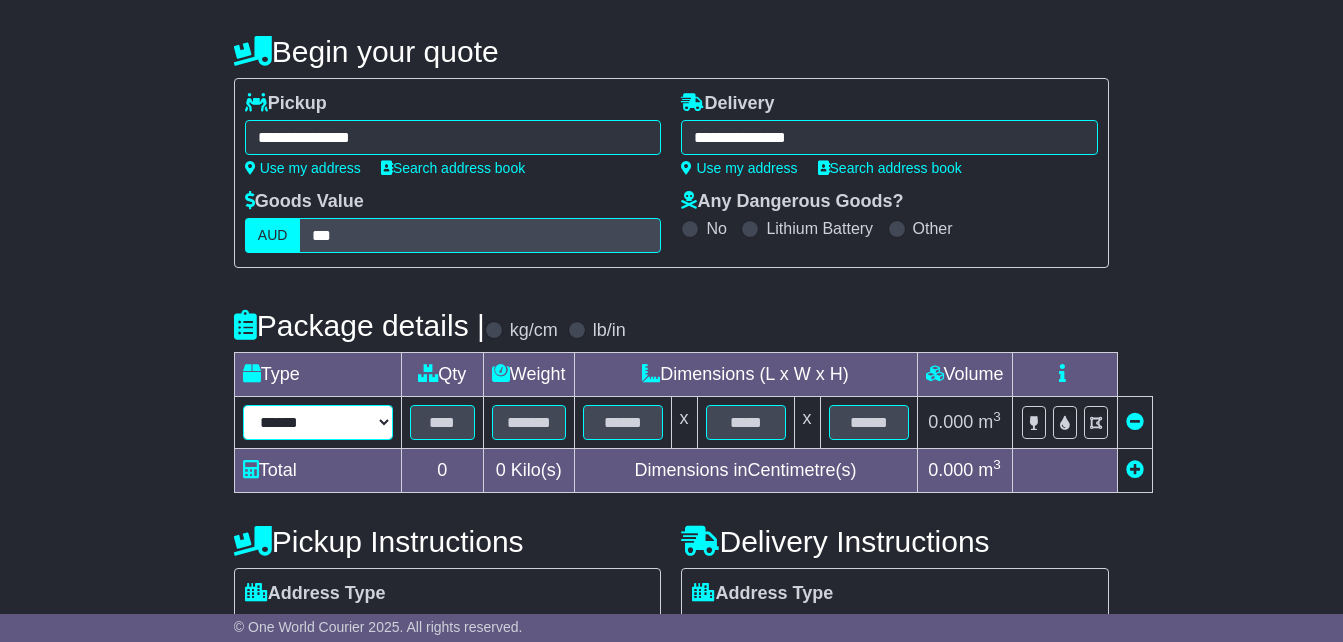 select on "*****" 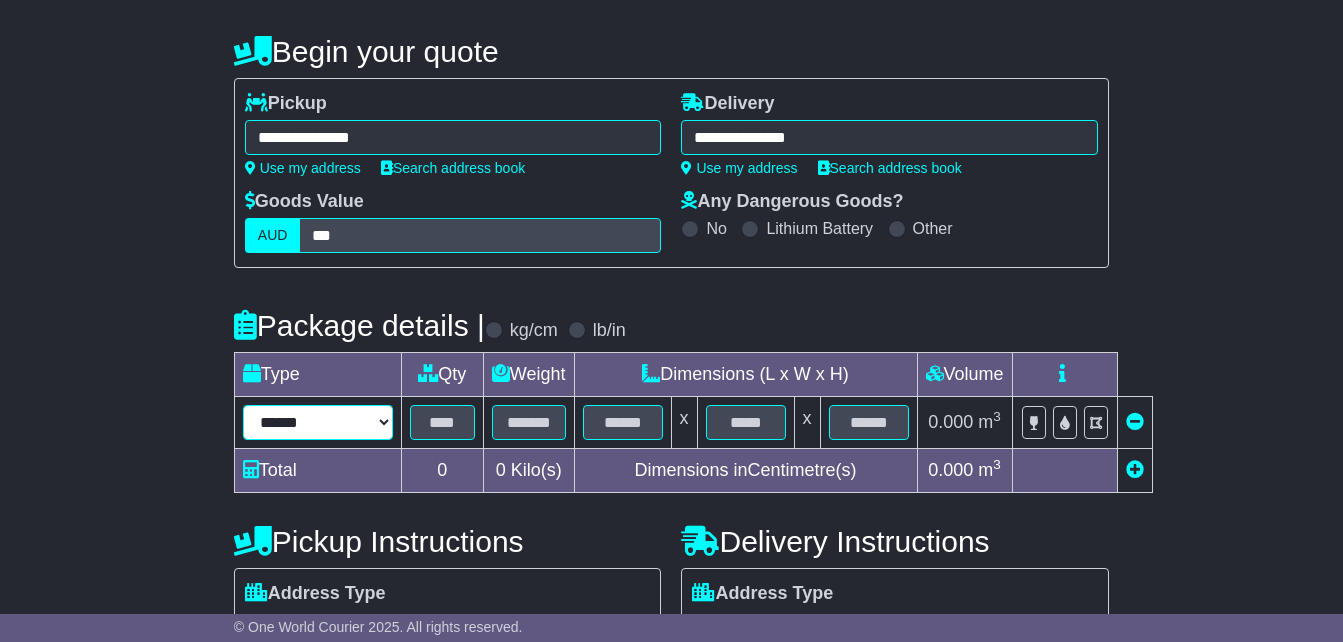 click on "****** ****** *** ******** ***** **** **** ****** *** *******" at bounding box center [318, 422] 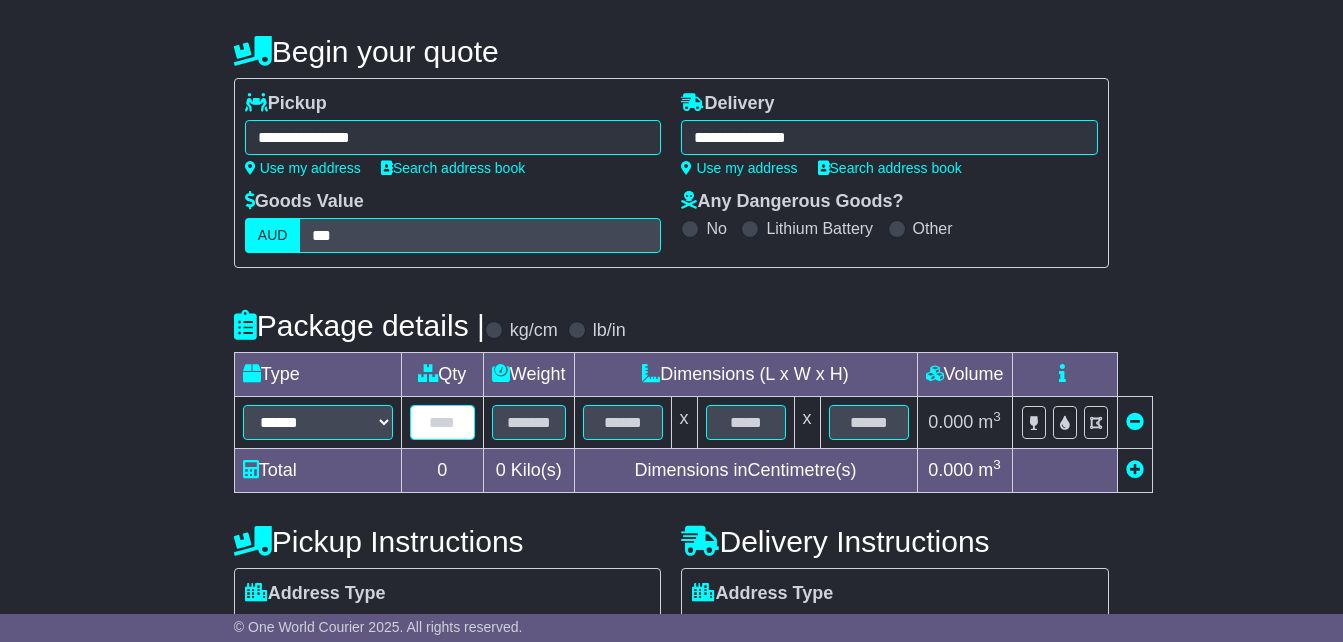 click at bounding box center (442, 422) 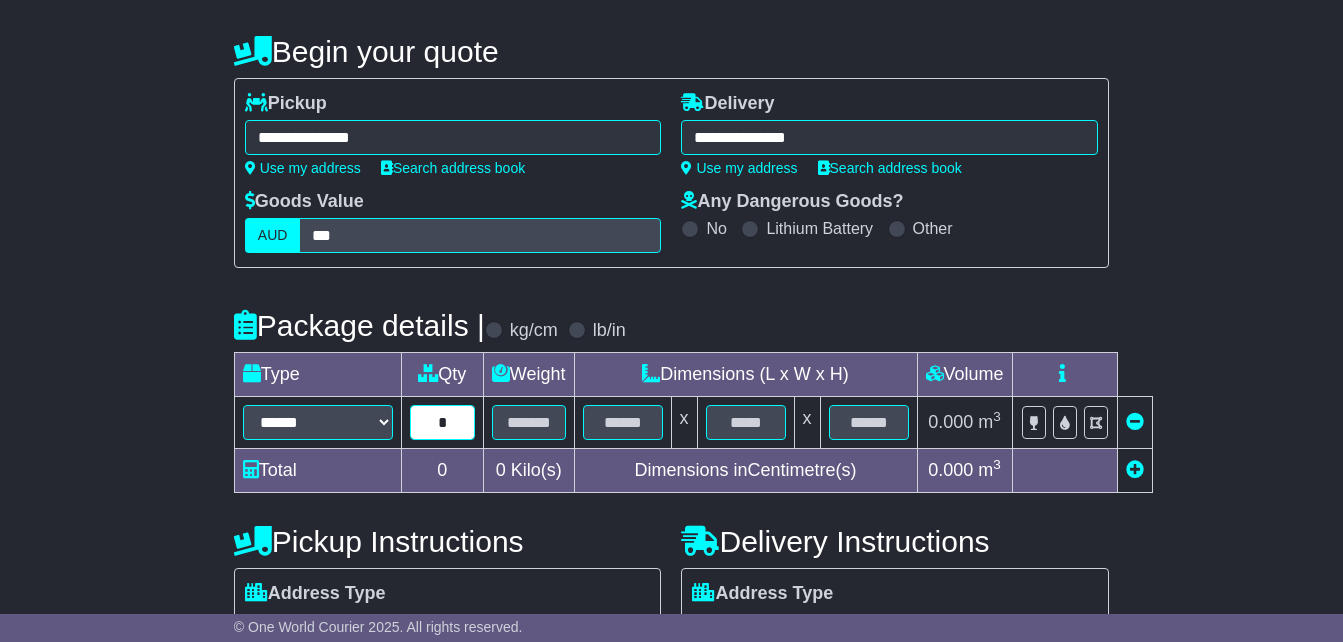 type on "*" 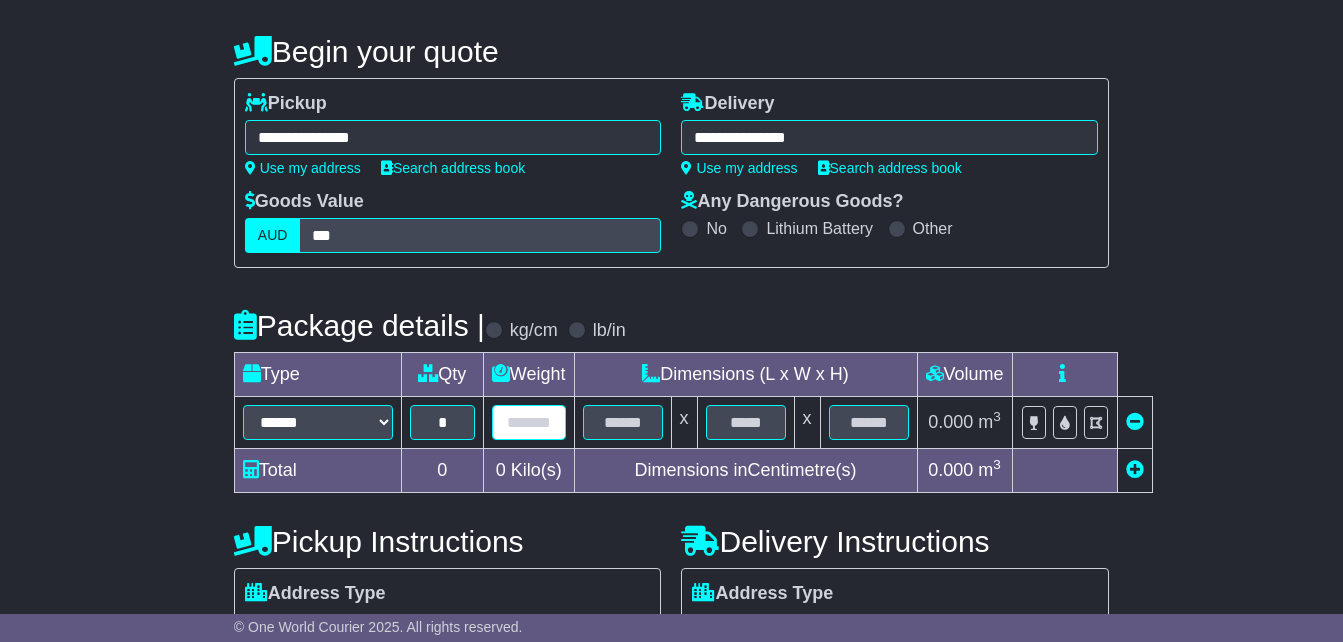 click at bounding box center (529, 422) 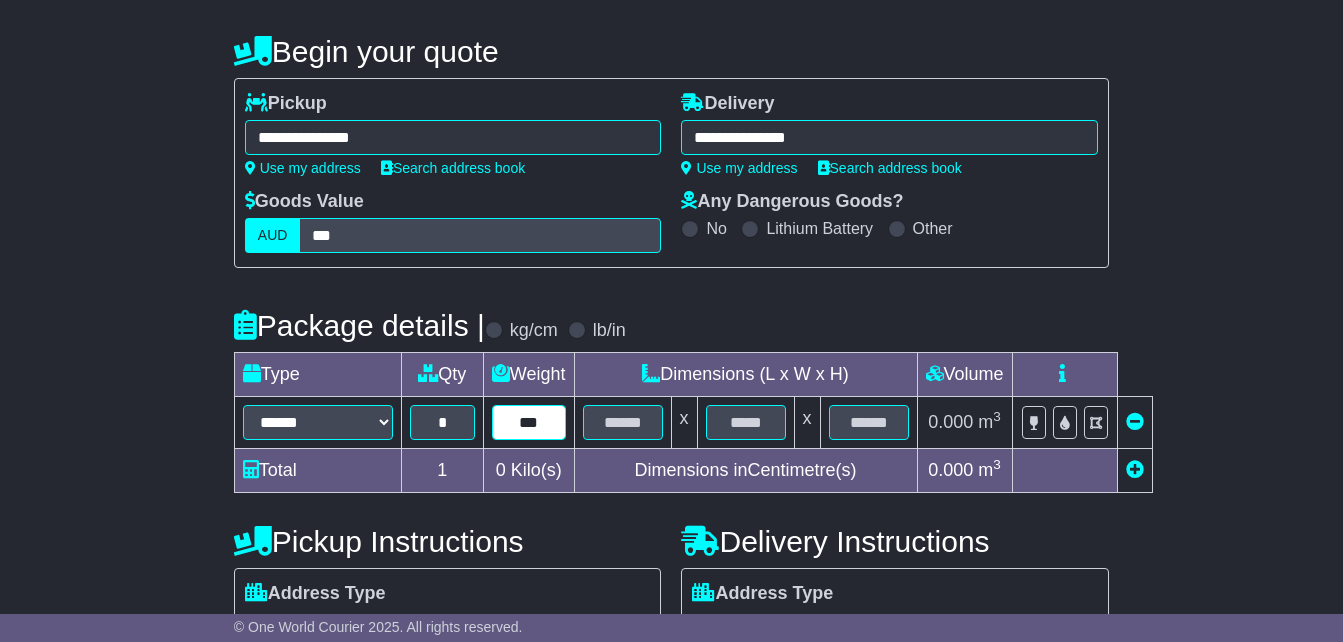 type on "***" 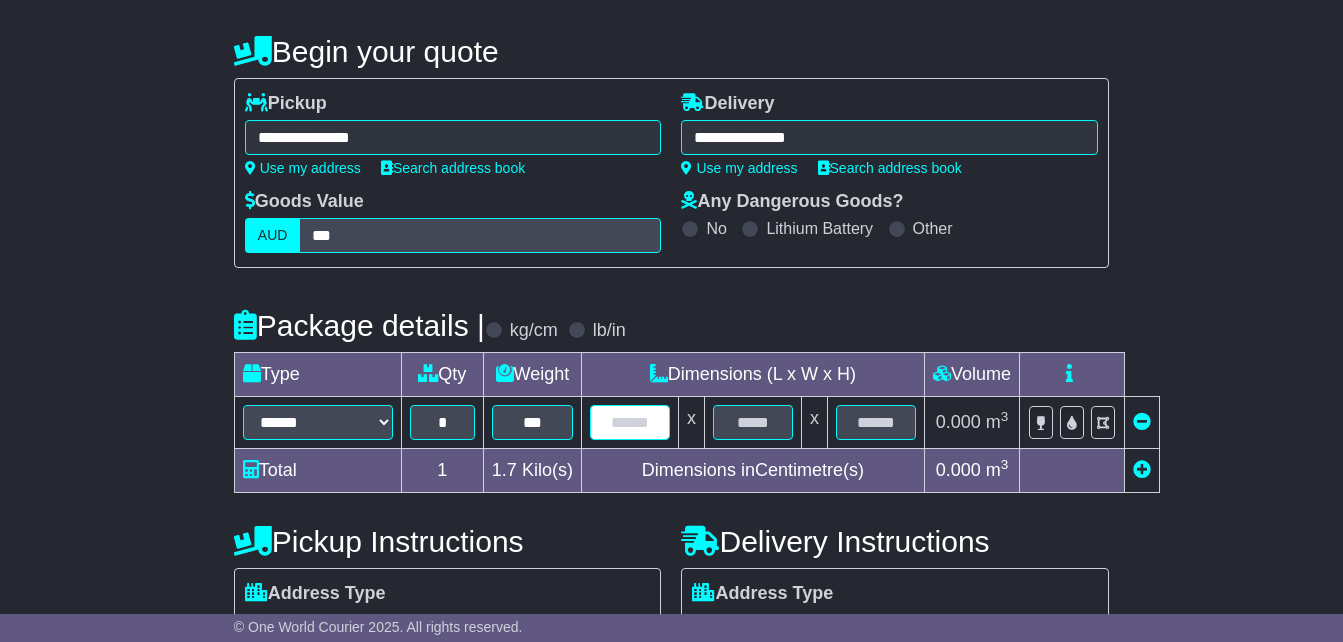 click at bounding box center [630, 422] 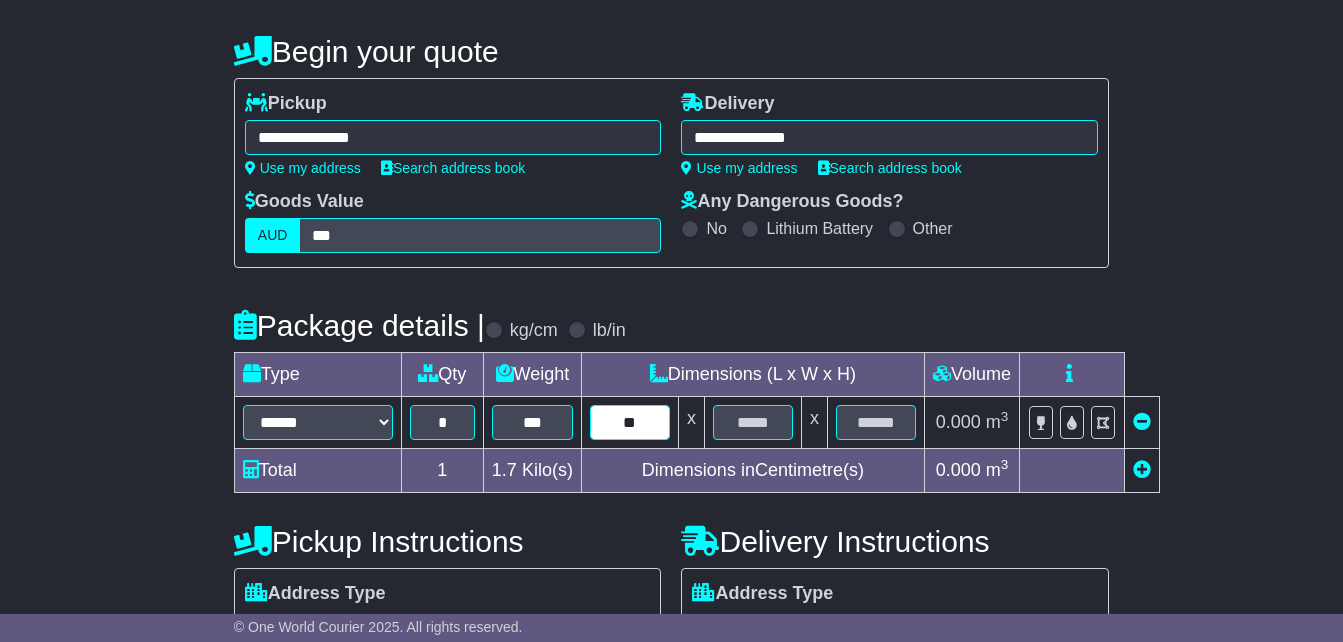 type on "**" 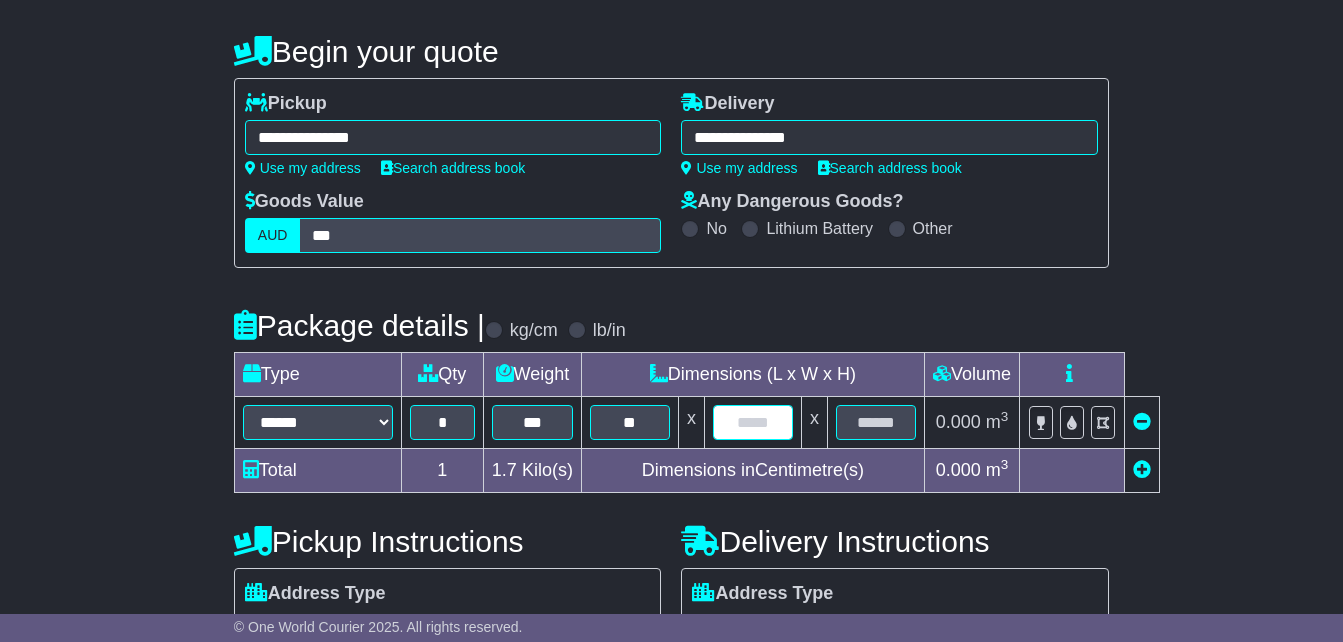 click at bounding box center (753, 422) 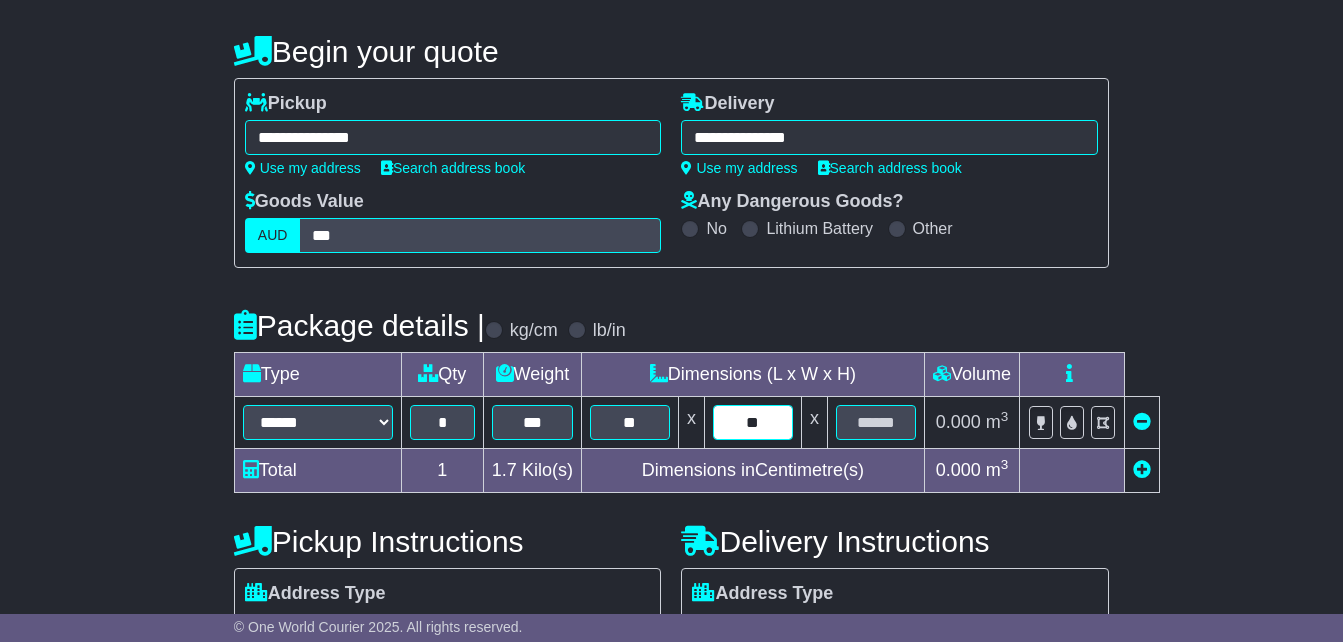 type on "**" 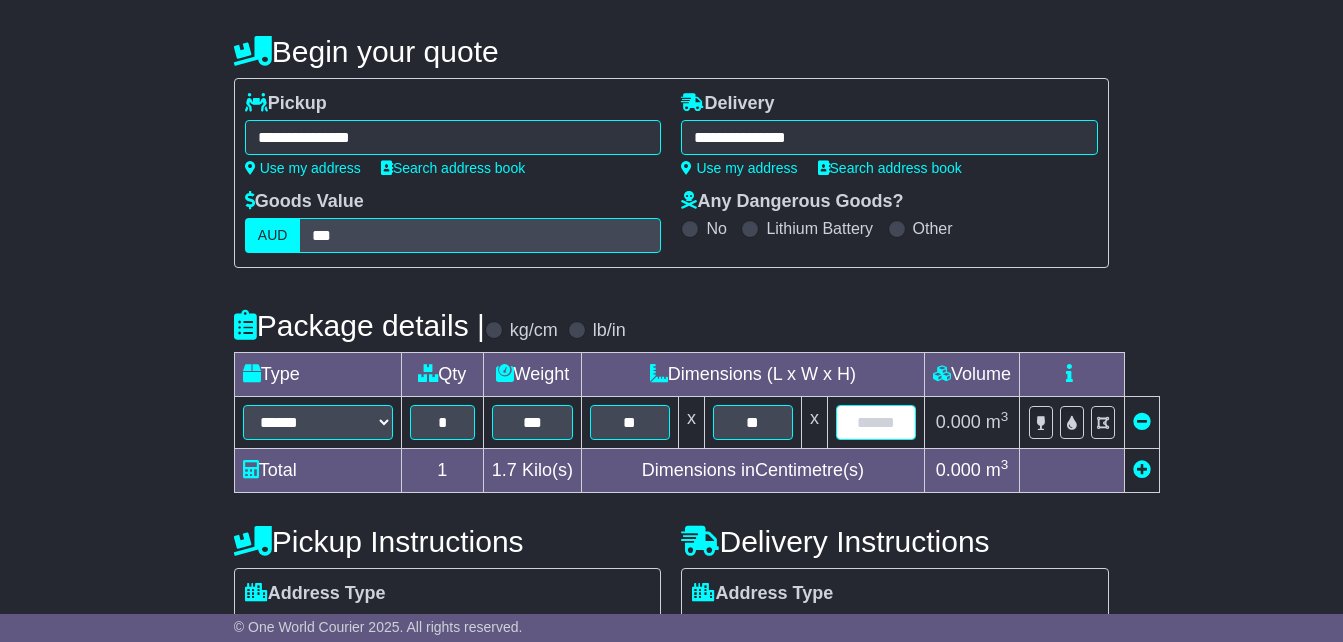 click at bounding box center (876, 422) 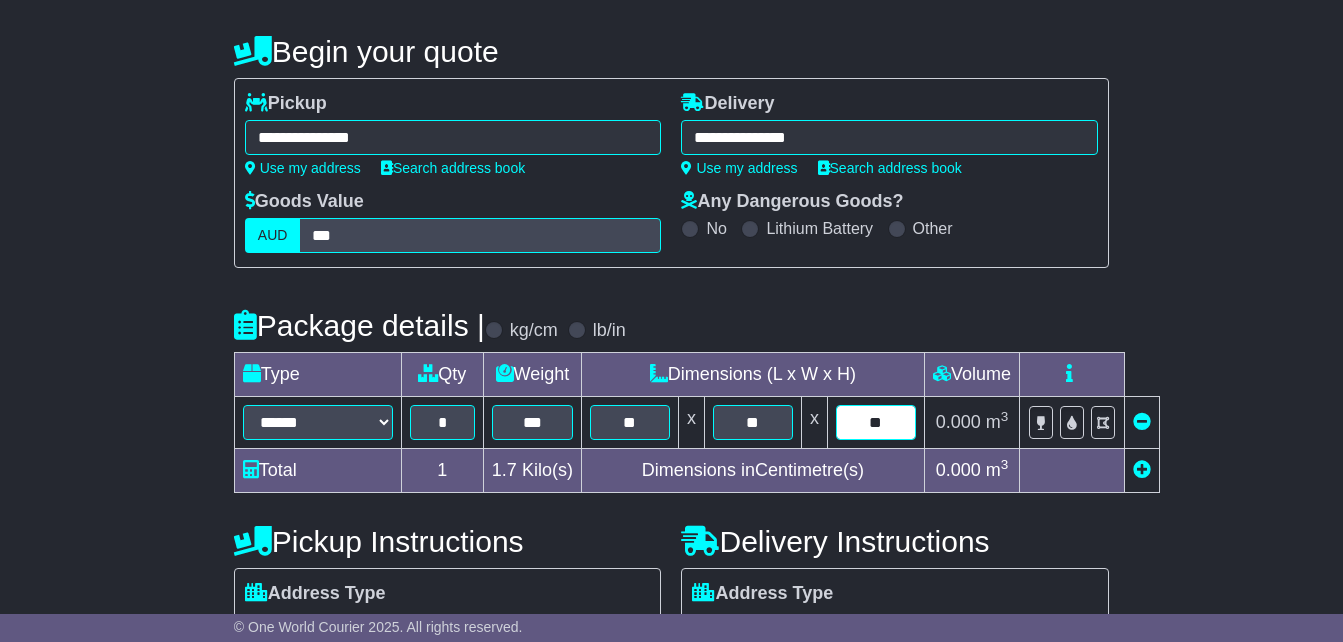 type on "**" 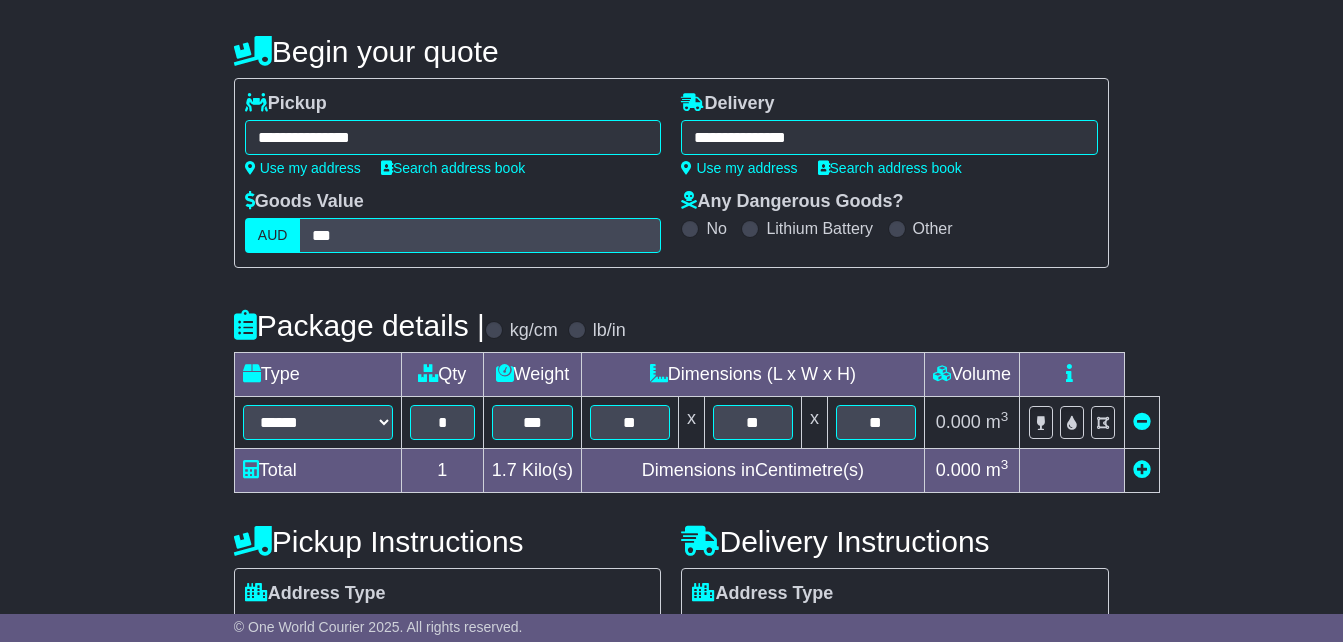 click at bounding box center (1071, 471) 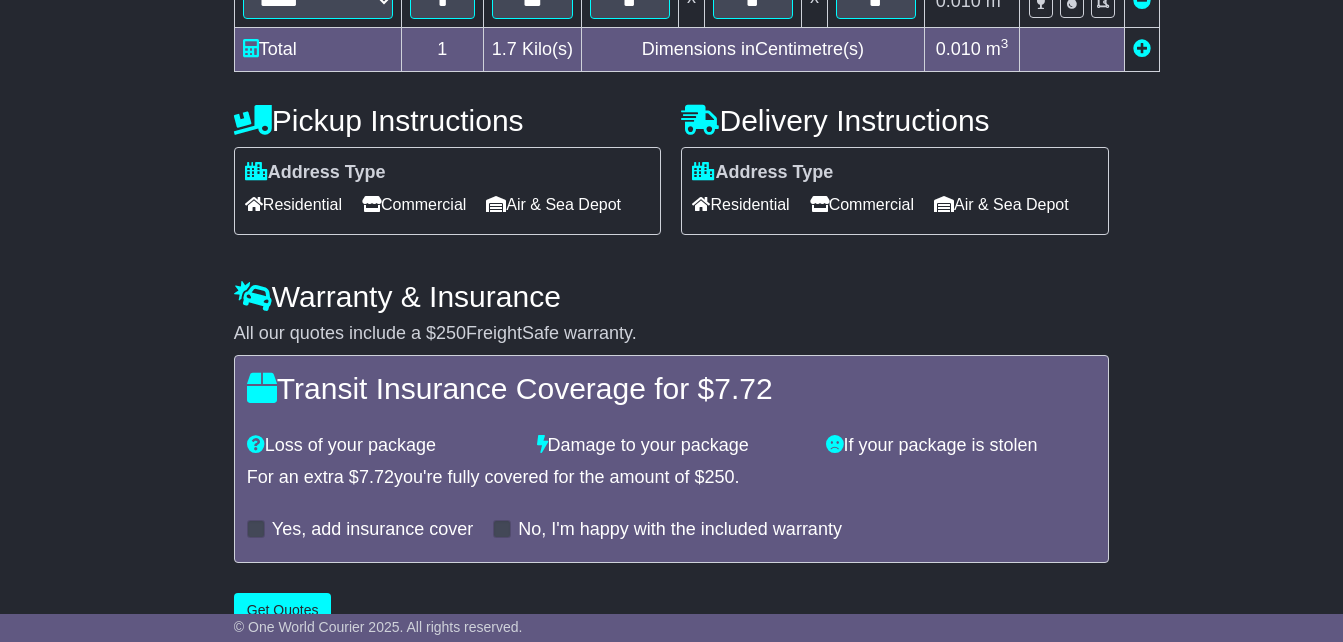 scroll, scrollTop: 606, scrollLeft: 0, axis: vertical 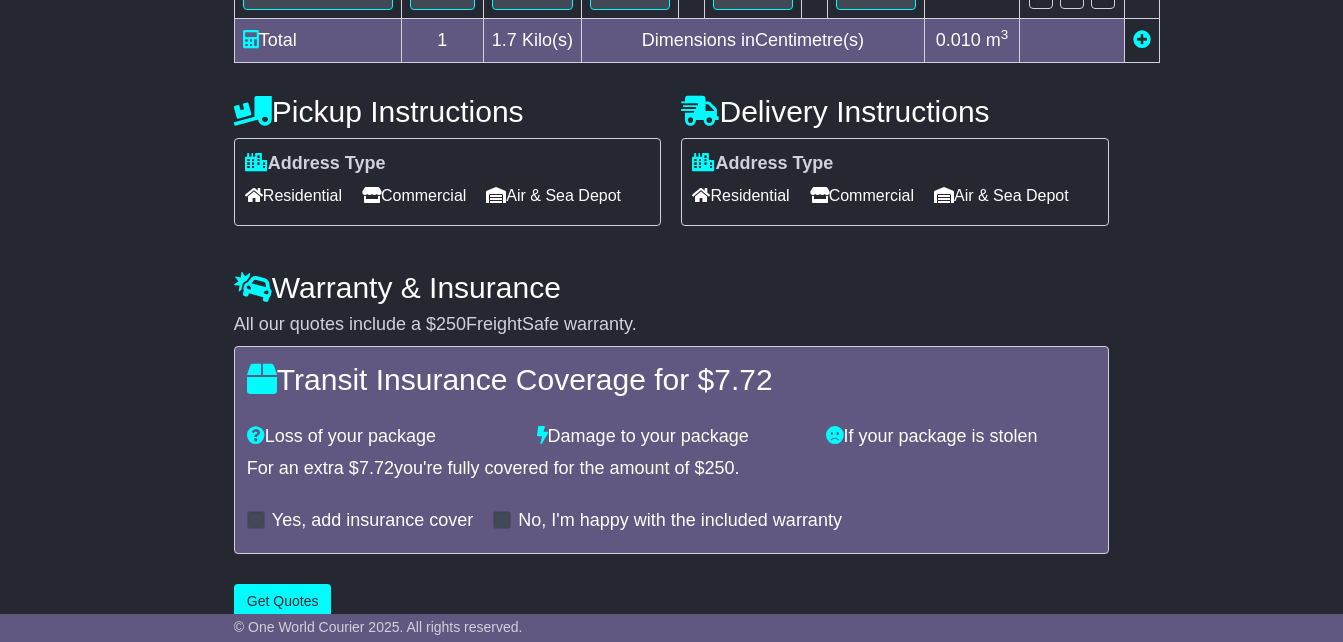 click on "Commercial" at bounding box center [414, 195] 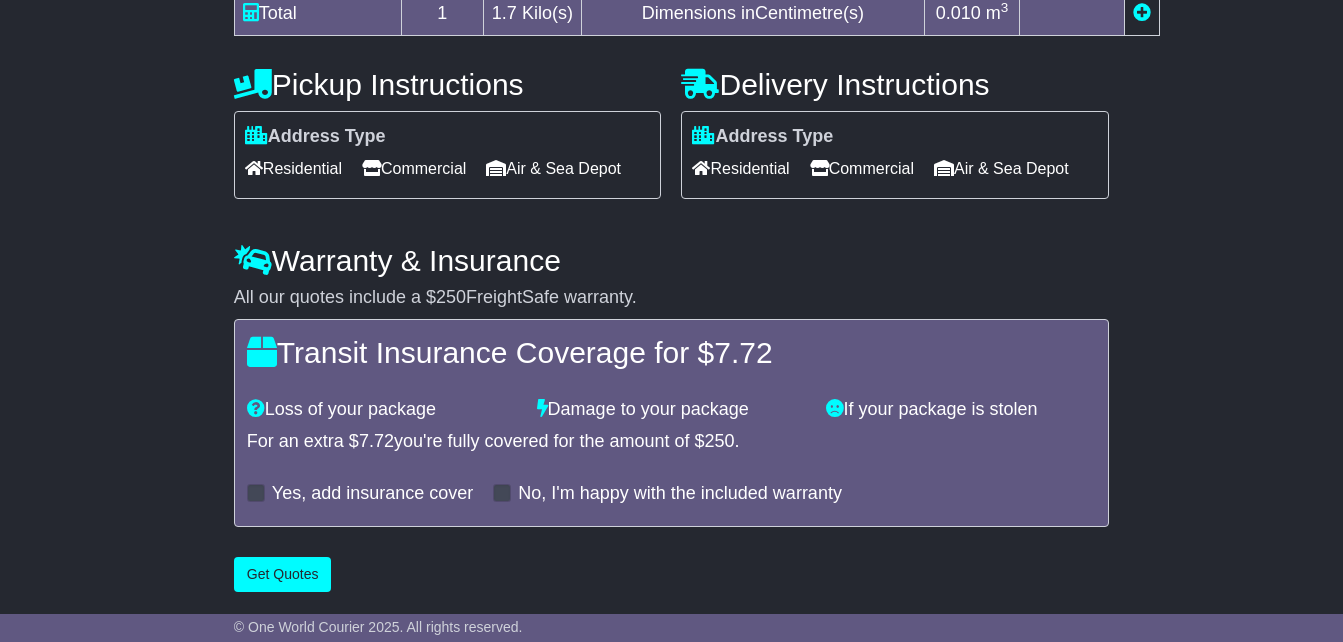 scroll, scrollTop: 700, scrollLeft: 0, axis: vertical 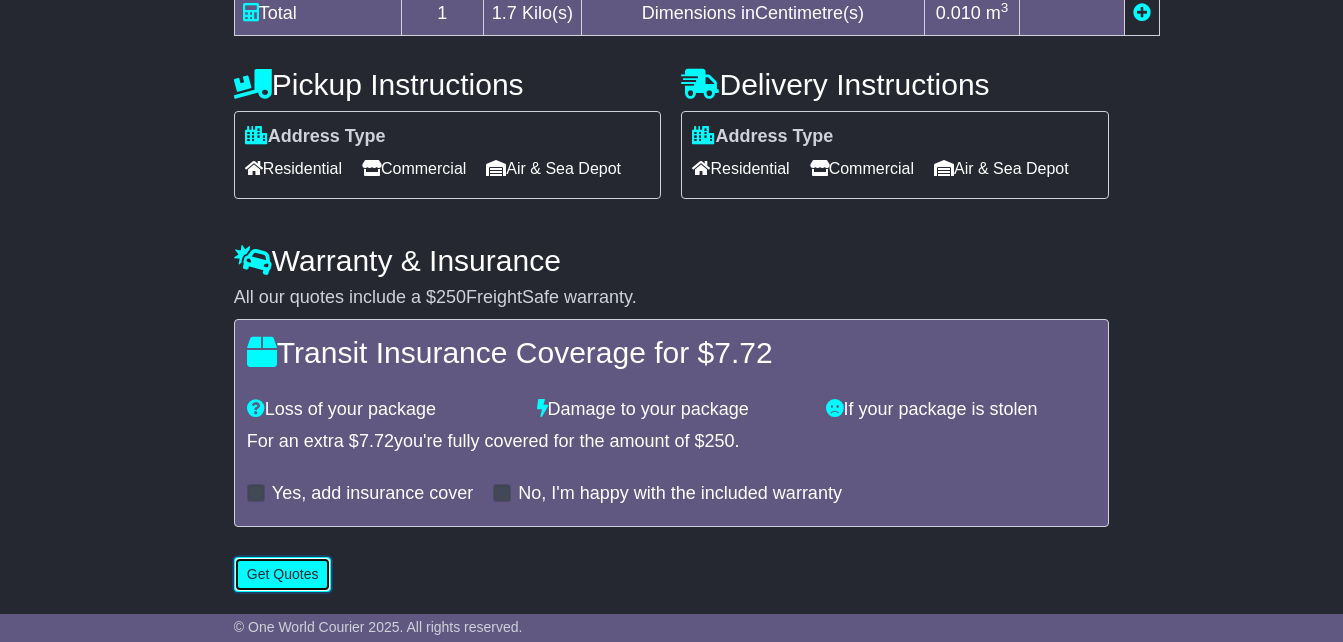 click on "Get Quotes" at bounding box center [283, 574] 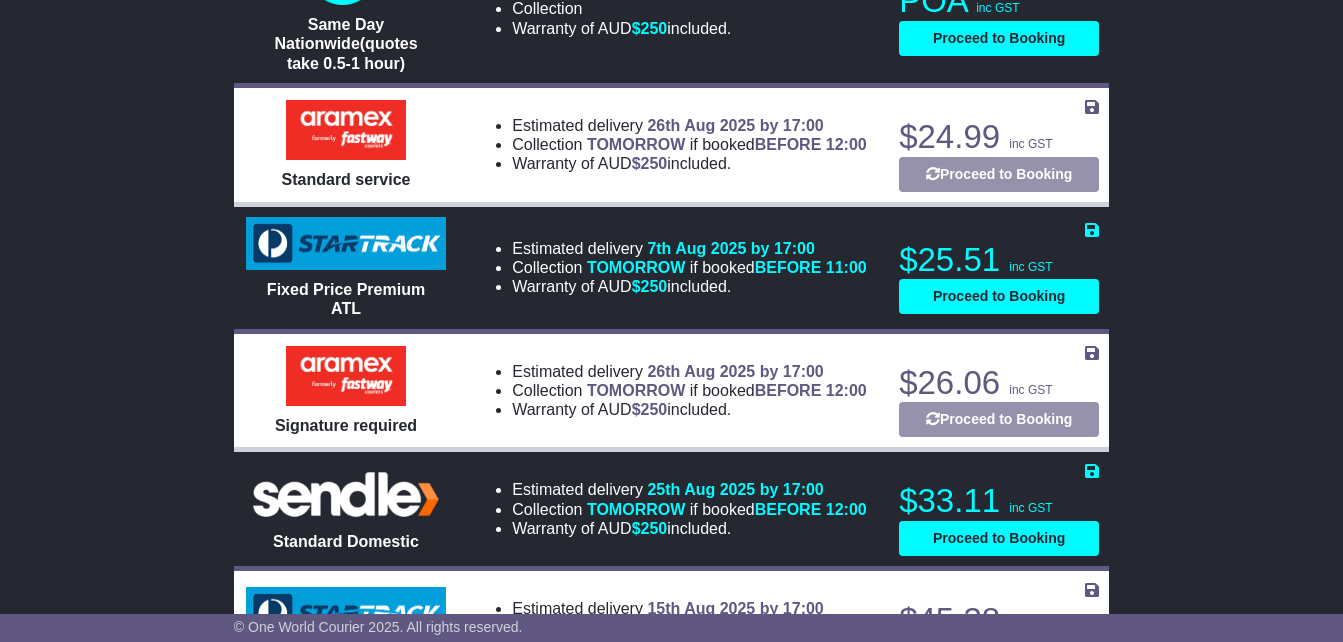 scroll, scrollTop: 875, scrollLeft: 0, axis: vertical 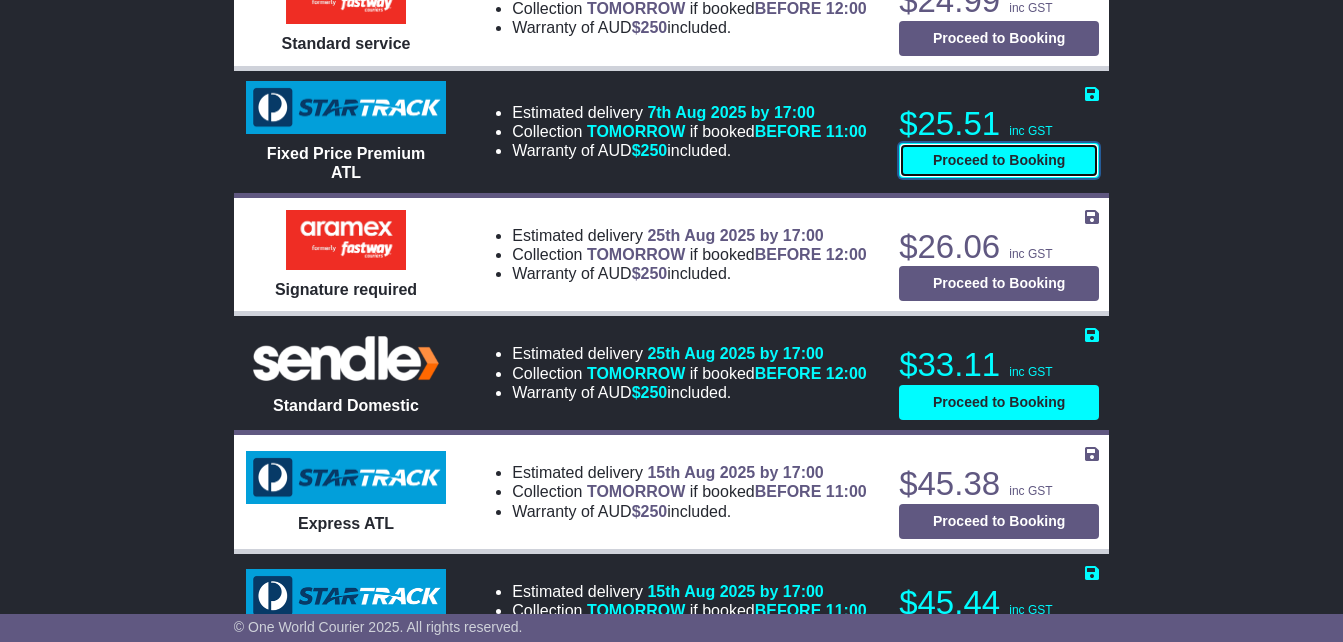 click on "Proceed to Booking" at bounding box center [999, 160] 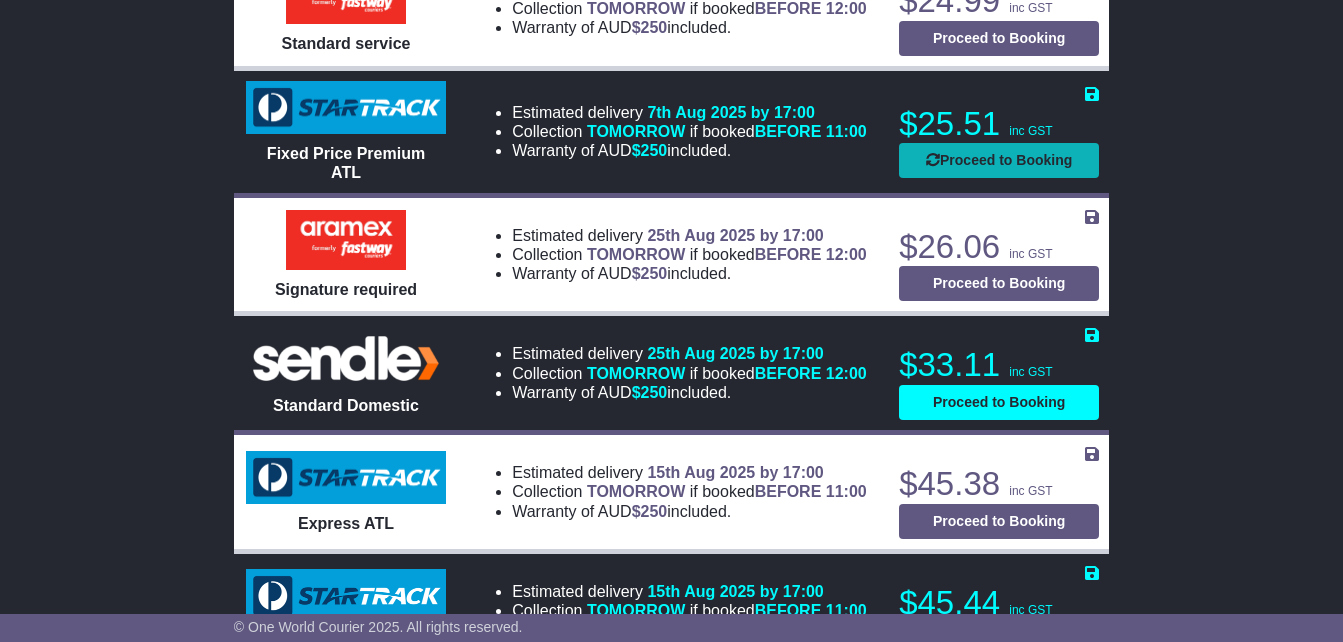 select on "**********" 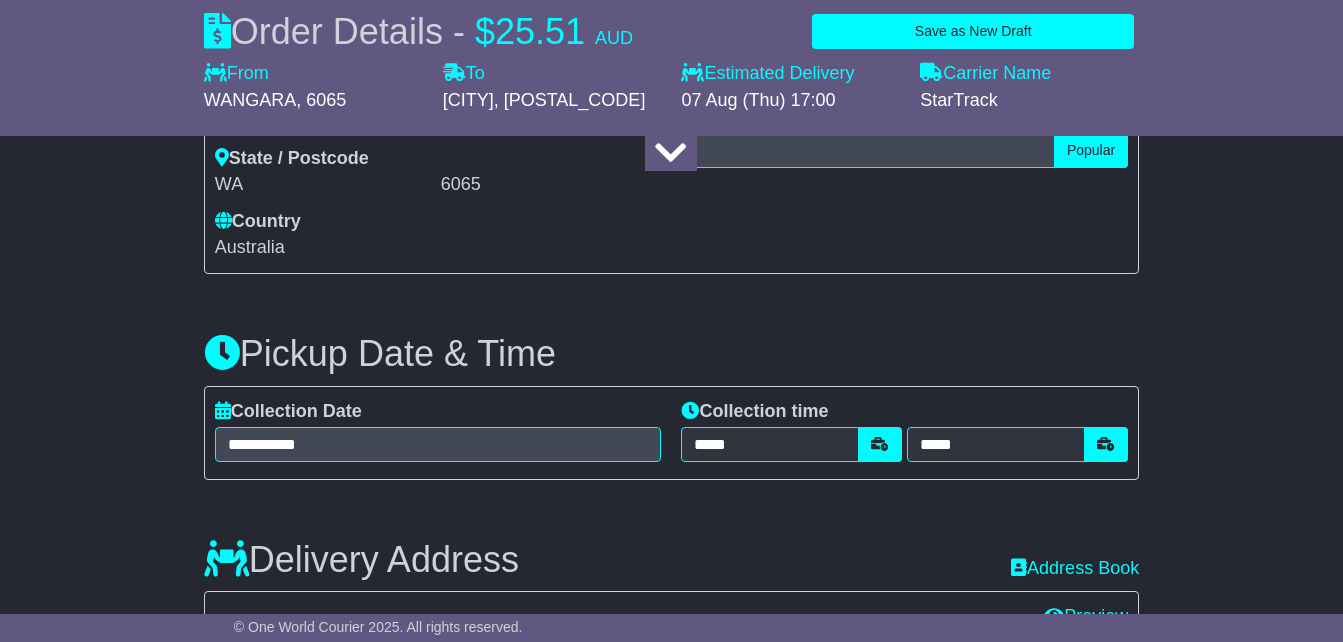 select 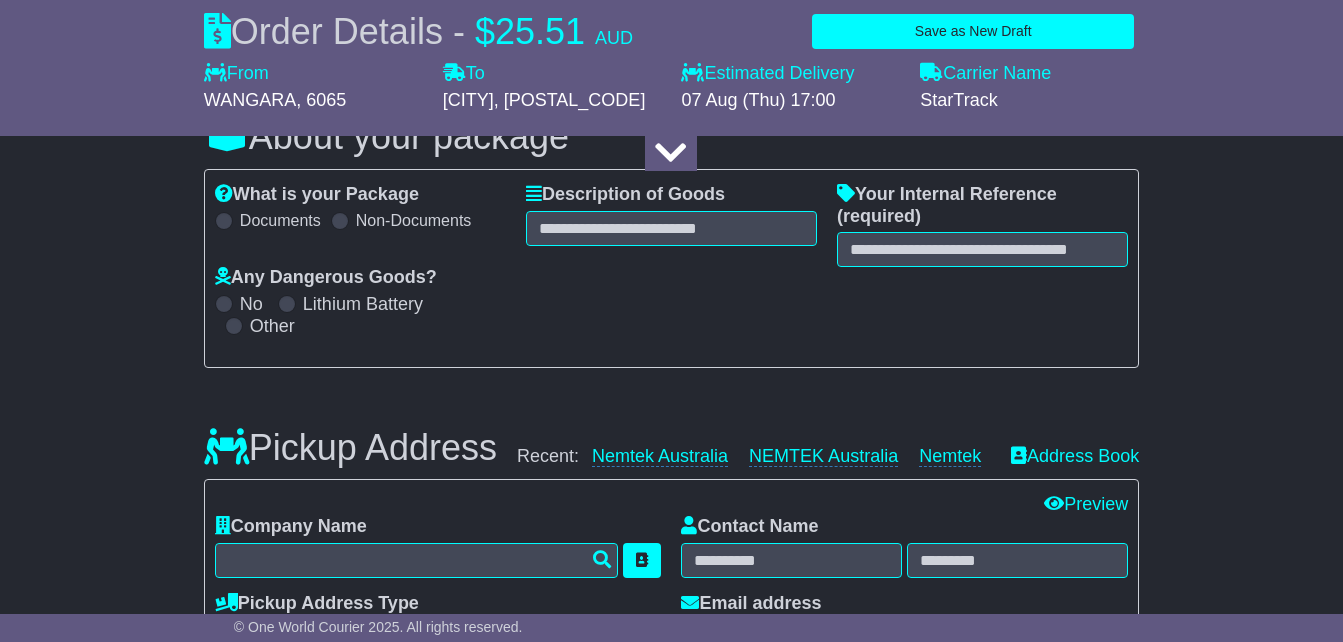 scroll, scrollTop: 0, scrollLeft: 0, axis: both 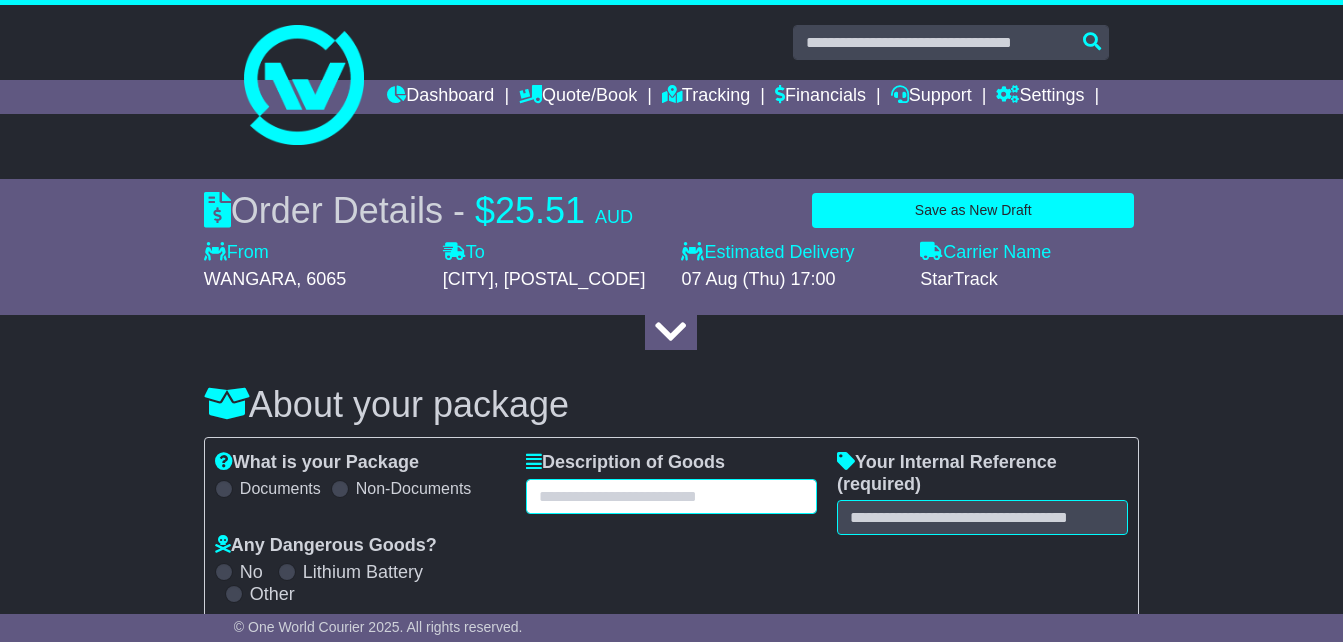 click at bounding box center (671, 496) 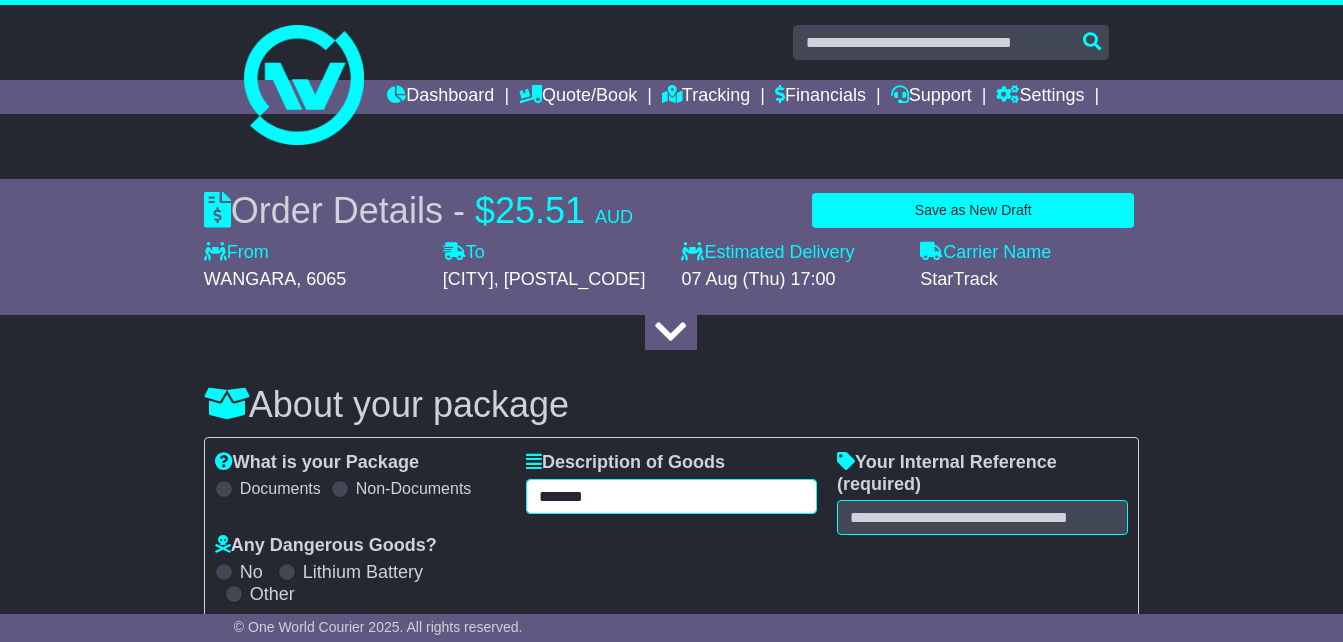 type on "*******" 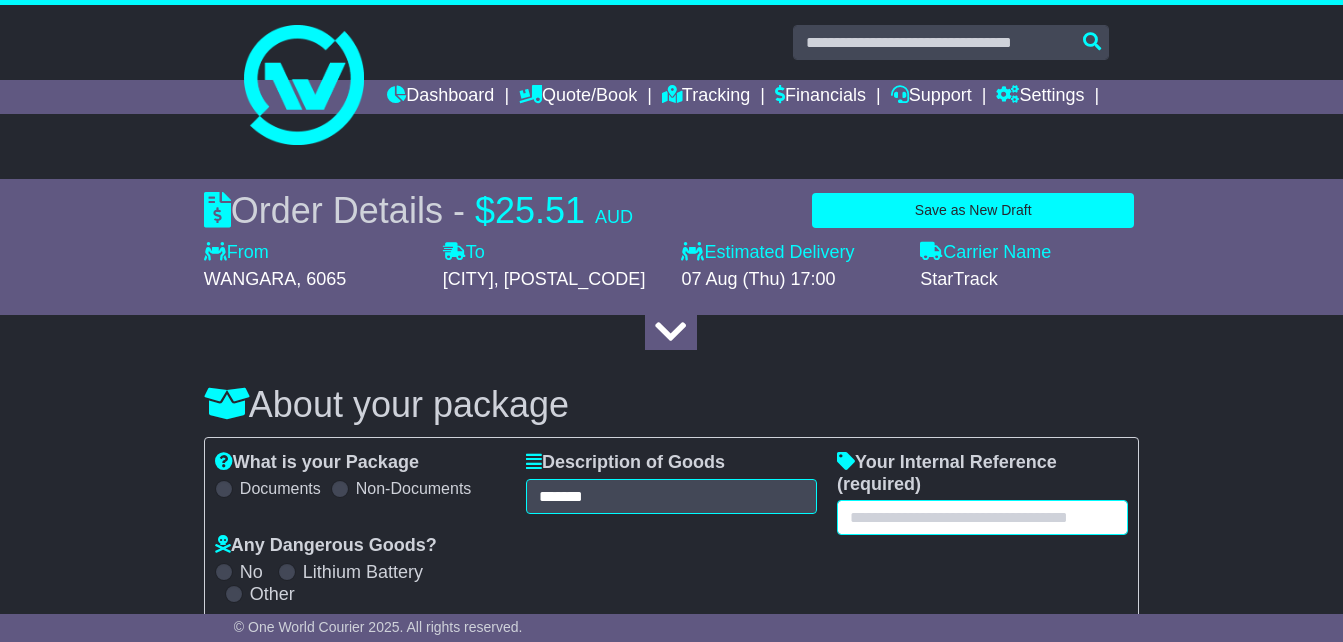 click at bounding box center (982, 517) 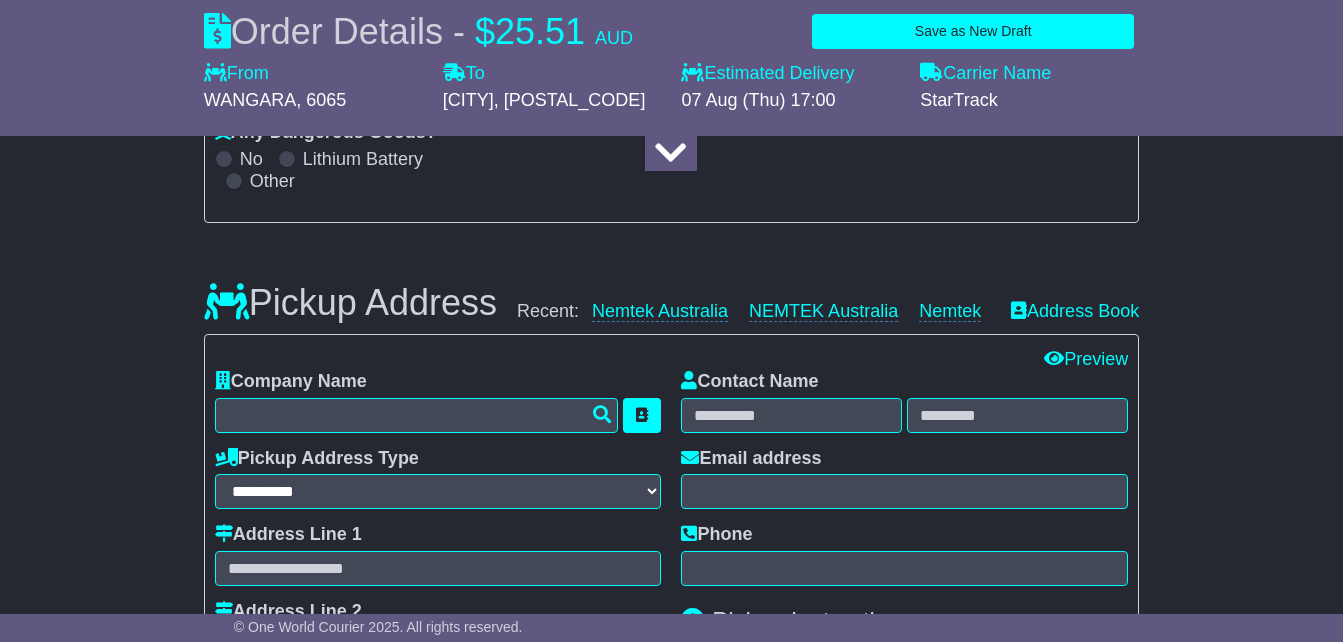 scroll, scrollTop: 512, scrollLeft: 0, axis: vertical 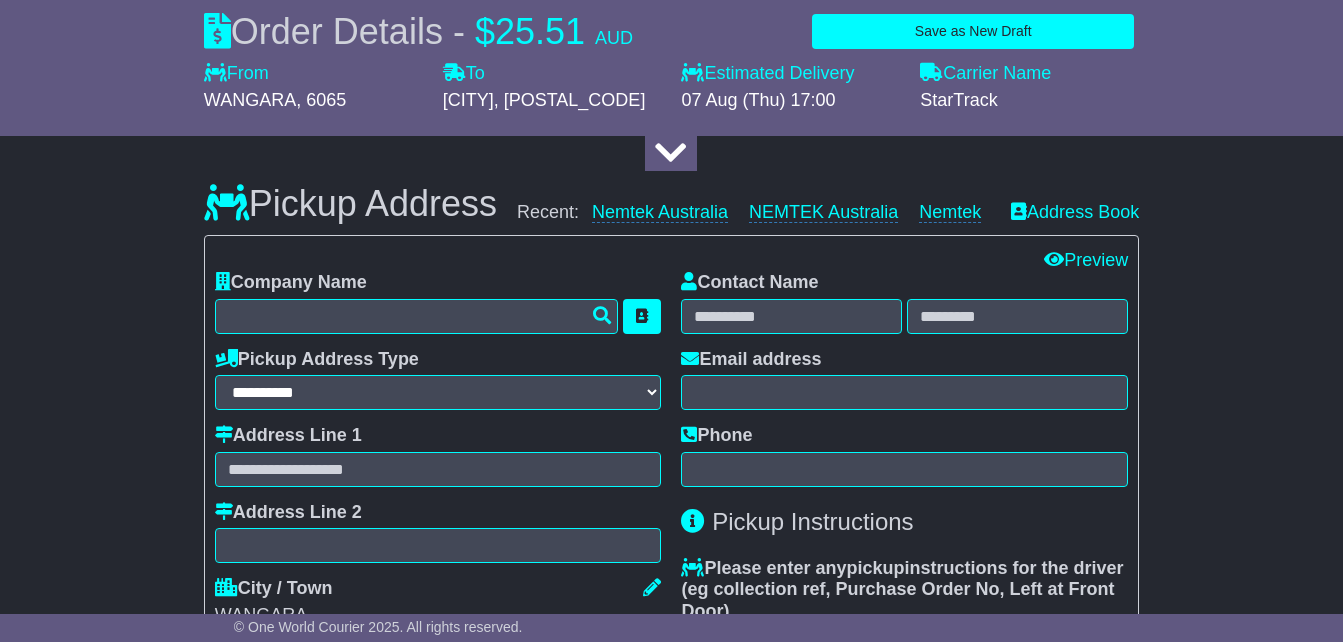 type on "*********" 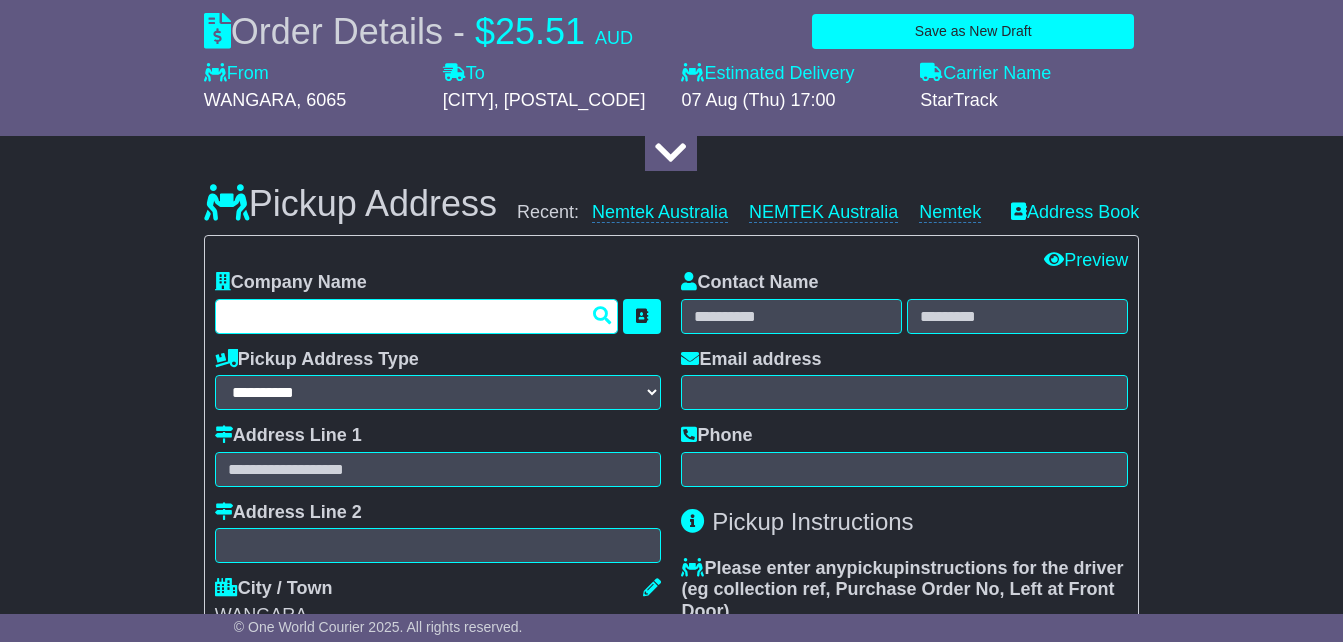 click at bounding box center [417, 316] 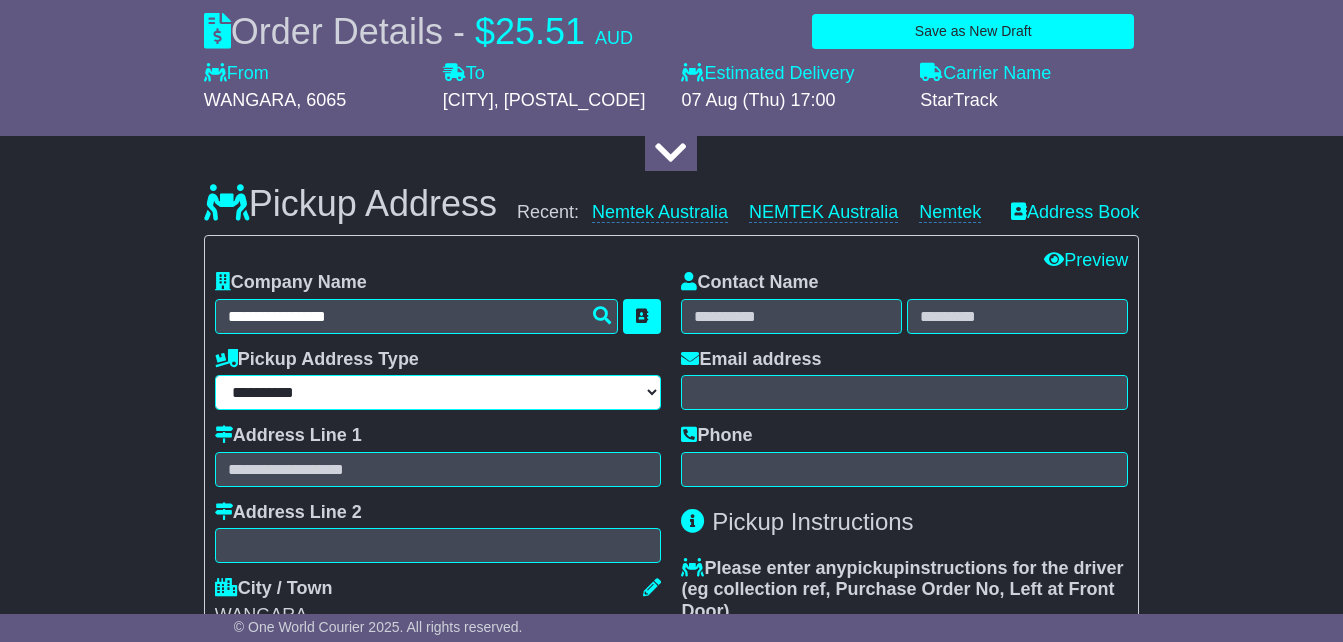 type on "**********" 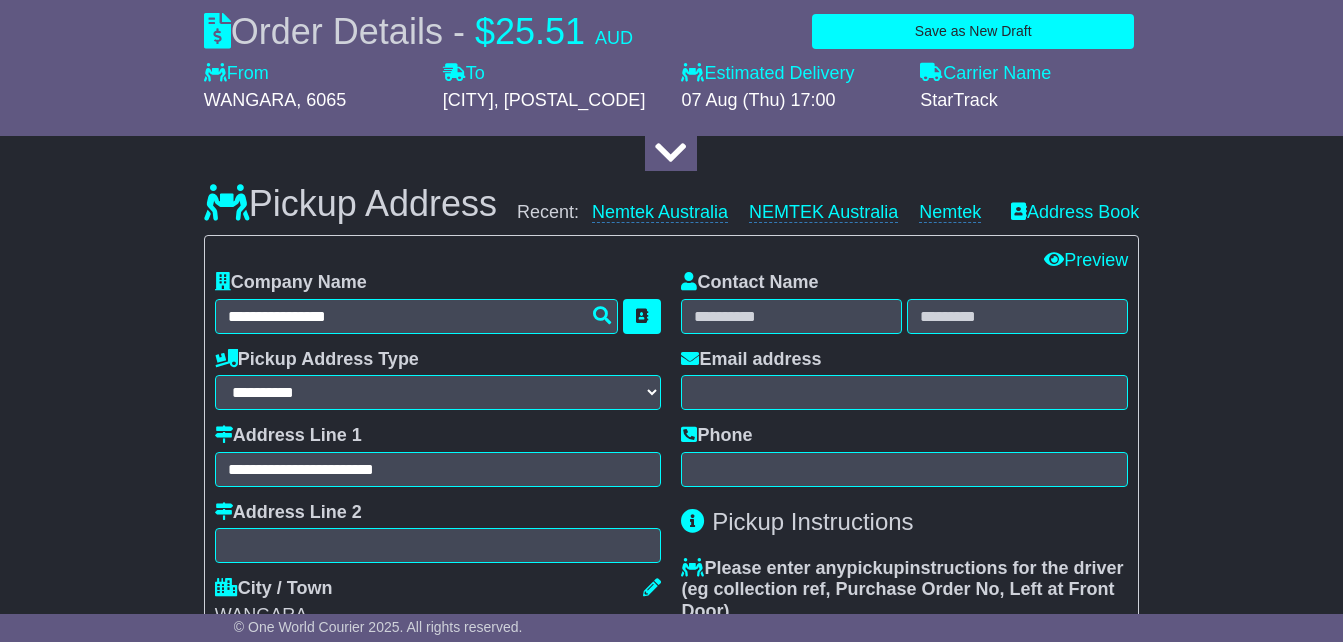 type on "*****" 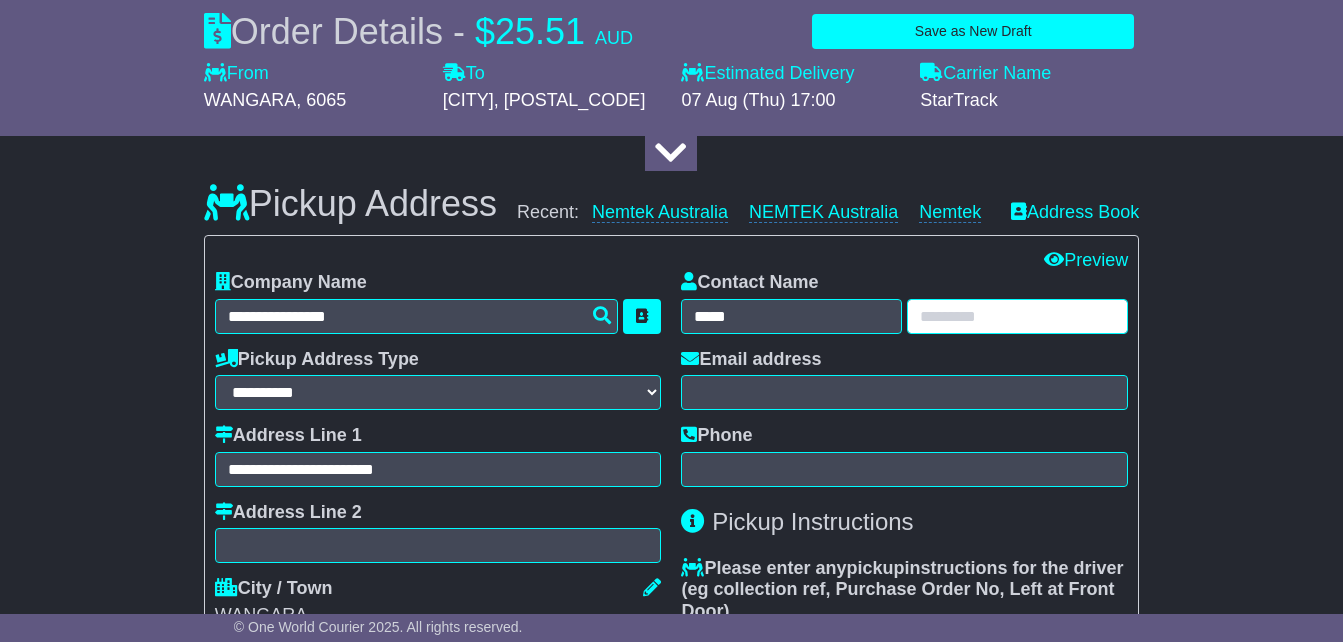 type on "****" 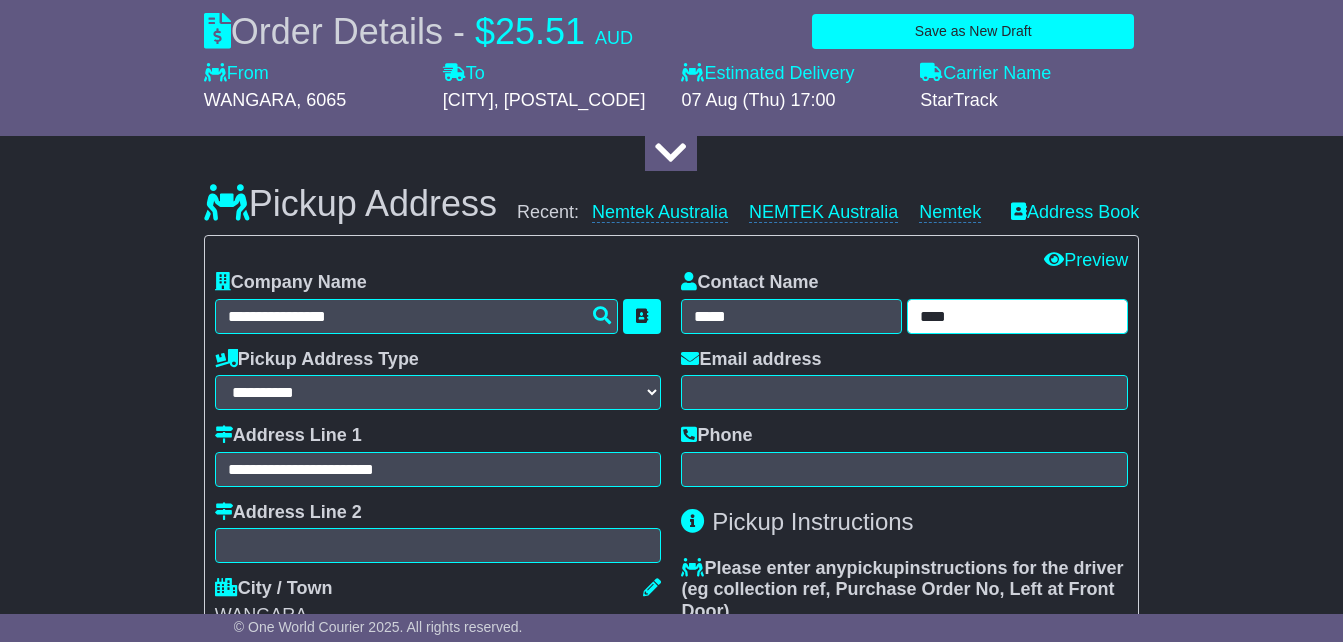 type on "**********" 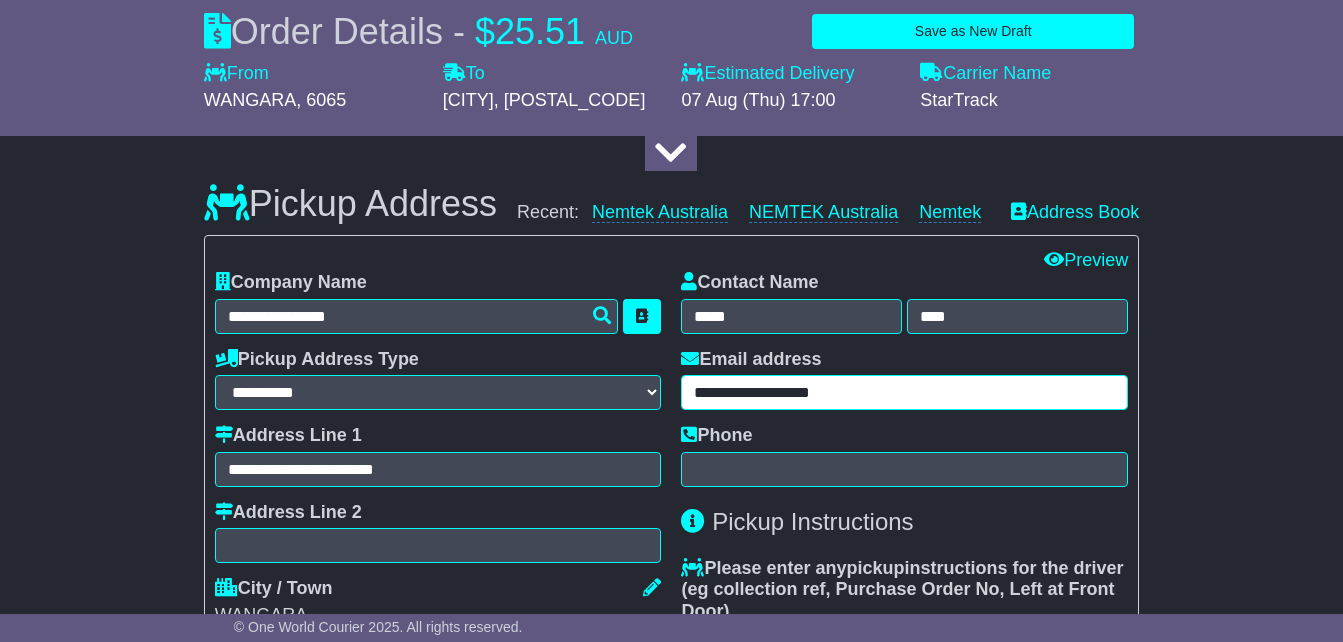 type on "**********" 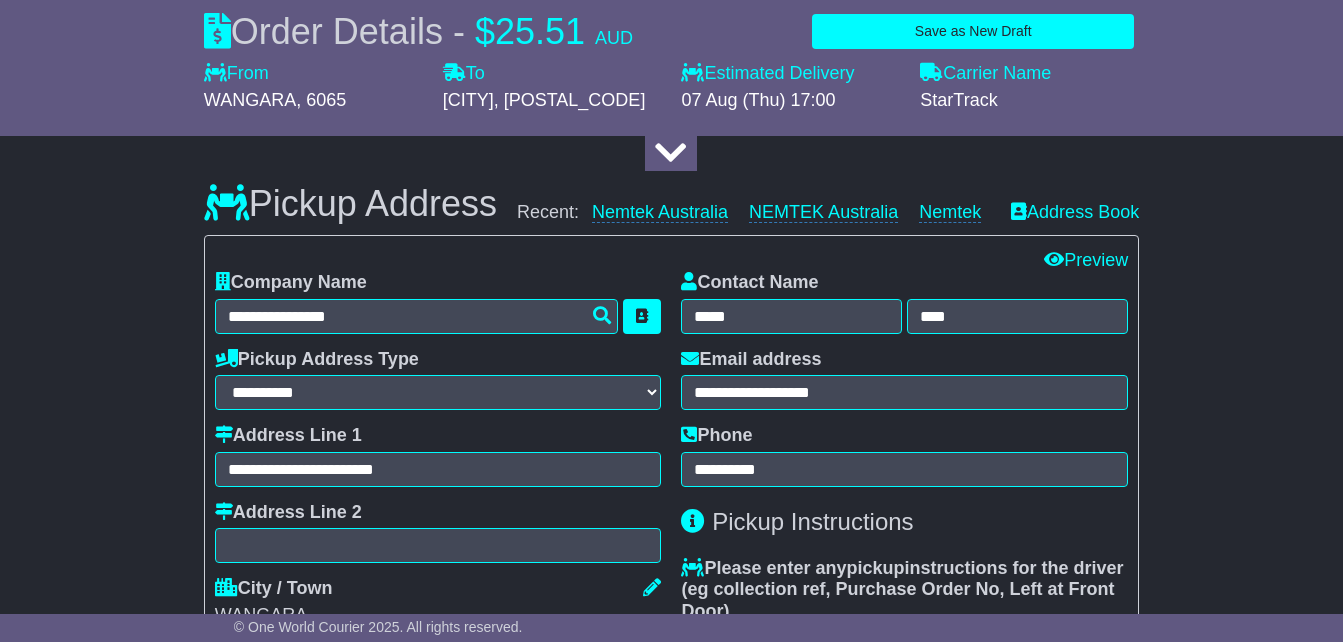 type on "**********" 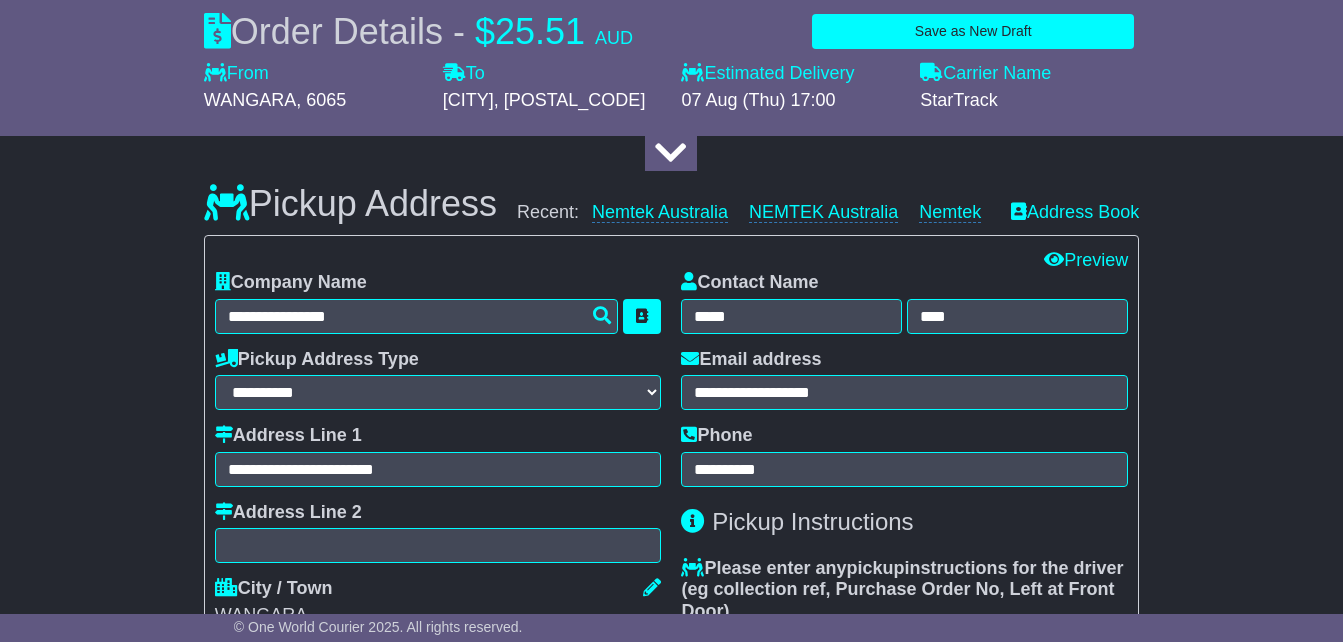 type on "*******" 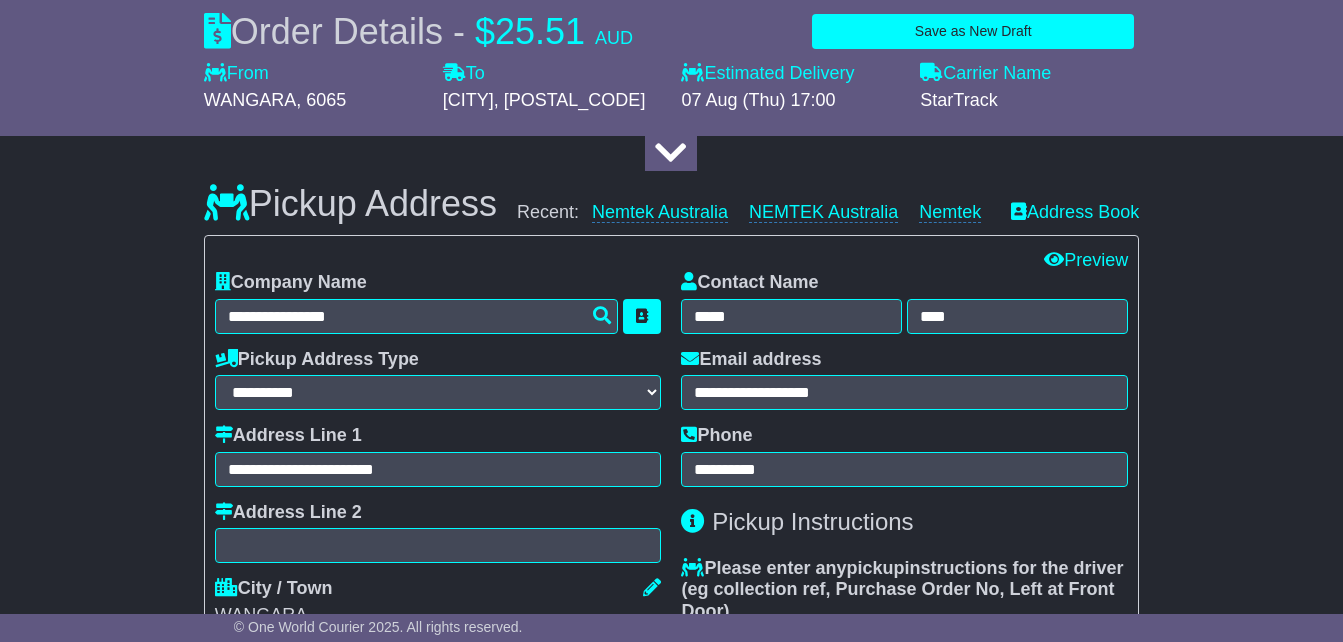 type on "******" 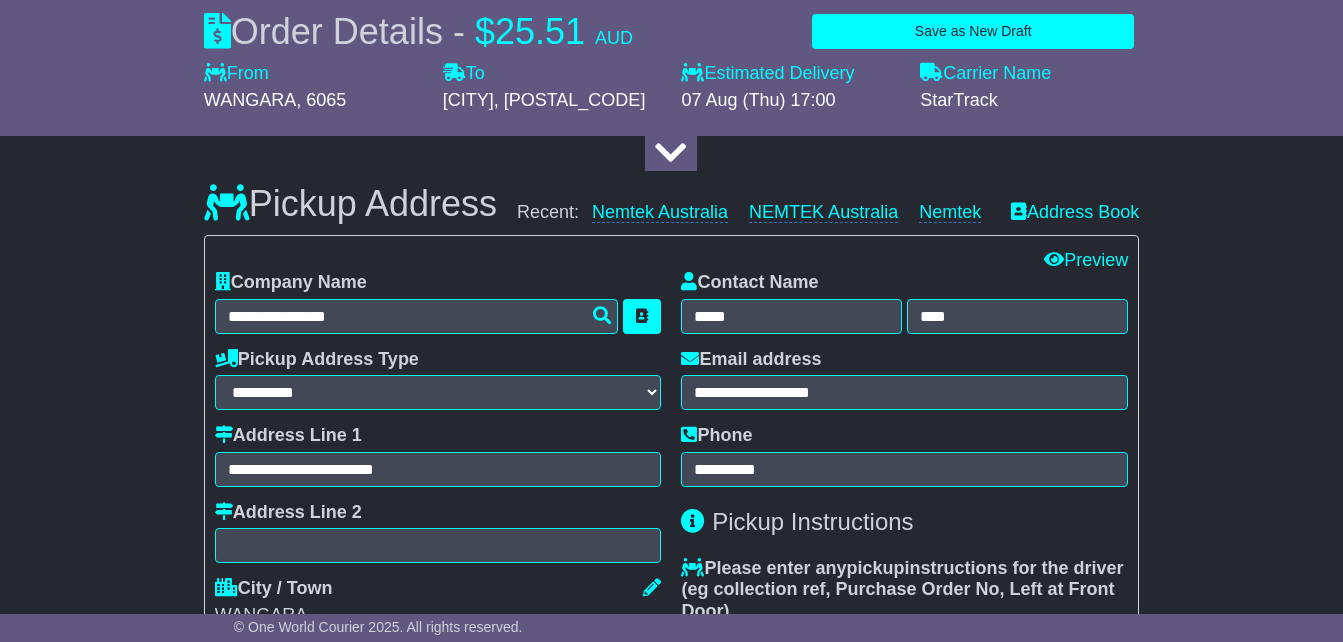 type on "**********" 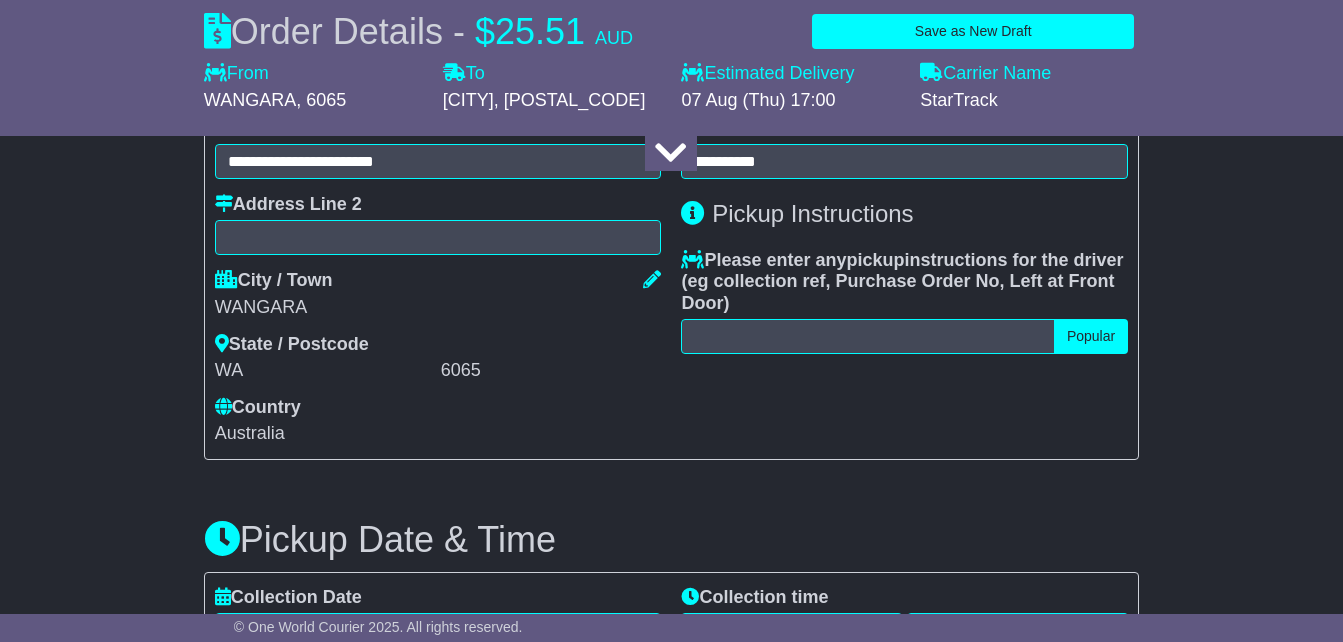 scroll, scrollTop: 732, scrollLeft: 0, axis: vertical 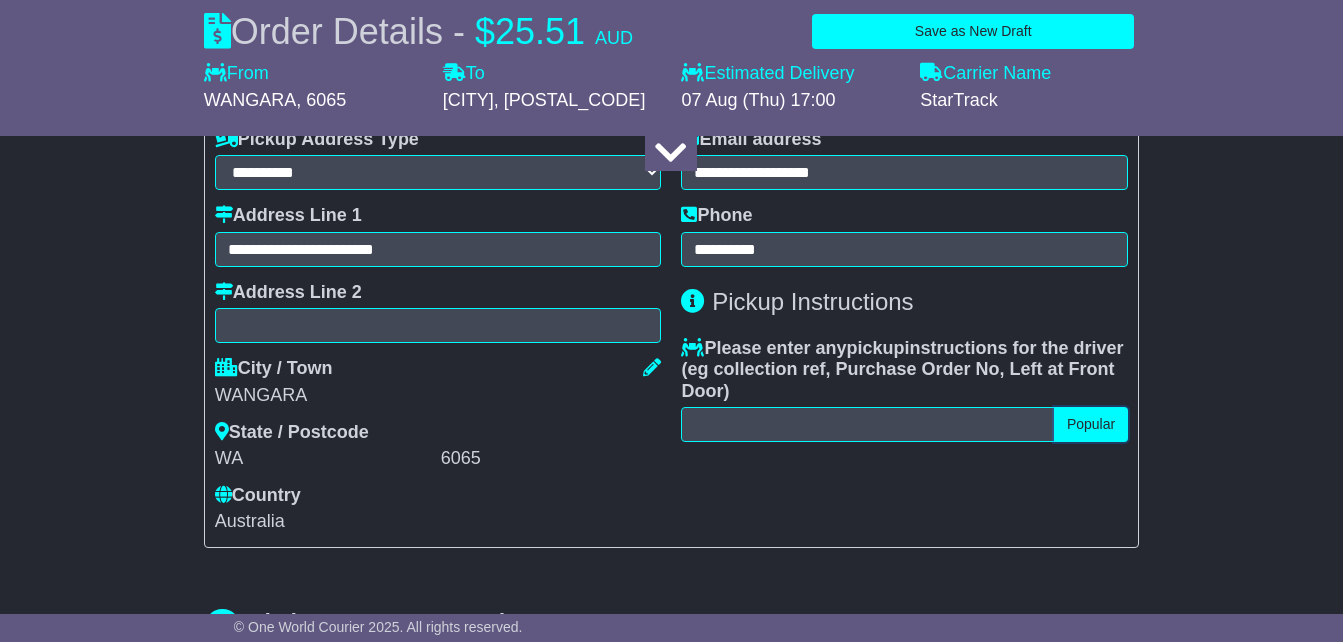 click on "Popular" at bounding box center [1091, 424] 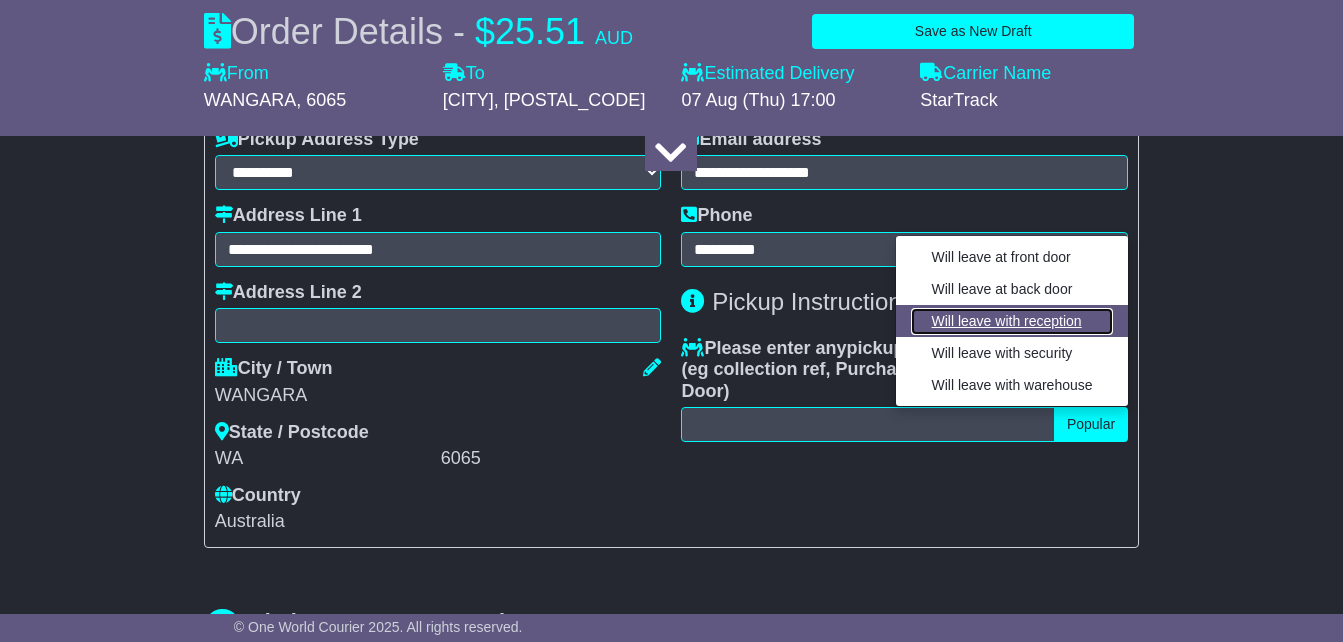 click on "Will leave with reception" at bounding box center [1011, 321] 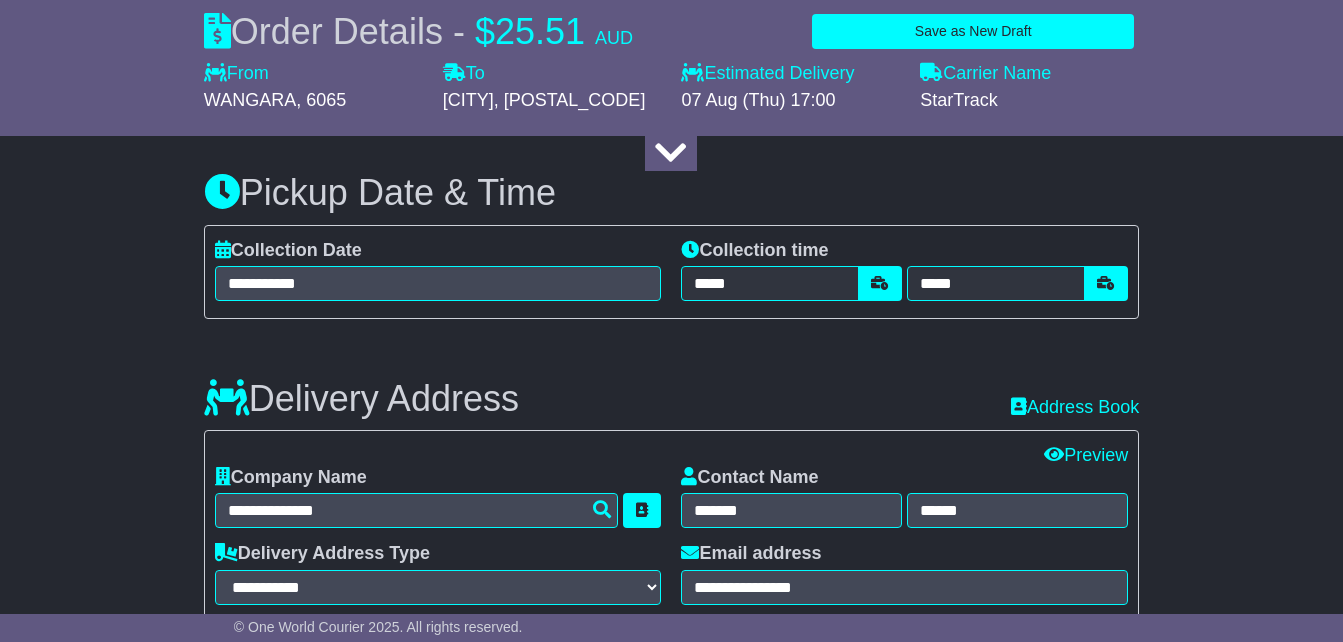 scroll, scrollTop: 1184, scrollLeft: 0, axis: vertical 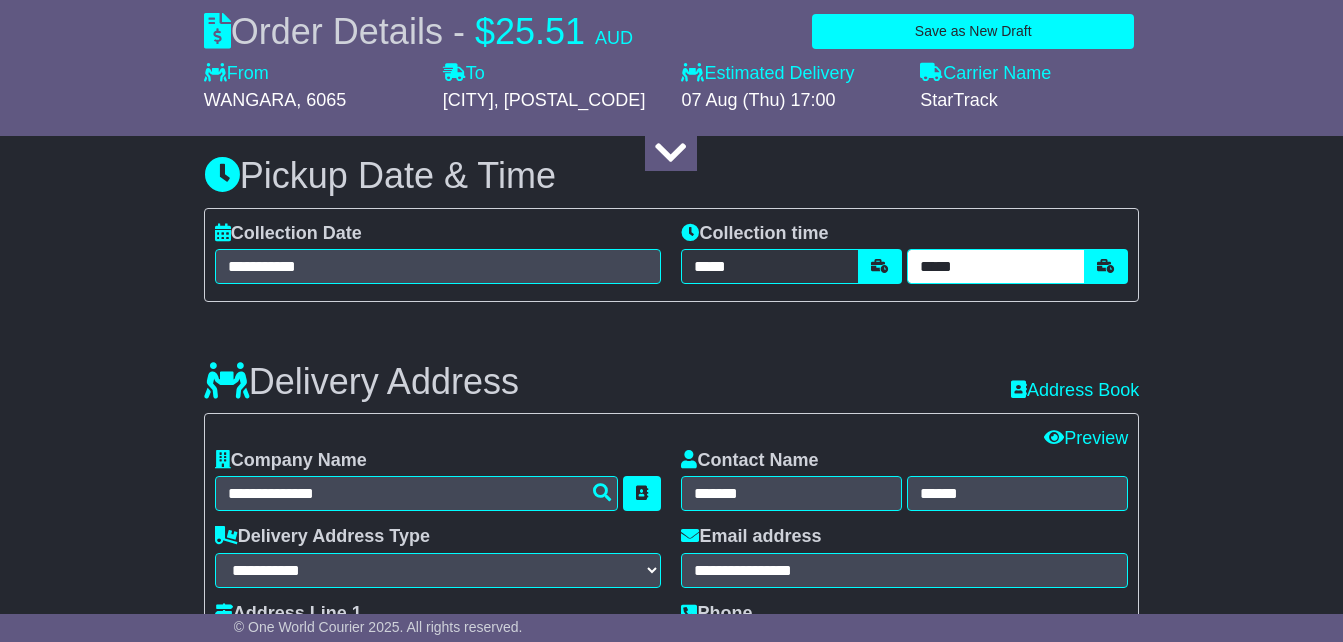 click on "*****" at bounding box center [996, 266] 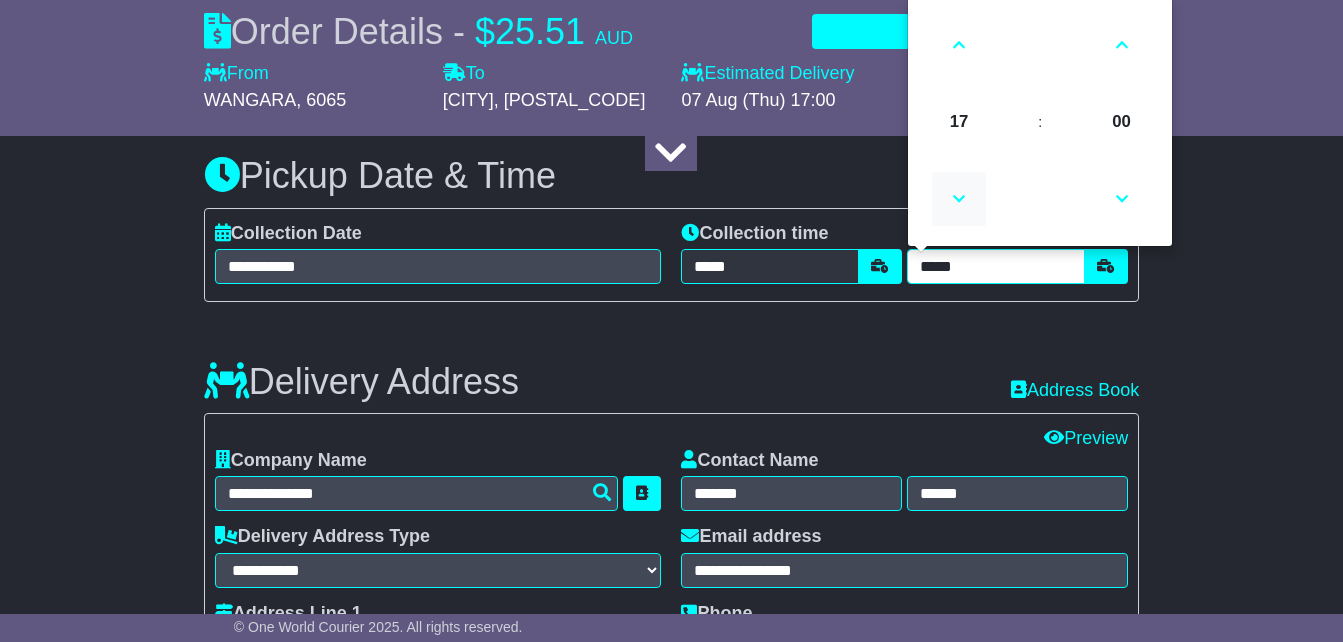 click at bounding box center (959, 199) 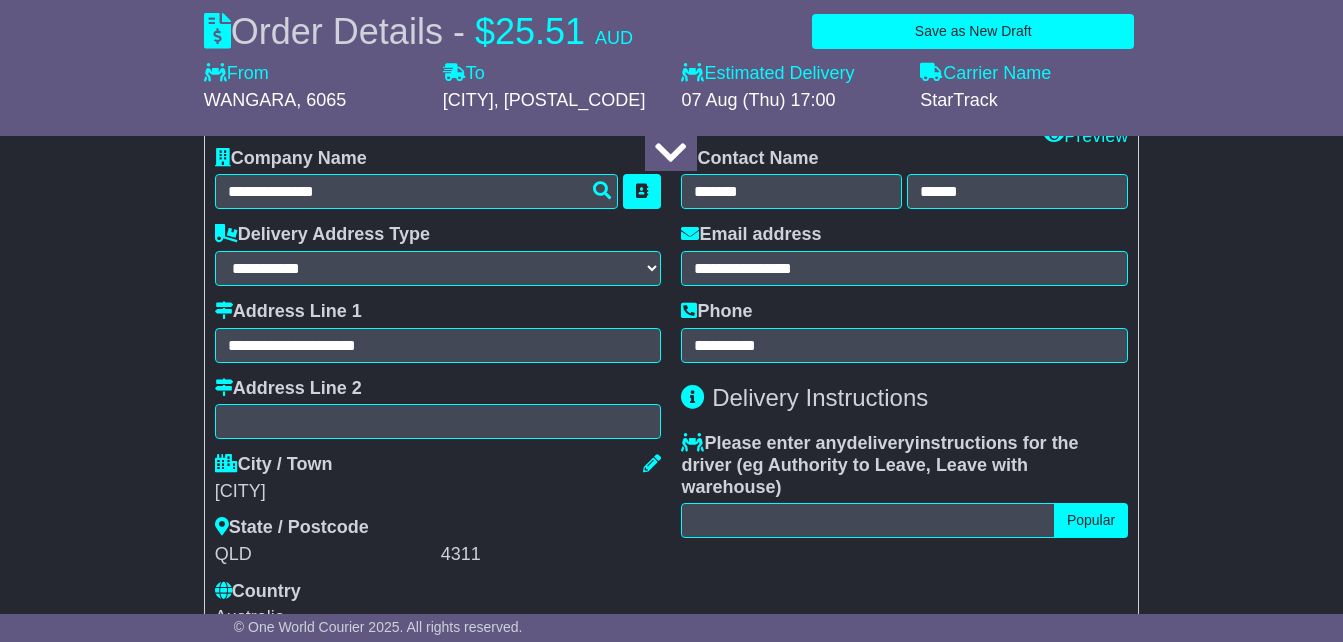 scroll, scrollTop: 1497, scrollLeft: 0, axis: vertical 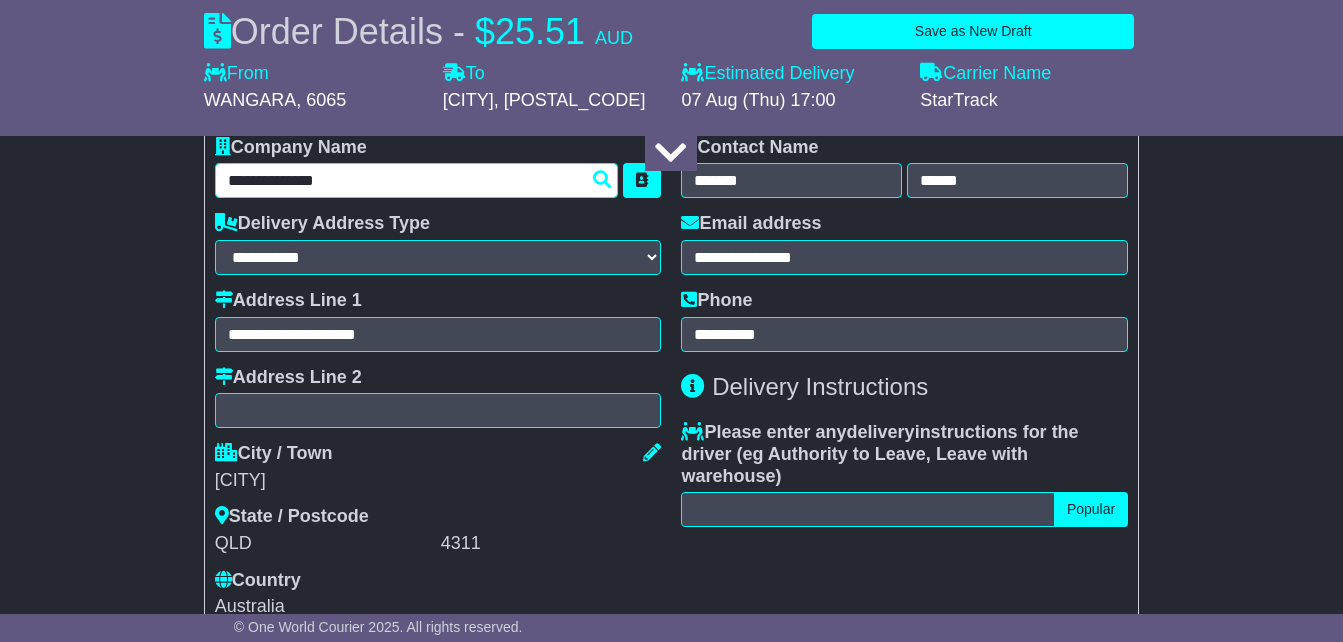 drag, startPoint x: 354, startPoint y: 214, endPoint x: 202, endPoint y: 213, distance: 152.0033 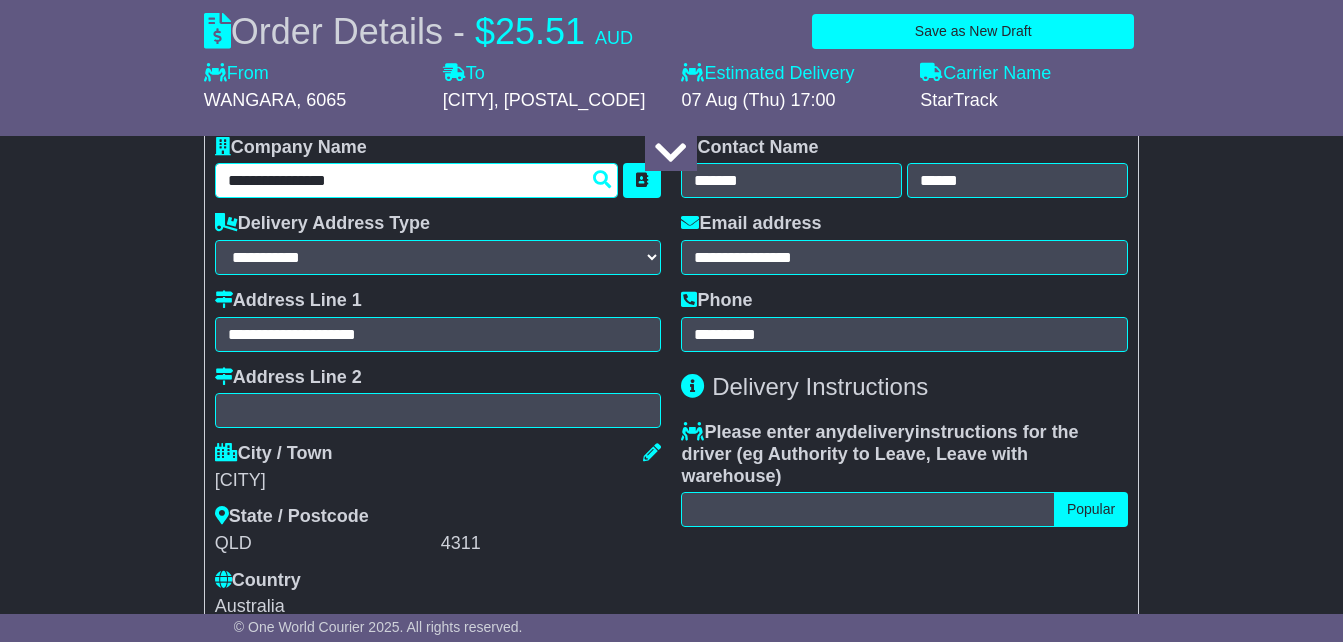 type on "**********" 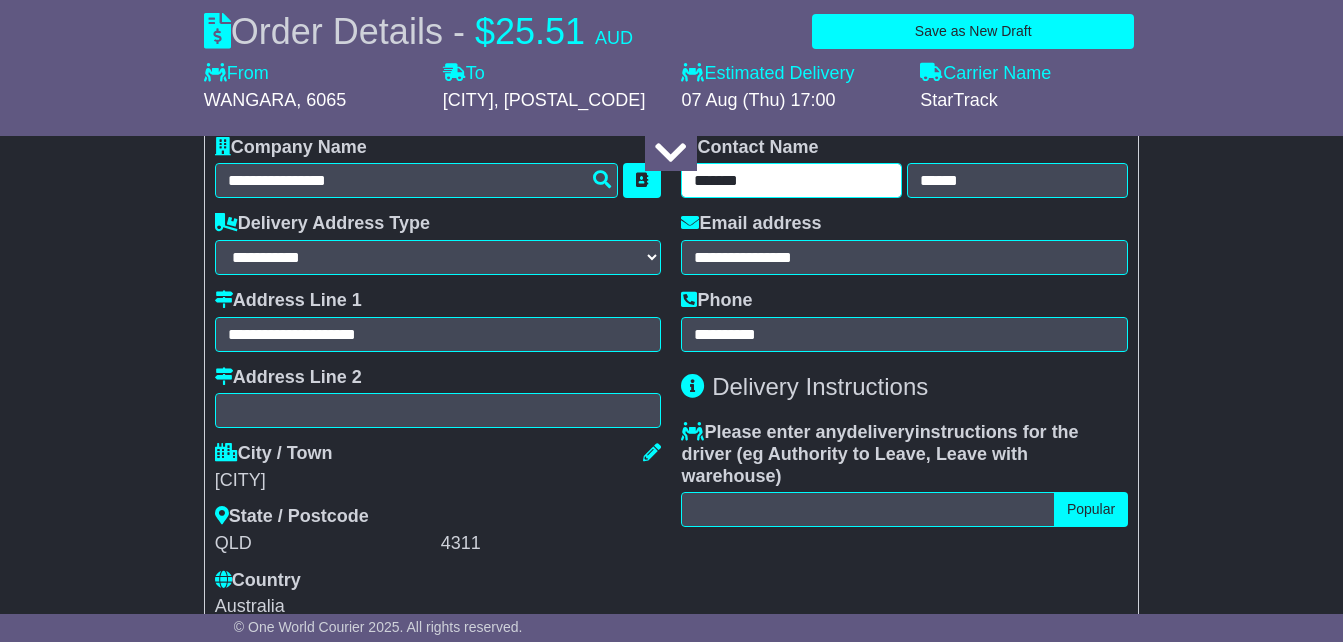 drag, startPoint x: 776, startPoint y: 213, endPoint x: 661, endPoint y: 205, distance: 115.27792 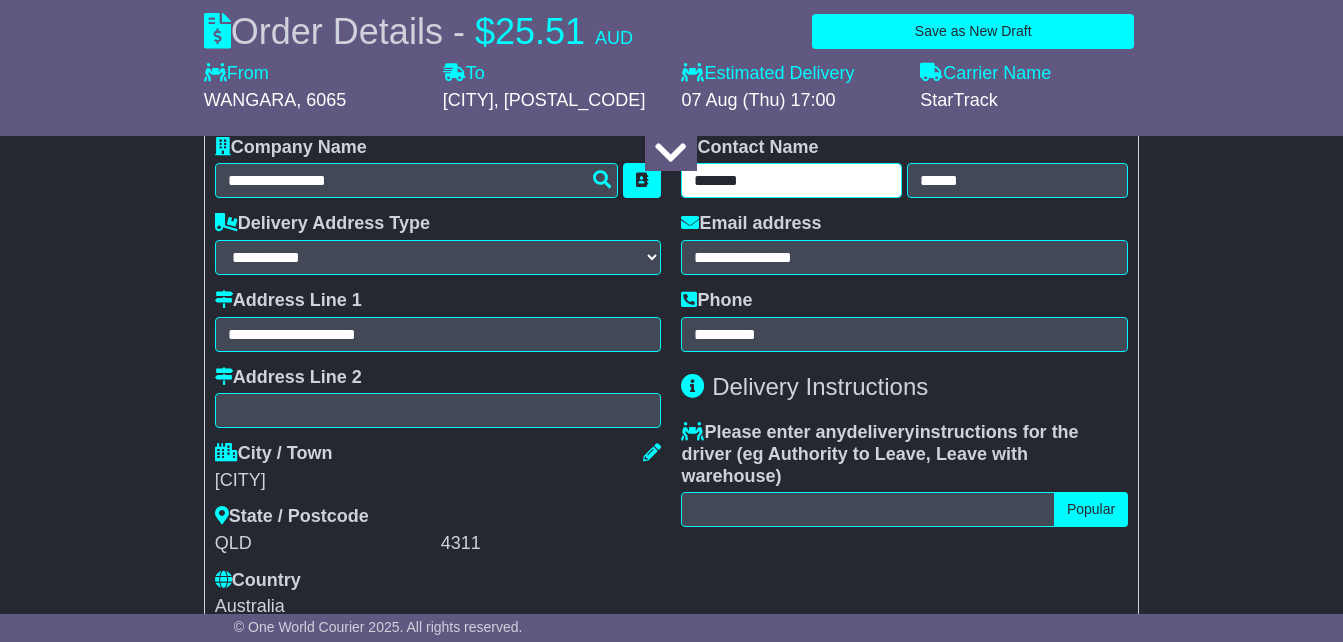 type on "*******" 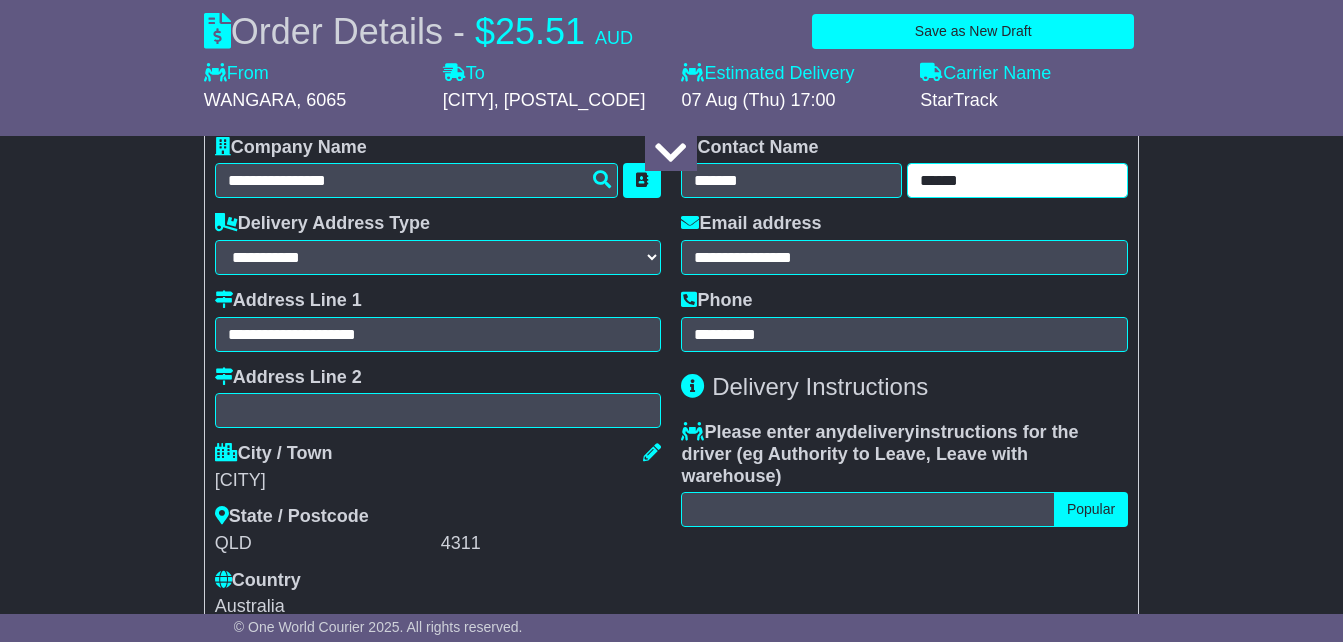 drag, startPoint x: 981, startPoint y: 215, endPoint x: 916, endPoint y: 215, distance: 65 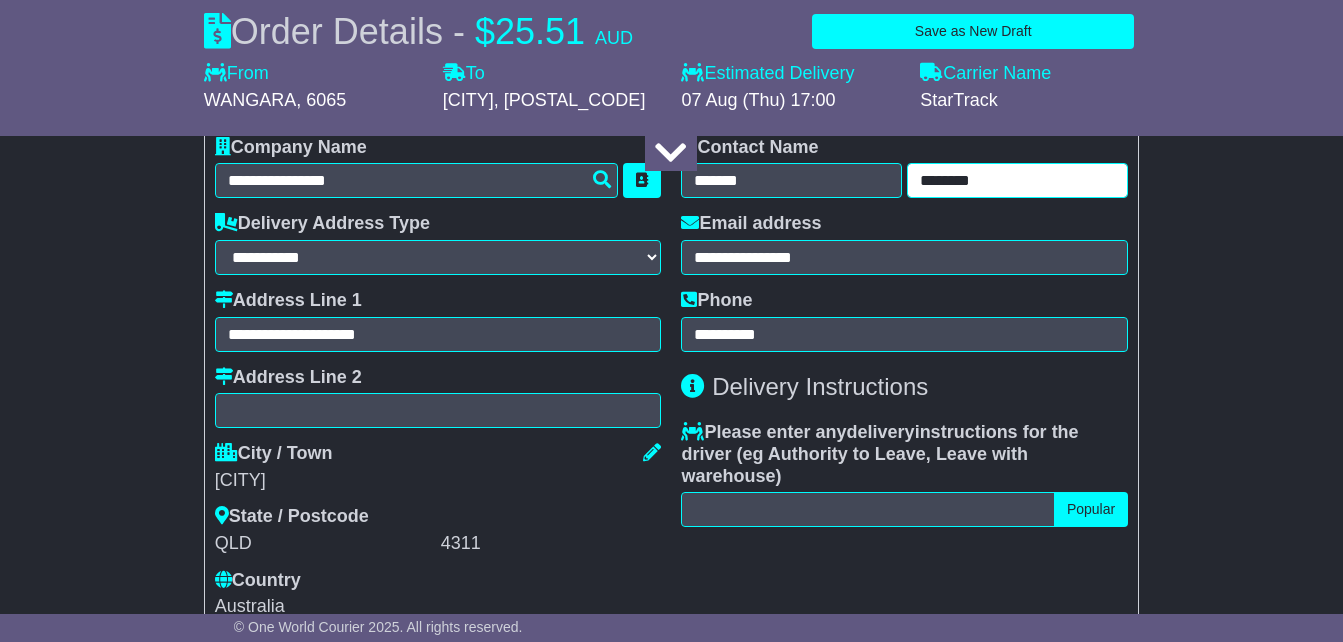 type on "********" 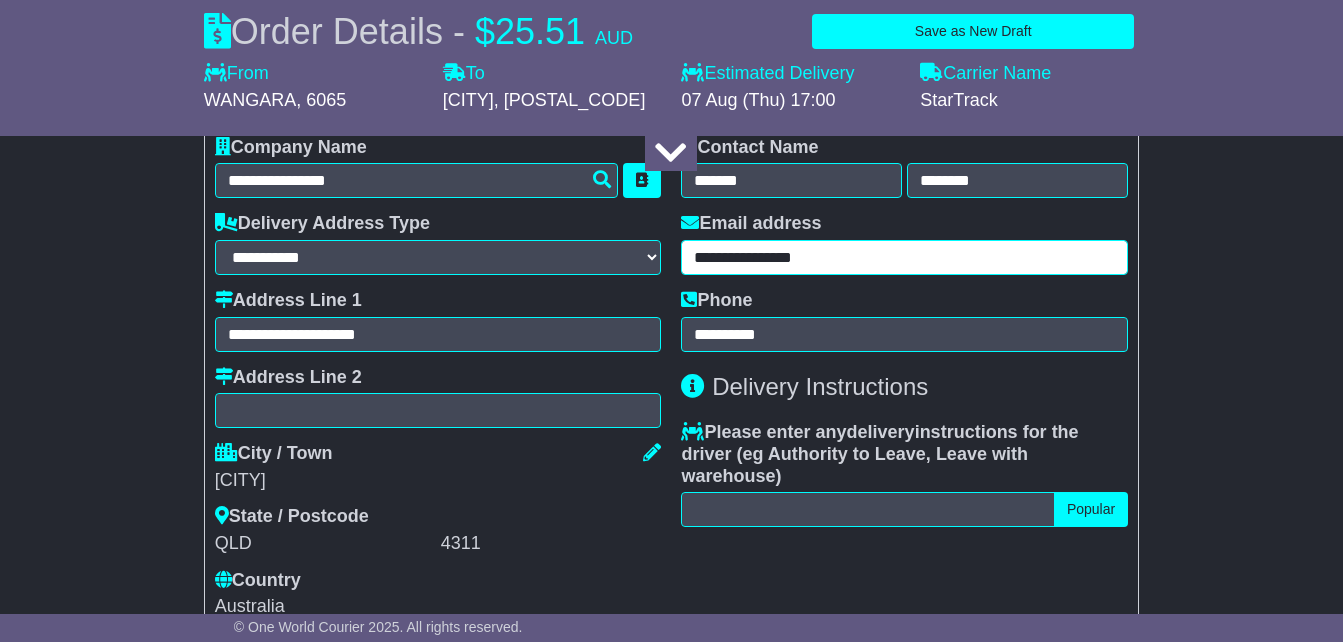 drag, startPoint x: 849, startPoint y: 293, endPoint x: 685, endPoint y: 301, distance: 164.195 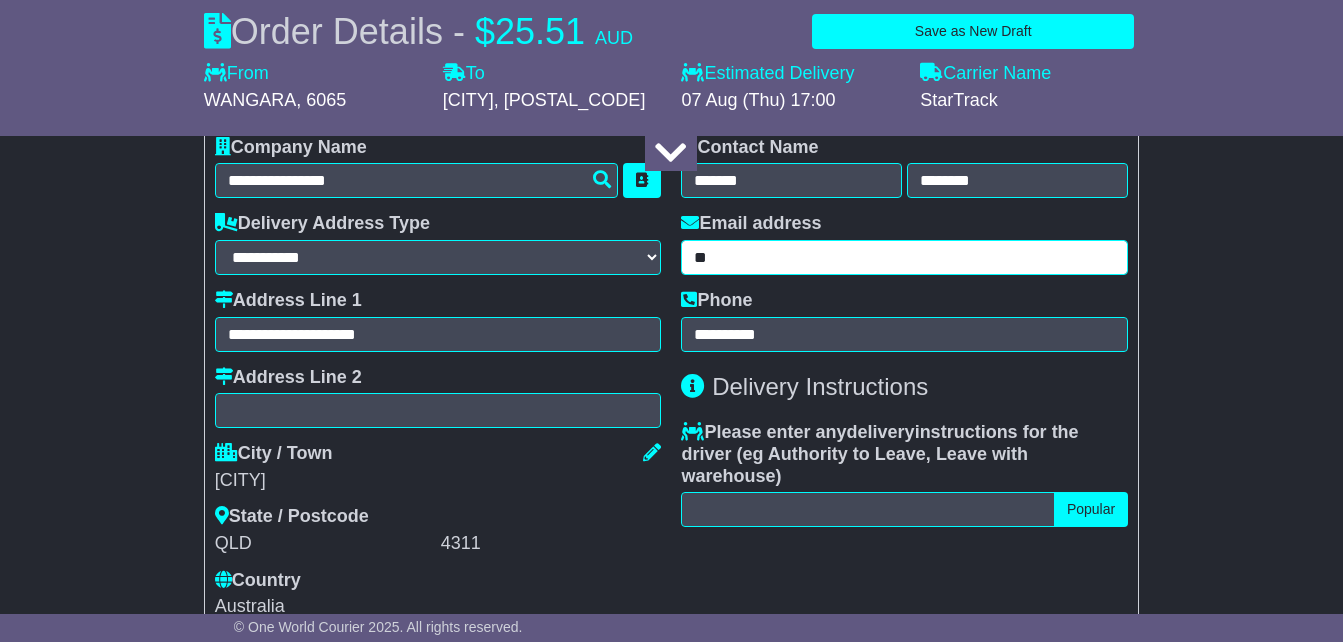 type on "*" 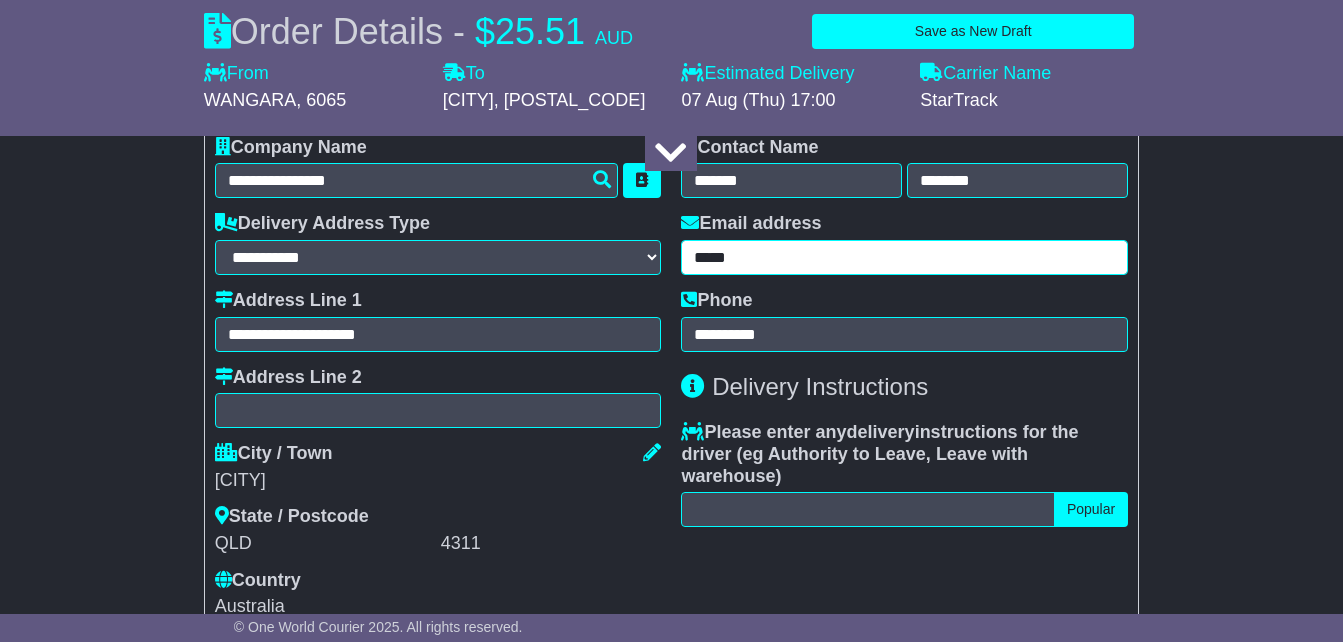 type on "**********" 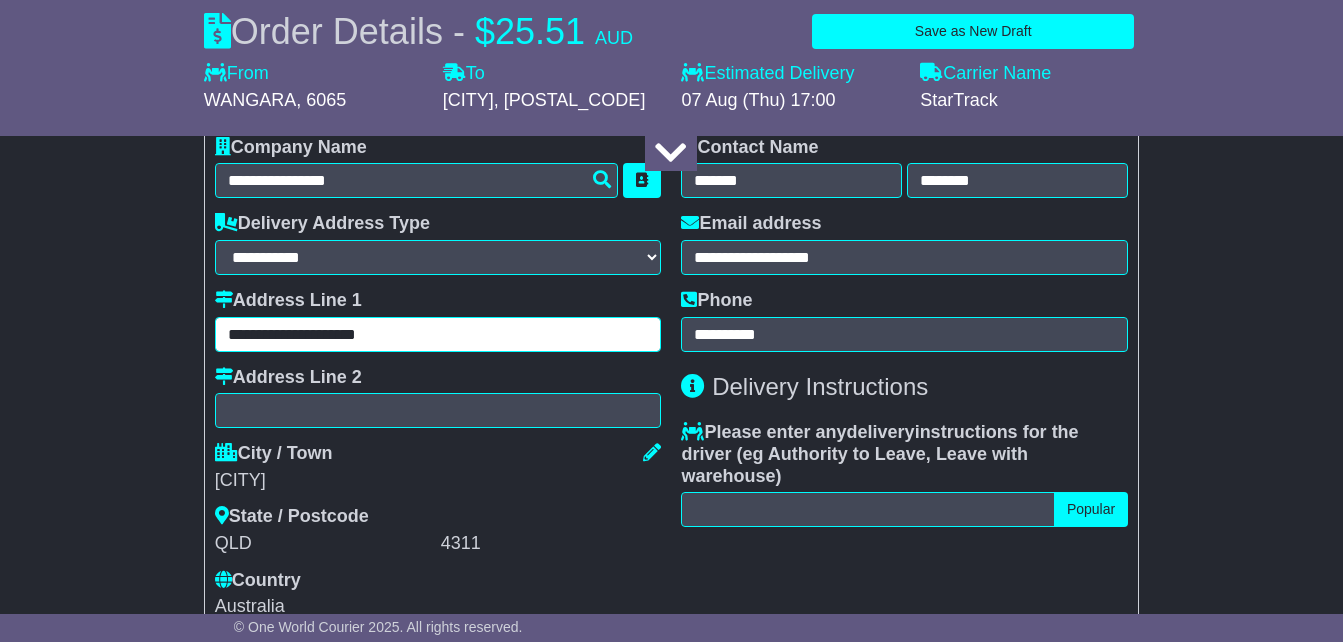 drag, startPoint x: 413, startPoint y: 369, endPoint x: 212, endPoint y: 352, distance: 201.71762 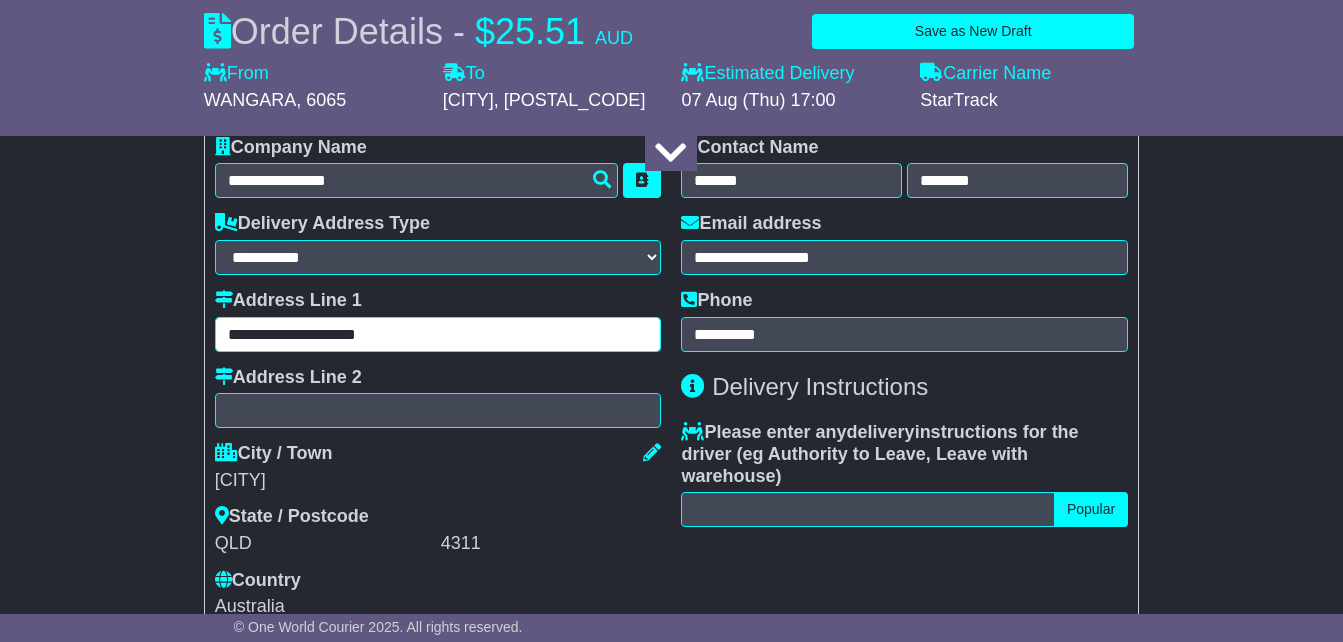 type on "**********" 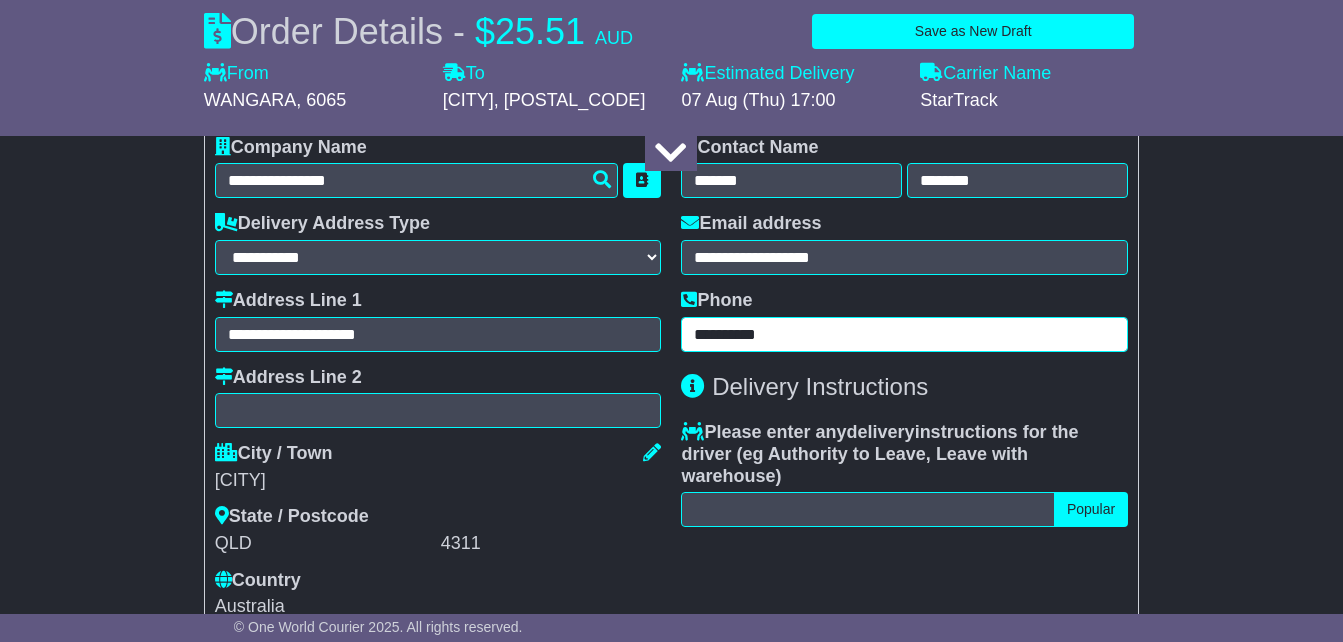 drag, startPoint x: 796, startPoint y: 366, endPoint x: 669, endPoint y: 361, distance: 127.09839 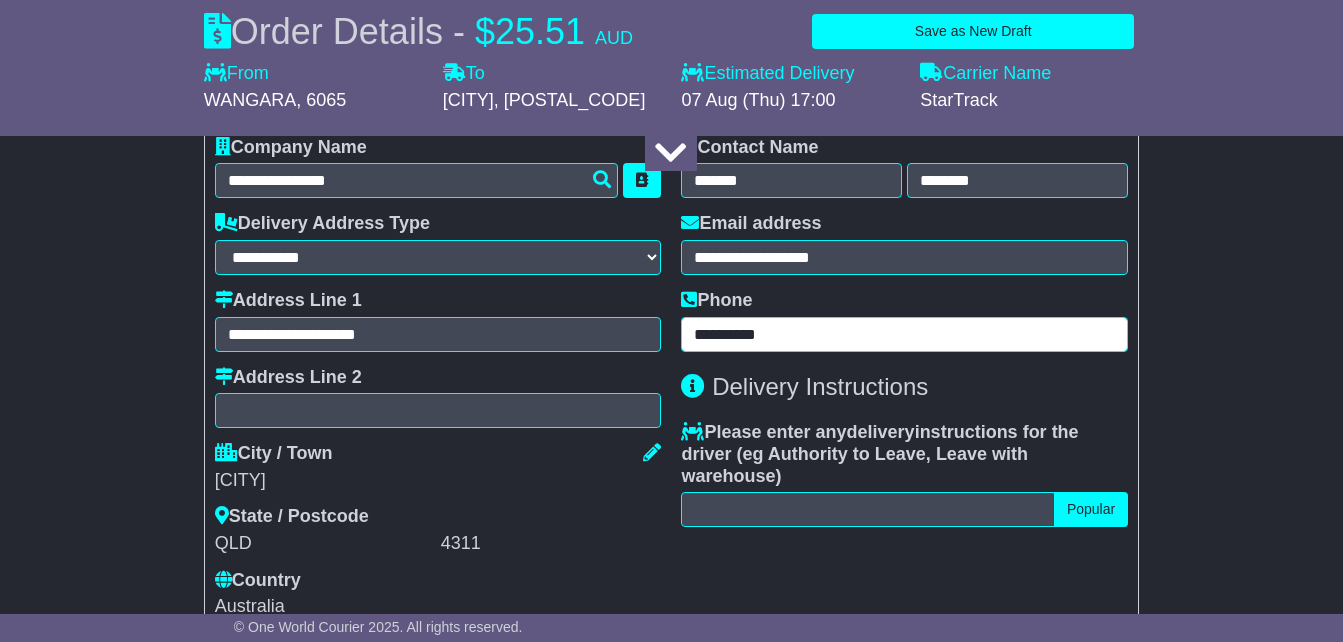 type on "**********" 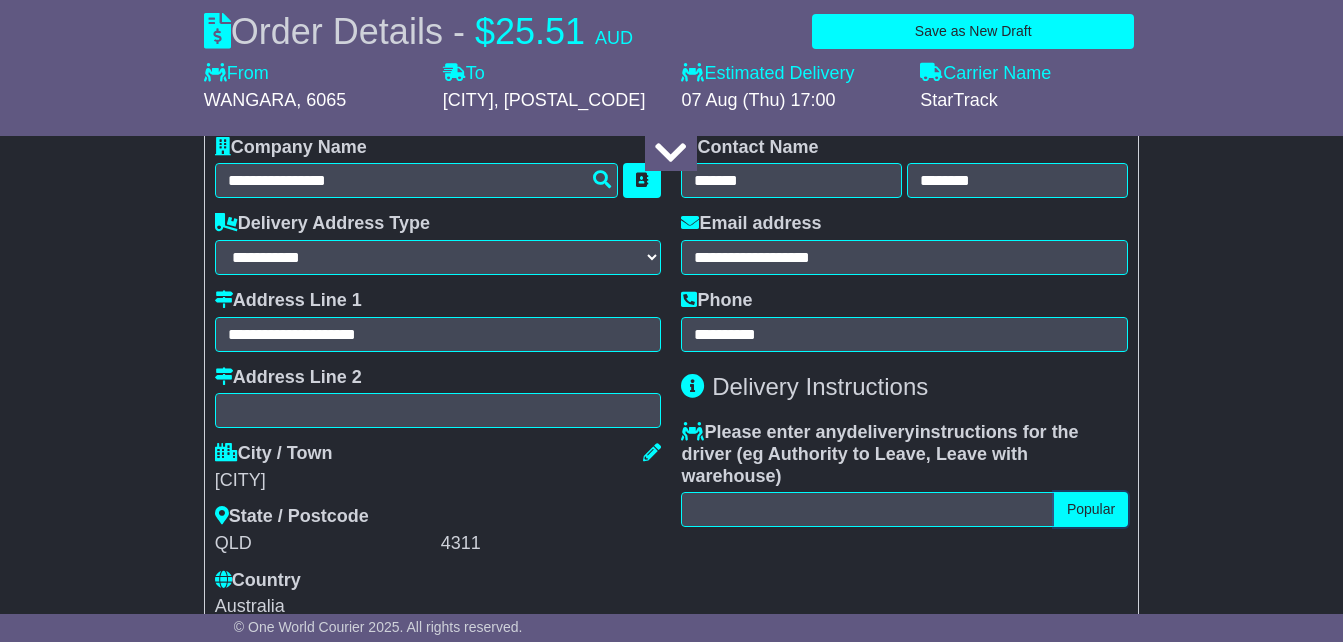 click on "Popular" at bounding box center [1091, 509] 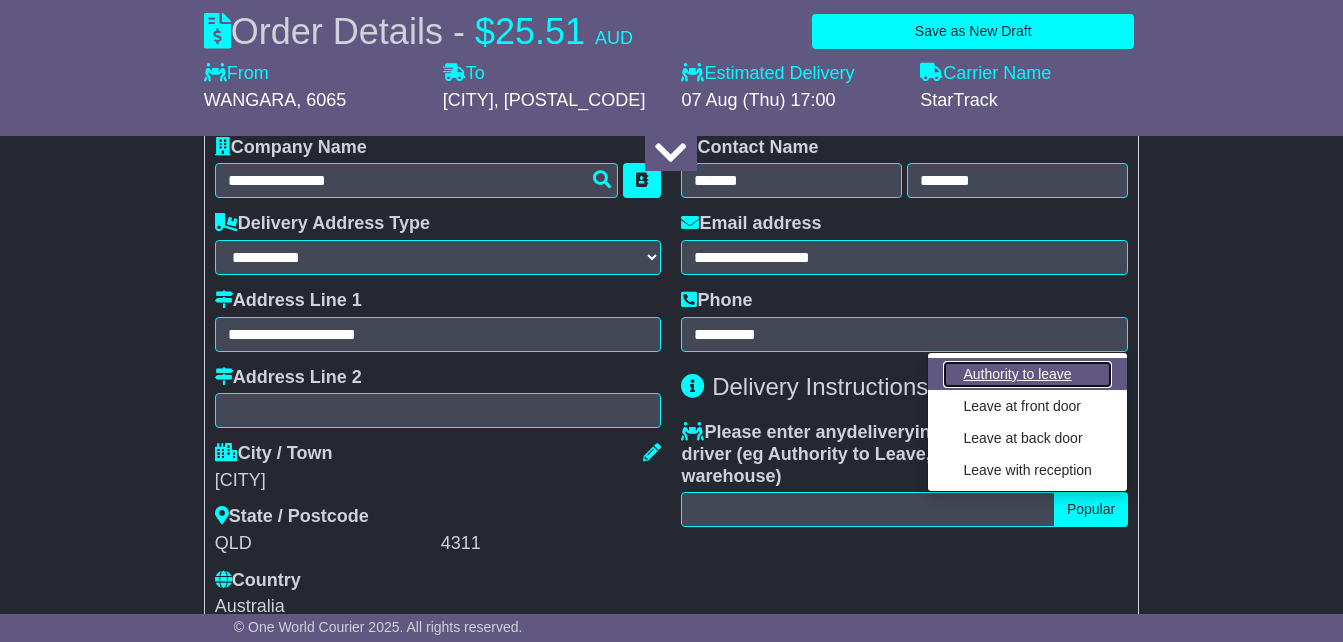 click on "Authority to leave" at bounding box center [1027, 374] 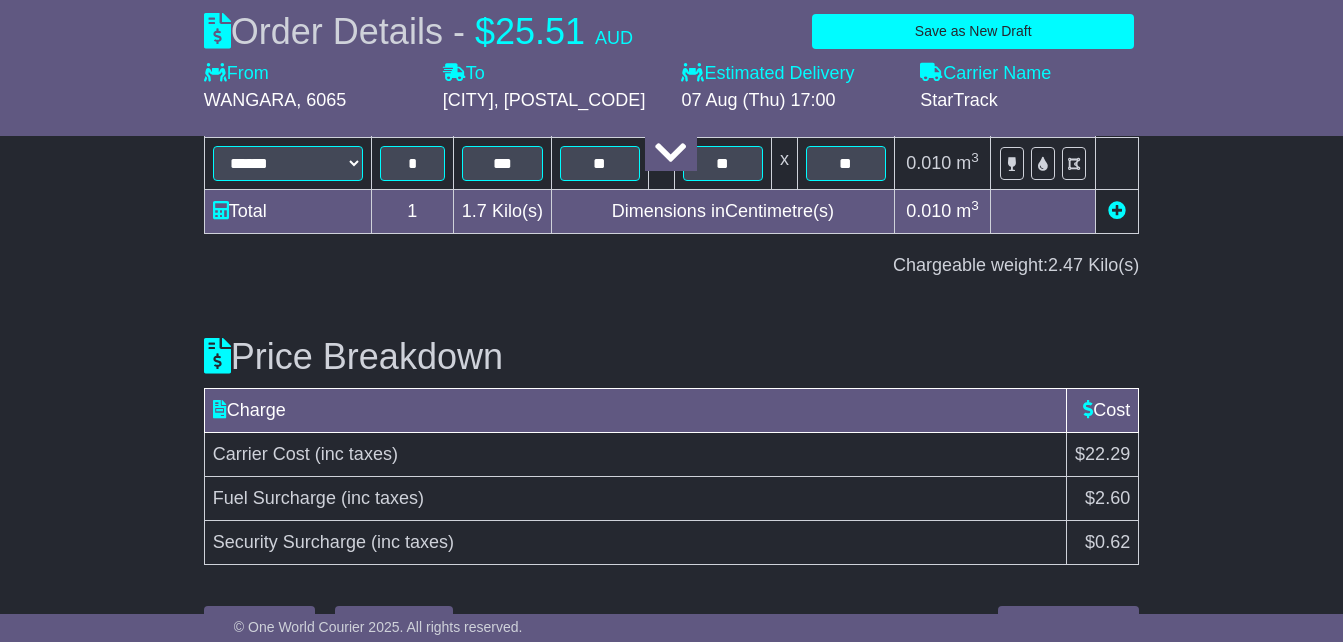 scroll, scrollTop: 2637, scrollLeft: 0, axis: vertical 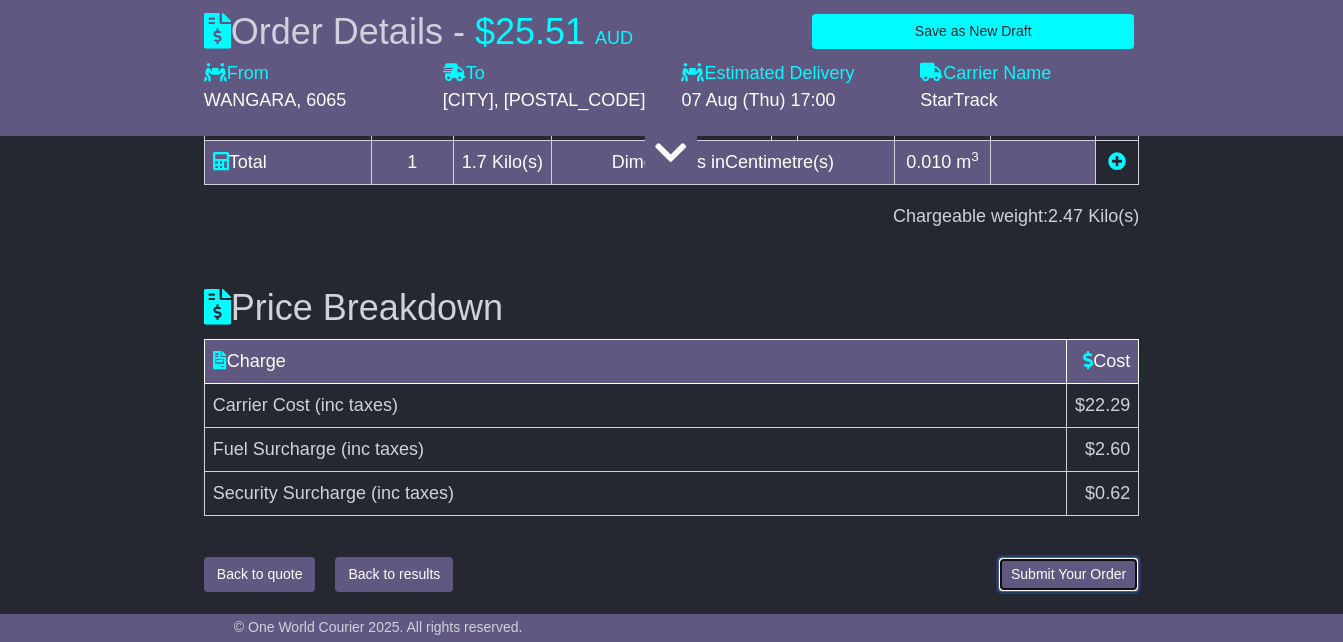 click on "Submit Your Order" at bounding box center [1068, 574] 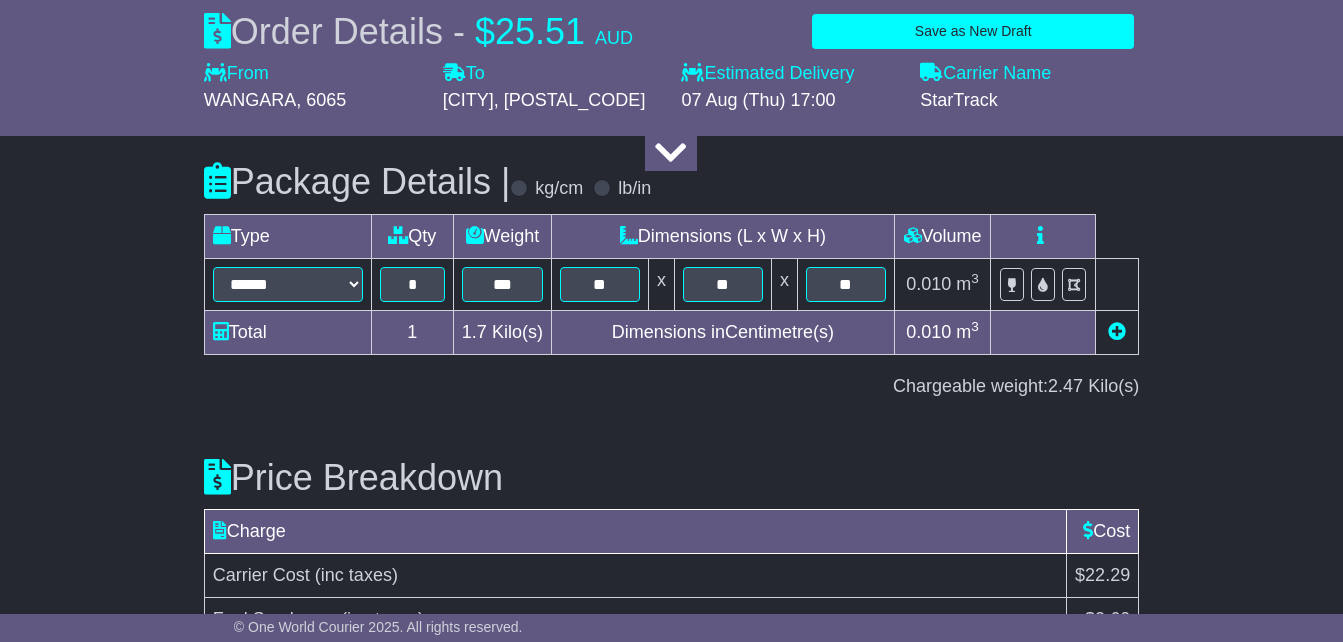 scroll, scrollTop: 2637, scrollLeft: 0, axis: vertical 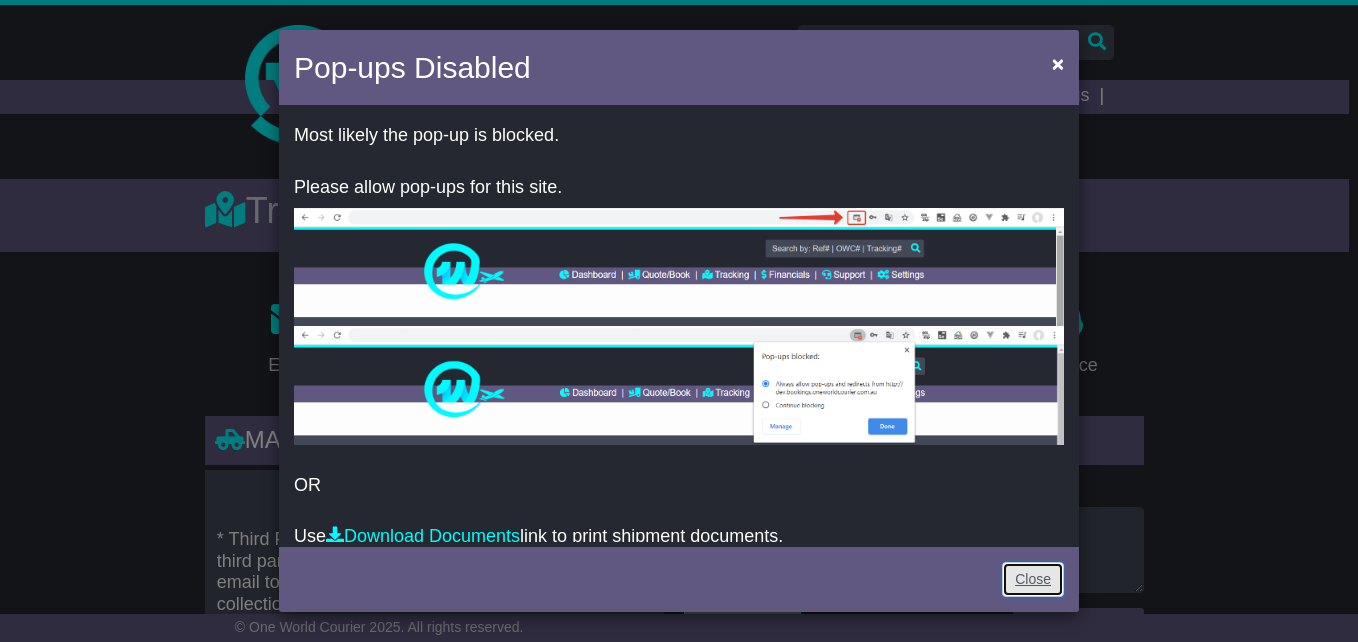 click on "Close" at bounding box center [1033, 579] 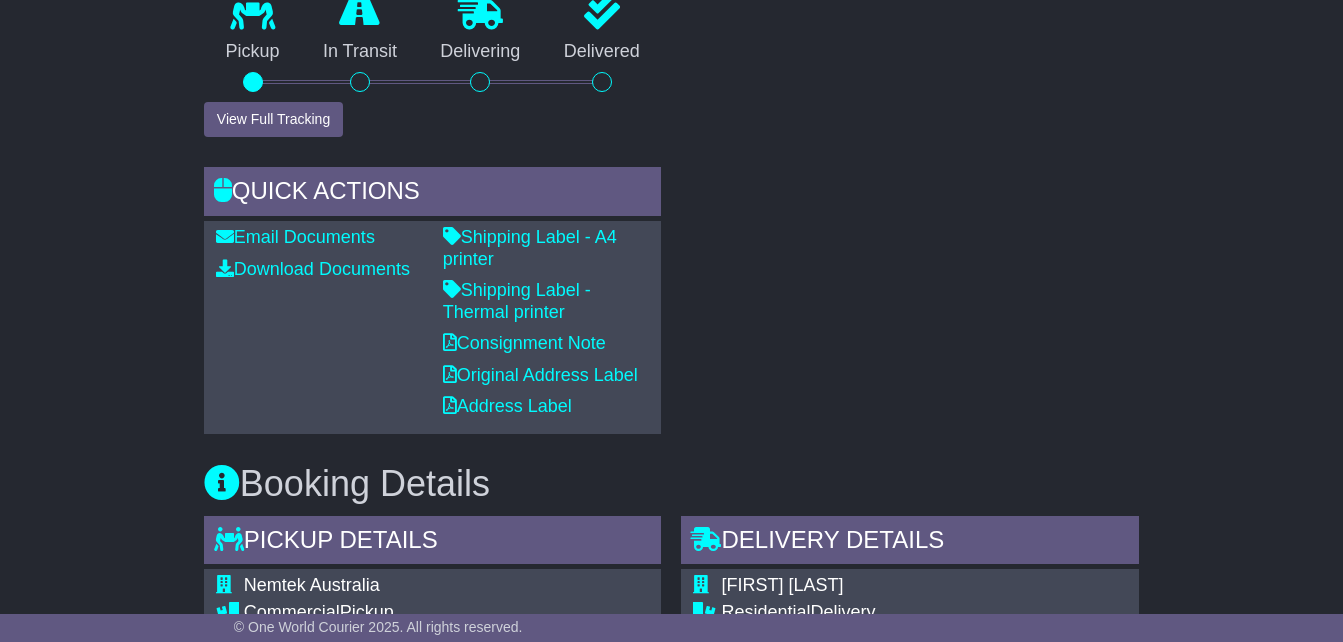 scroll, scrollTop: 831, scrollLeft: 0, axis: vertical 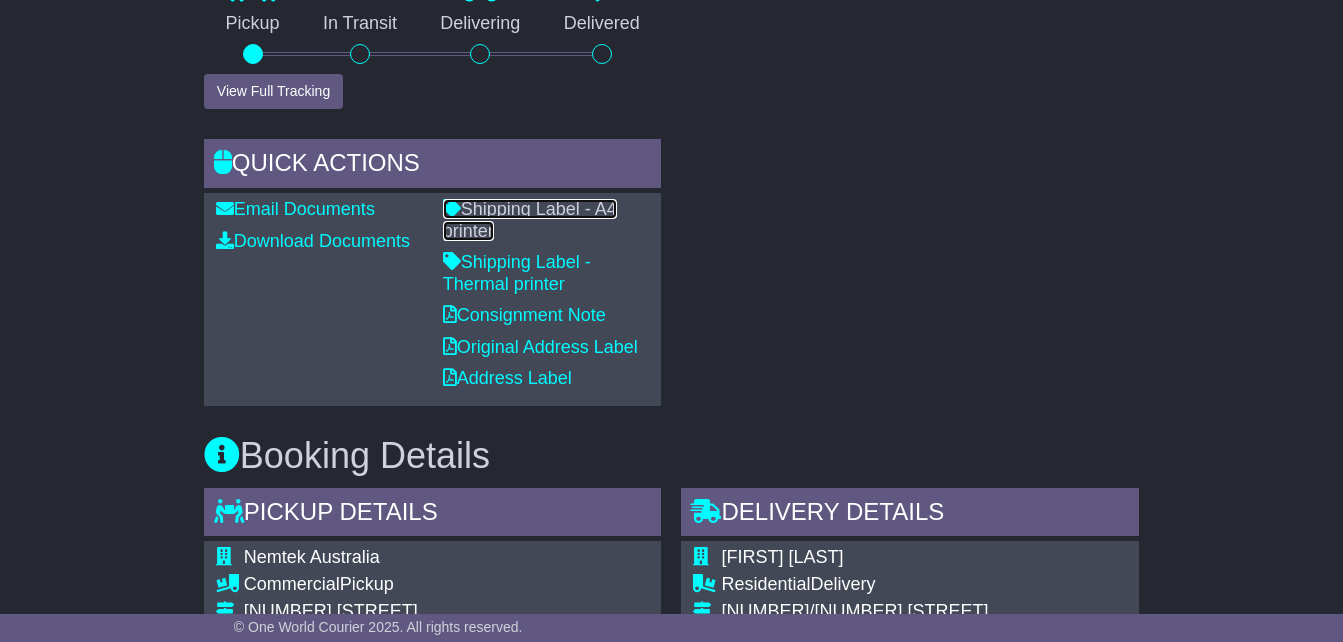 click on "Shipping Label - A4 printer" at bounding box center [530, 220] 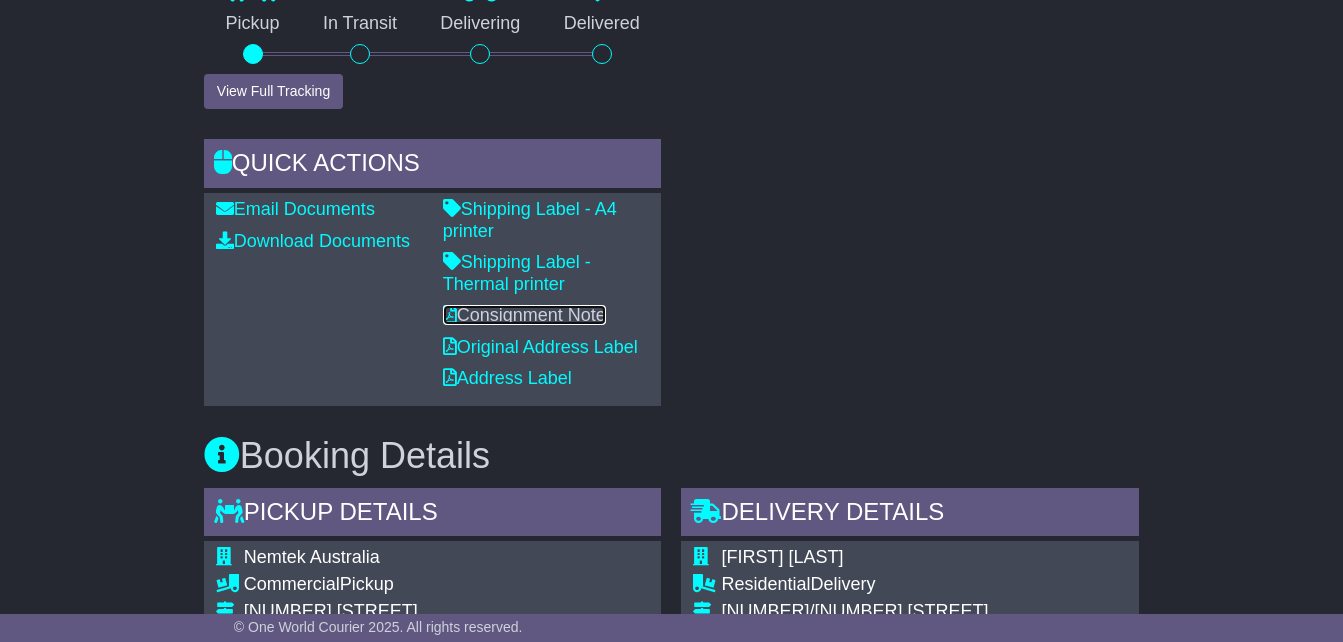 click on "Consignment Note" at bounding box center (524, 315) 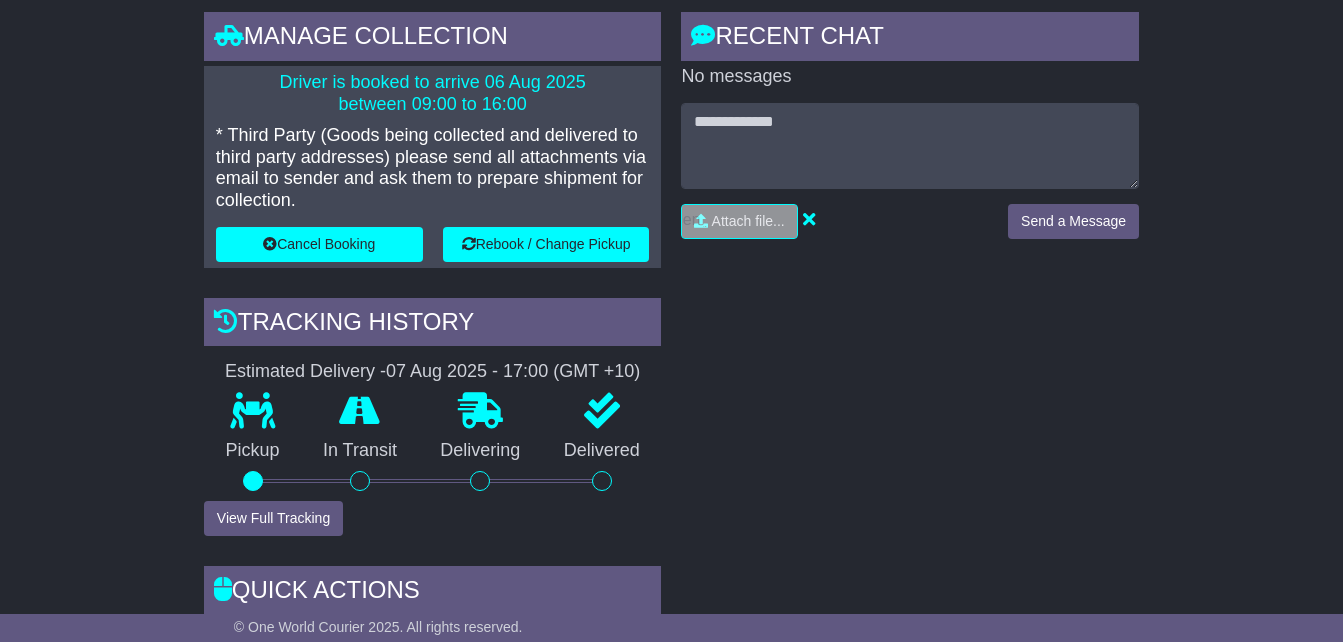 scroll, scrollTop: 0, scrollLeft: 0, axis: both 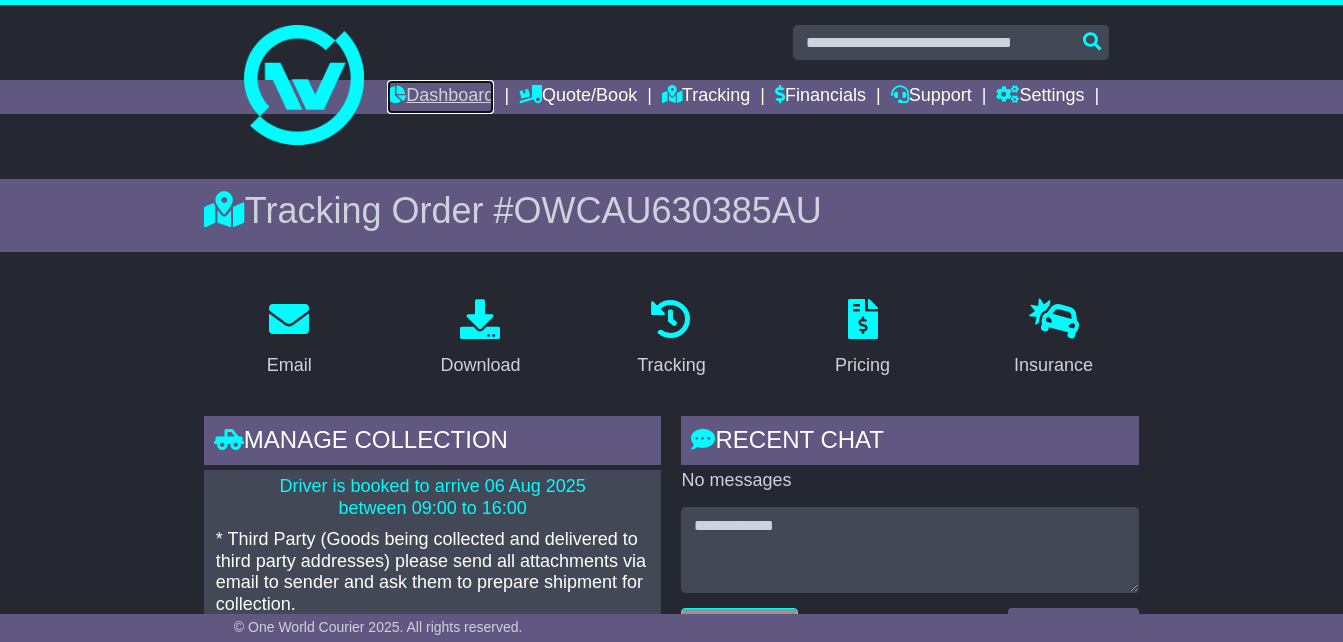 click on "Dashboard" at bounding box center (440, 97) 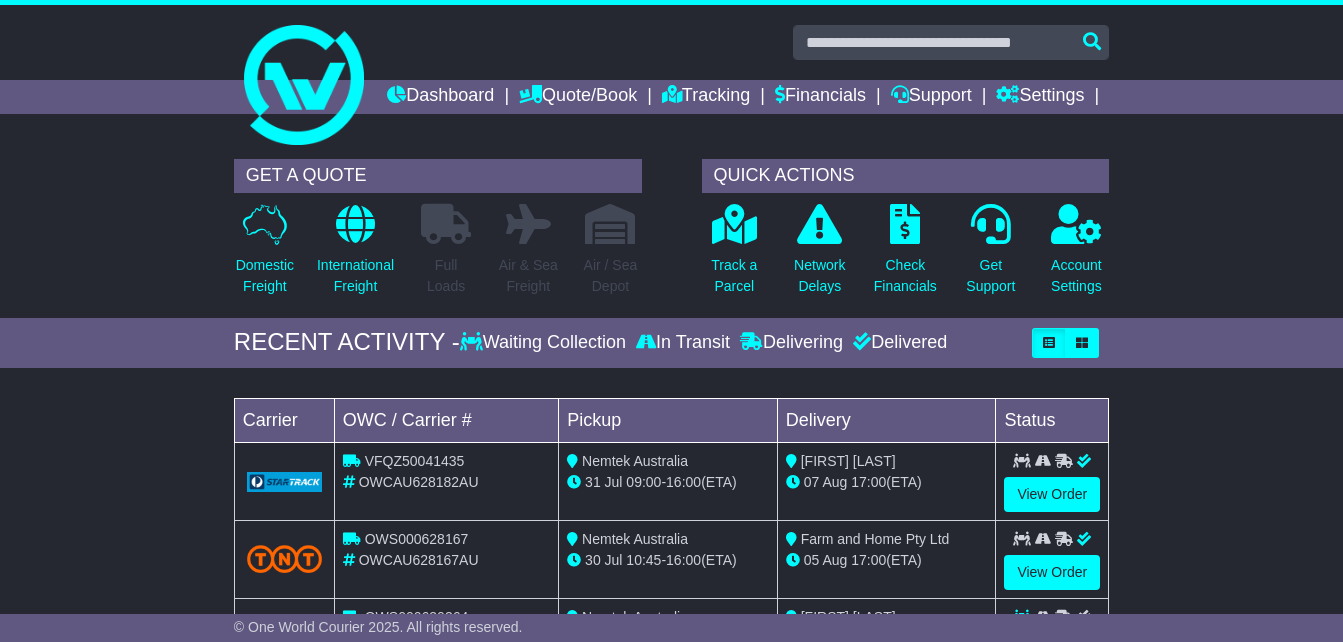 scroll, scrollTop: 0, scrollLeft: 0, axis: both 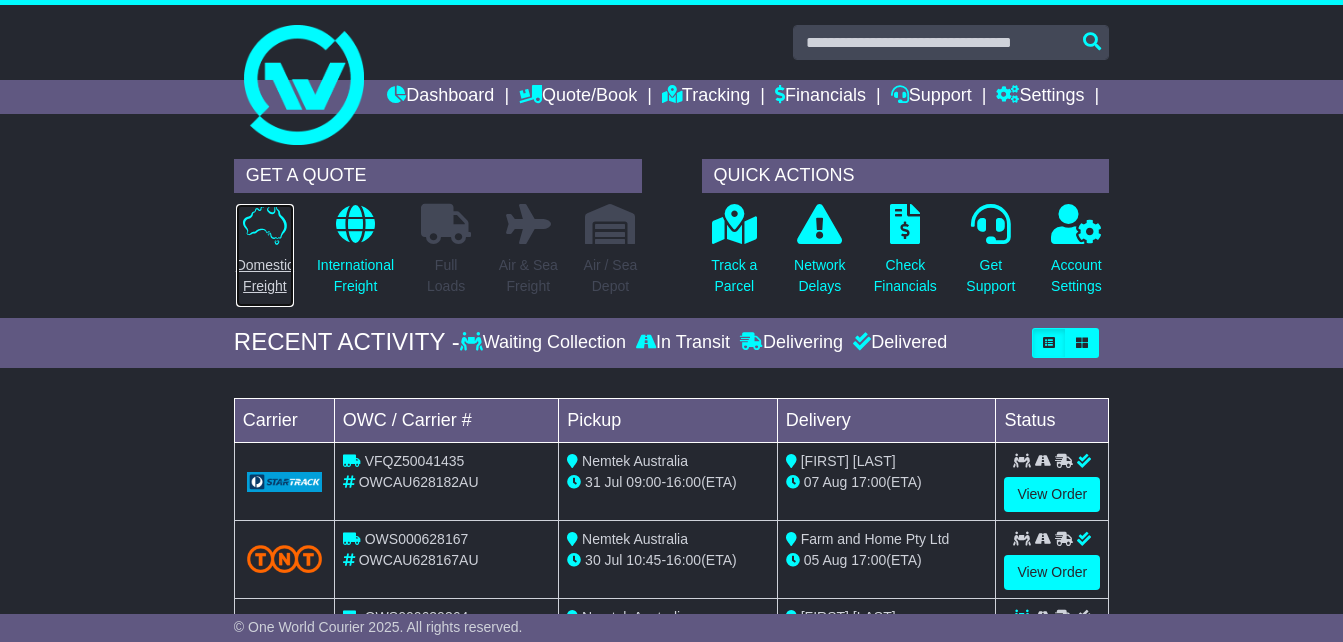 click on "Domestic Freight" at bounding box center (265, 276) 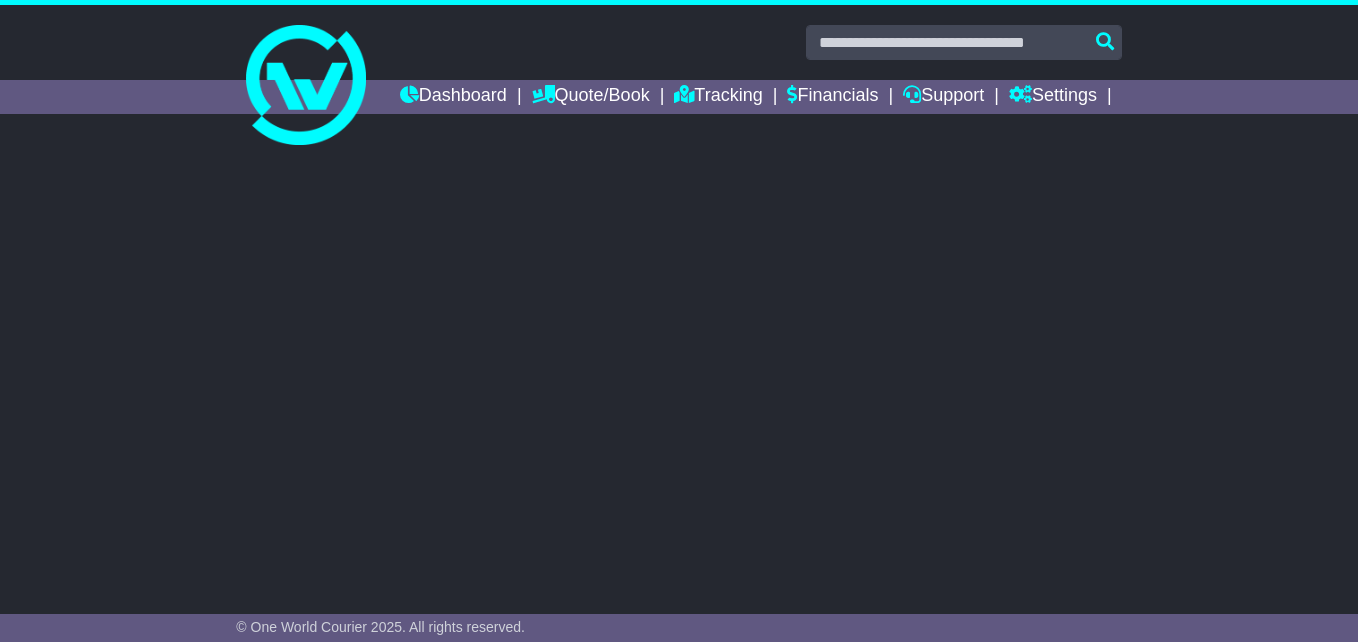 scroll, scrollTop: 0, scrollLeft: 0, axis: both 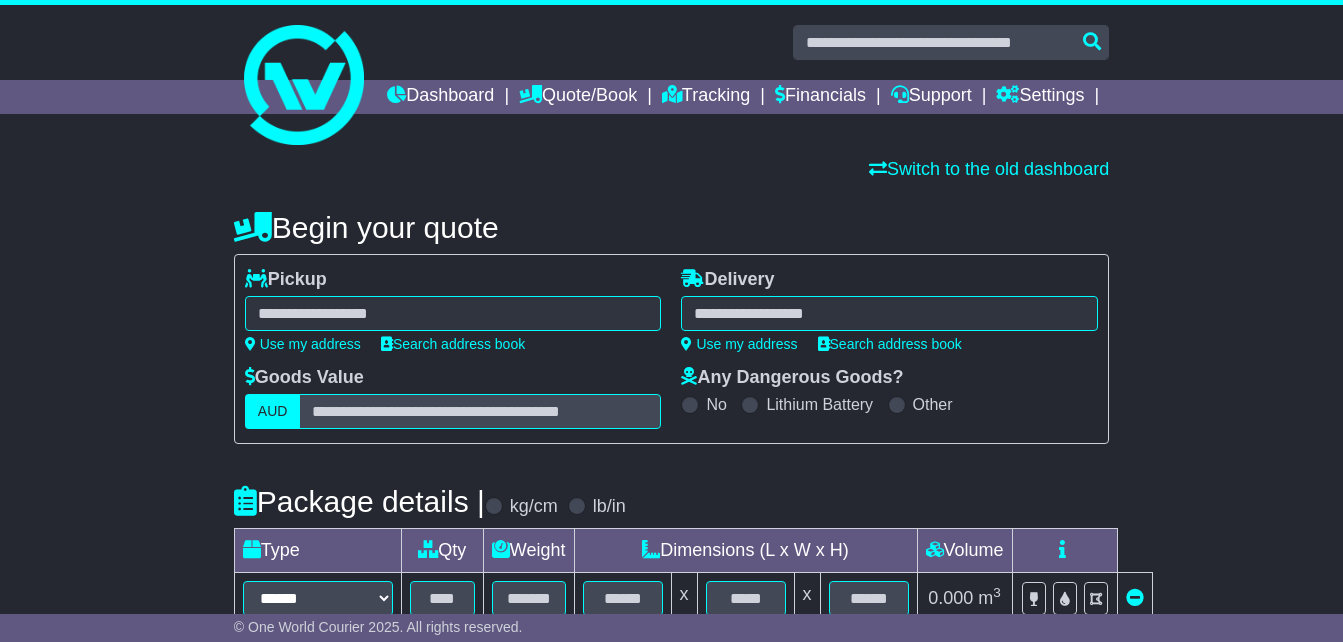 click at bounding box center (453, 313) 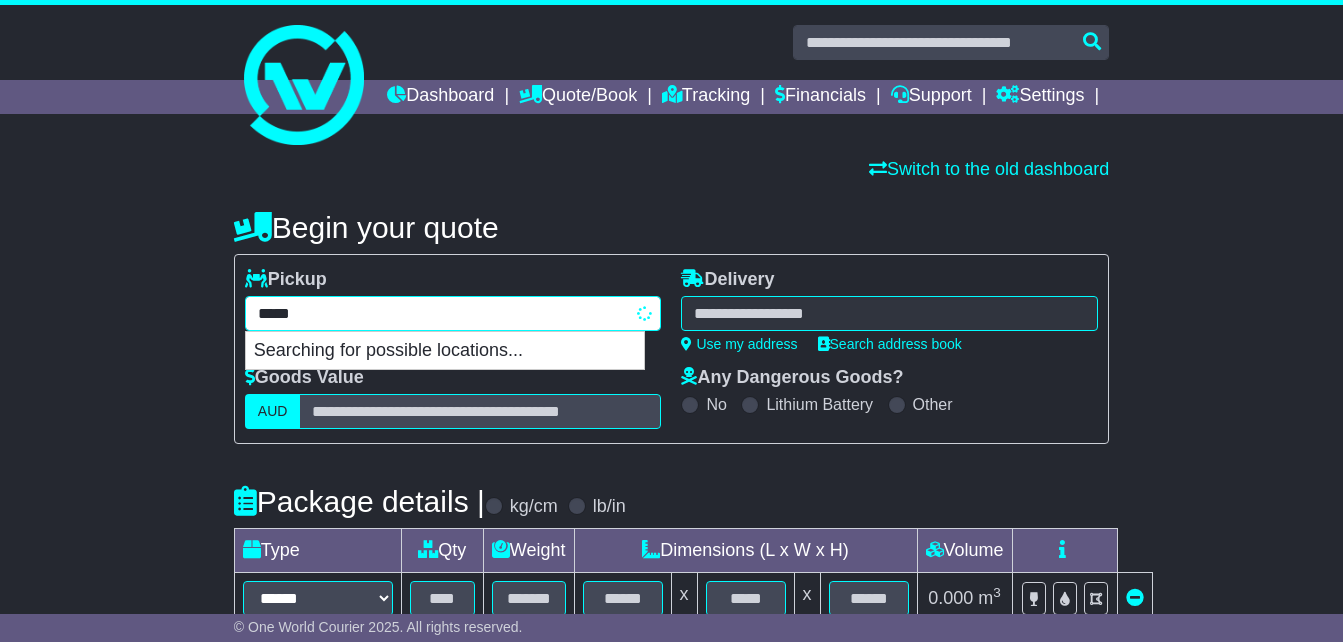 type on "******" 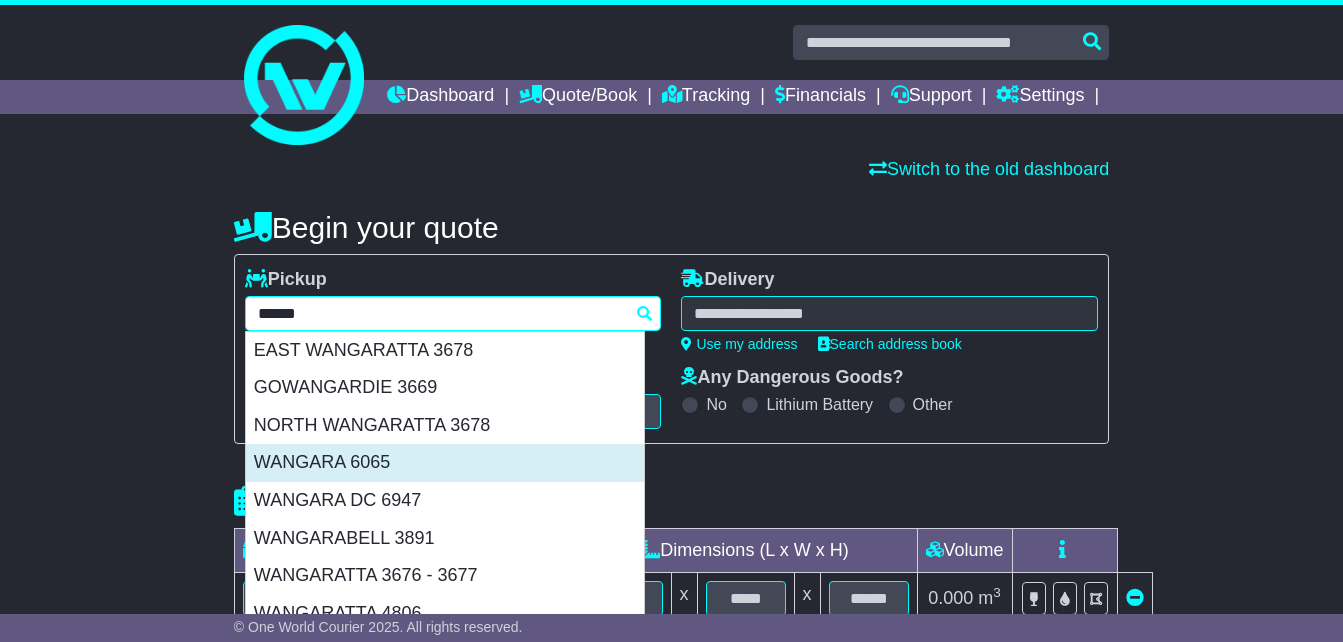 click on "WANGARA 6065" at bounding box center [445, 463] 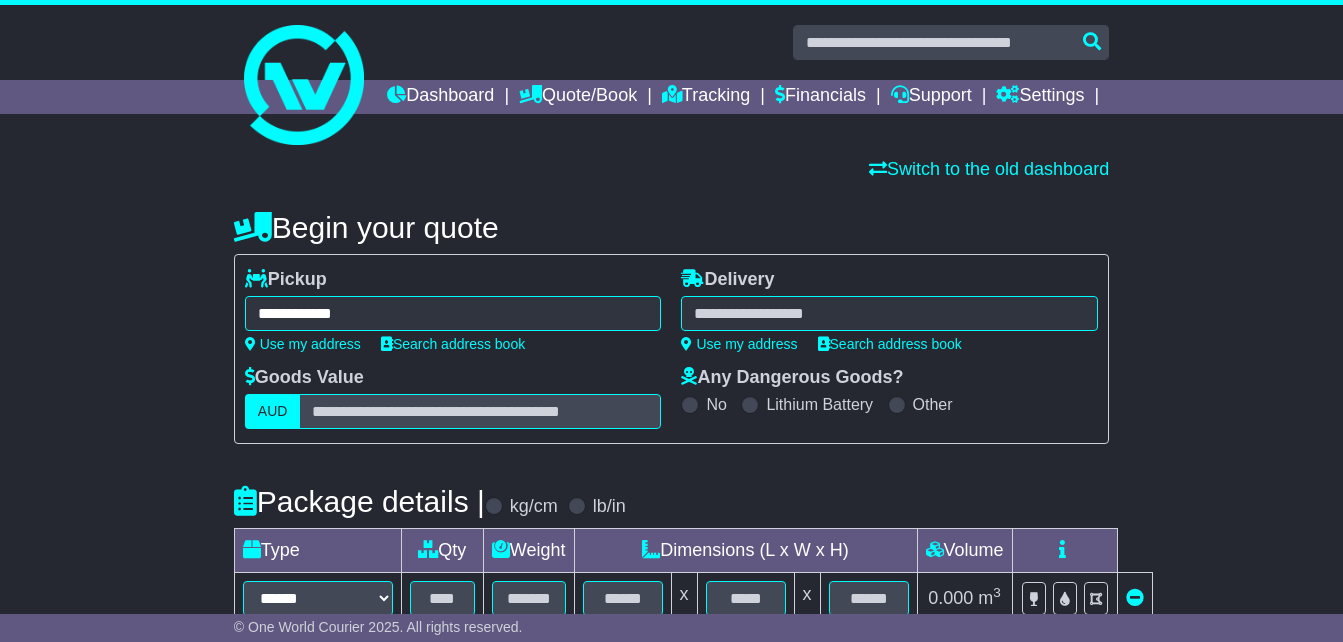 type on "**********" 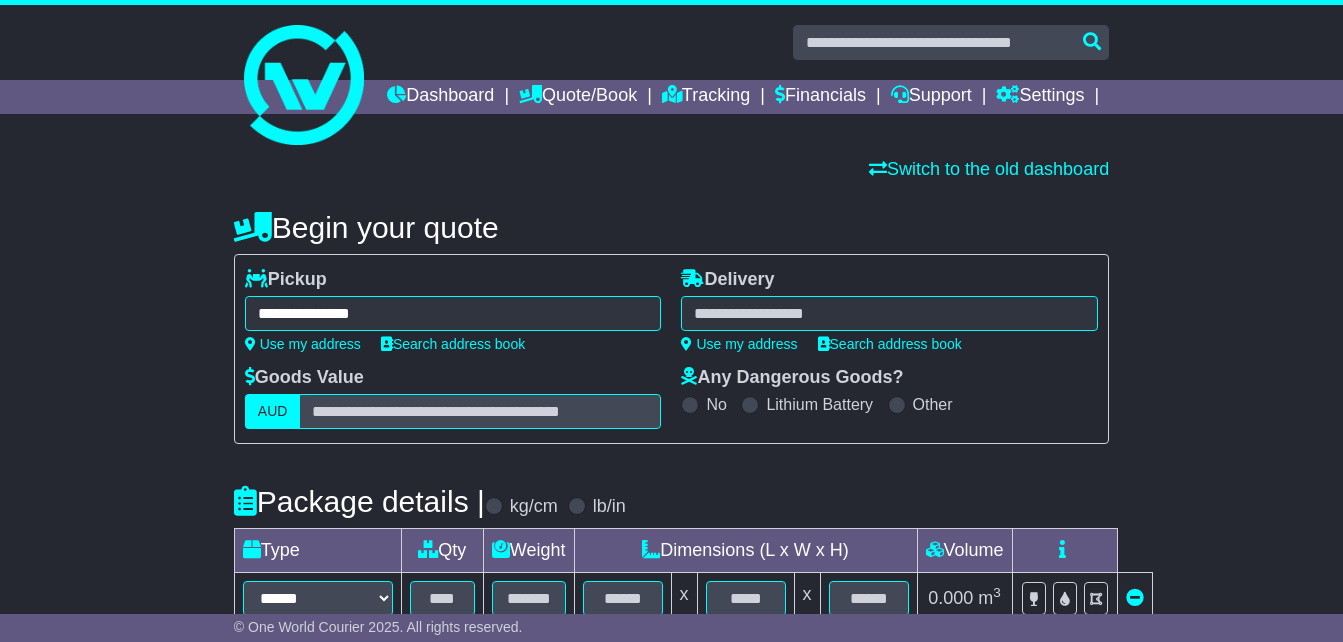 click at bounding box center [889, 313] 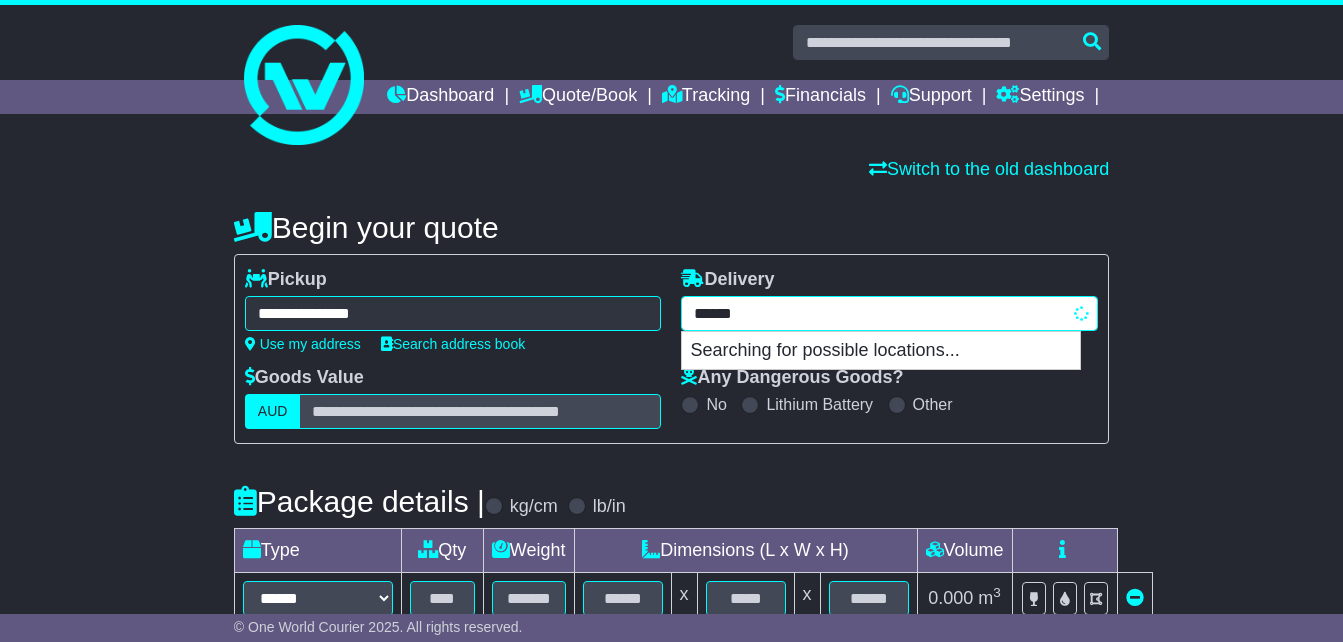 type on "*******" 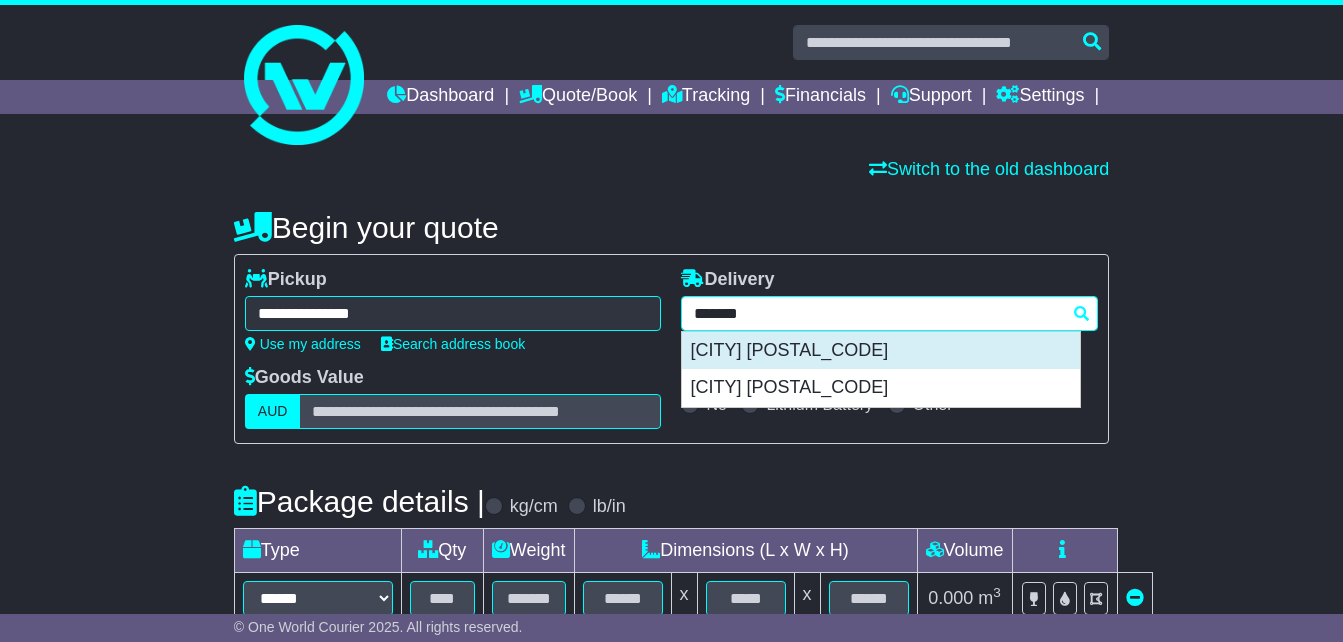 click on "[CITY] [POSTAL_CODE]" at bounding box center (881, 351) 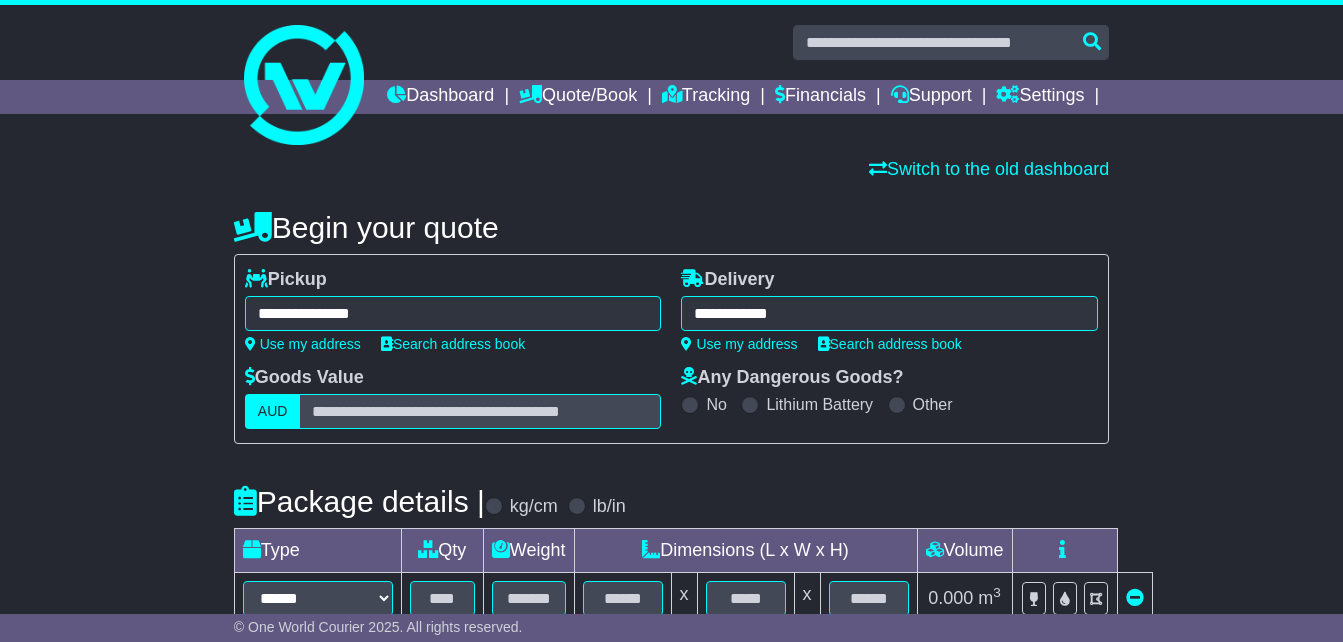 type on "**********" 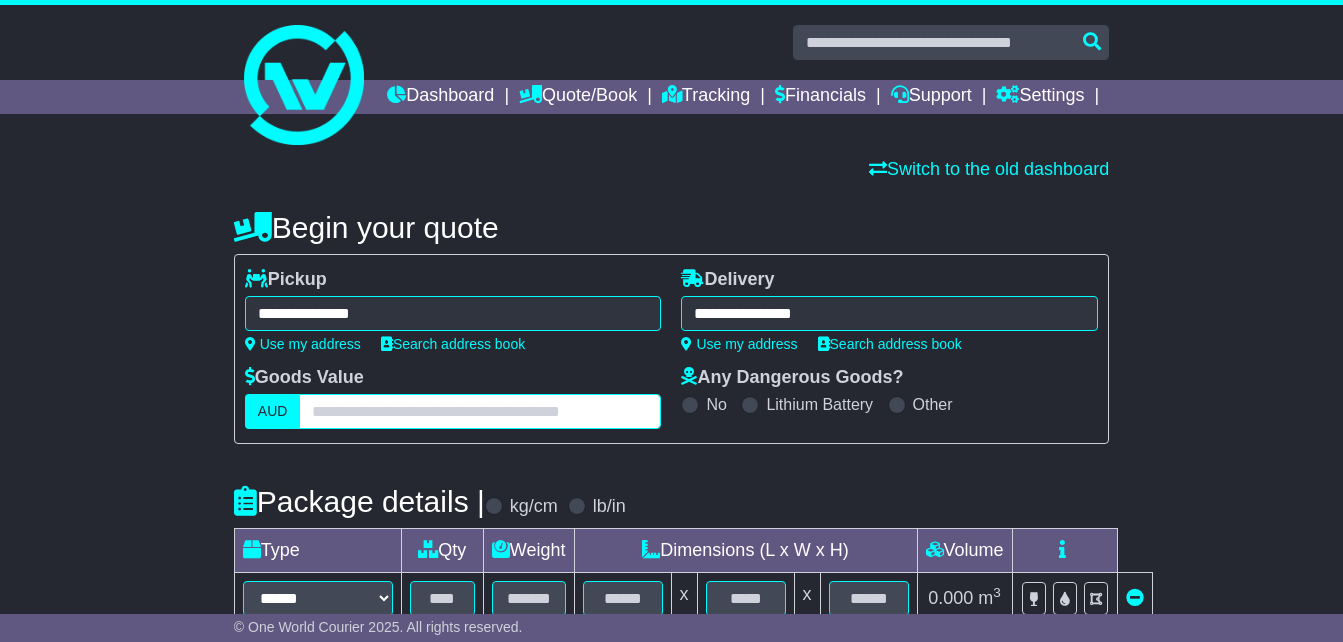 click at bounding box center [480, 411] 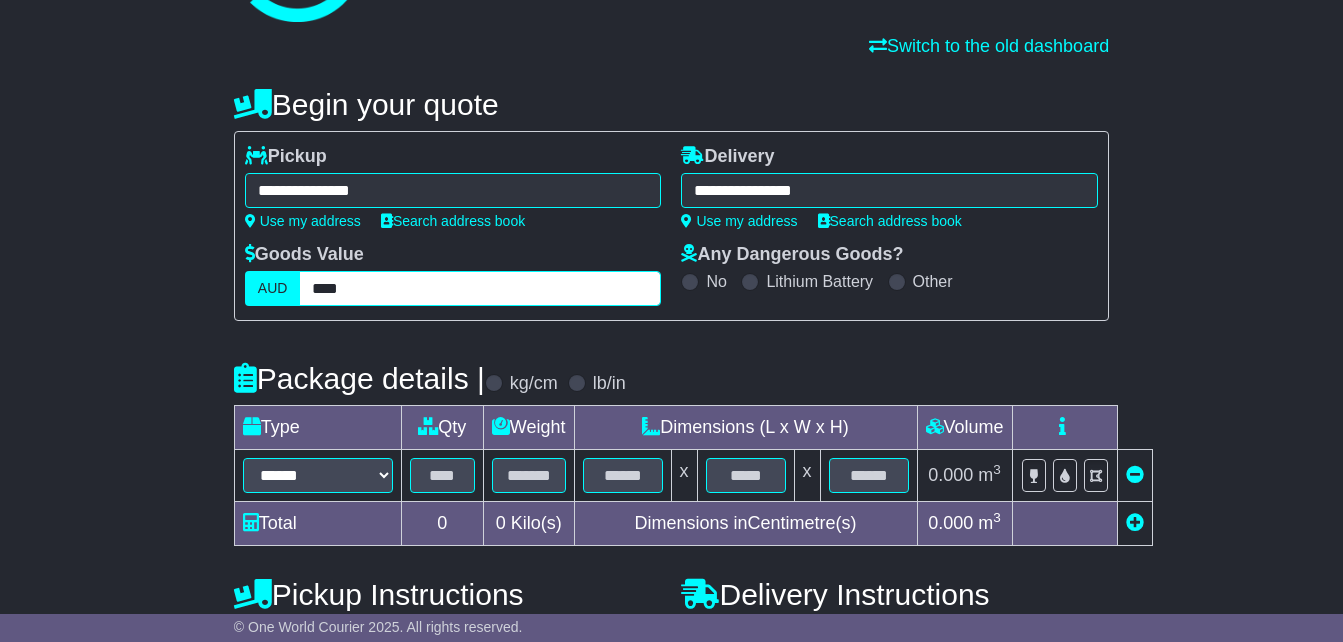scroll, scrollTop: 128, scrollLeft: 0, axis: vertical 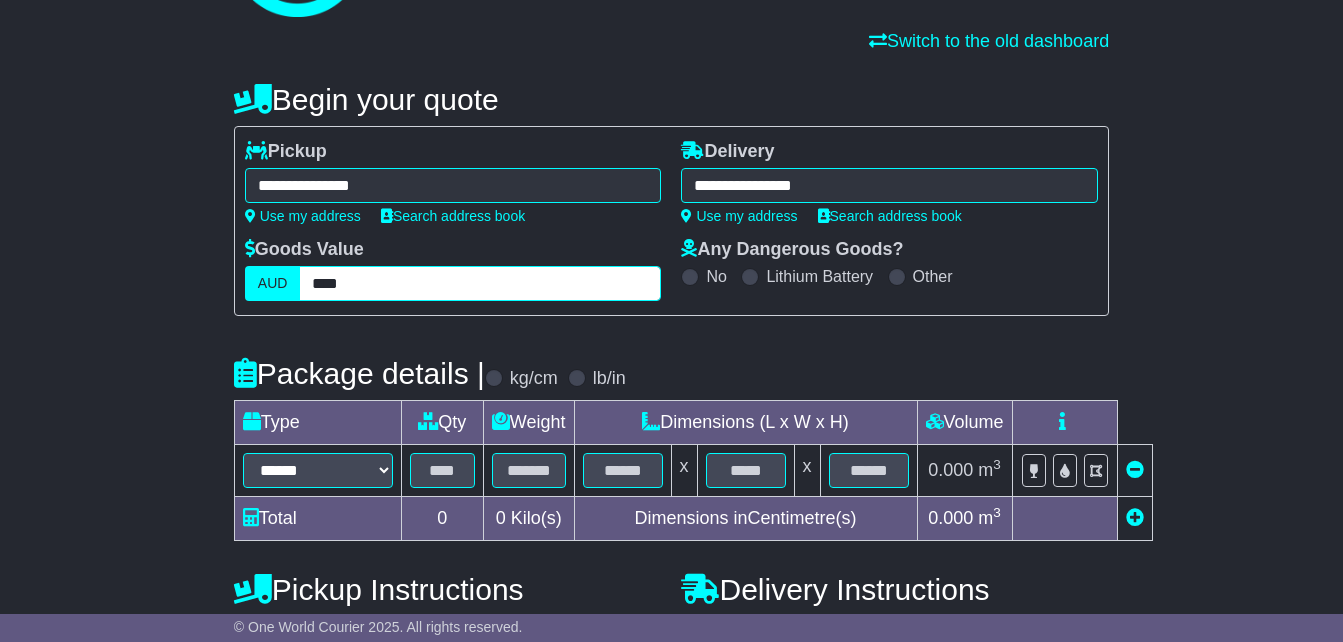 drag, startPoint x: 368, startPoint y: 318, endPoint x: 301, endPoint y: 319, distance: 67.00746 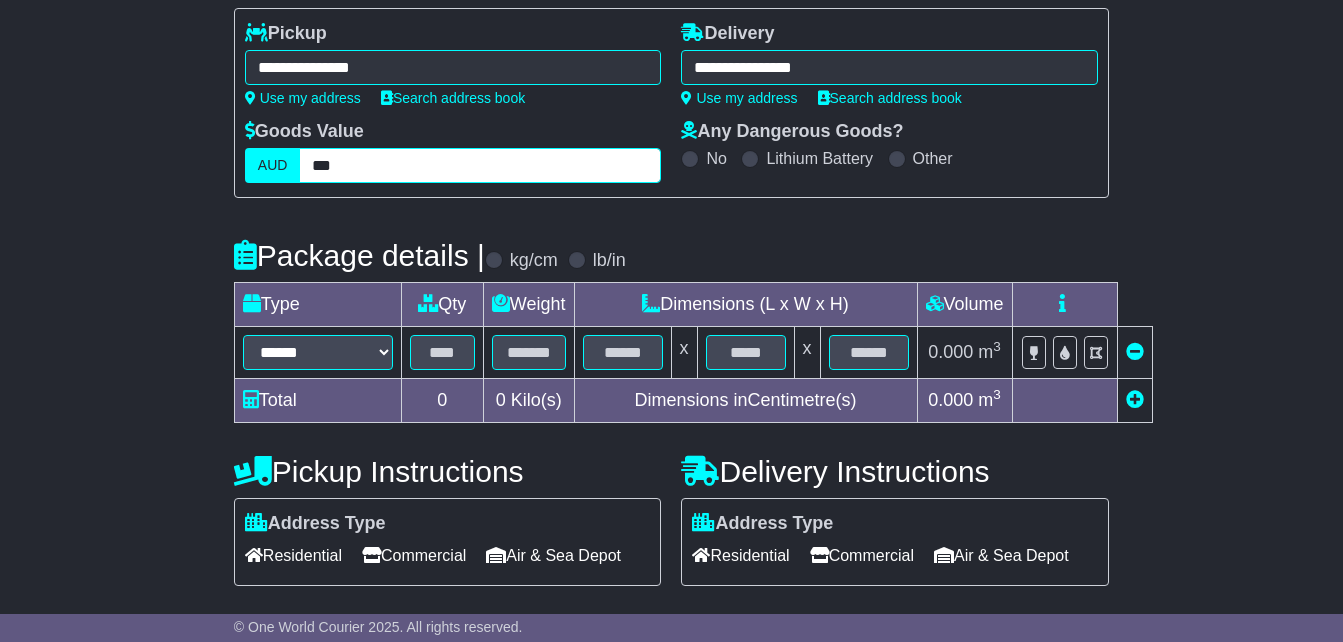 scroll, scrollTop: 260, scrollLeft: 0, axis: vertical 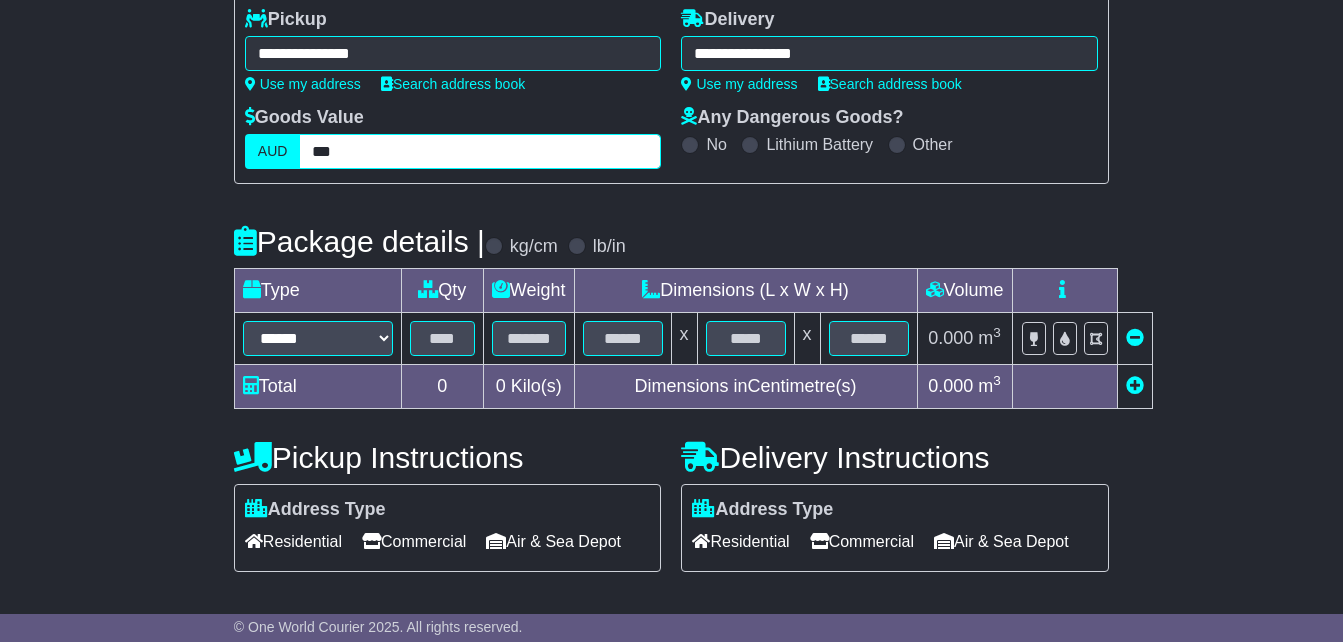 type on "***" 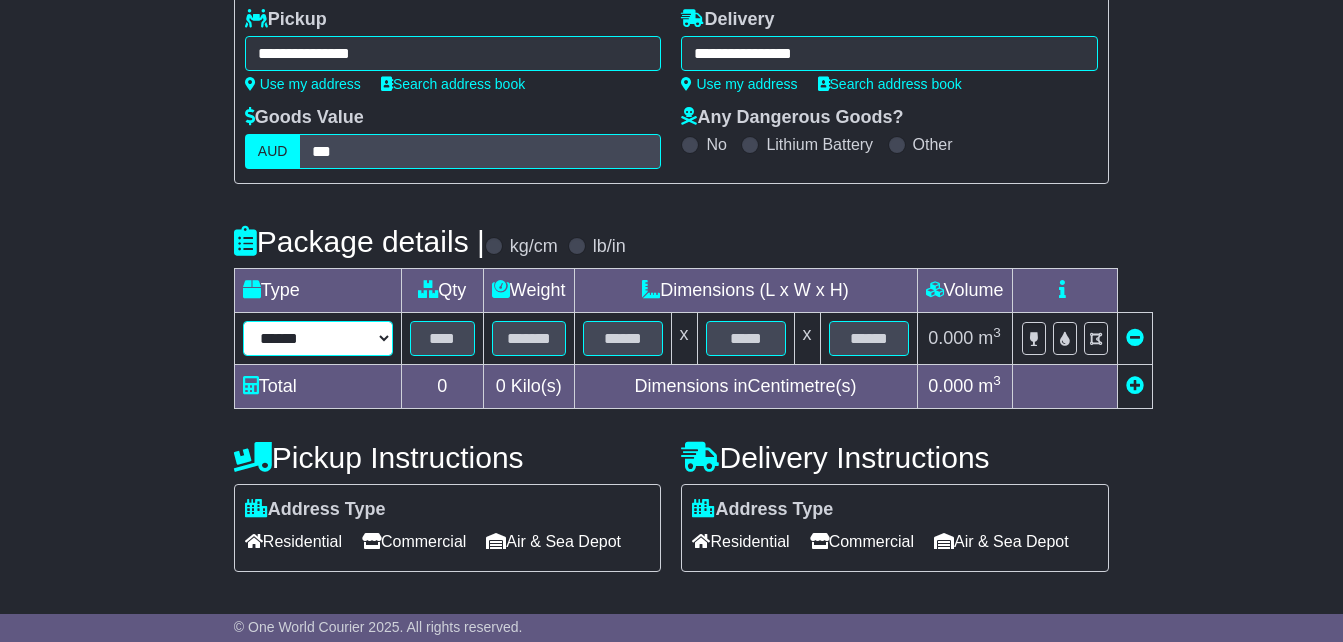 click on "****** ****** *** ******** ***** **** **** ****** *** *******" at bounding box center (318, 338) 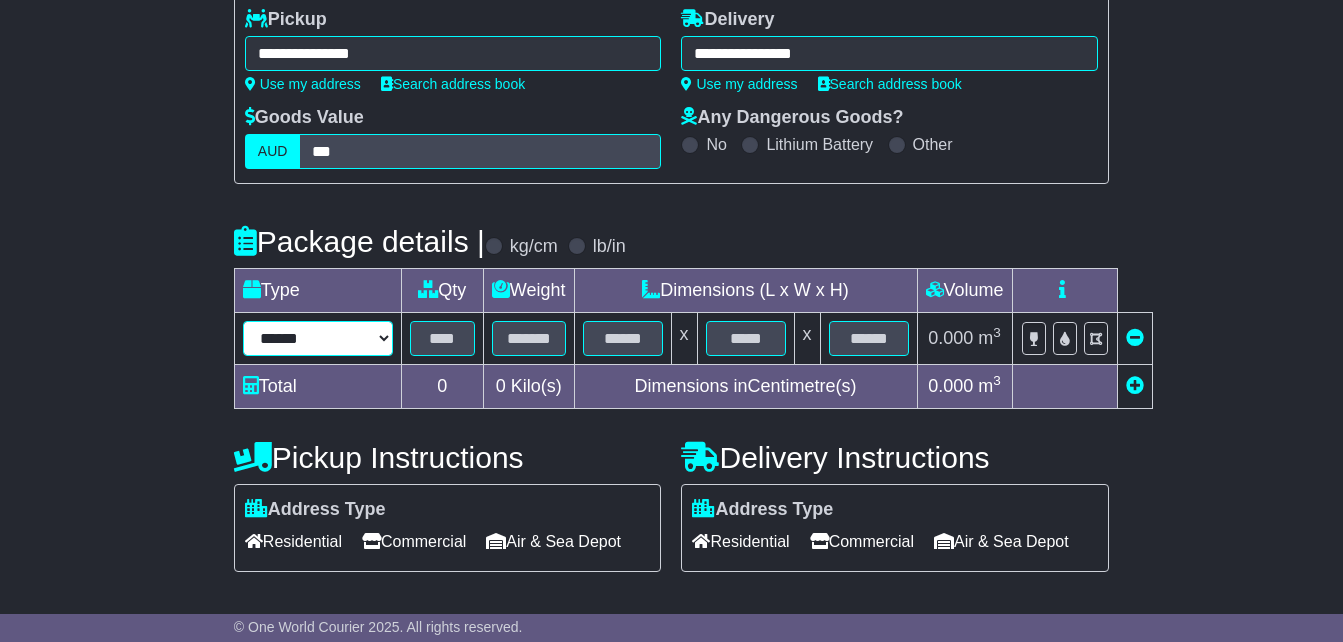 select on "*****" 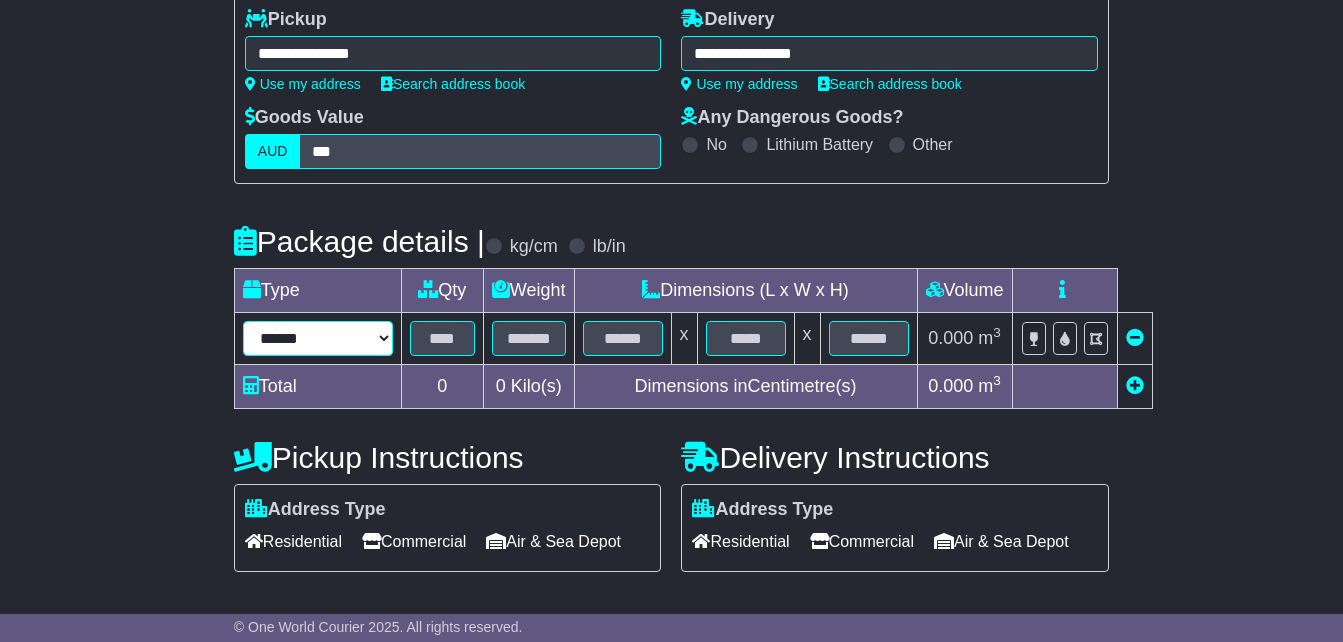 click on "****** ****** *** ******** ***** **** **** ****** *** *******" at bounding box center (318, 338) 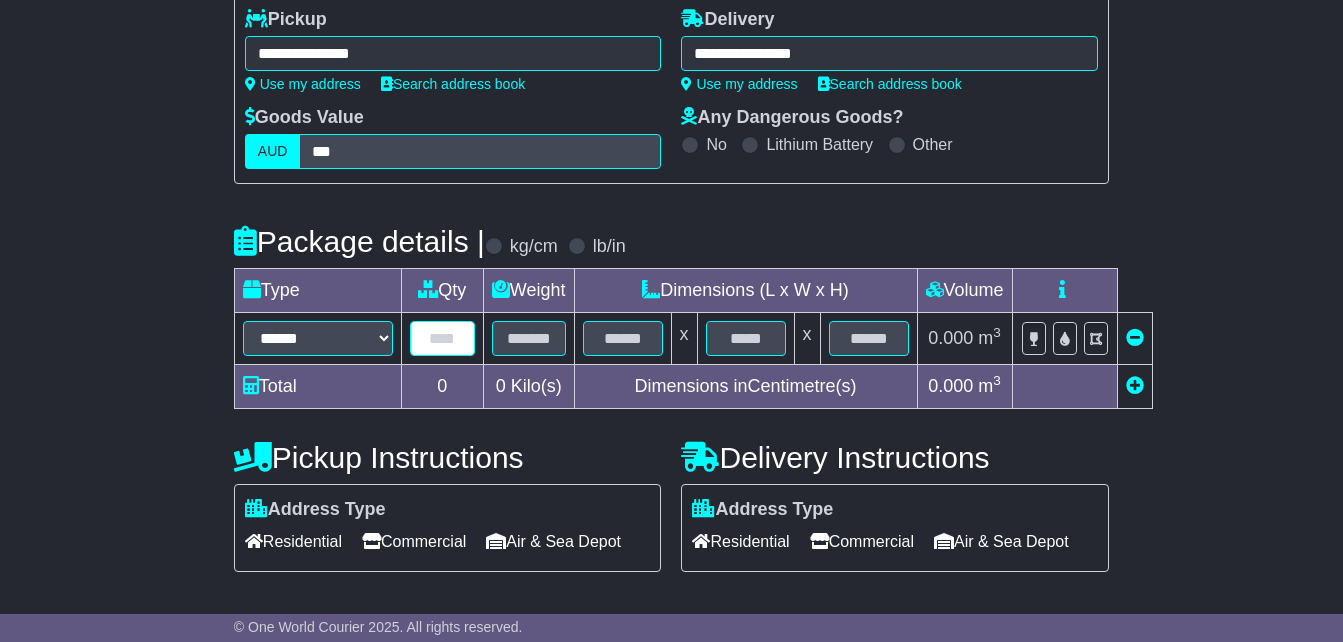 click at bounding box center [442, 338] 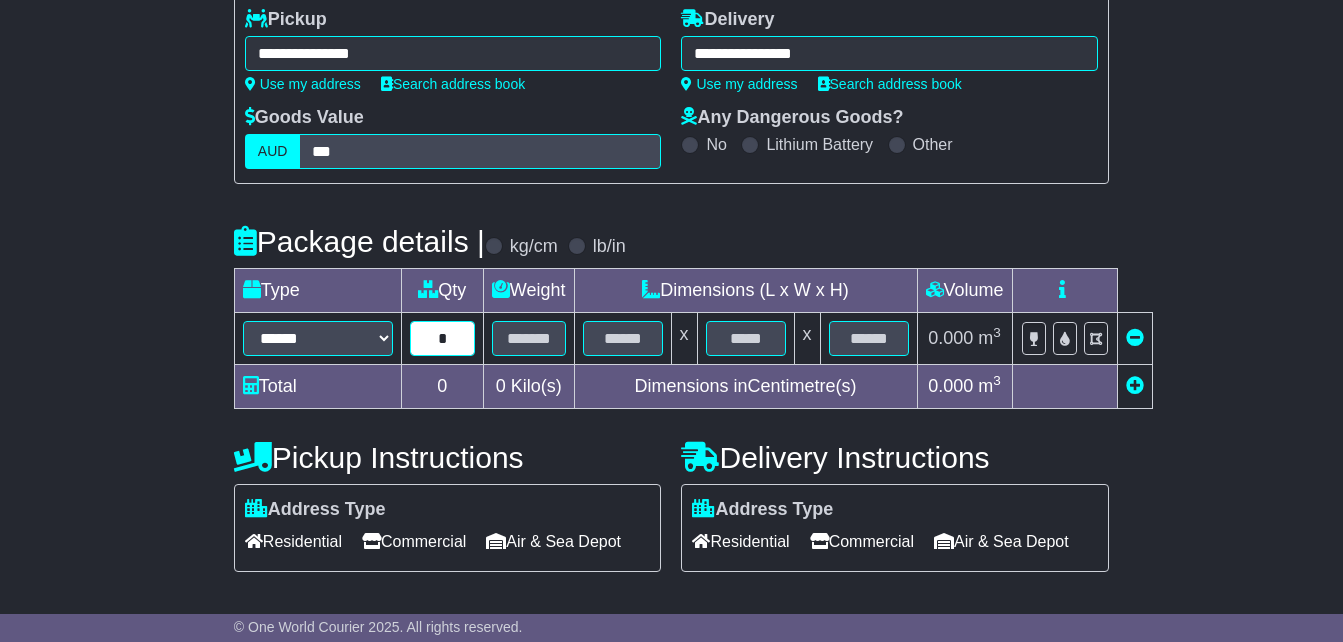 type on "*" 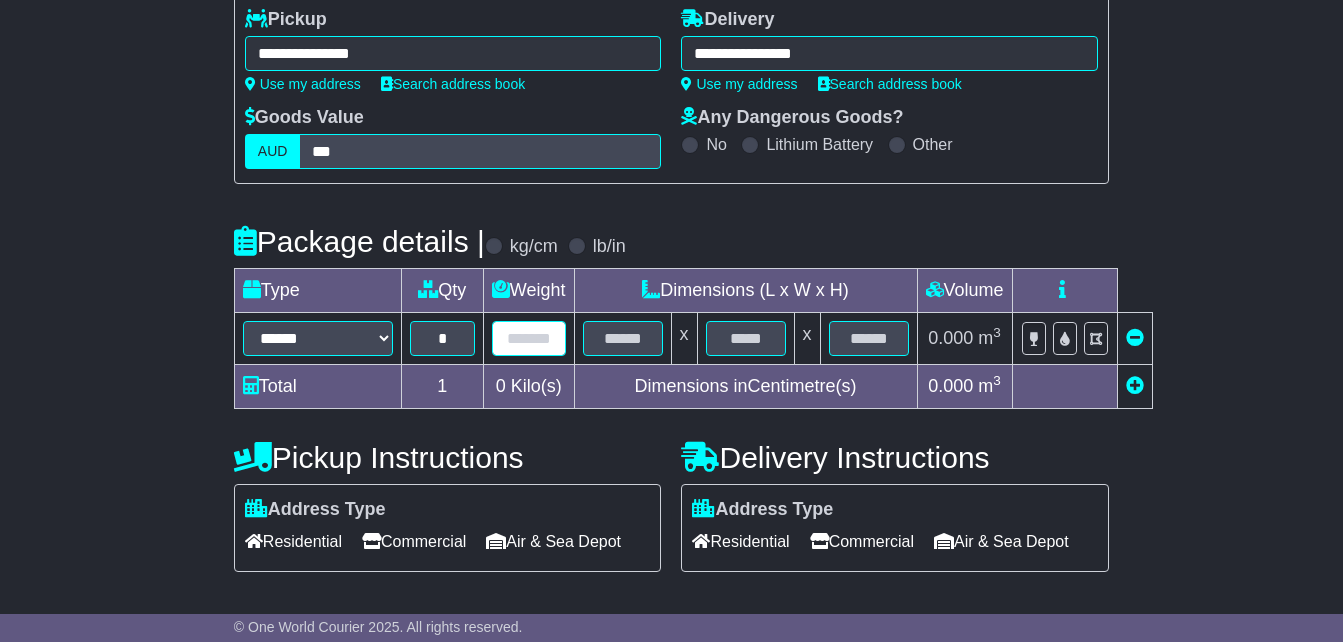 click at bounding box center [529, 338] 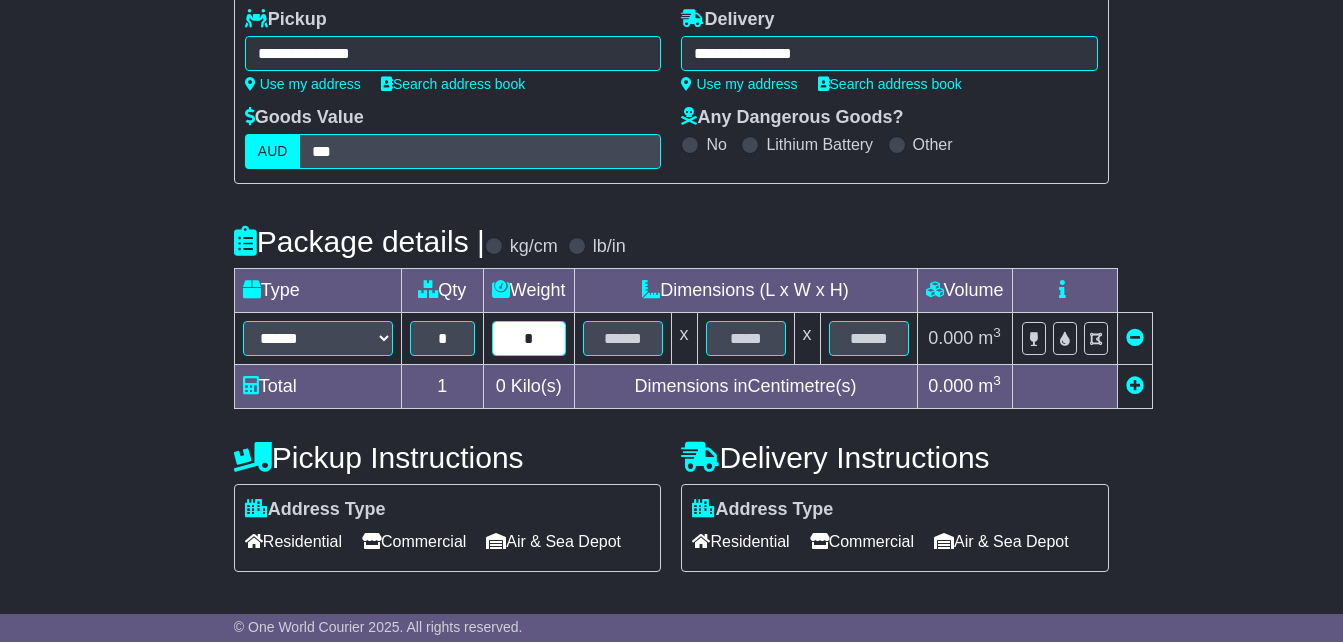 type on "*" 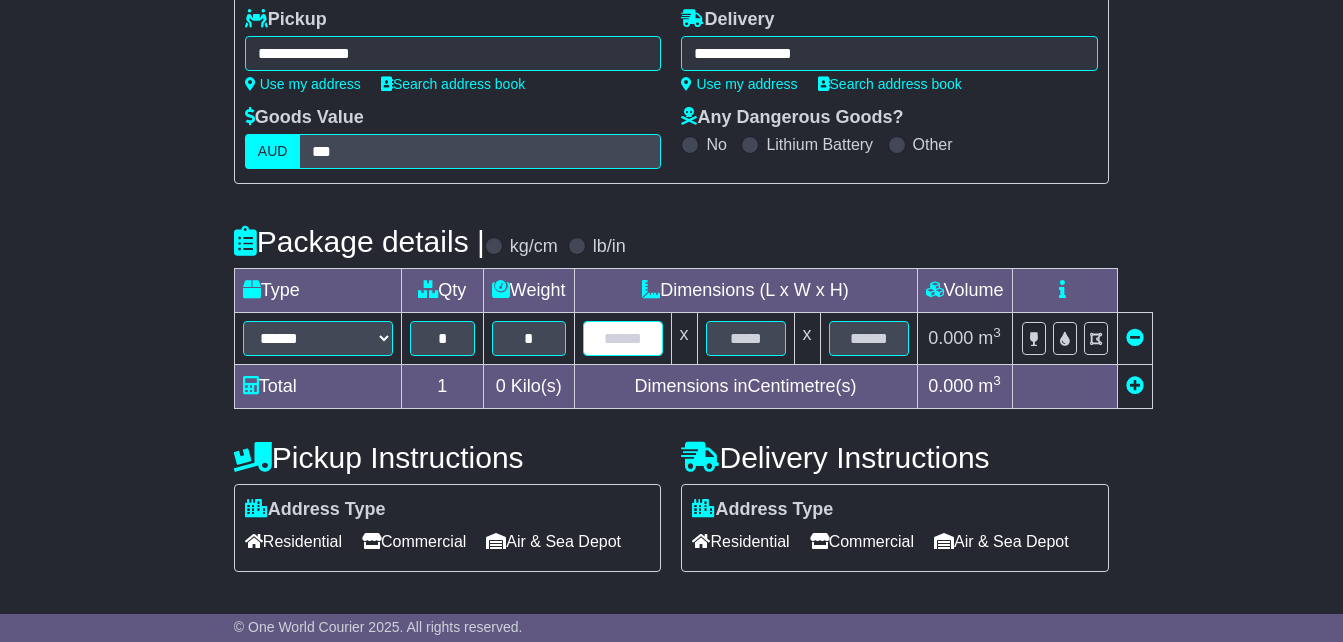click at bounding box center (623, 338) 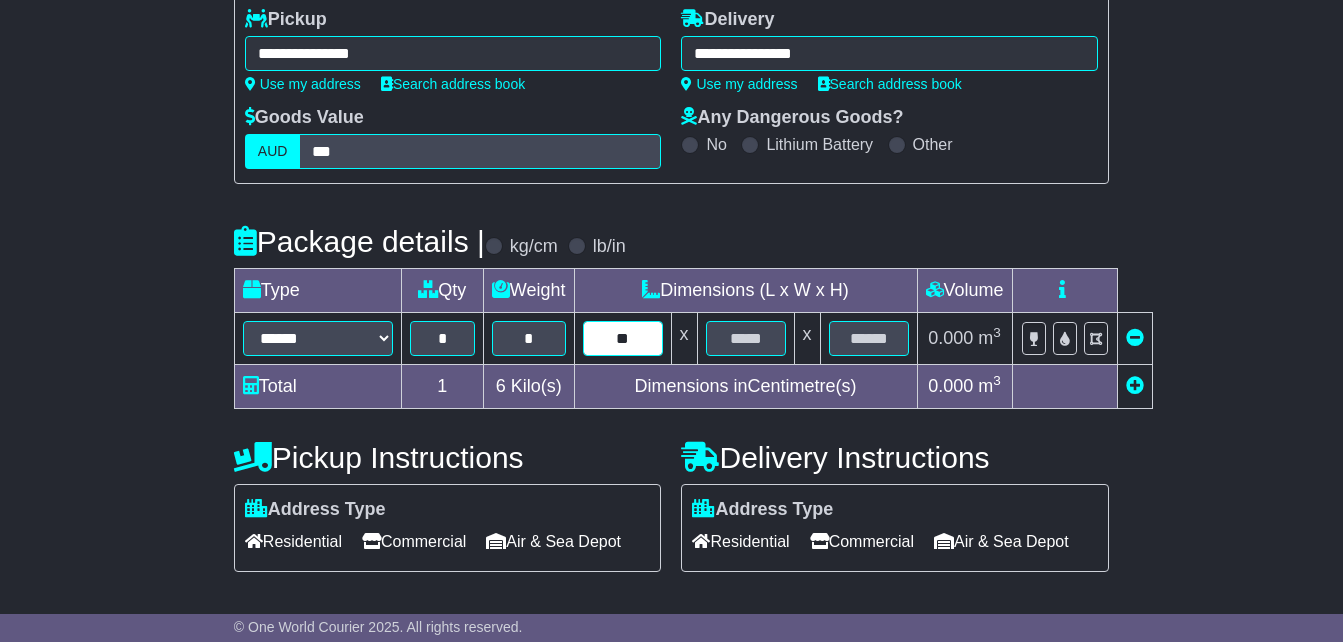 type on "**" 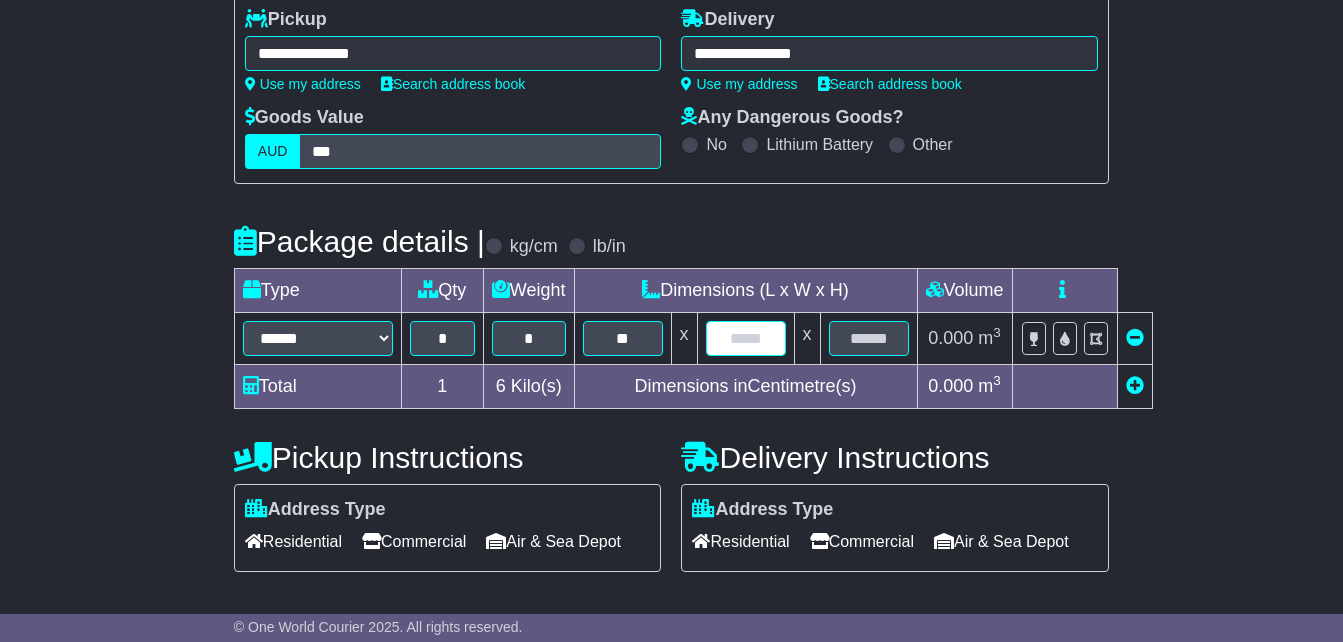 click at bounding box center (746, 338) 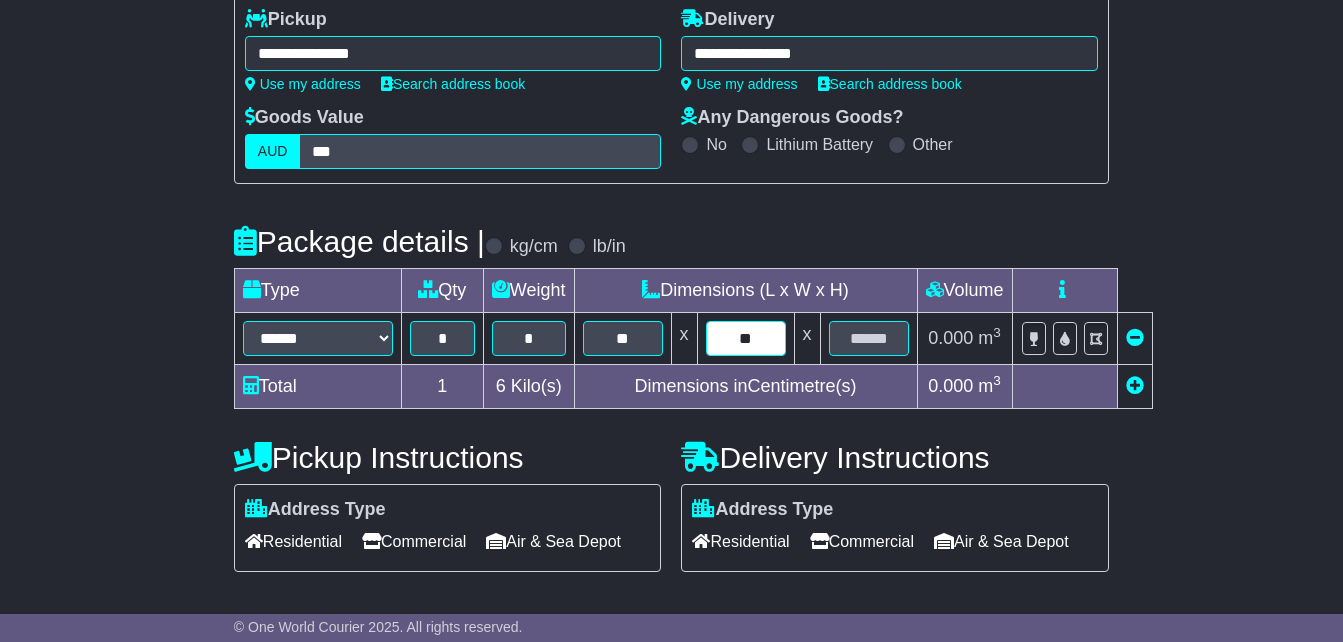 type on "**" 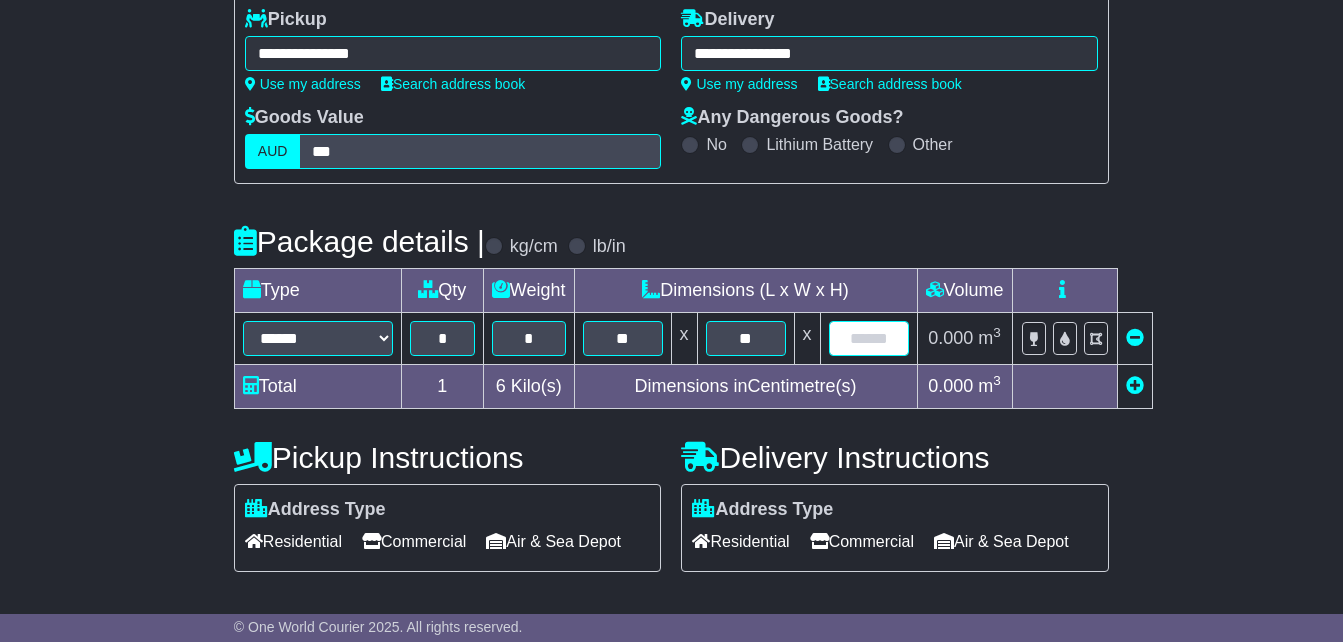 click at bounding box center [869, 338] 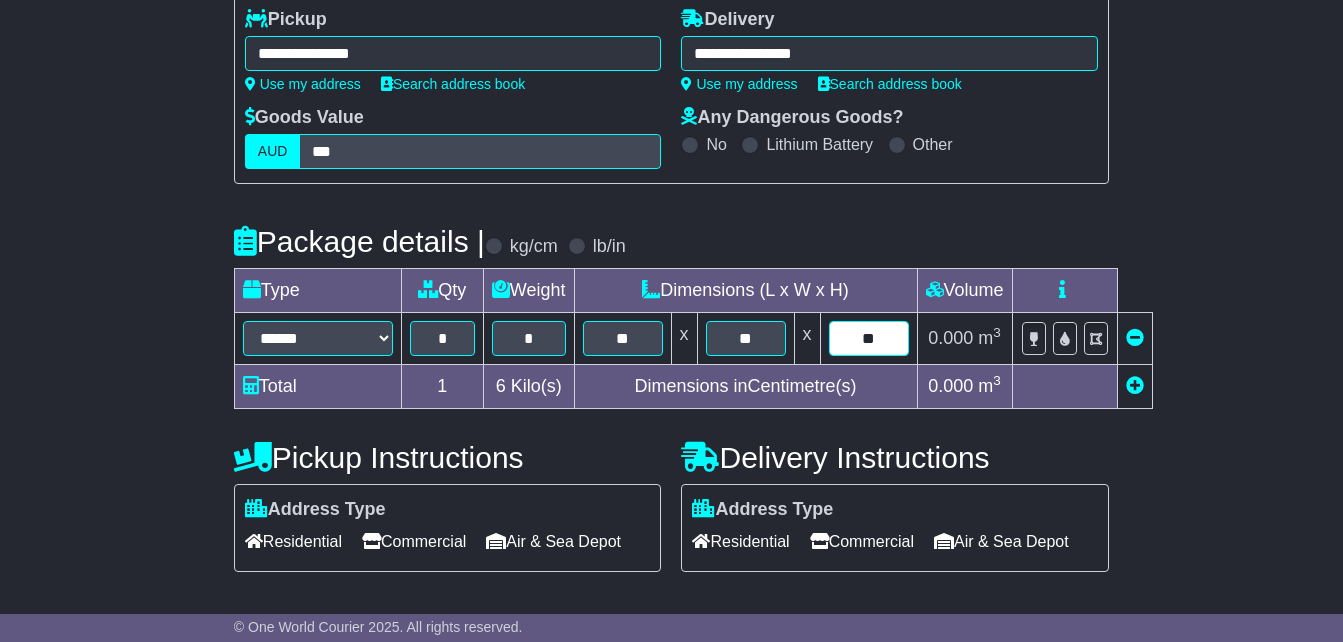 type on "**" 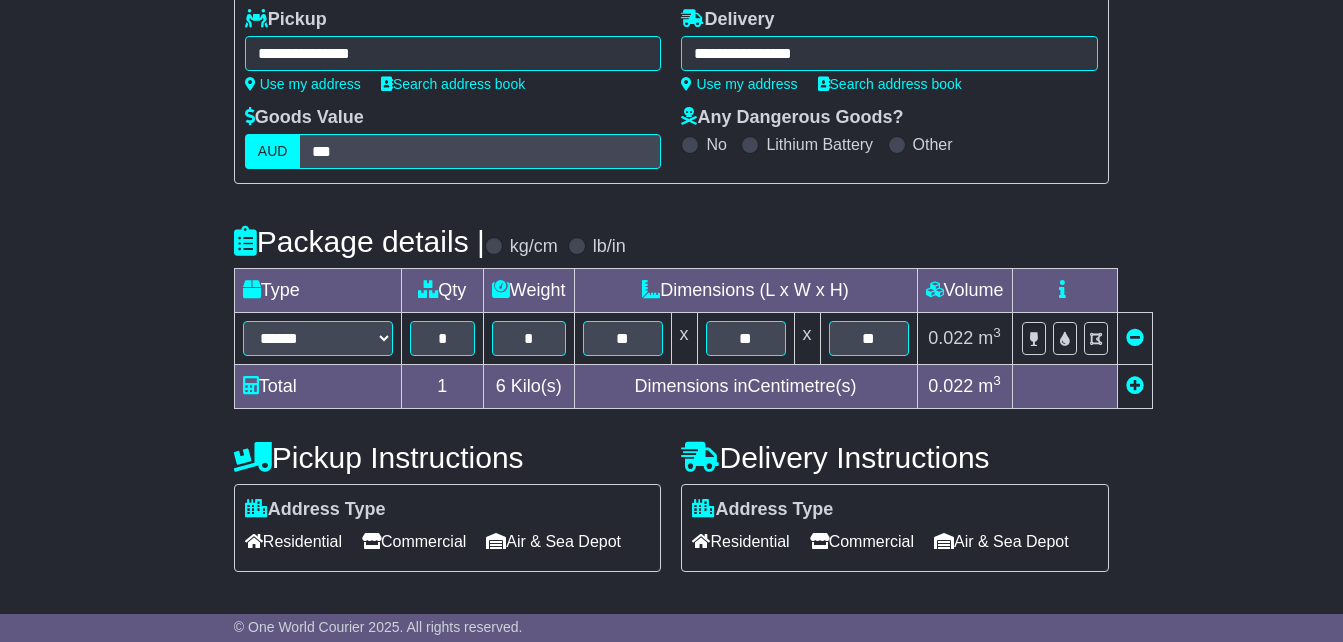 click at bounding box center (1064, 387) 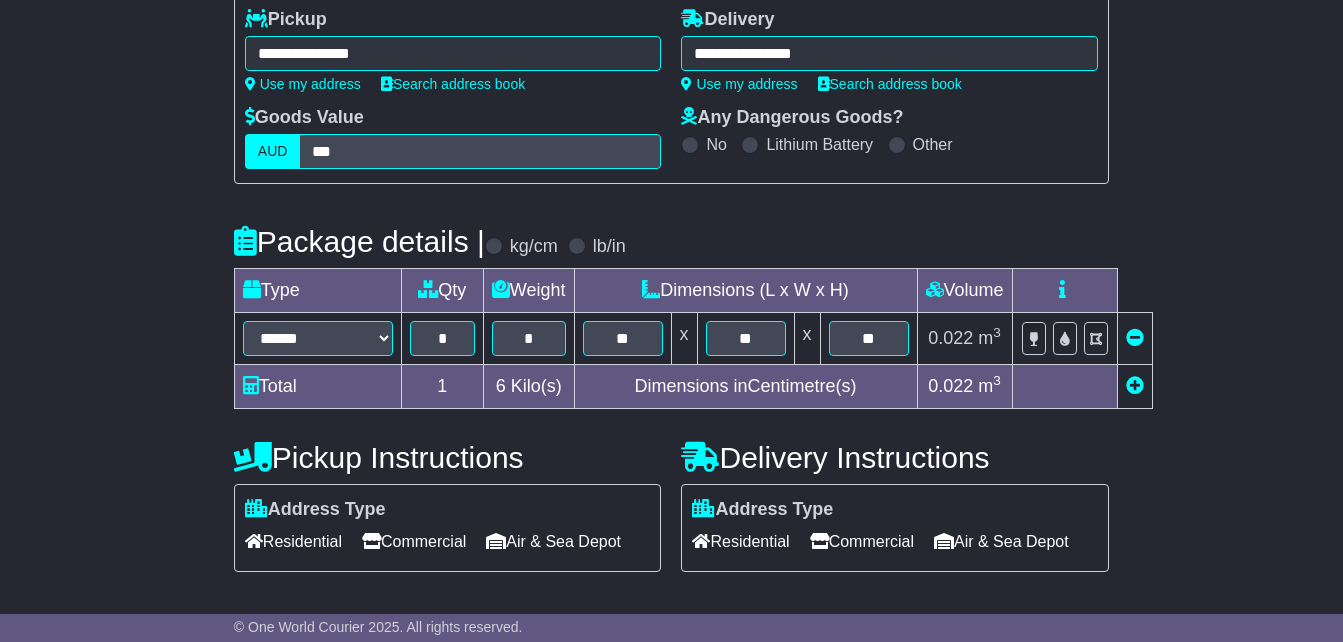click on "Commercial" at bounding box center (414, 541) 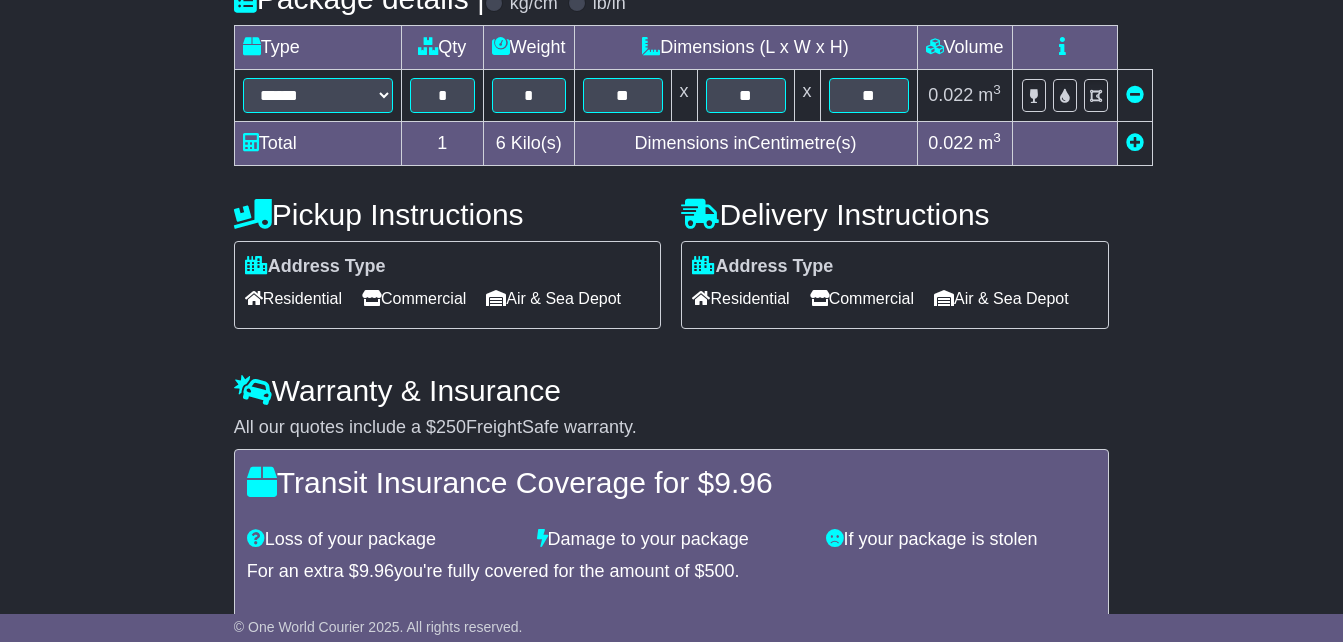 scroll, scrollTop: 565, scrollLeft: 0, axis: vertical 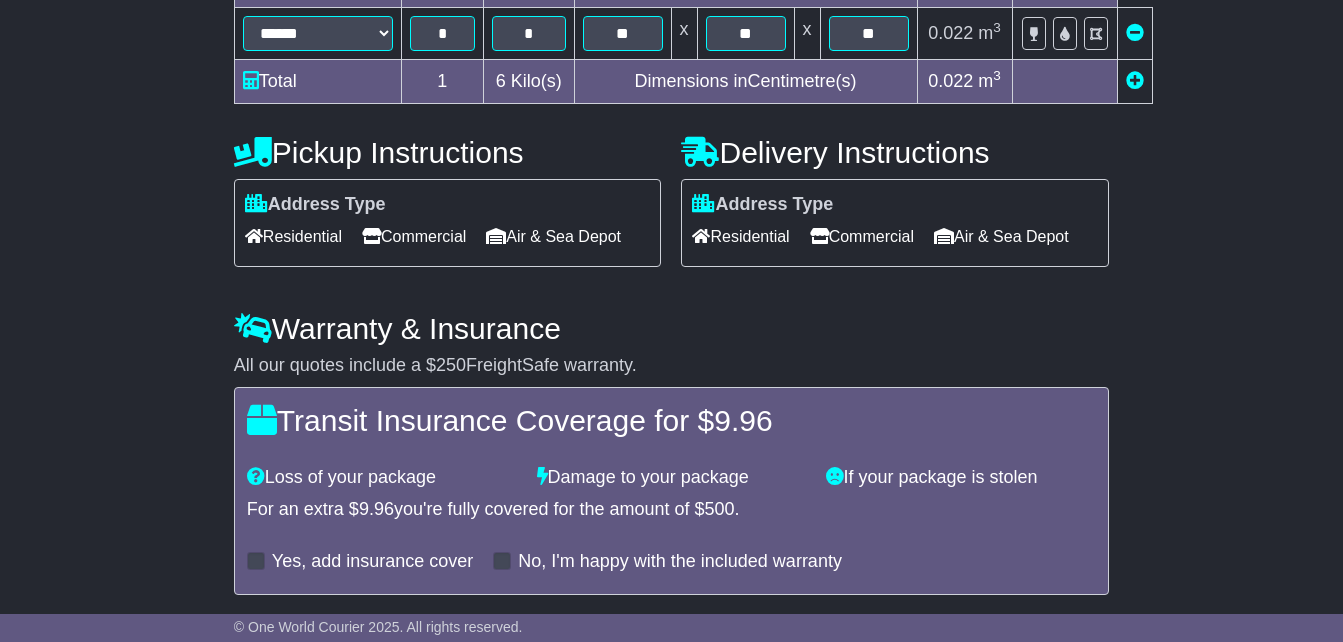 click on "Residential" at bounding box center [740, 236] 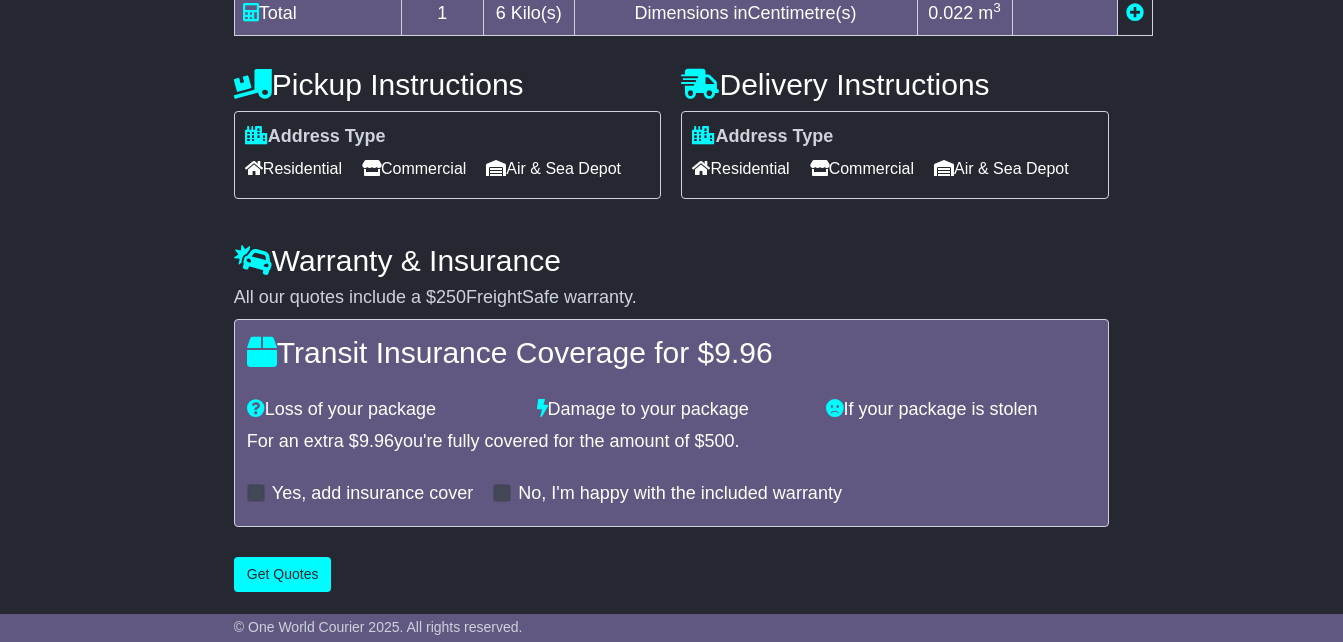 click on "Commercial" at bounding box center [862, 168] 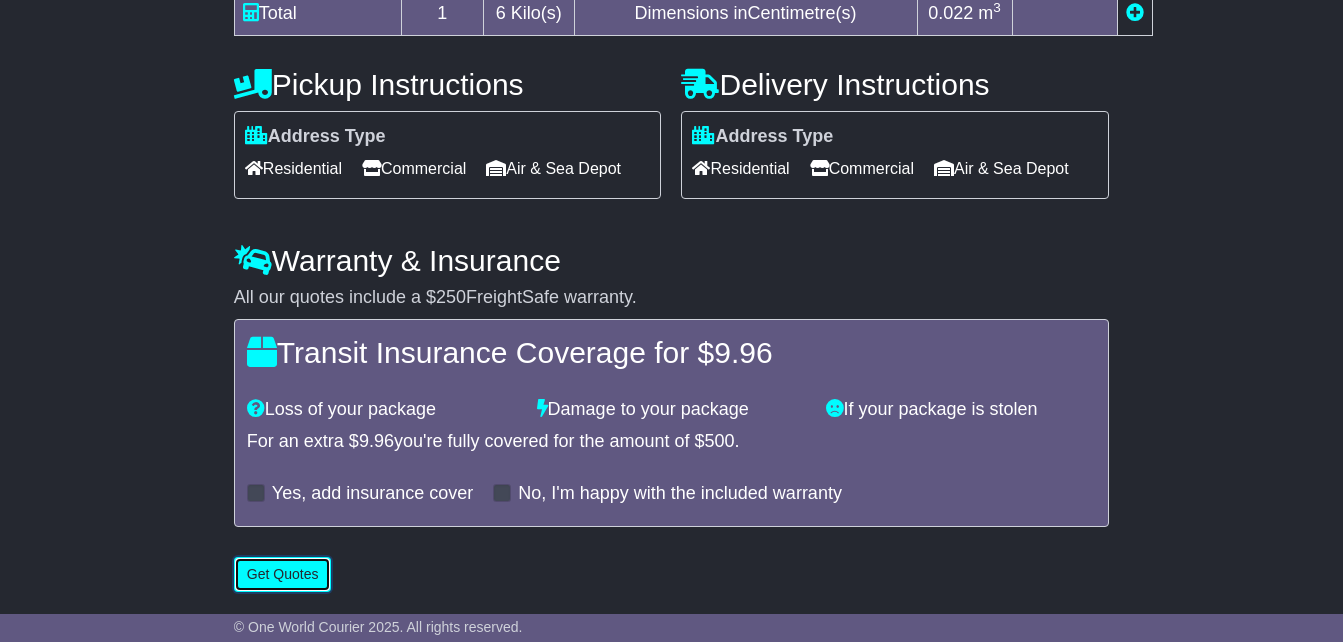 click on "Get Quotes" at bounding box center (283, 574) 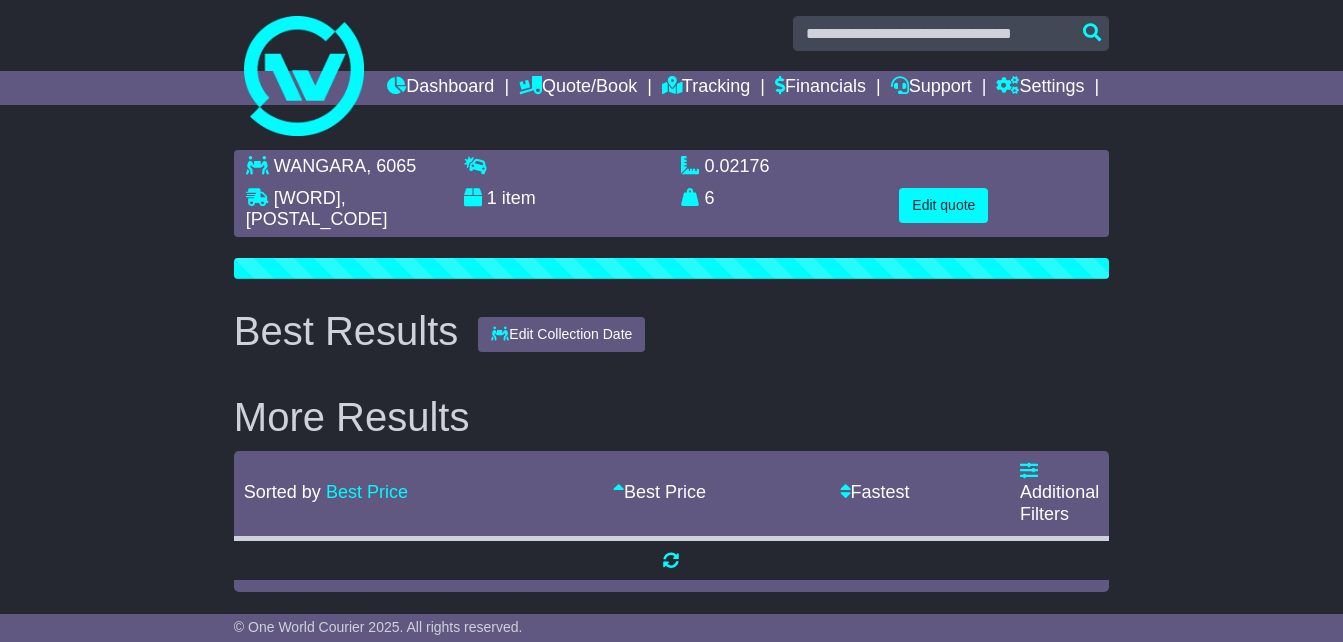 scroll, scrollTop: 0, scrollLeft: 0, axis: both 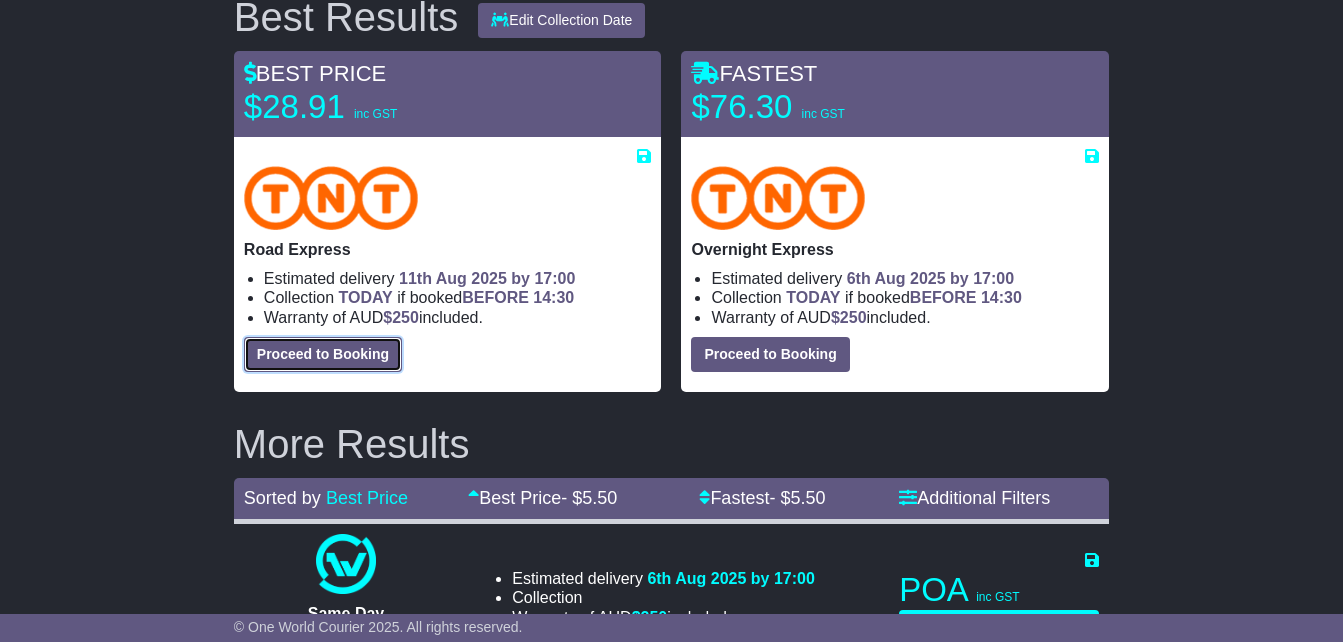 click on "Proceed to Booking" at bounding box center (323, 354) 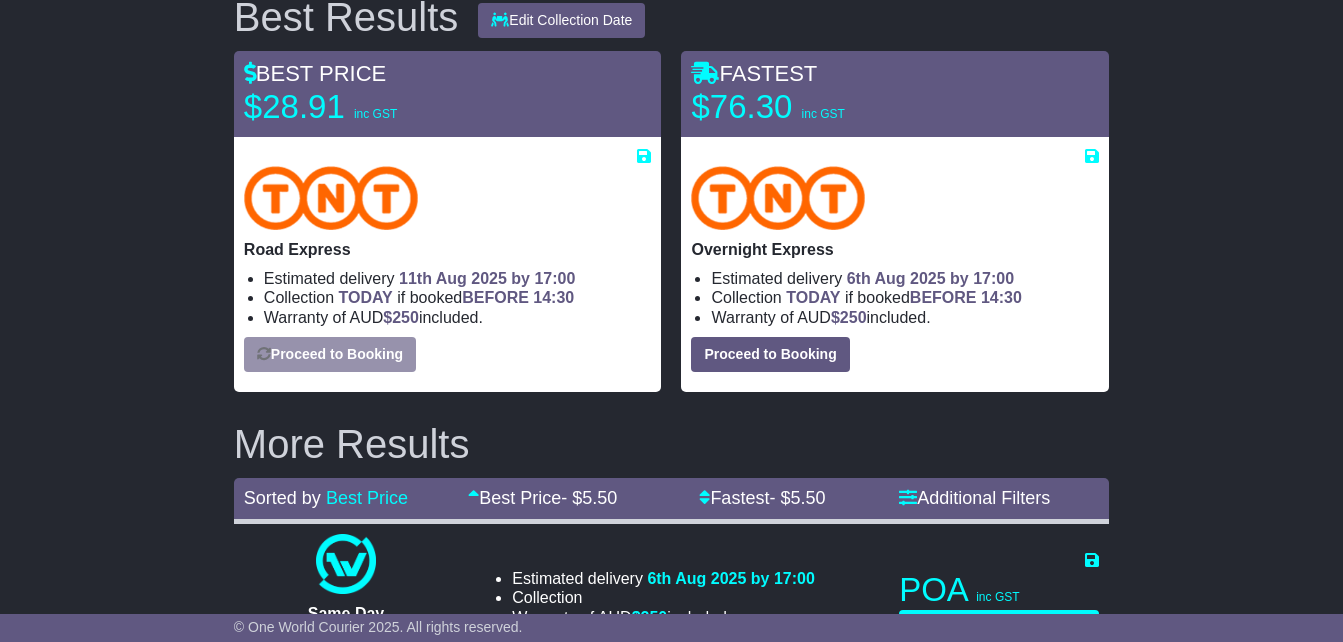 select on "*****" 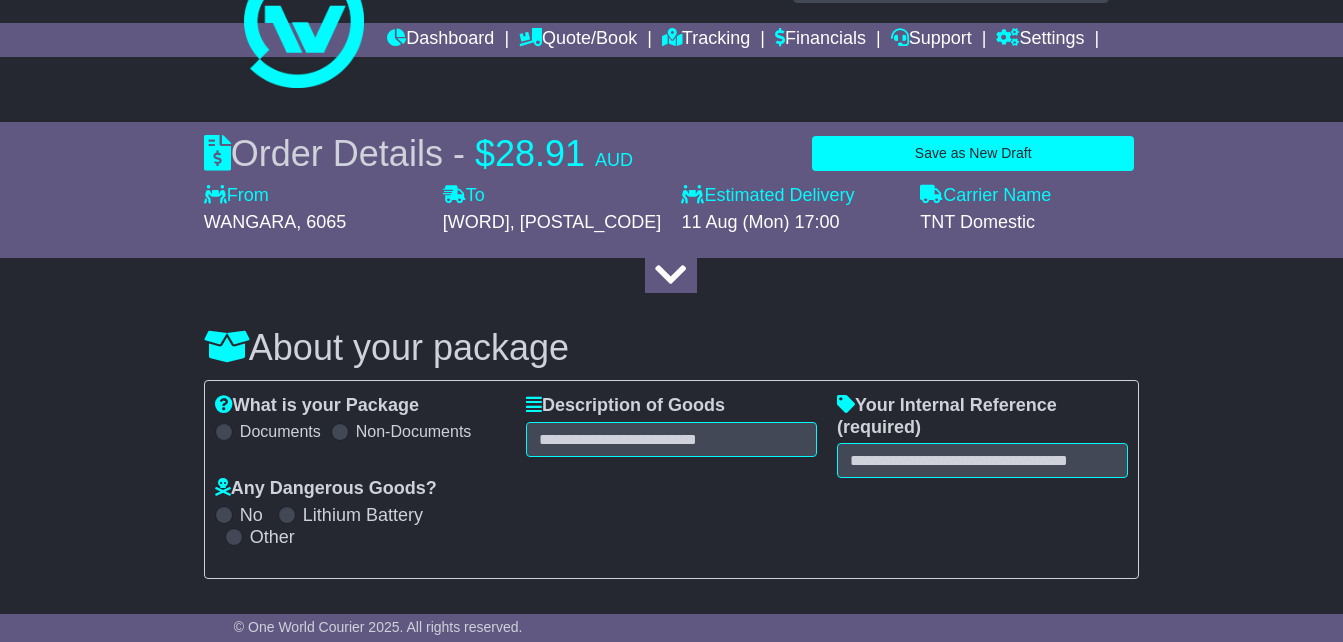scroll, scrollTop: 0, scrollLeft: 0, axis: both 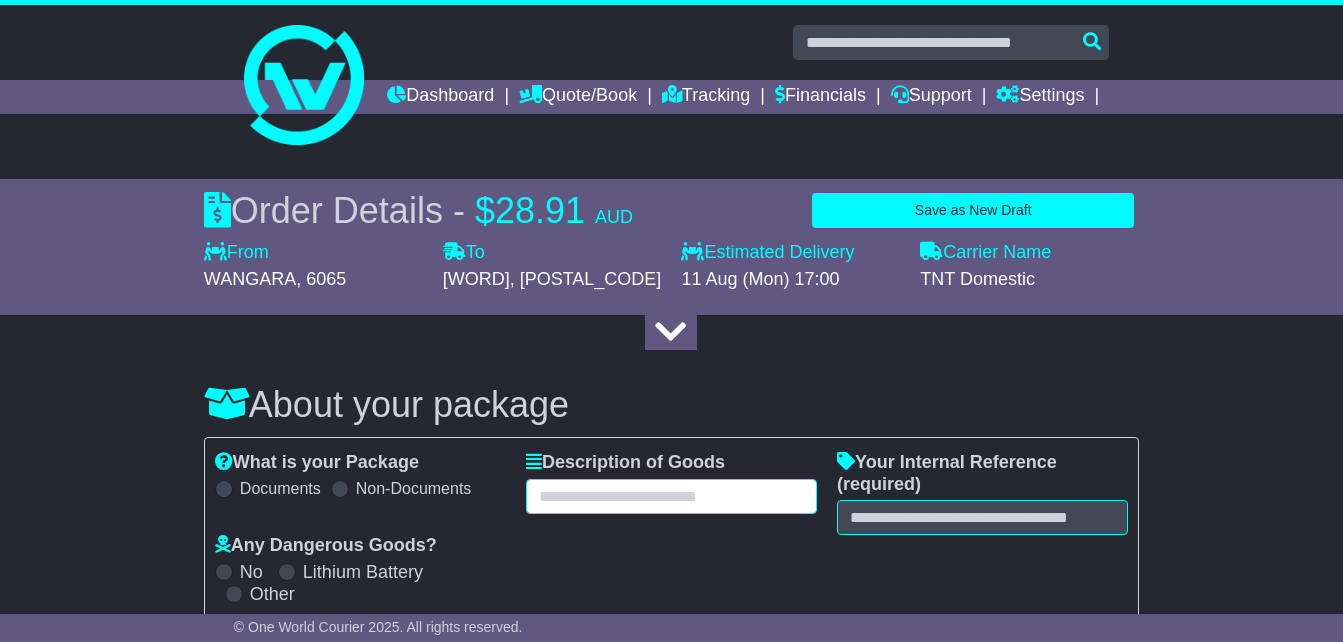click at bounding box center [671, 496] 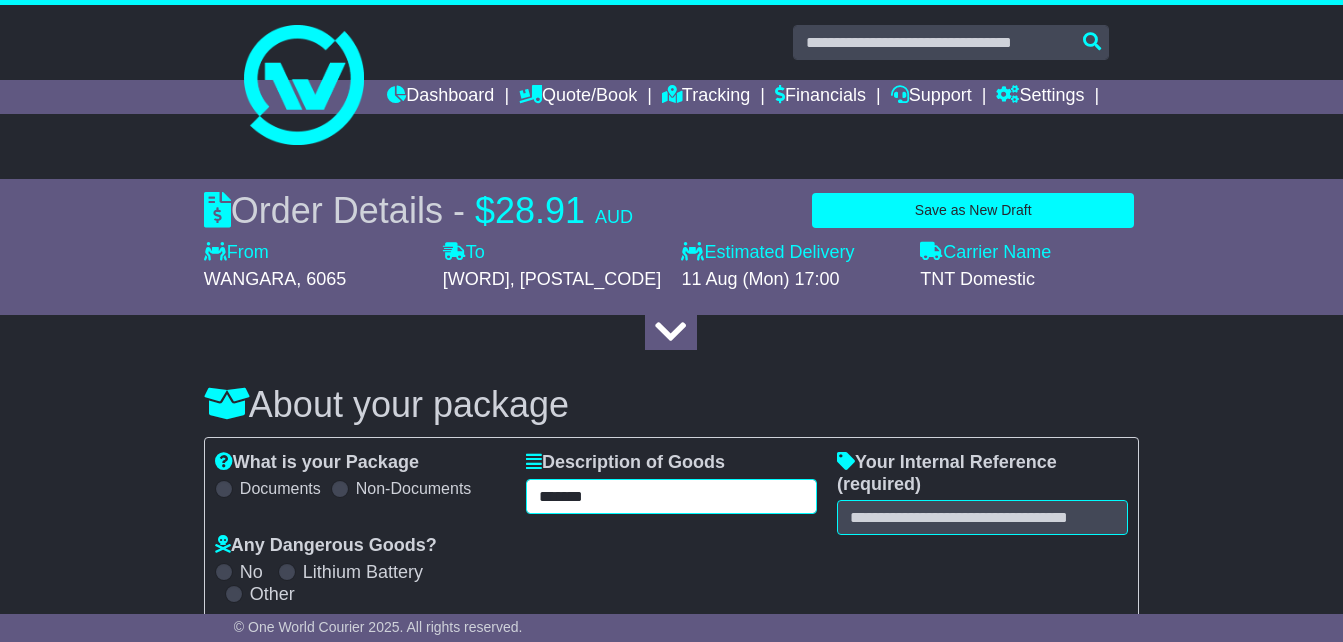 type on "*******" 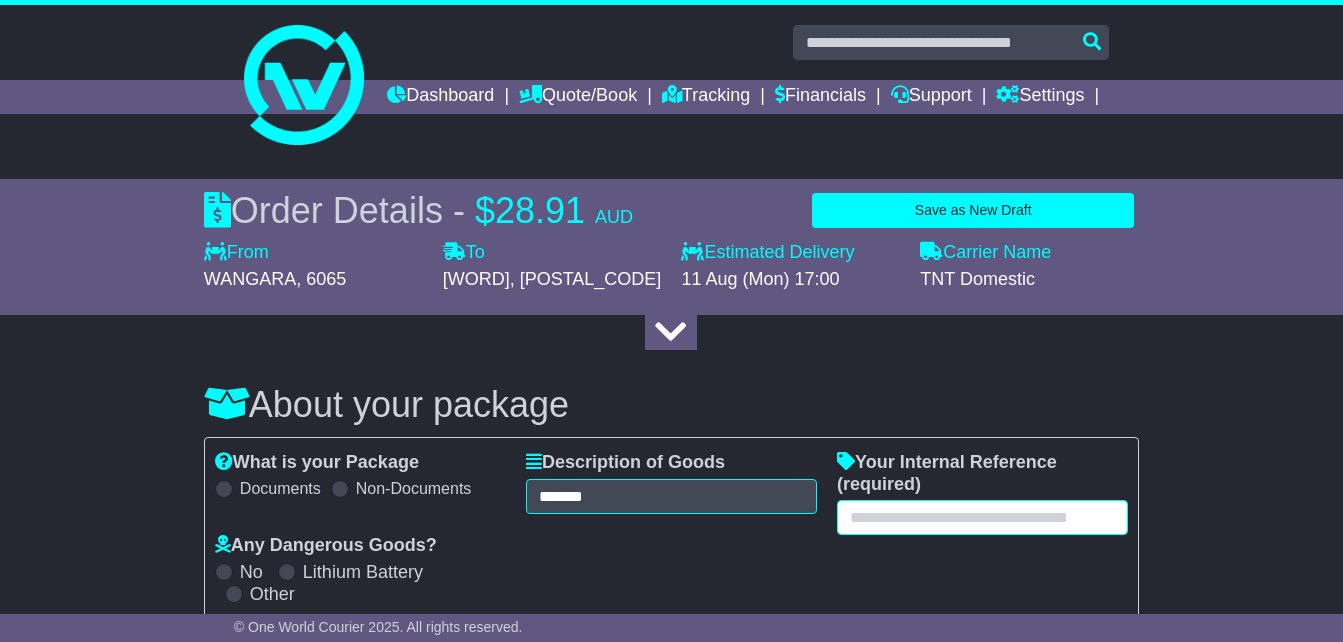 click at bounding box center [982, 517] 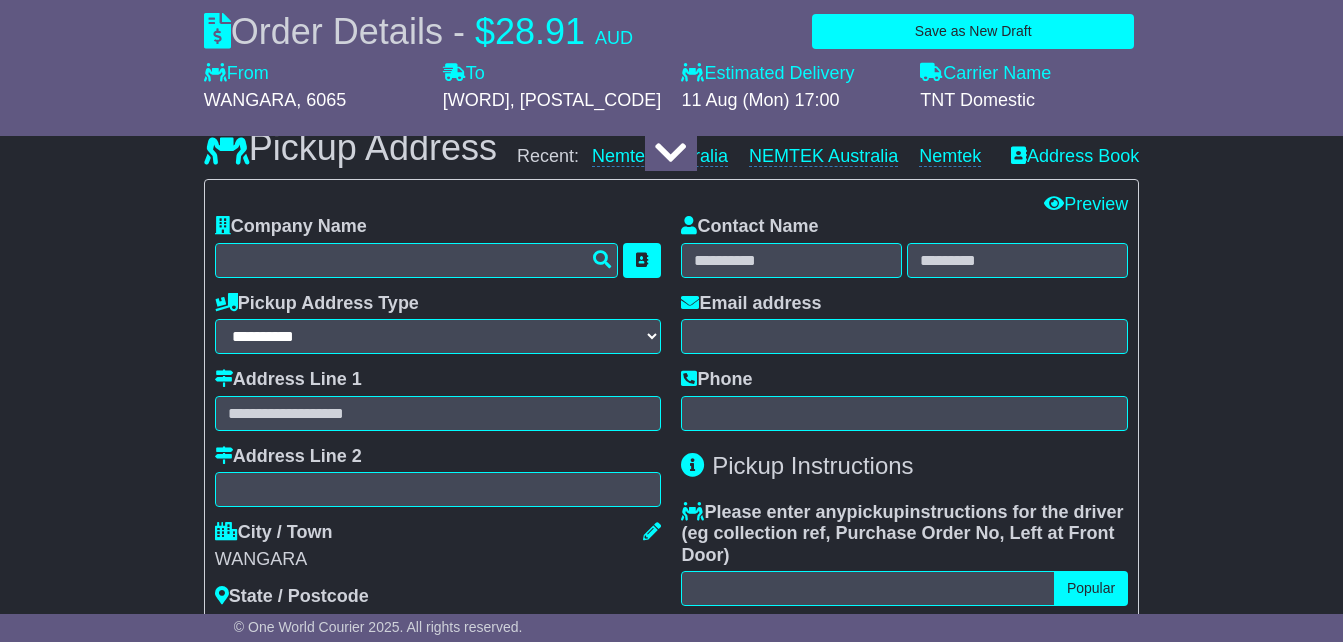 scroll, scrollTop: 632, scrollLeft: 0, axis: vertical 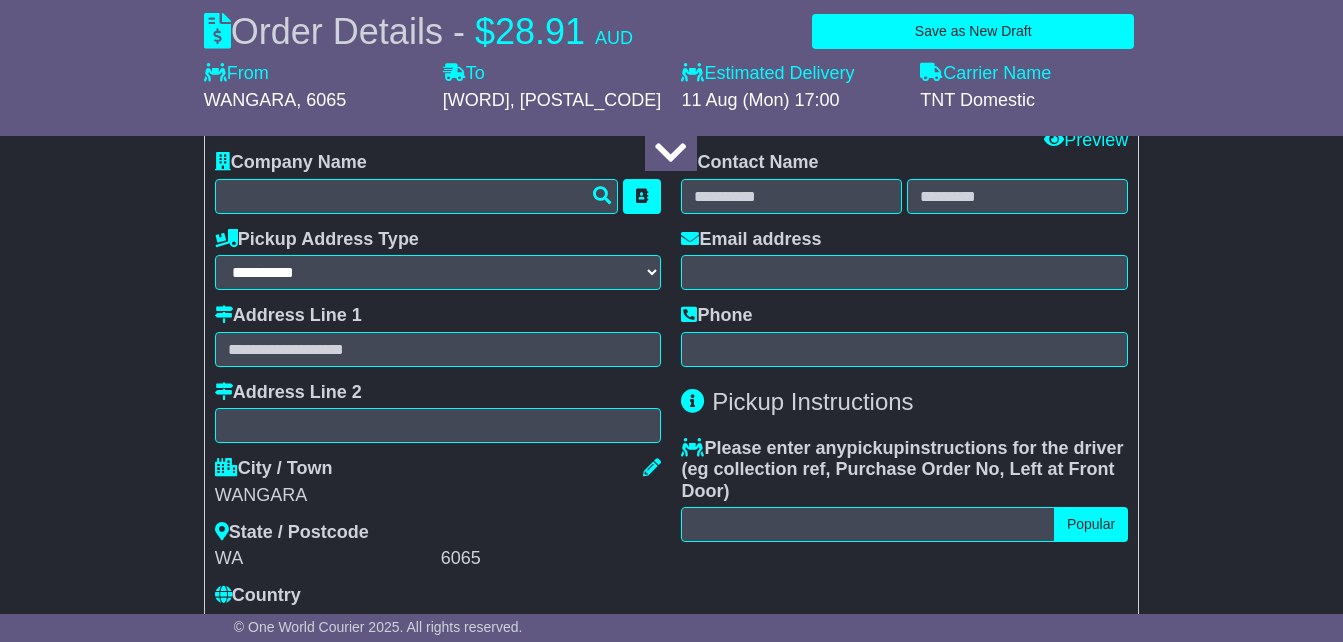 type on "*********" 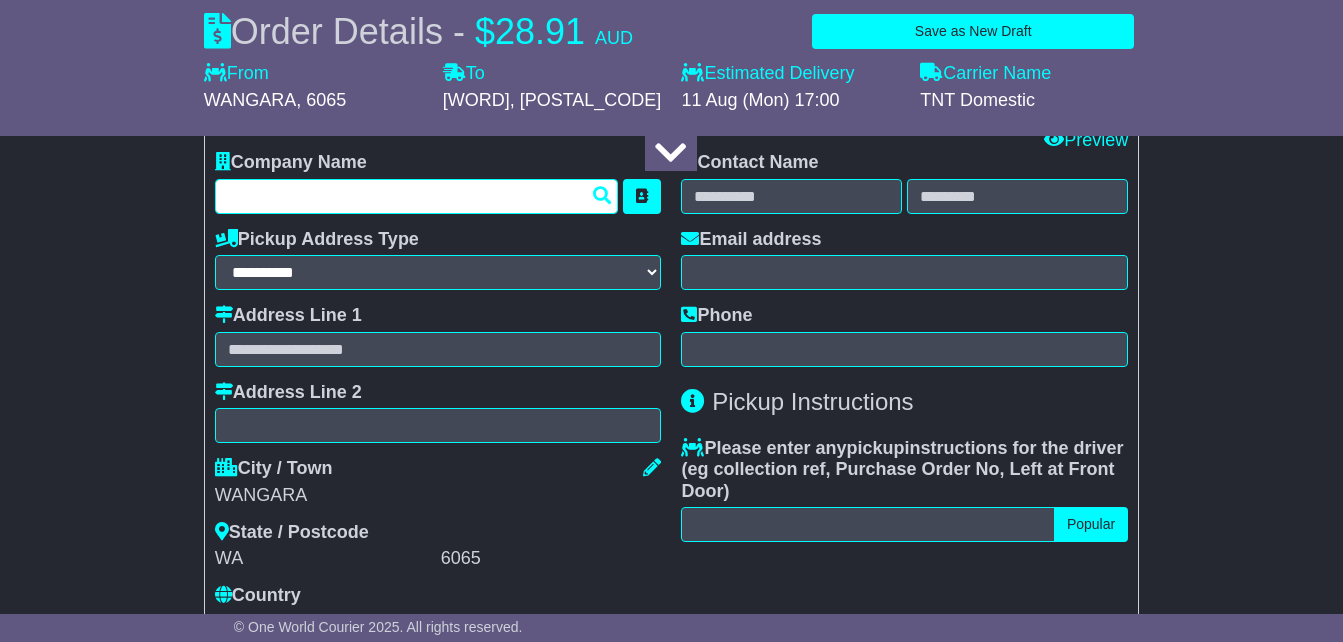 click at bounding box center [417, 196] 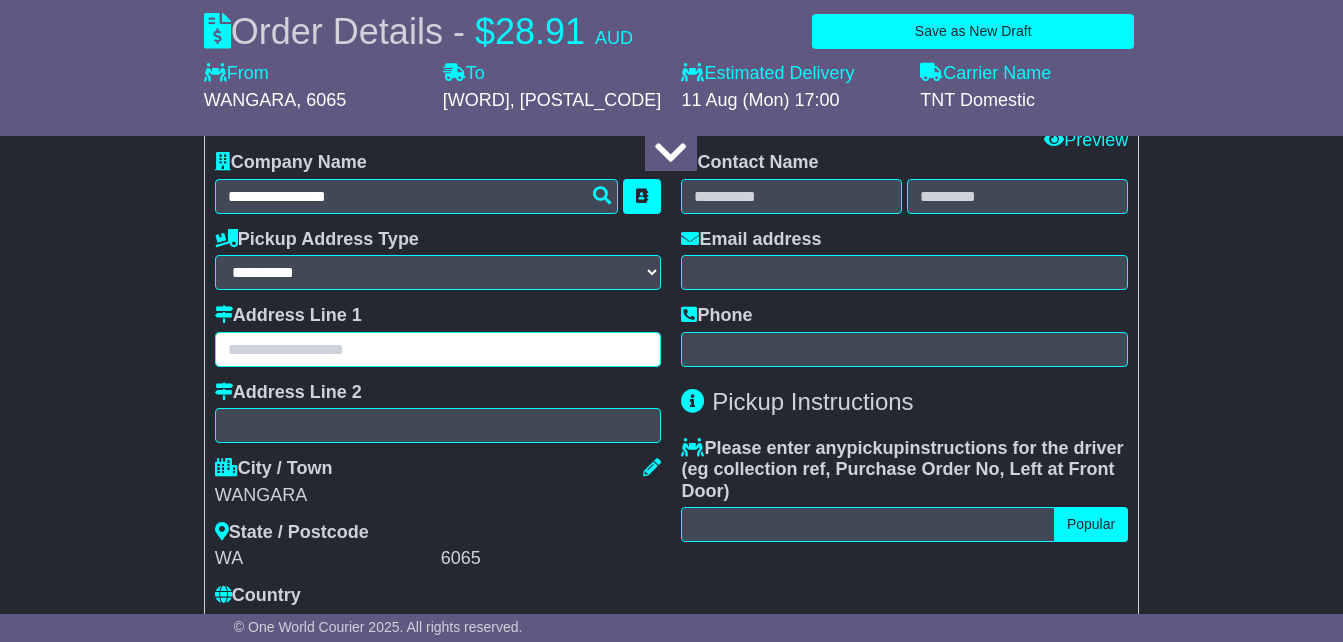 type on "**********" 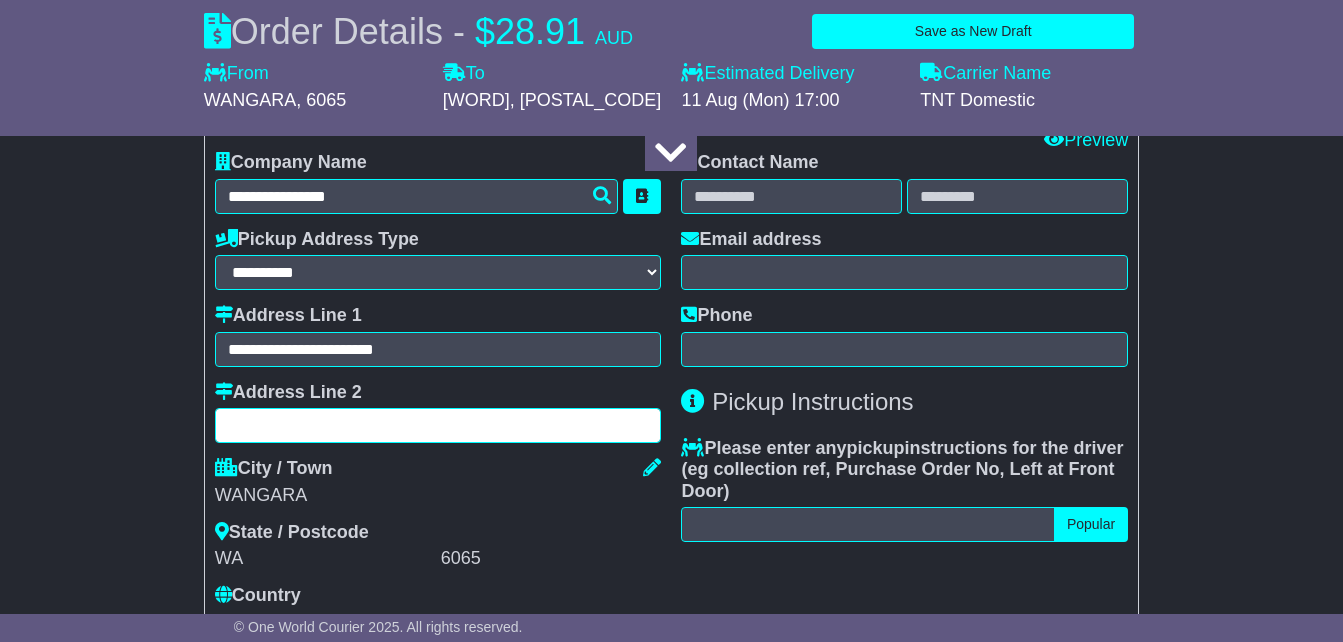 type on "*****" 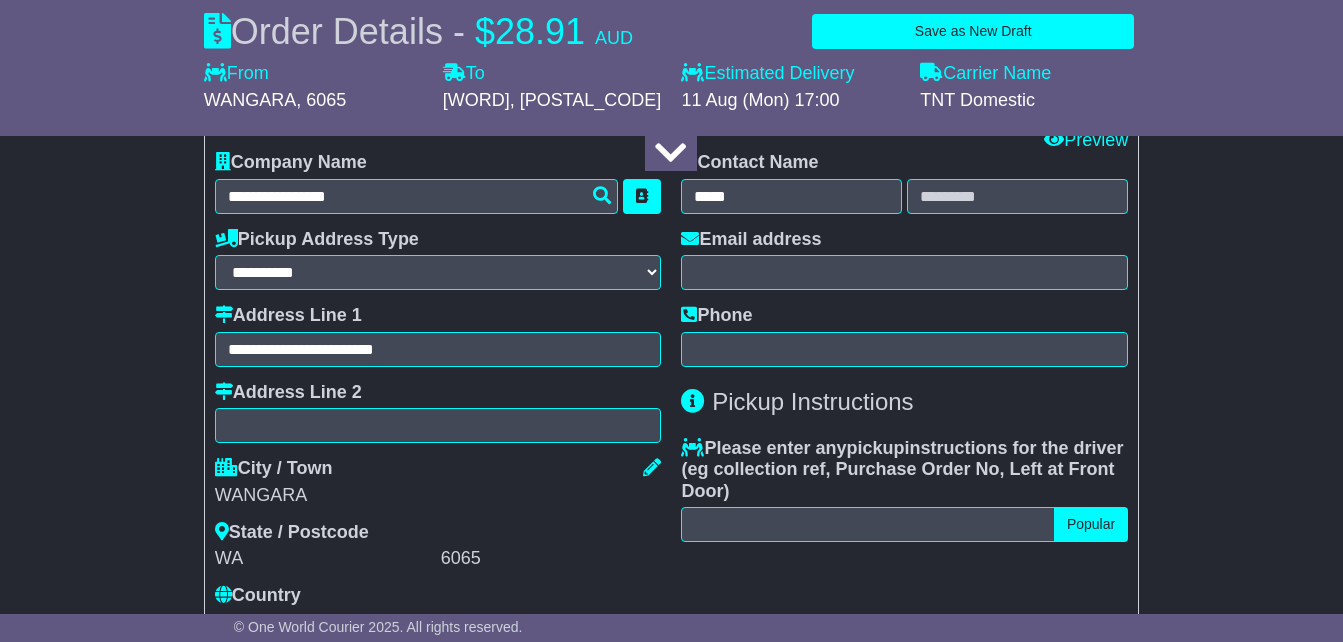 type on "****" 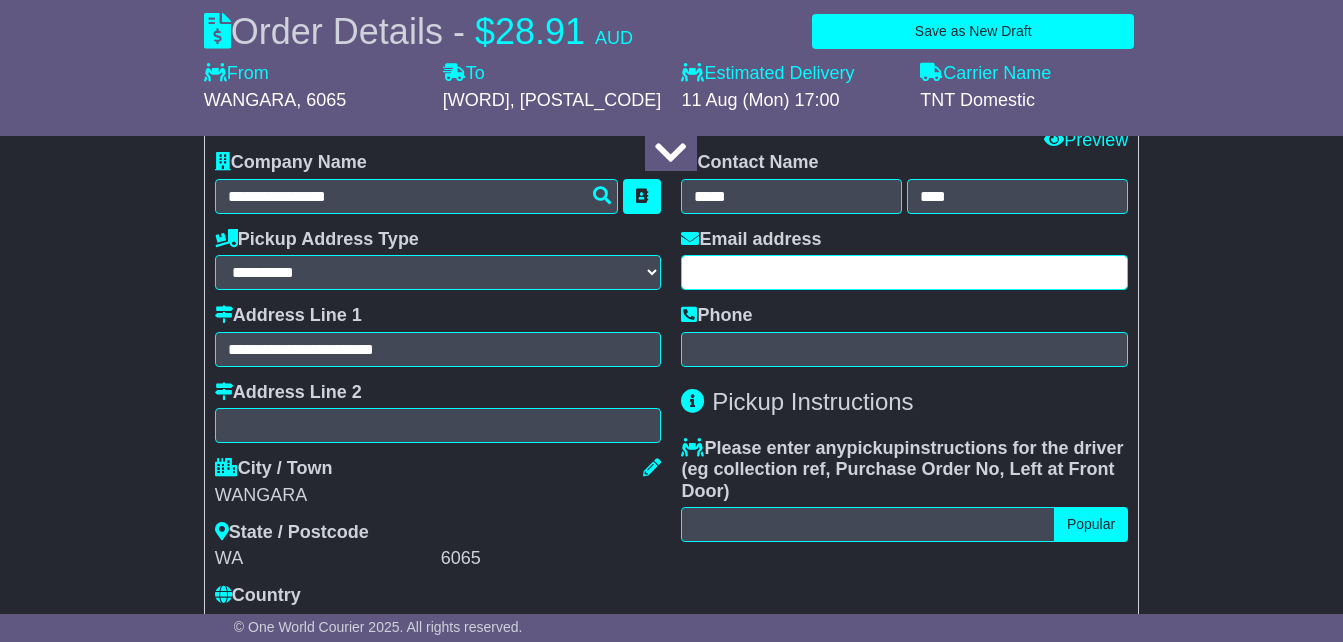 type on "**********" 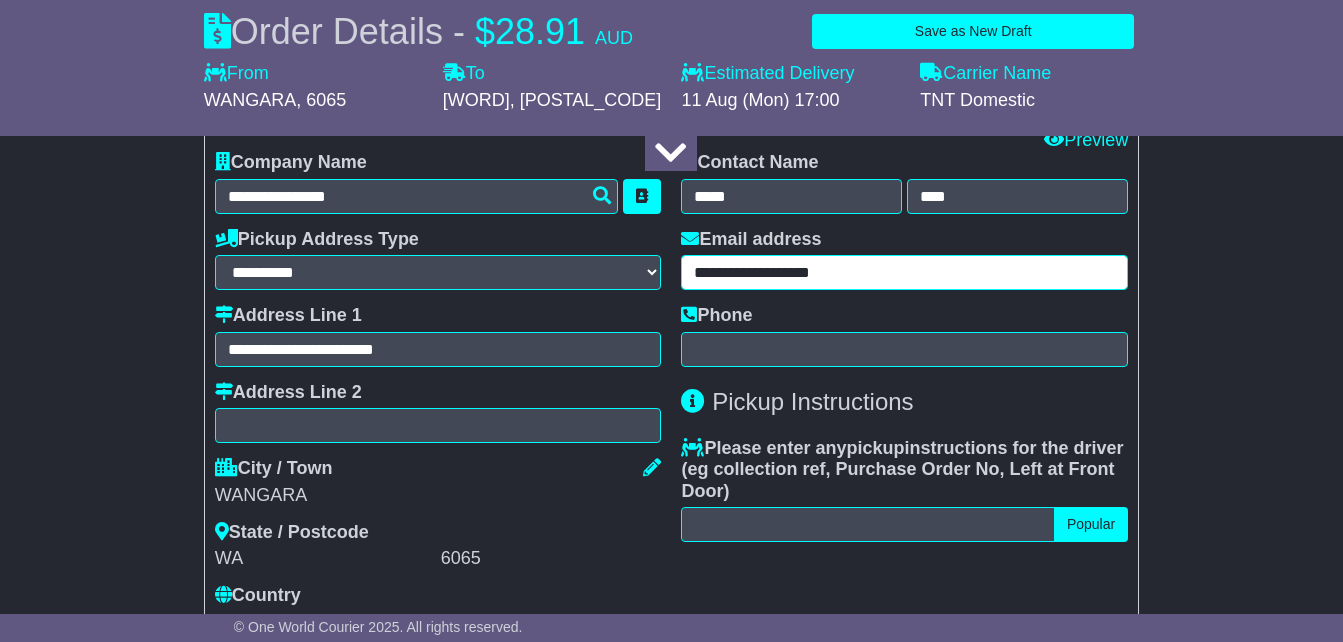 type on "**********" 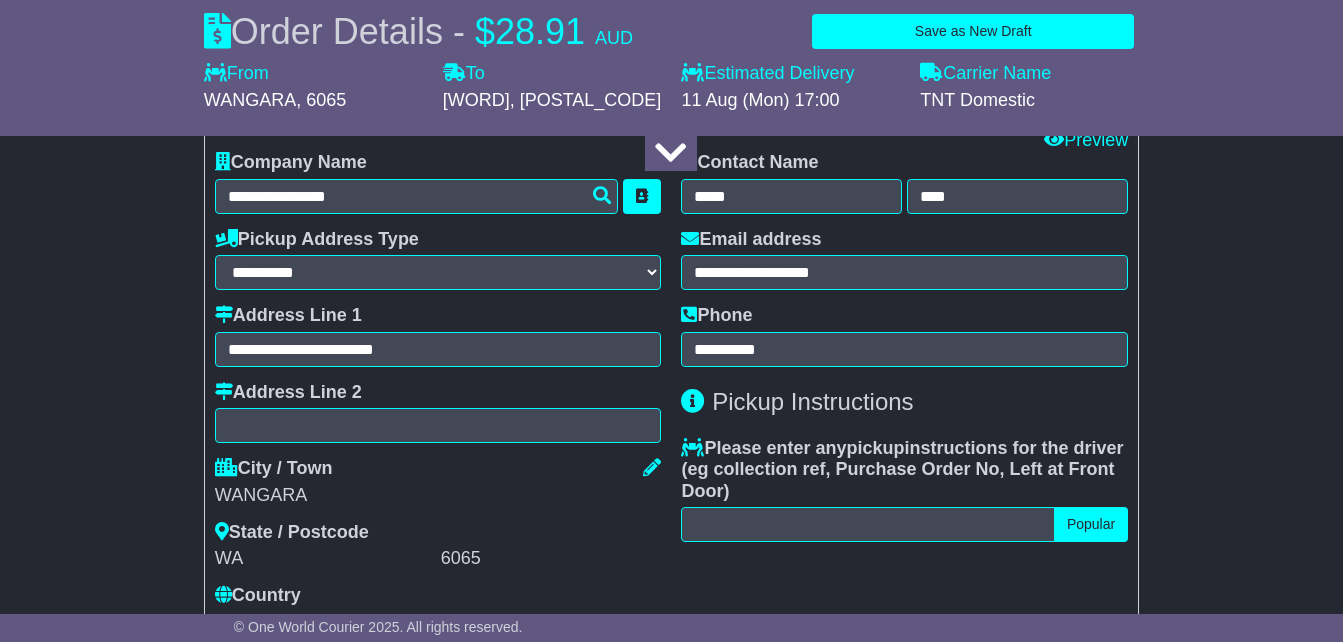 type on "**********" 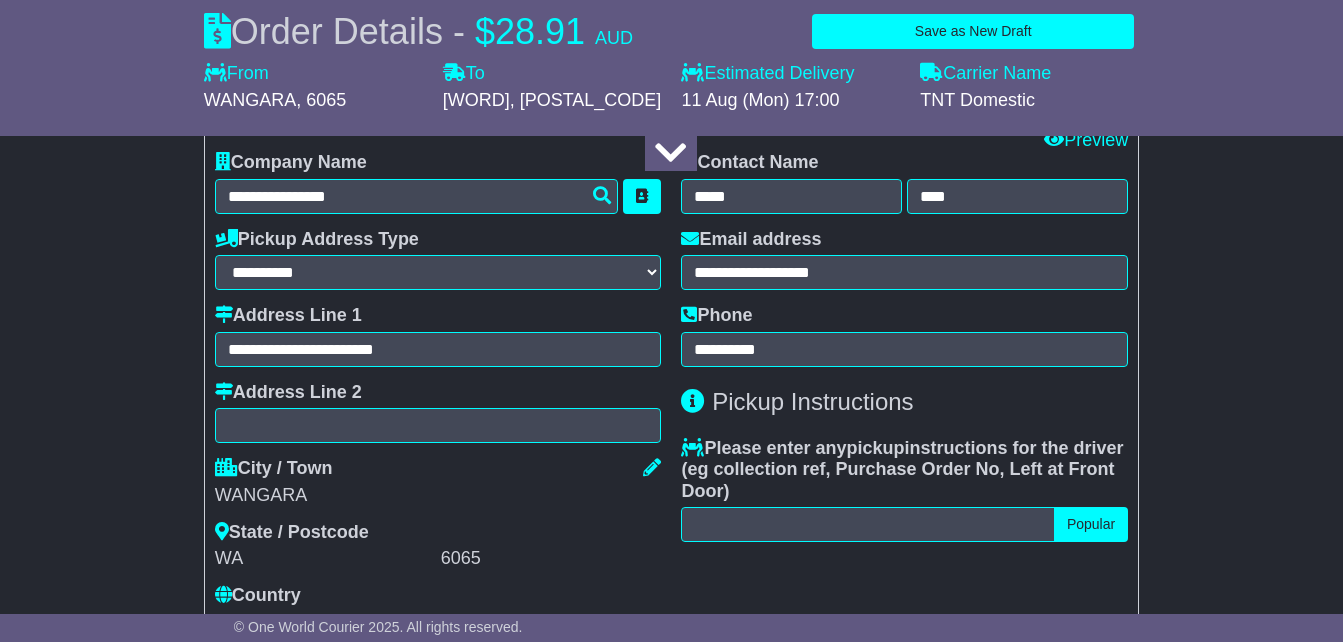 type on "**********" 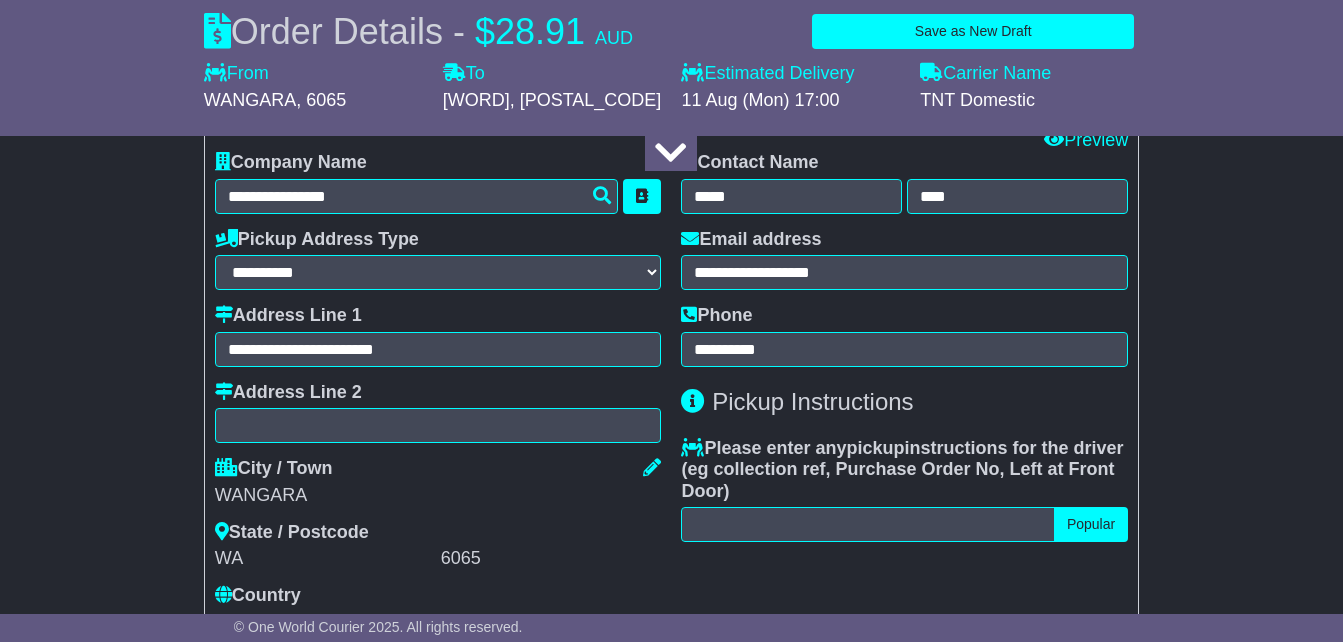type on "**********" 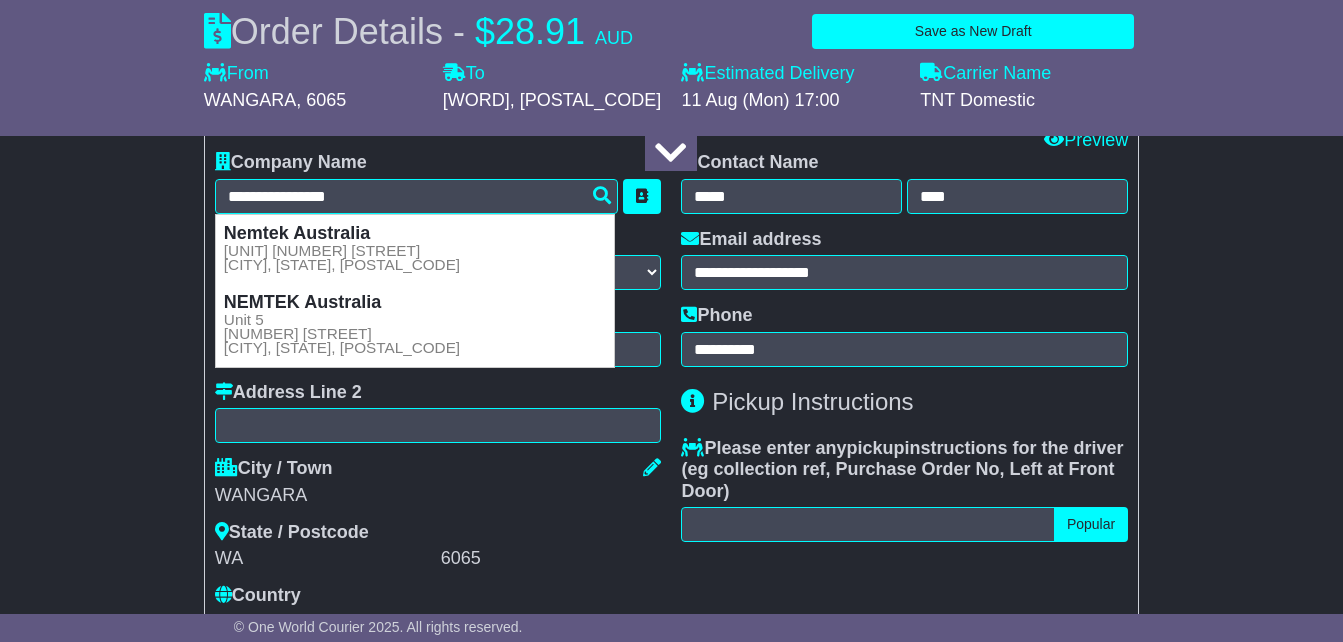 click on "WANGARA" at bounding box center [438, 496] 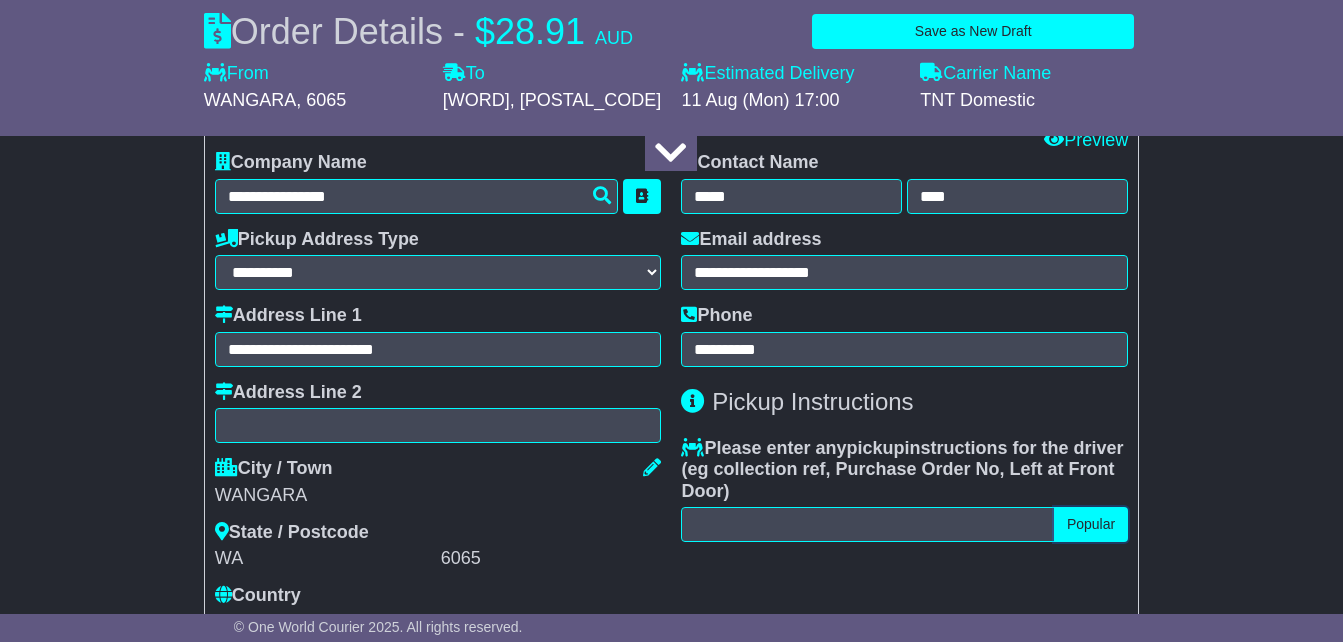 click on "Popular" at bounding box center [1091, 524] 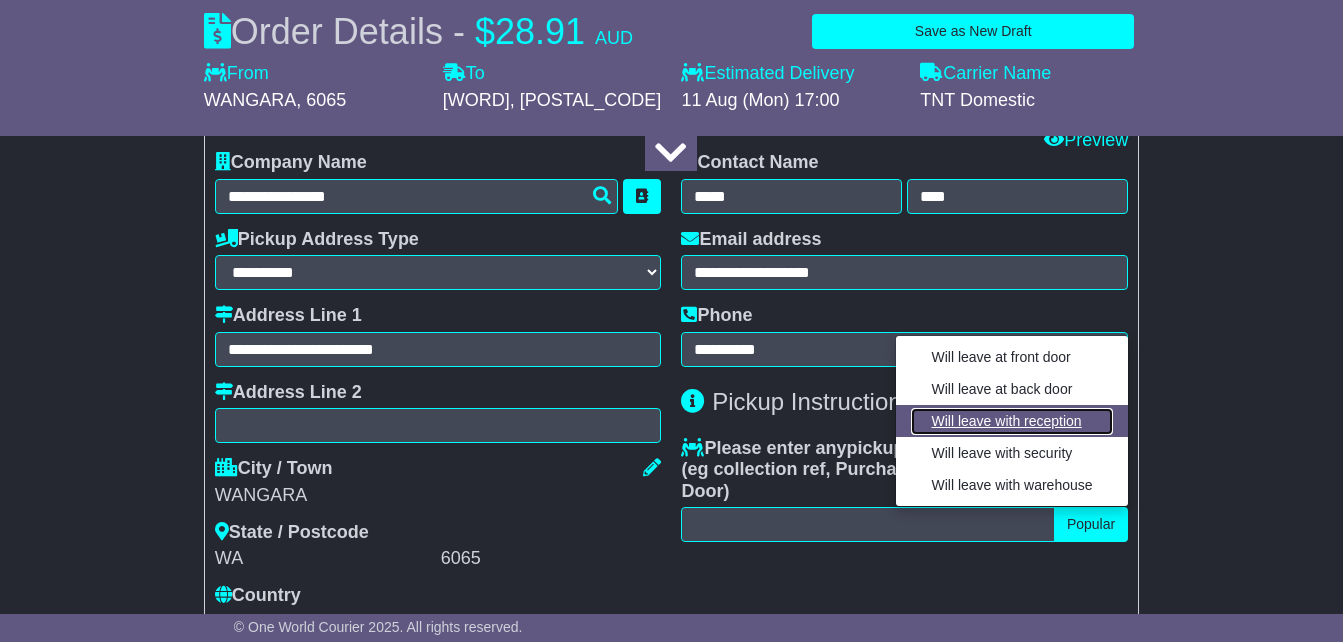 click on "Will leave with reception" at bounding box center [1011, 421] 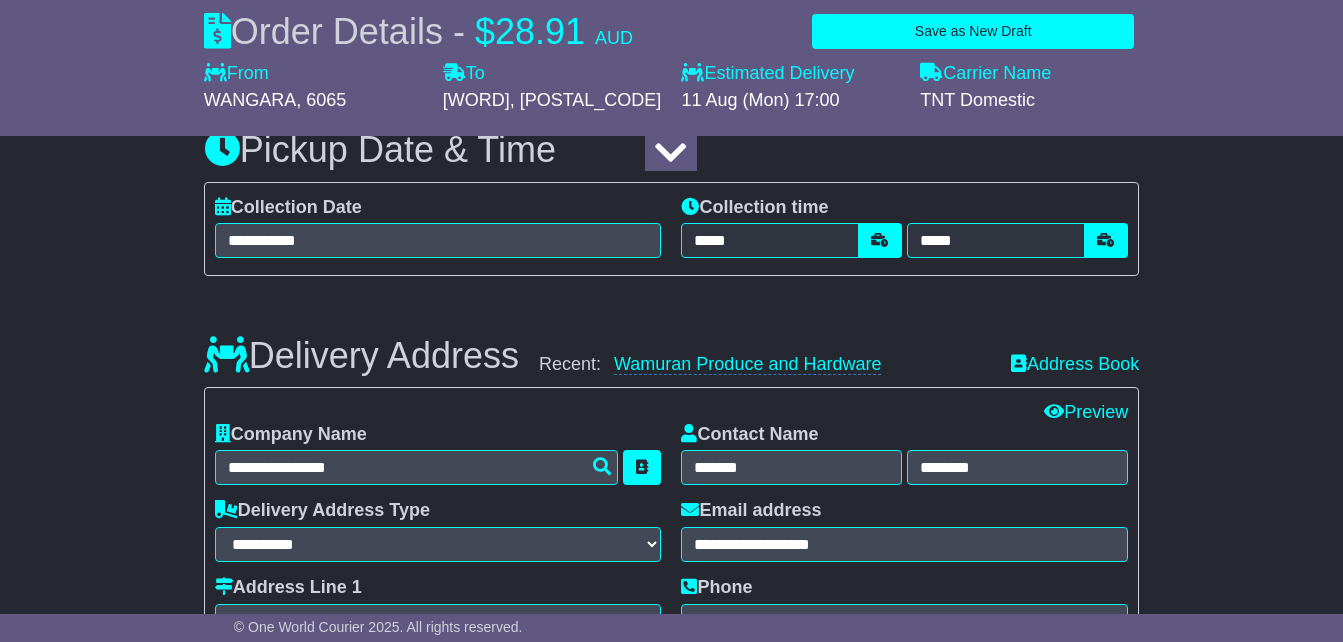 scroll, scrollTop: 1232, scrollLeft: 0, axis: vertical 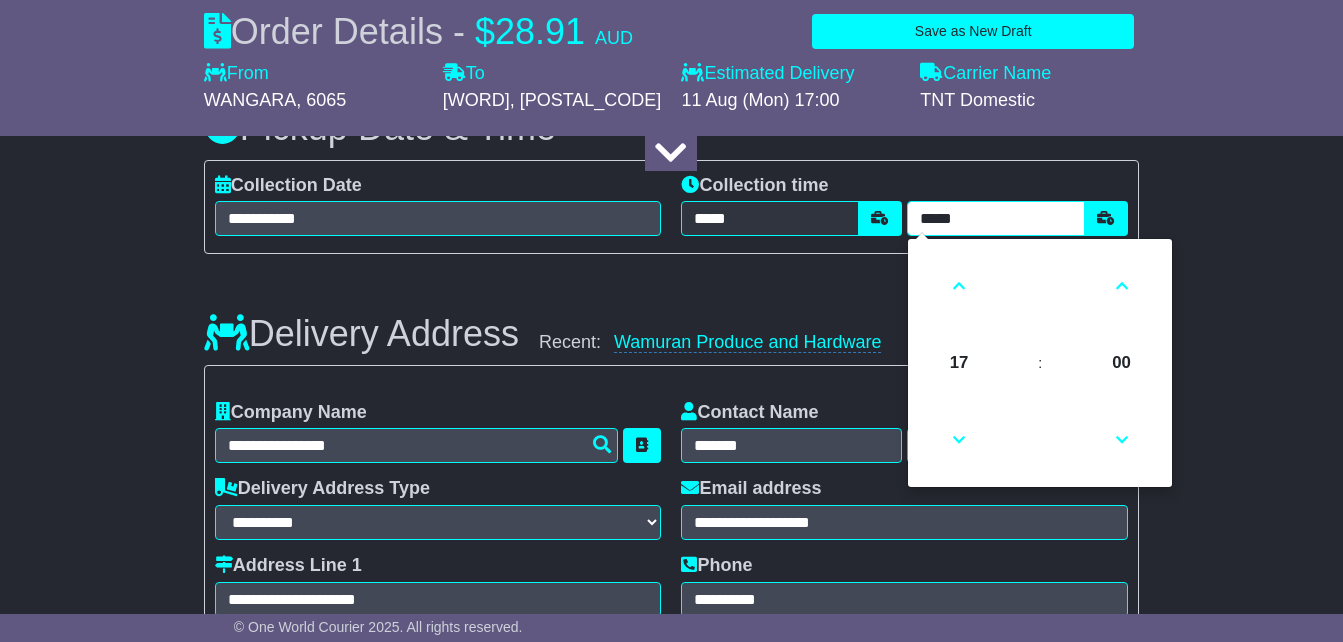 click on "*****" at bounding box center [996, 218] 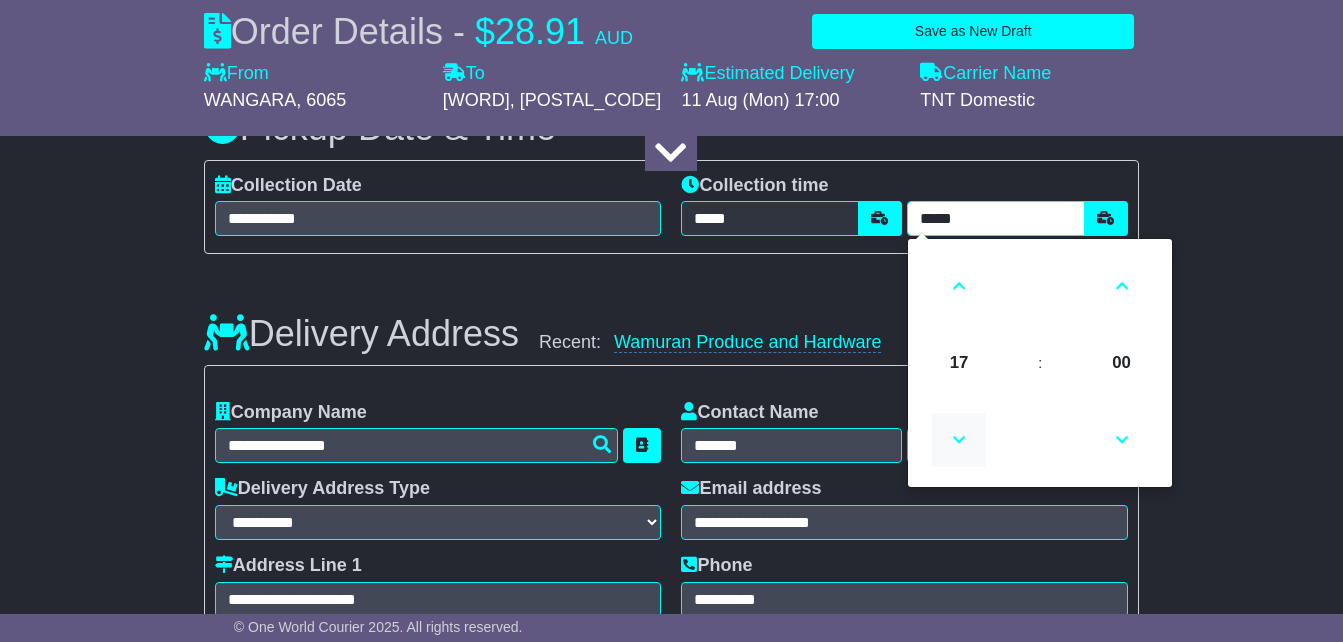 click at bounding box center (959, 440) 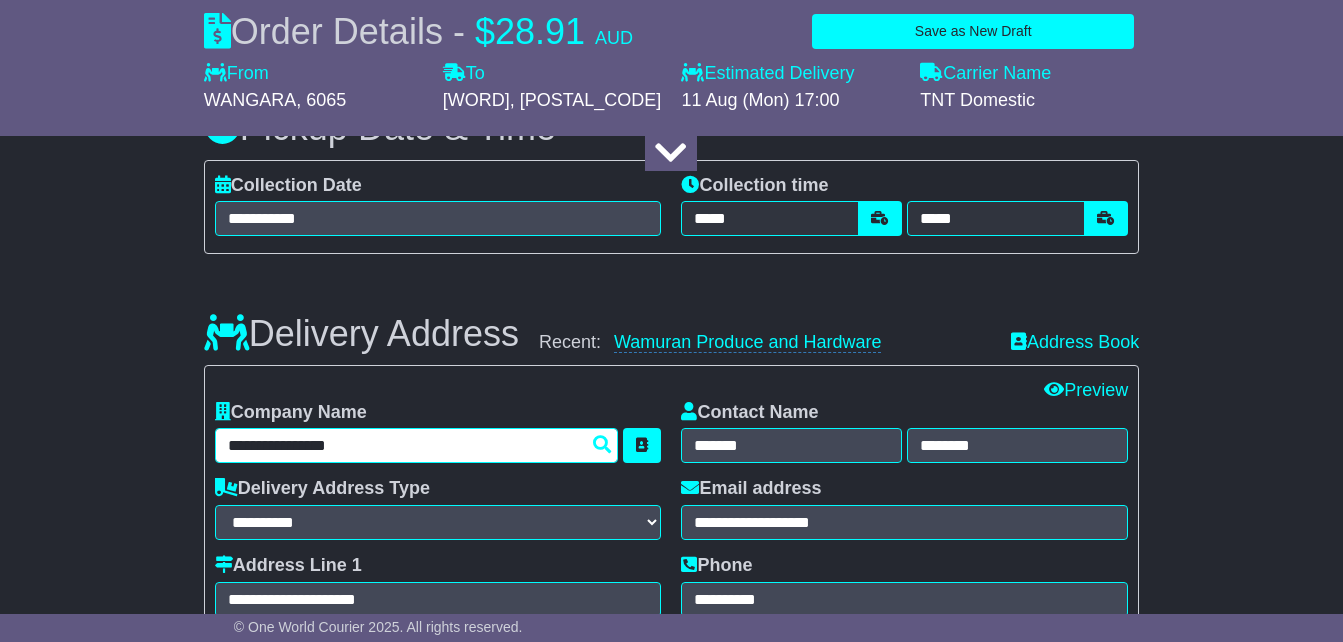 drag, startPoint x: 367, startPoint y: 479, endPoint x: 216, endPoint y: 488, distance: 151.26797 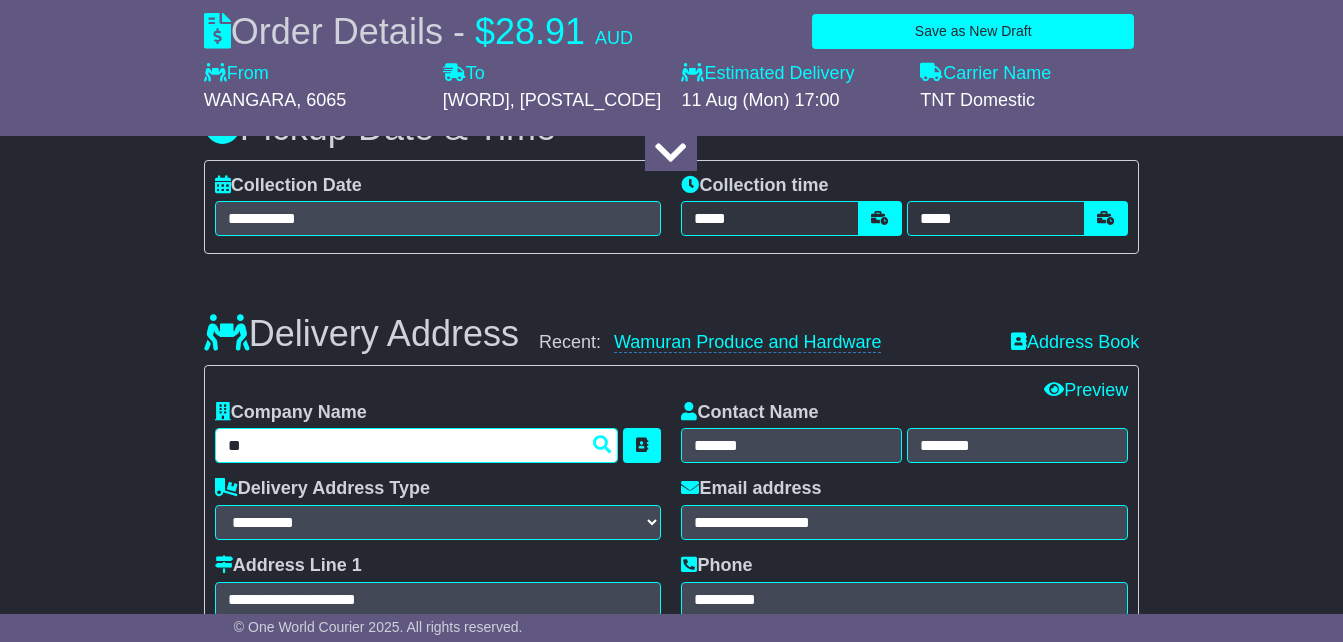 type on "***" 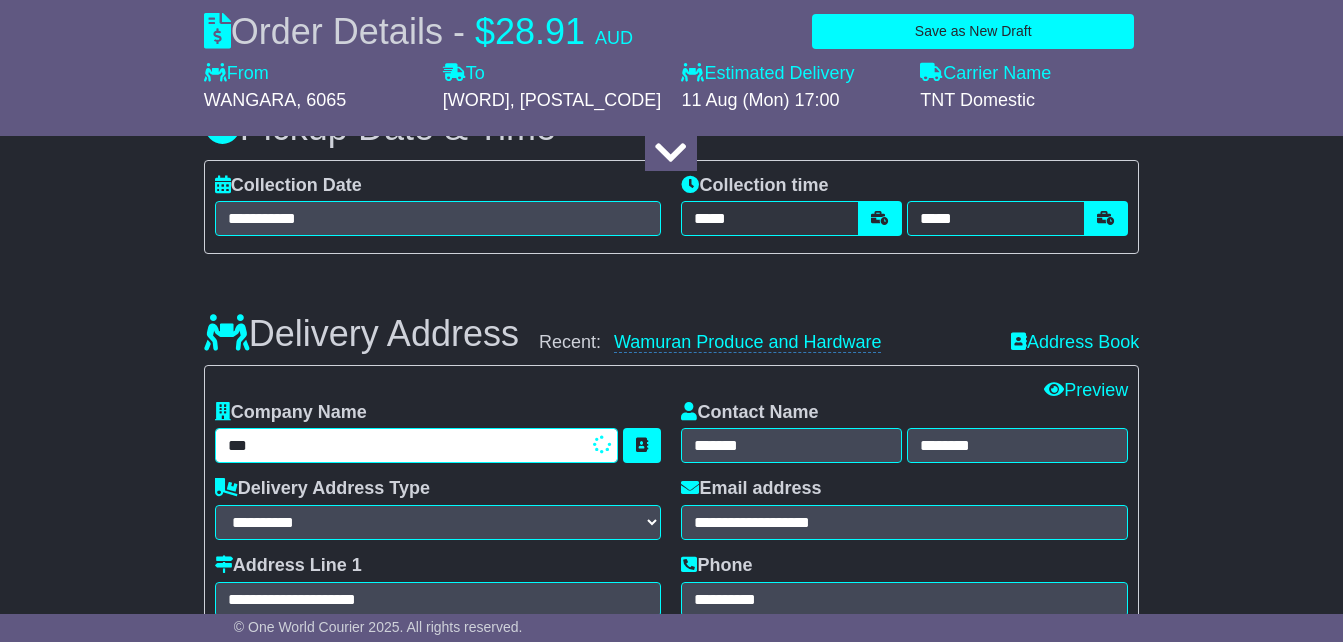 type on "**********" 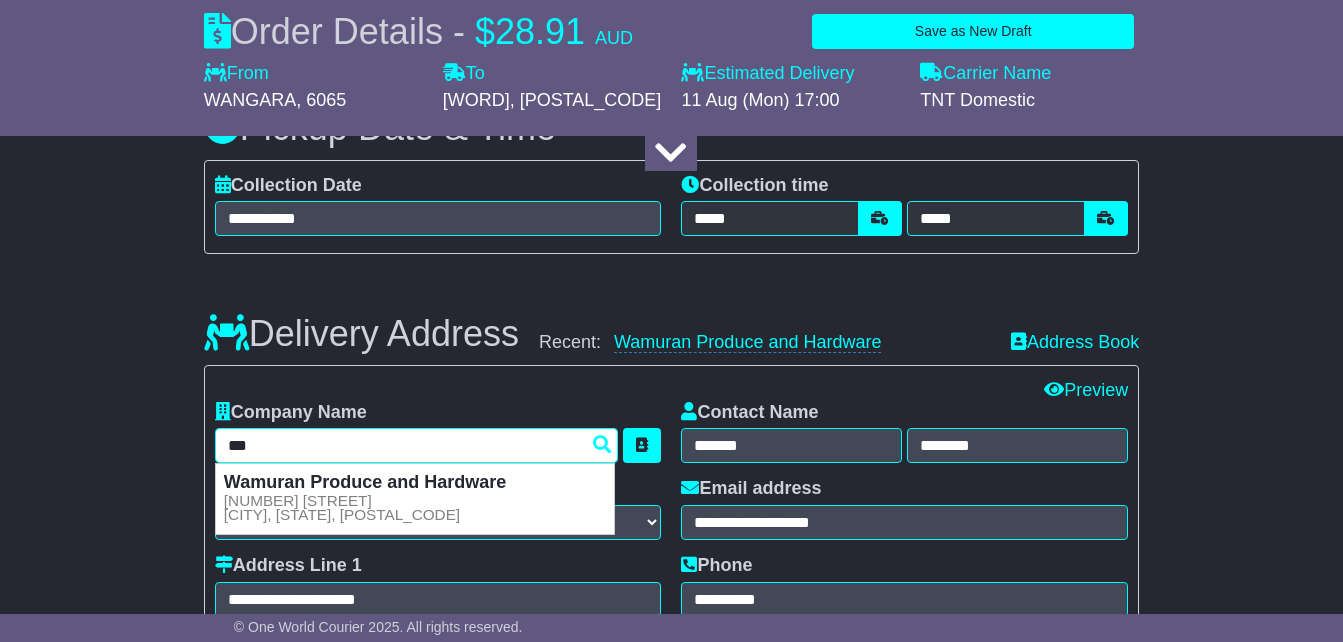 type on "**********" 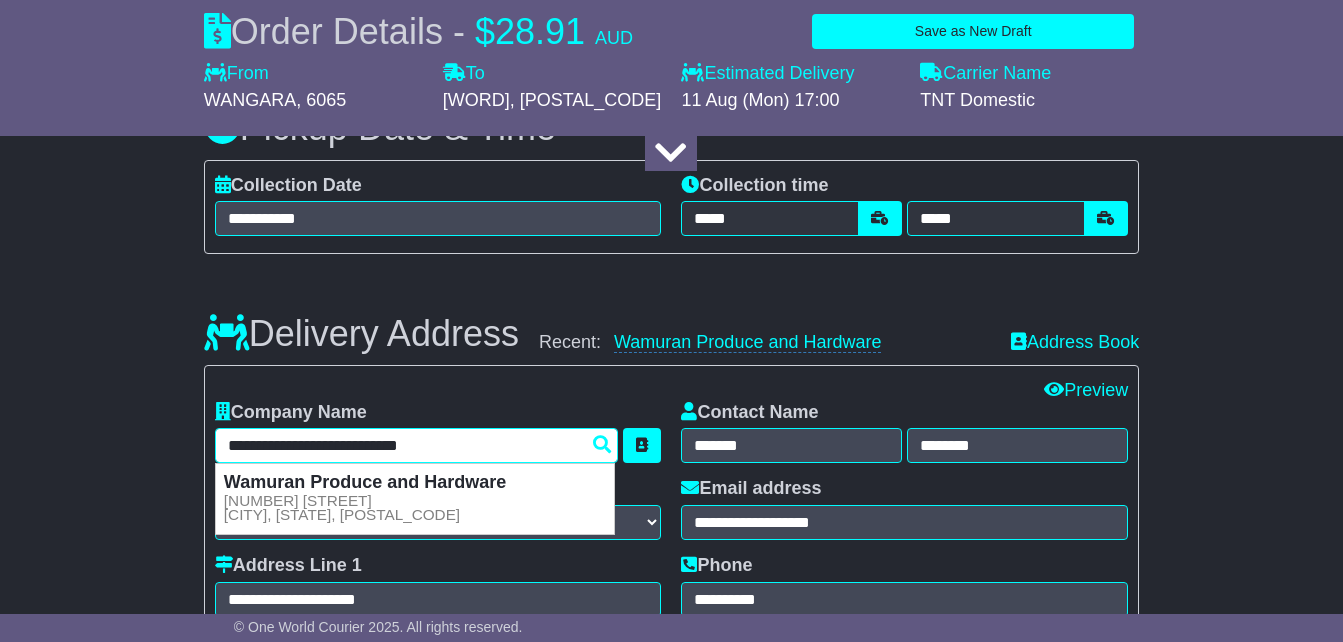 type 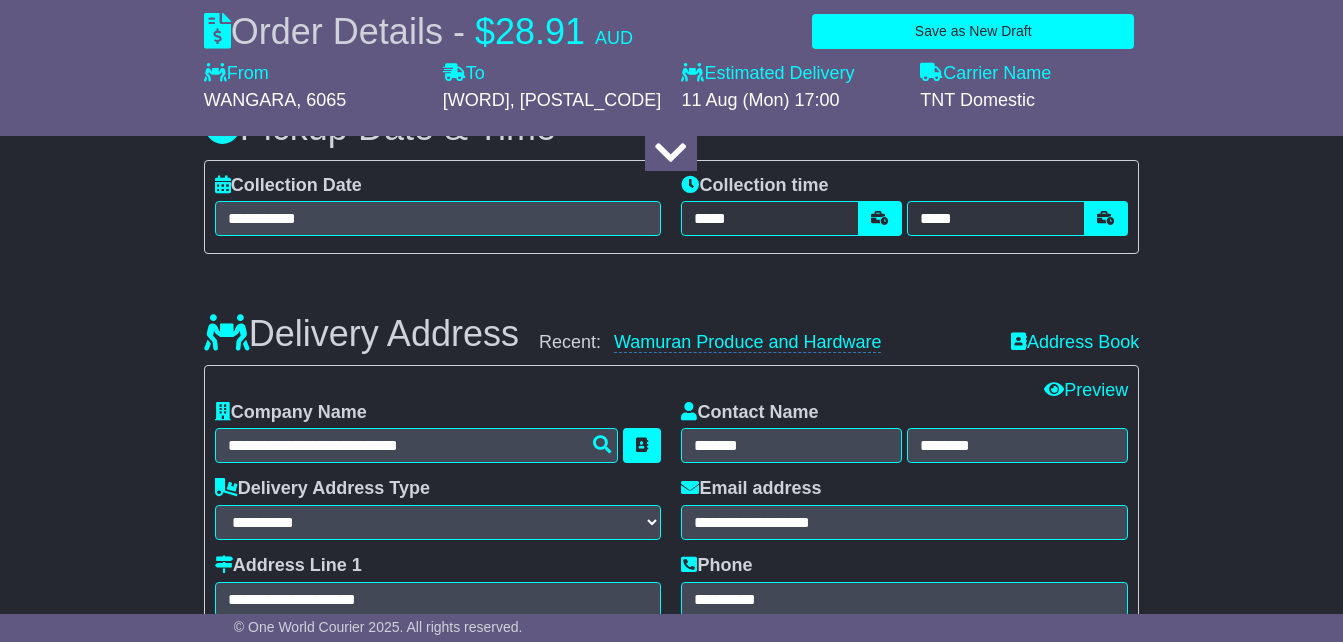 click on "**********" at bounding box center (904, 509) 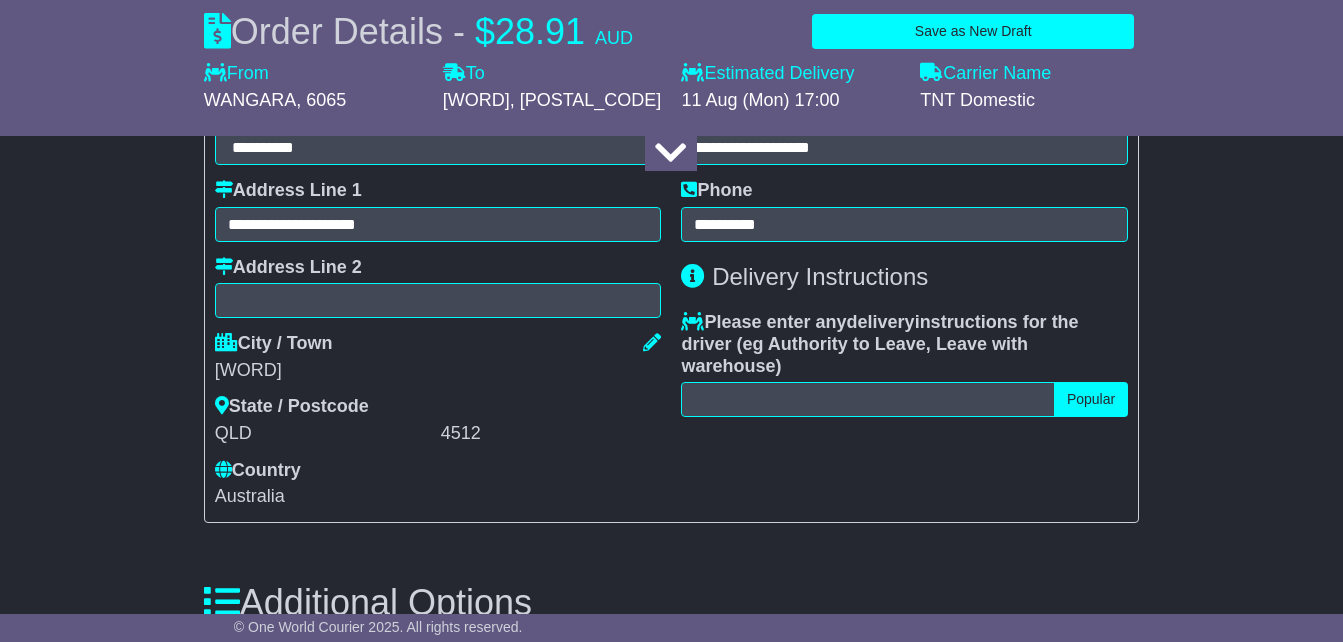 scroll, scrollTop: 1617, scrollLeft: 0, axis: vertical 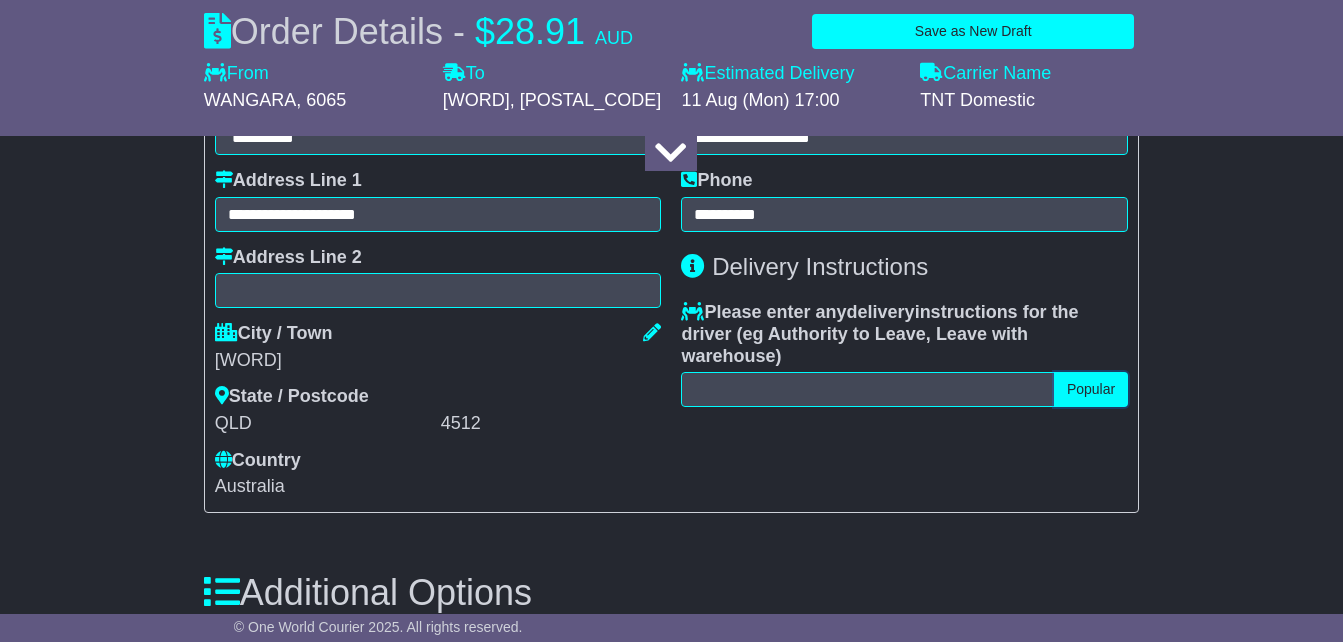 click on "Popular" at bounding box center (1091, 389) 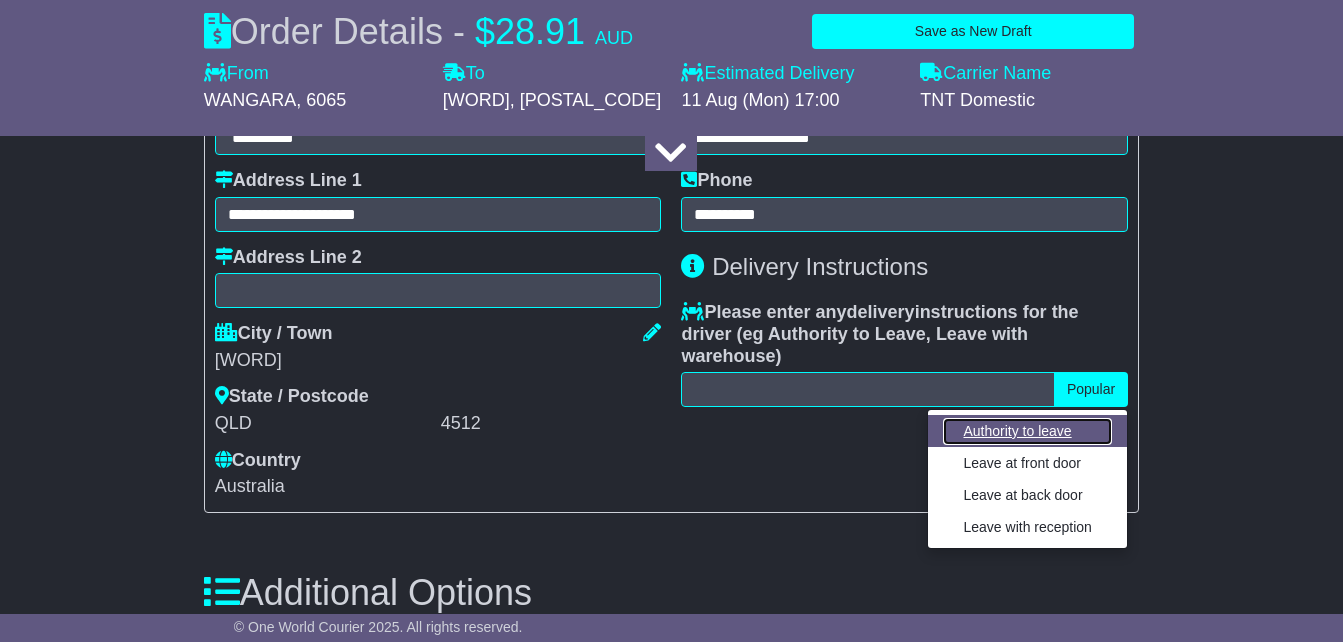 click on "Authority to leave" at bounding box center (1027, 431) 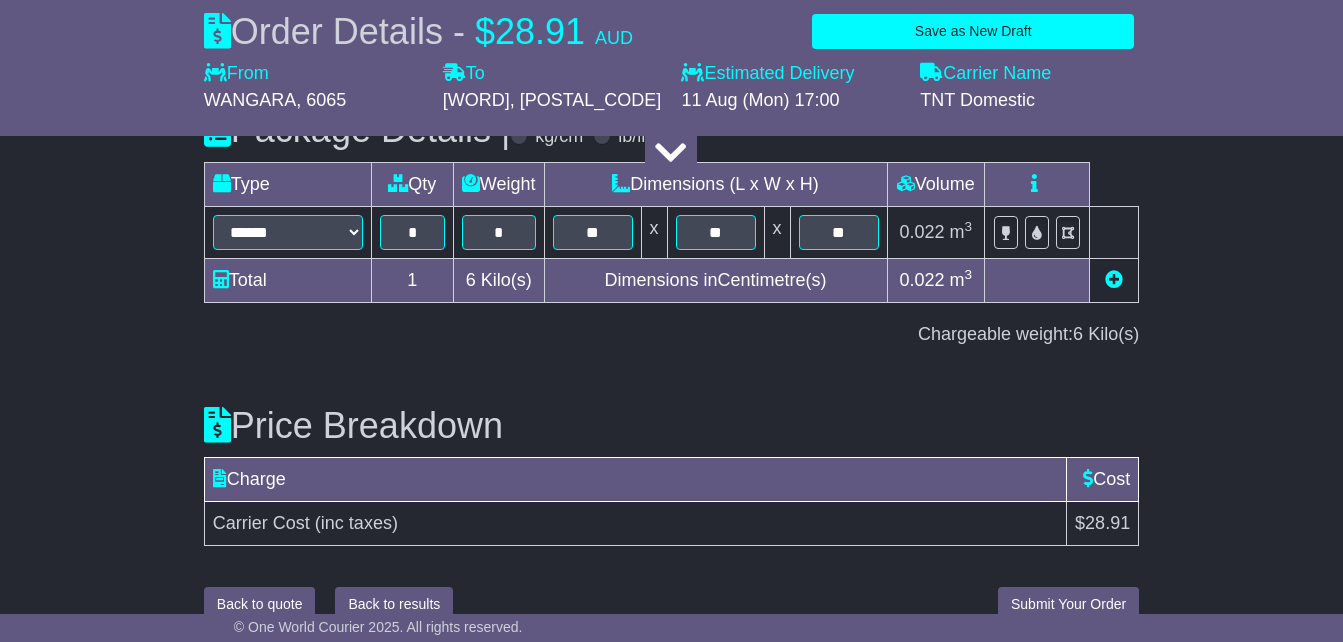 scroll, scrollTop: 2549, scrollLeft: 0, axis: vertical 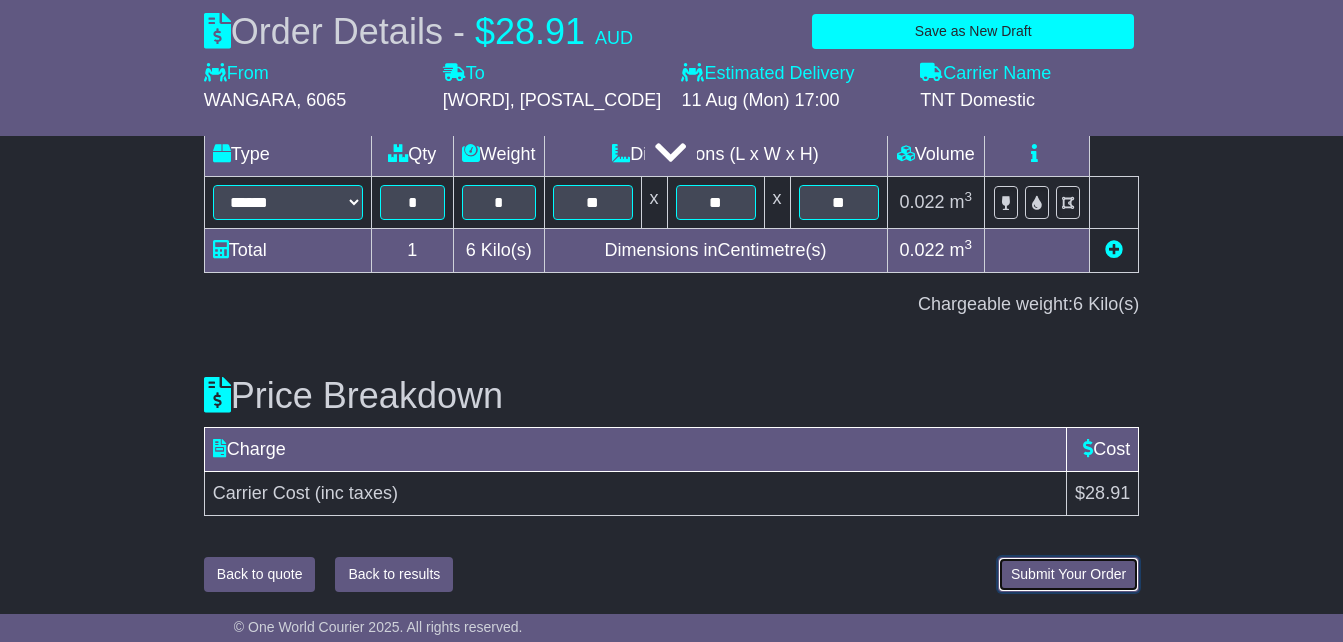 click on "Submit Your Order" at bounding box center (1068, 574) 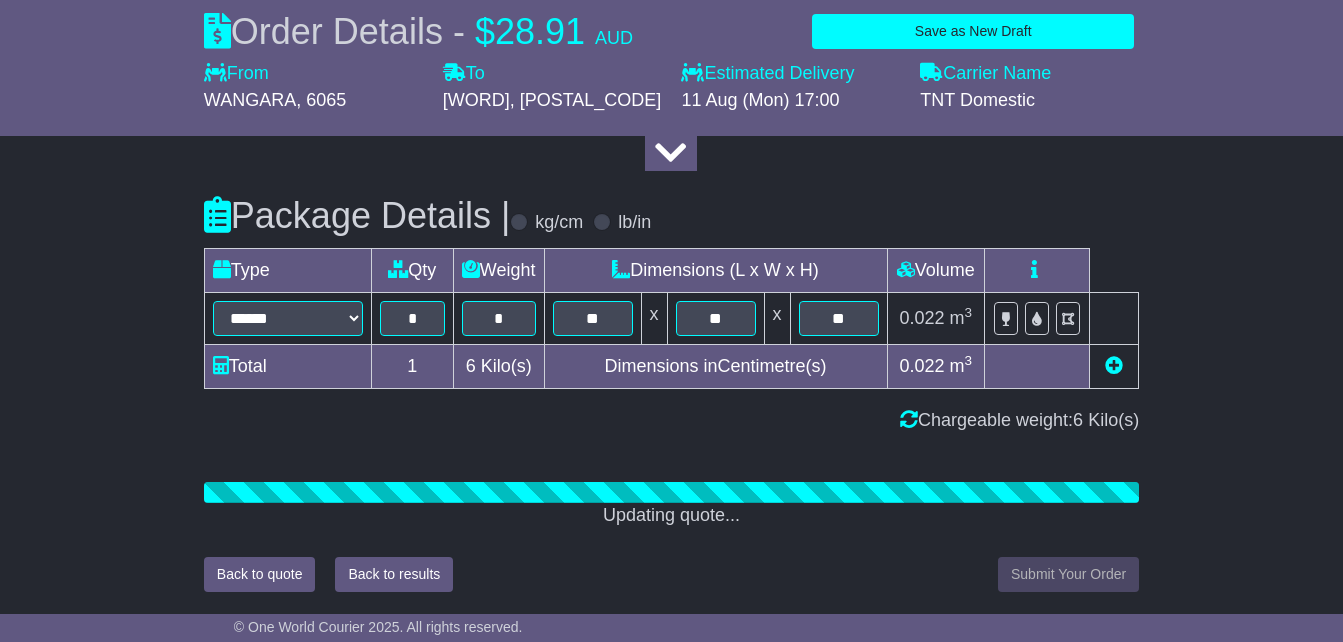 scroll, scrollTop: 2549, scrollLeft: 0, axis: vertical 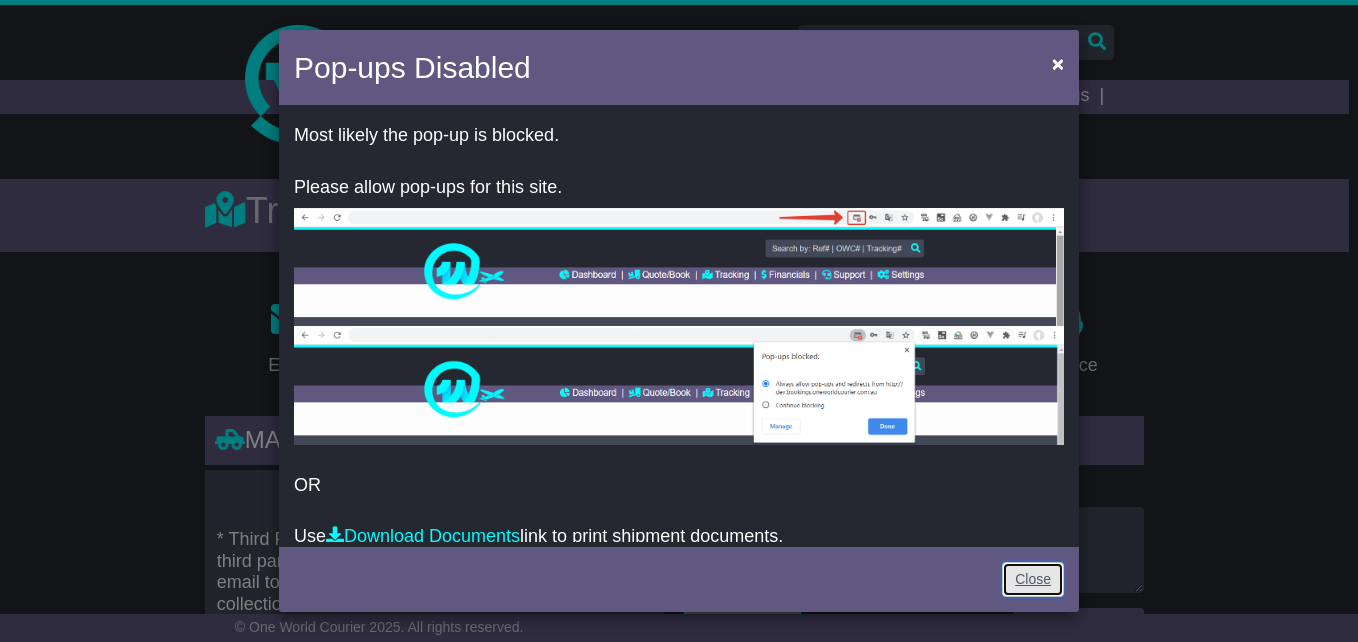 click on "Close" at bounding box center (1033, 579) 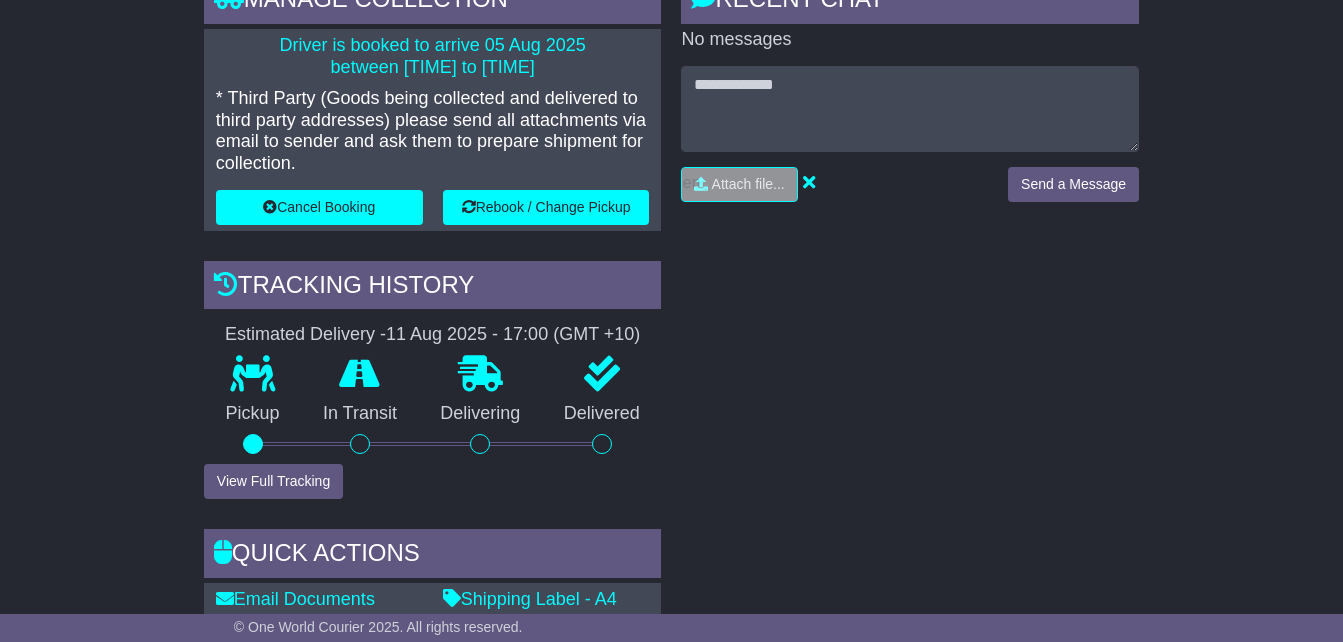 scroll, scrollTop: 455, scrollLeft: 0, axis: vertical 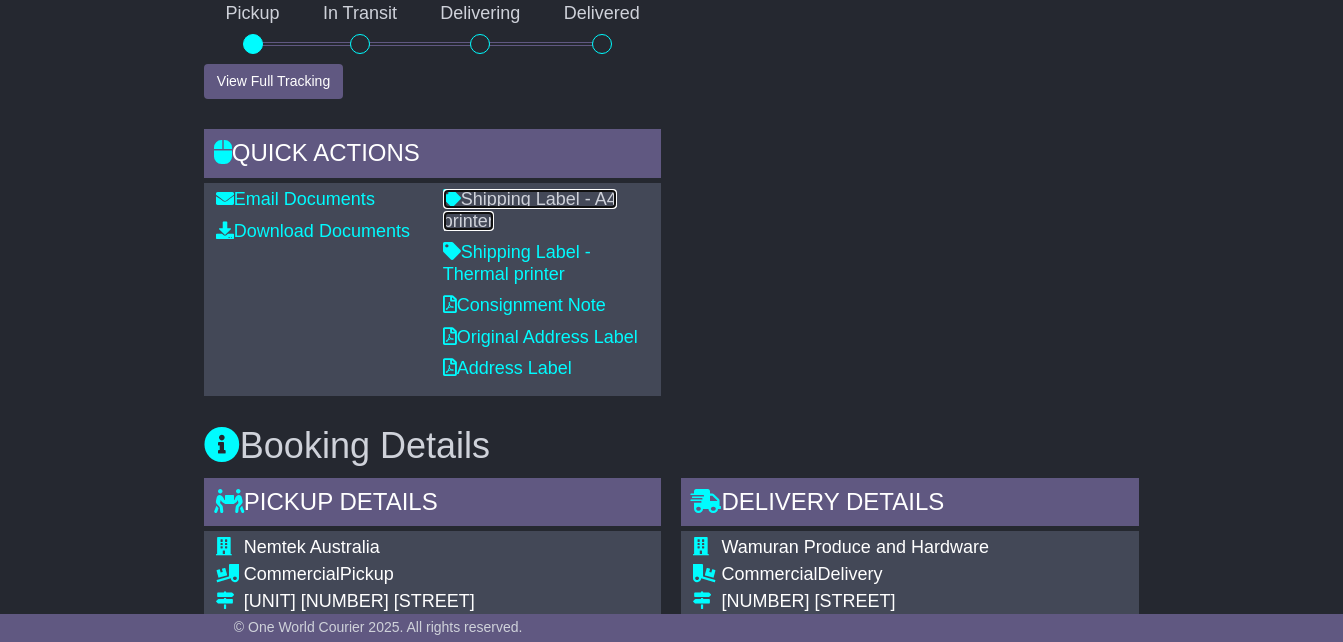 click on "Shipping Label - A4 printer" at bounding box center [530, 210] 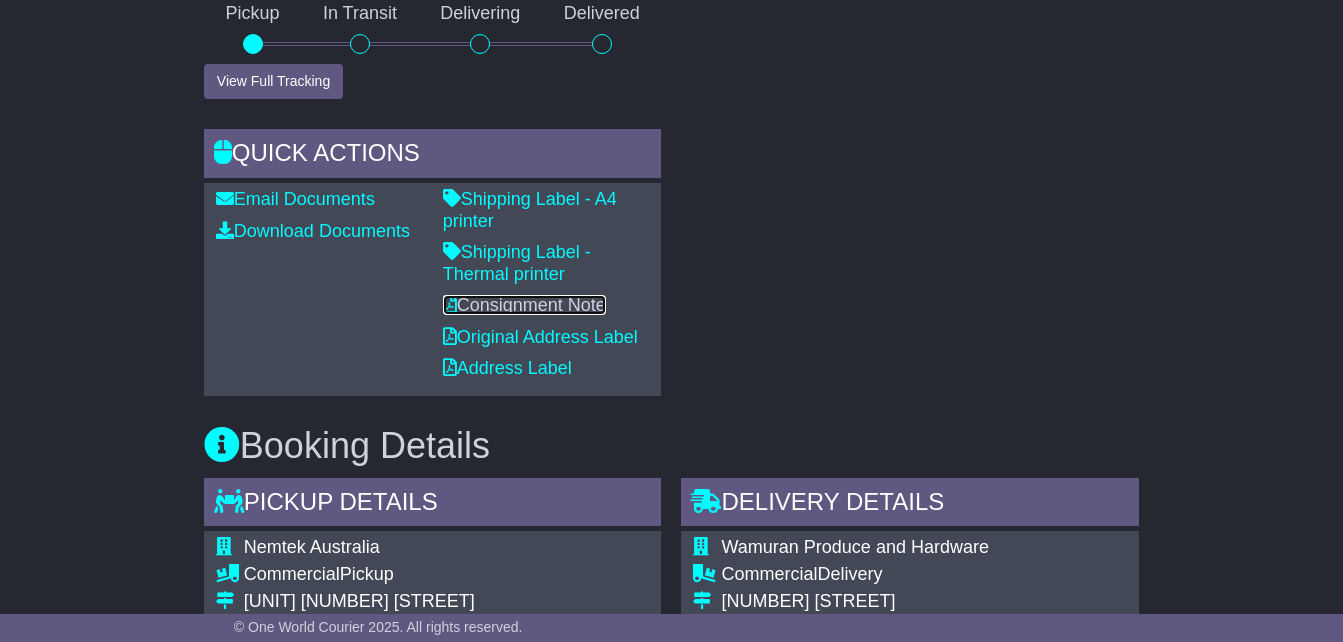 click on "Consignment Note" at bounding box center (524, 305) 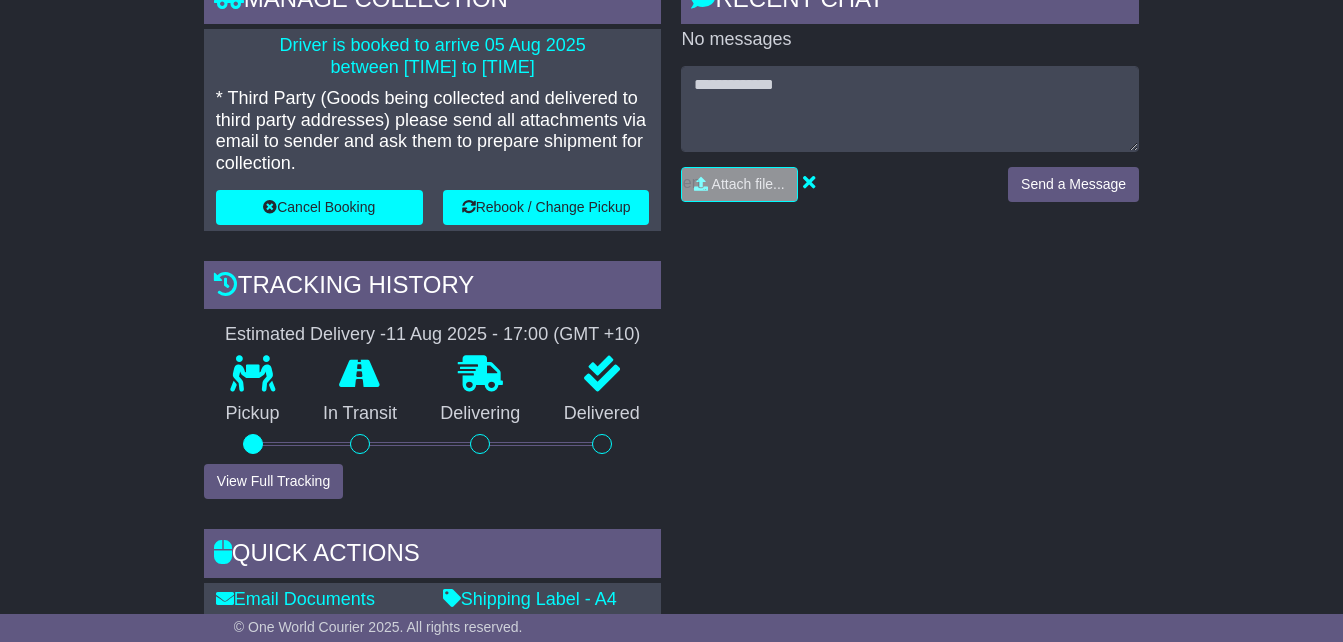 scroll, scrollTop: 0, scrollLeft: 0, axis: both 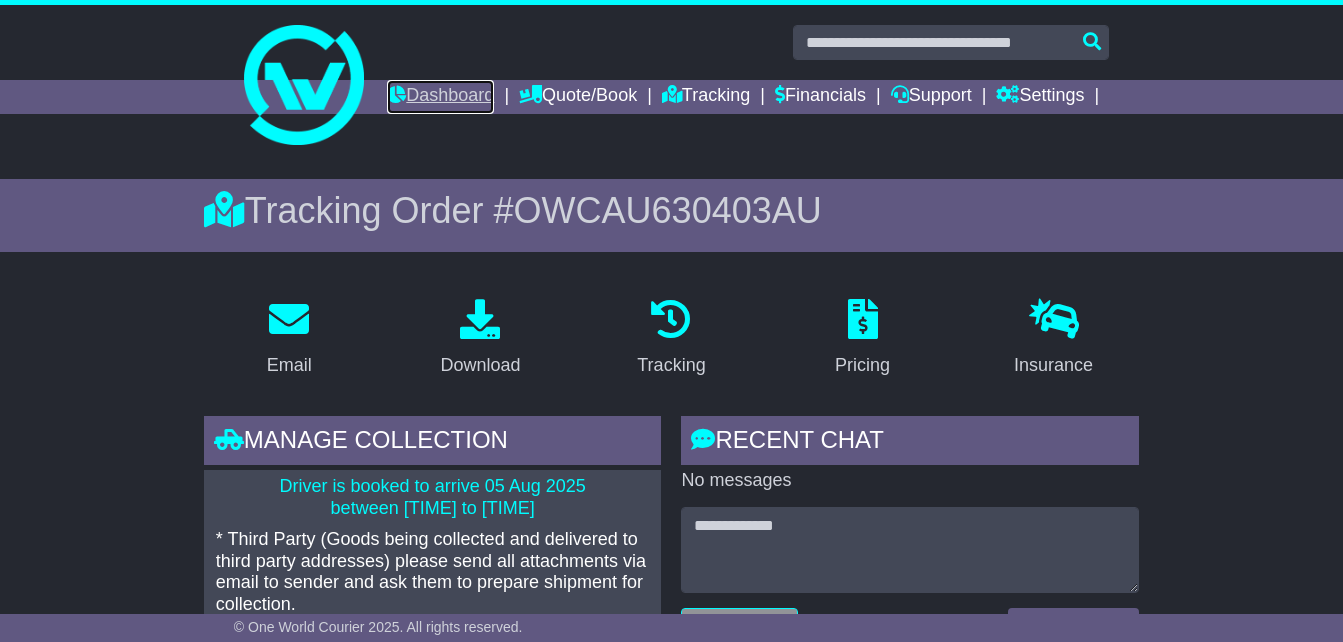 click on "Dashboard" at bounding box center [440, 97] 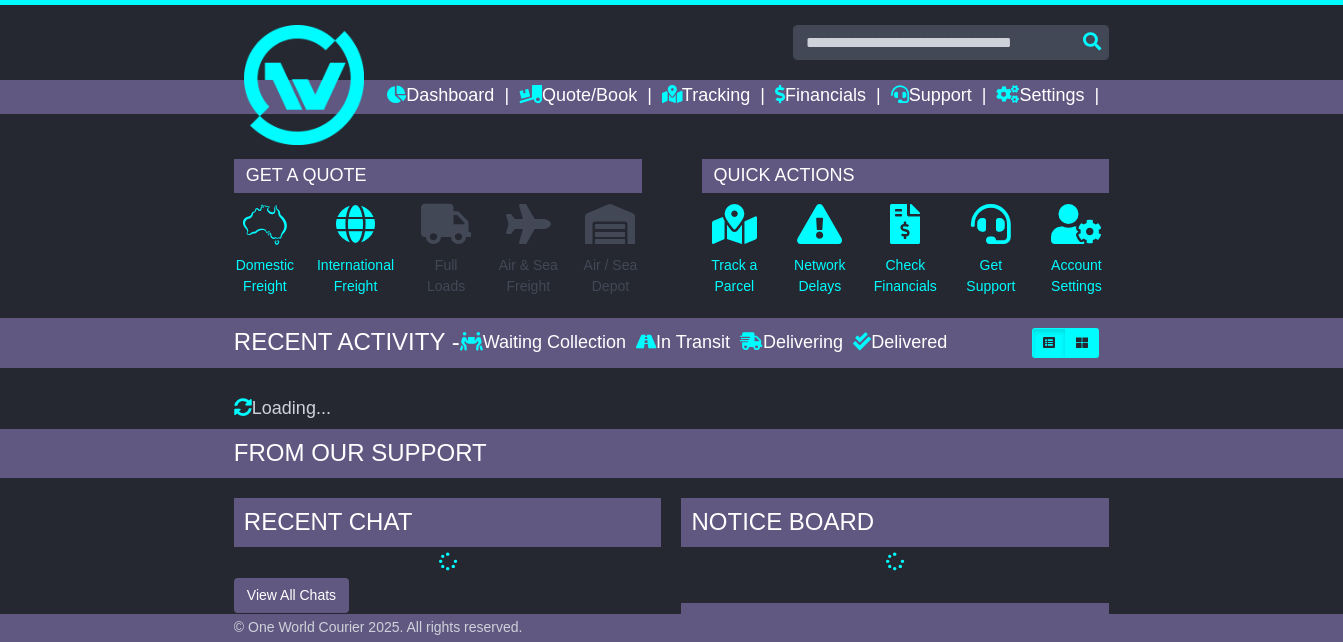 scroll, scrollTop: 0, scrollLeft: 0, axis: both 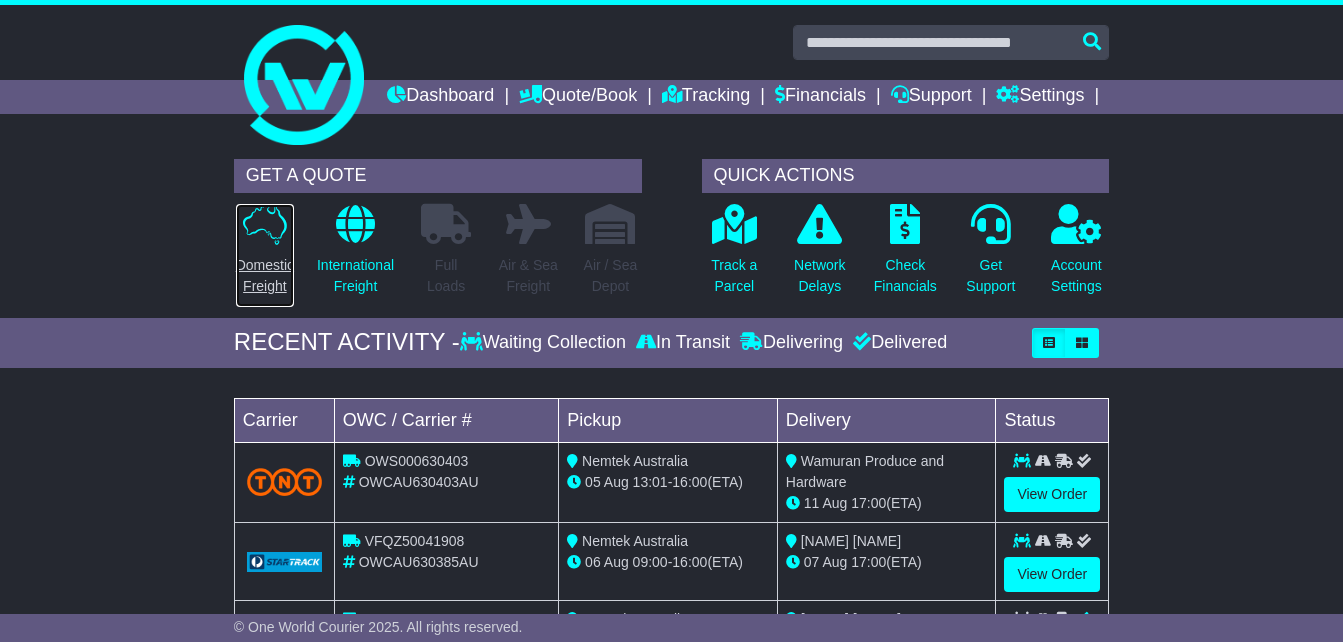 click on "Domestic Freight" at bounding box center [265, 276] 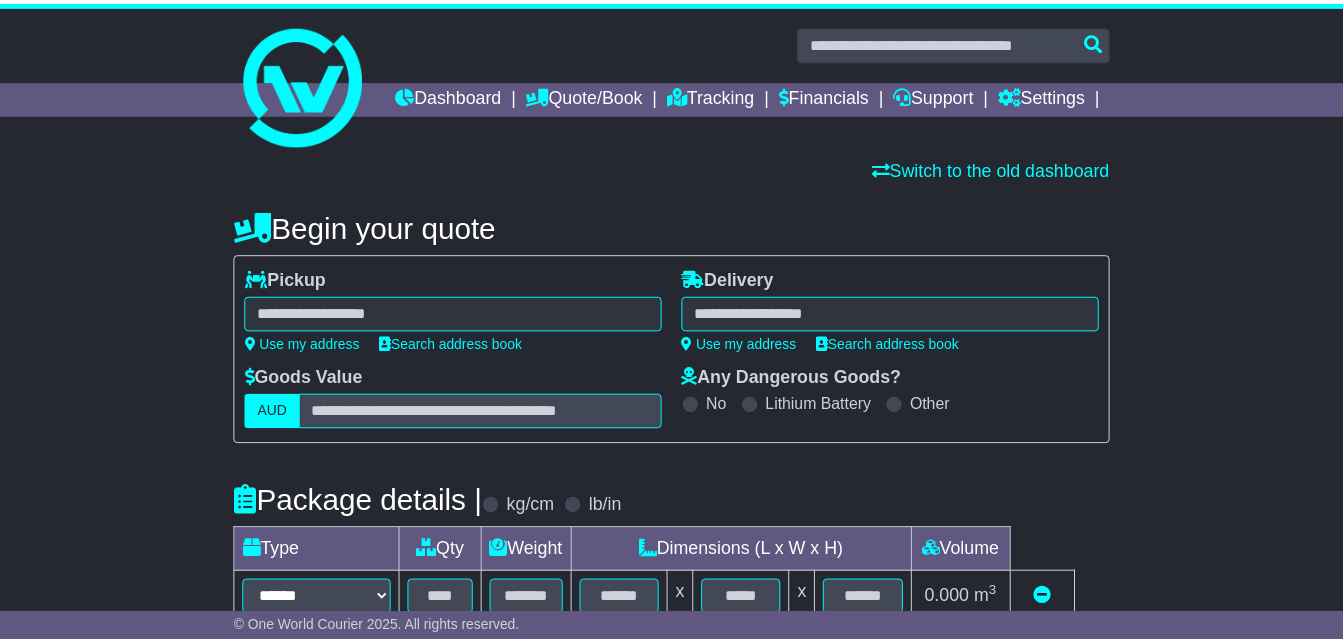scroll, scrollTop: 0, scrollLeft: 0, axis: both 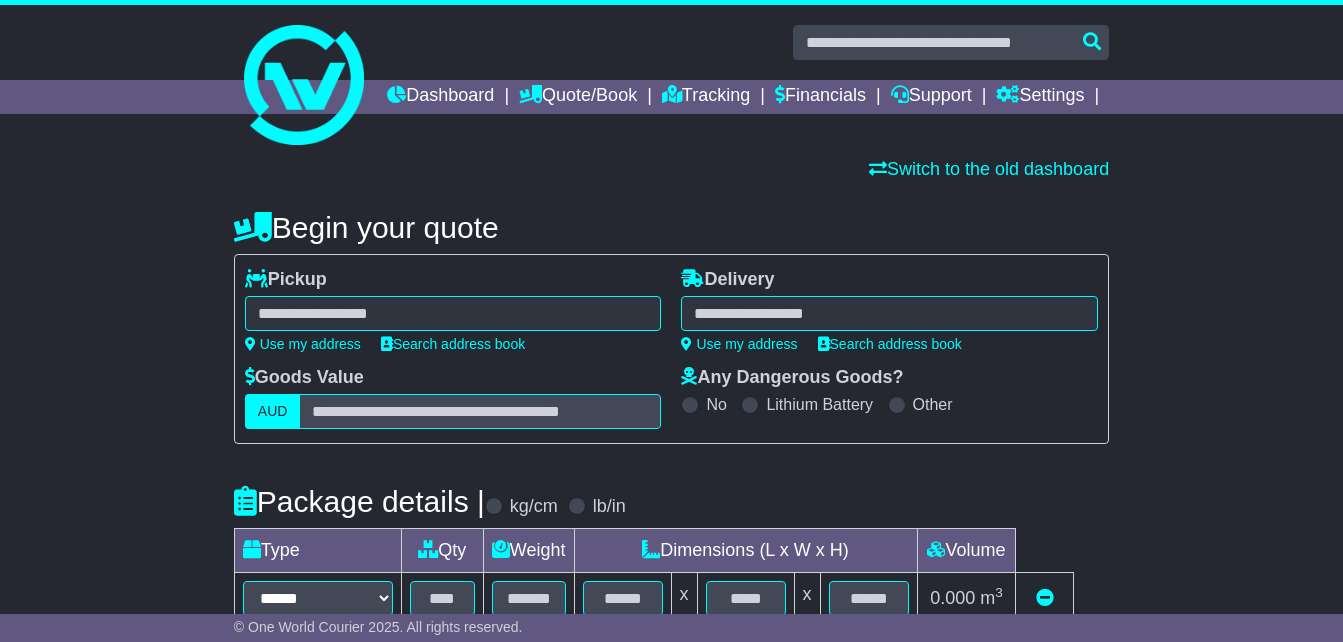 select 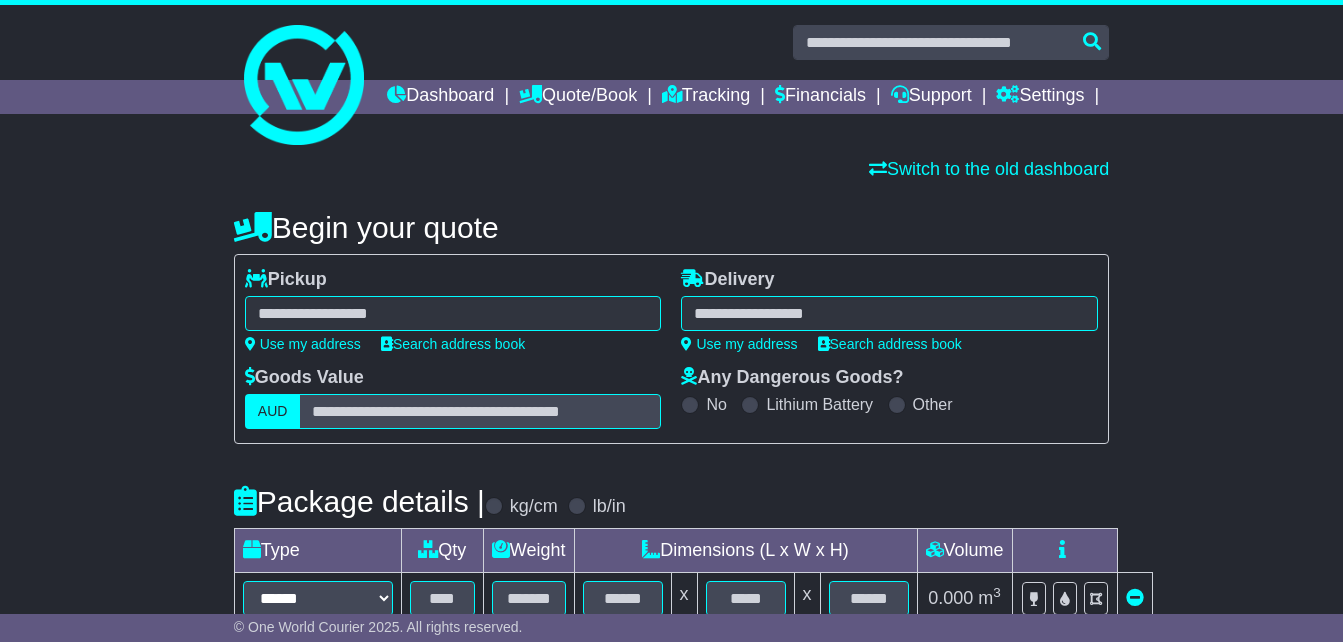 click at bounding box center [453, 313] 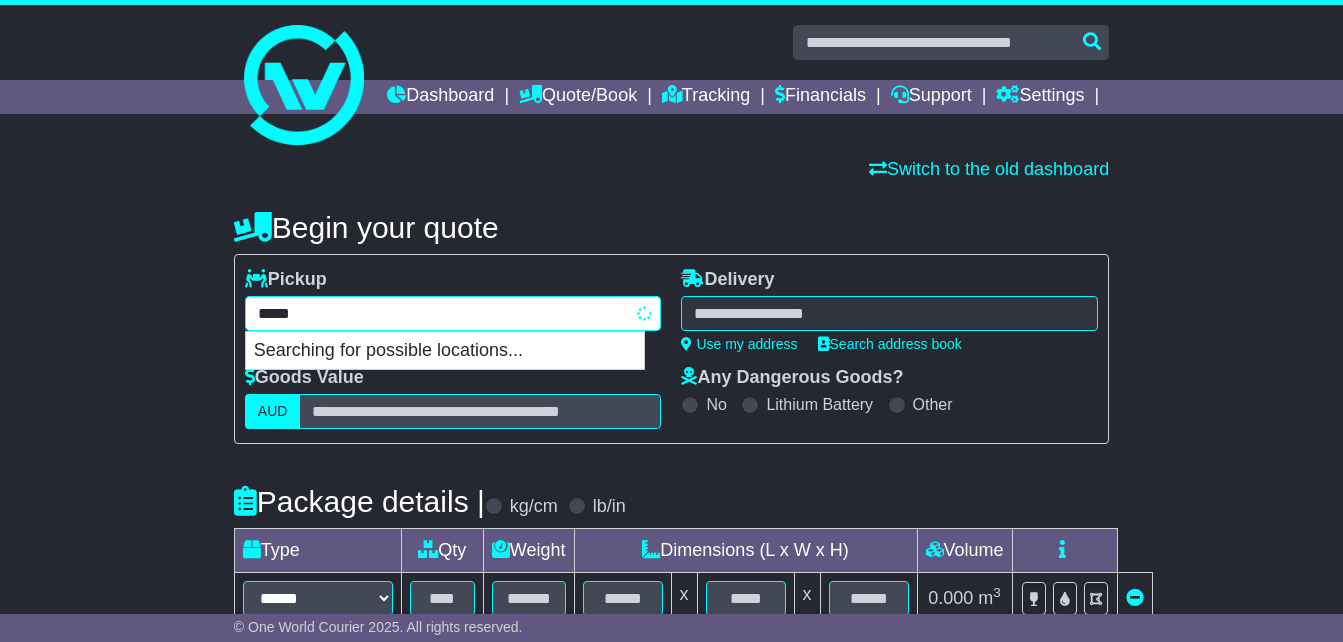 type on "******" 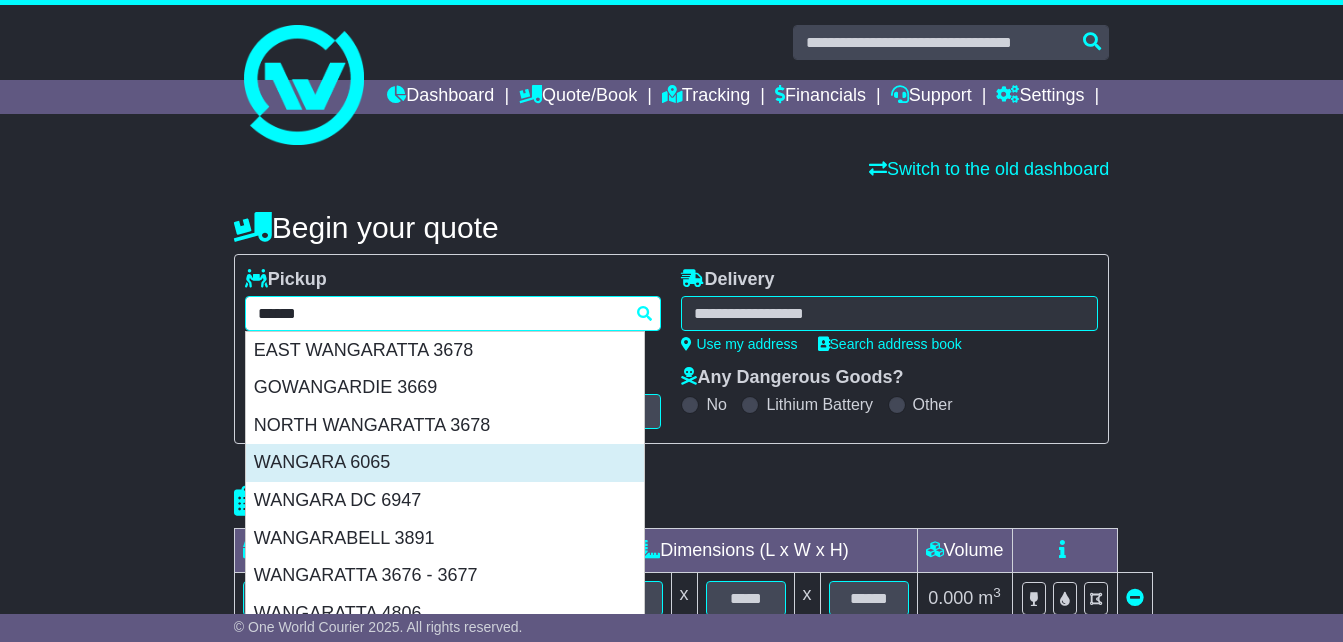 click on "WANGARA 6065" at bounding box center [445, 463] 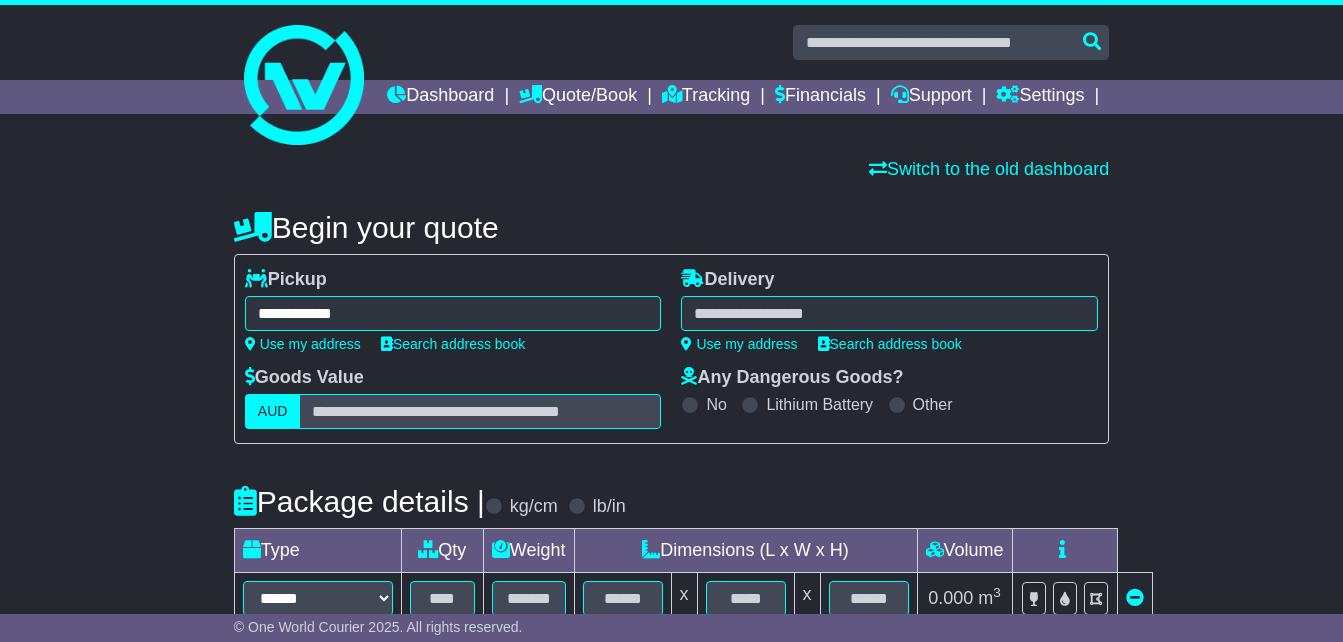 type on "**********" 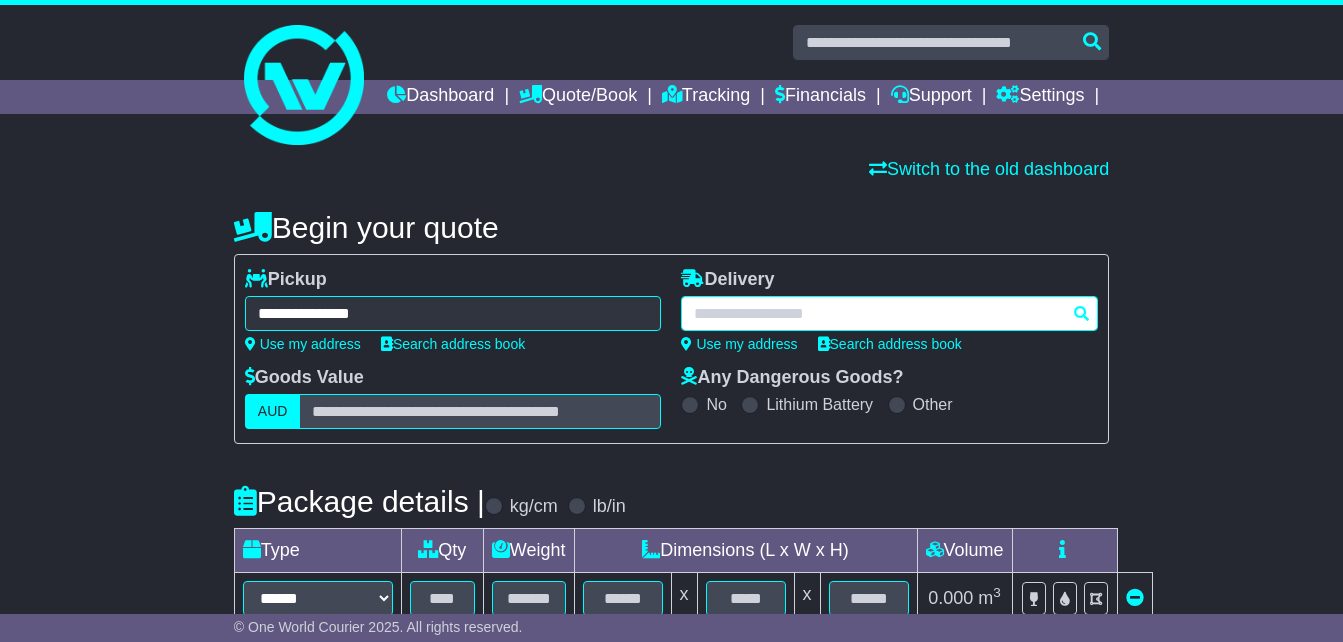 click at bounding box center (889, 313) 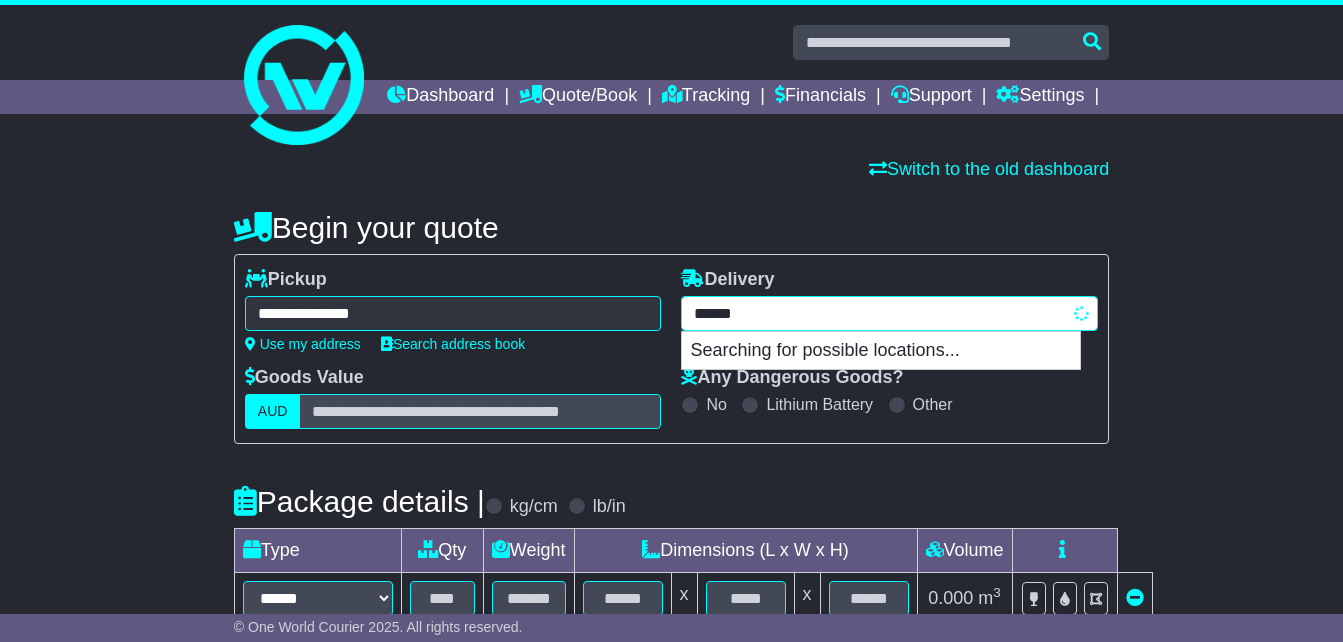 type on "*******" 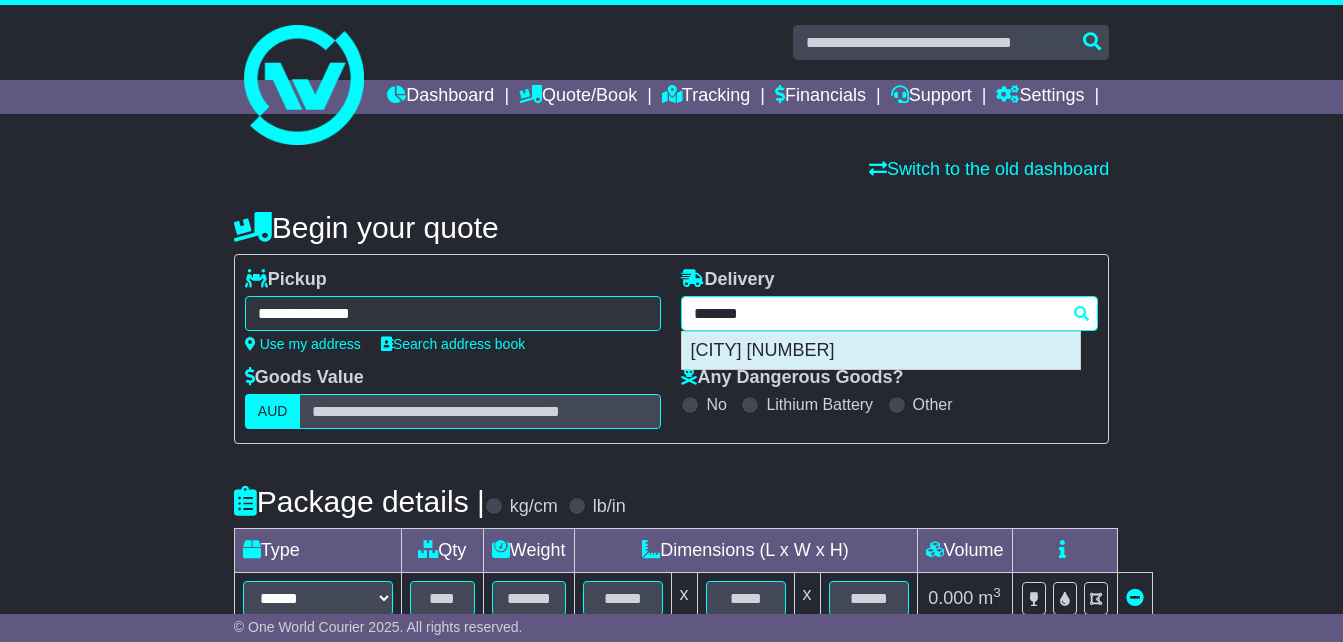 click on "[CITY] [NUMBER]" at bounding box center [881, 351] 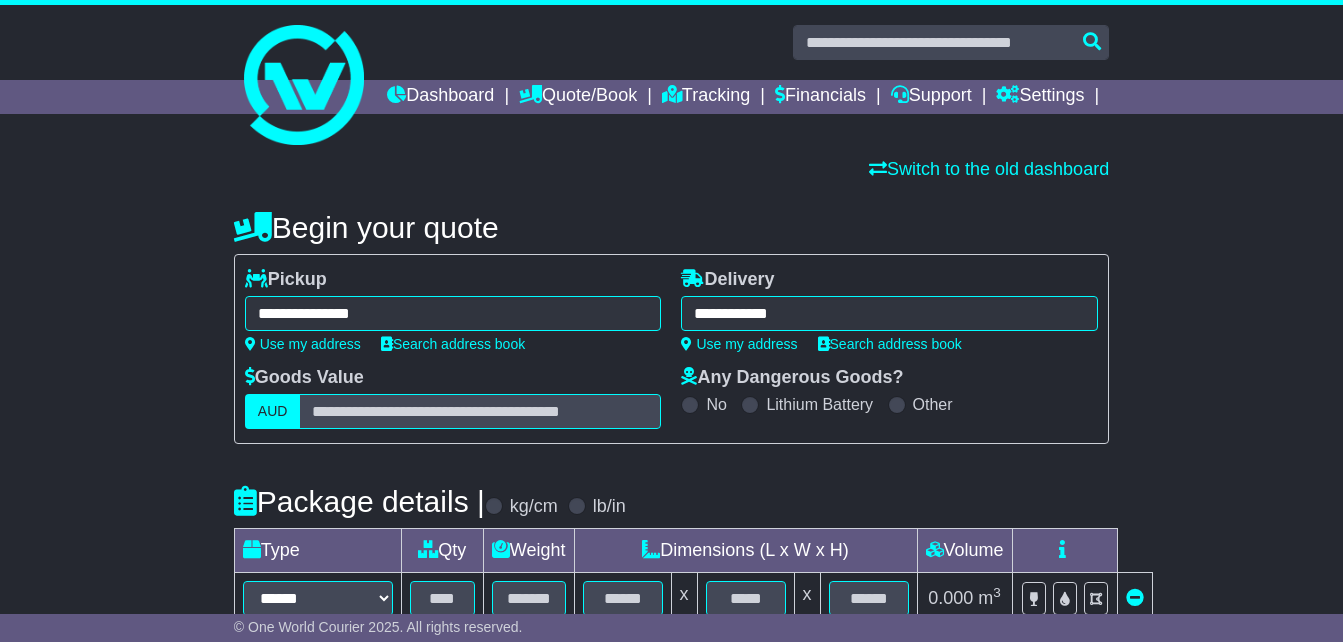 type on "**********" 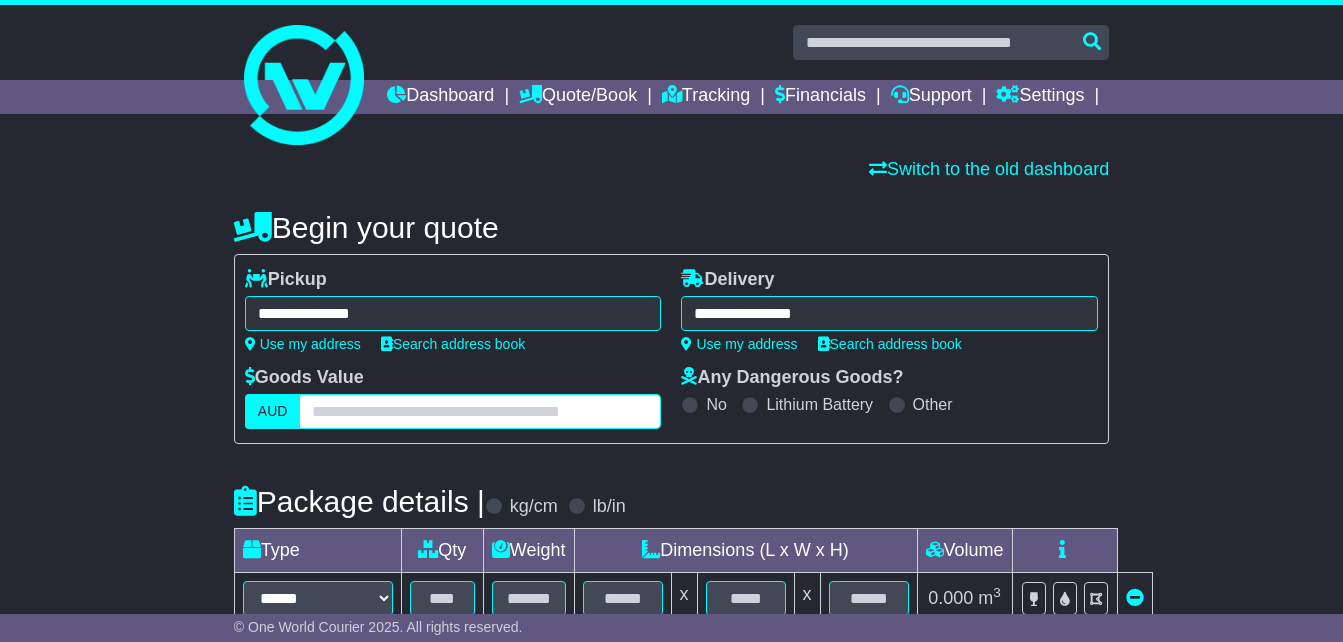 click at bounding box center (480, 411) 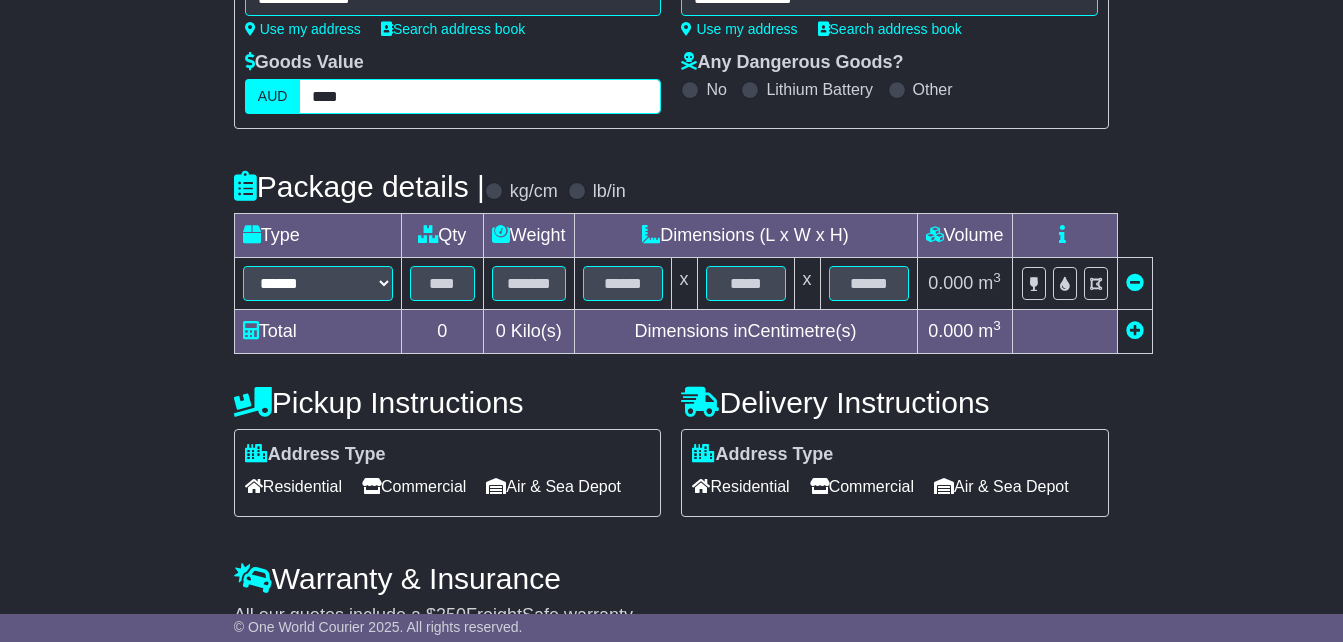 scroll, scrollTop: 339, scrollLeft: 0, axis: vertical 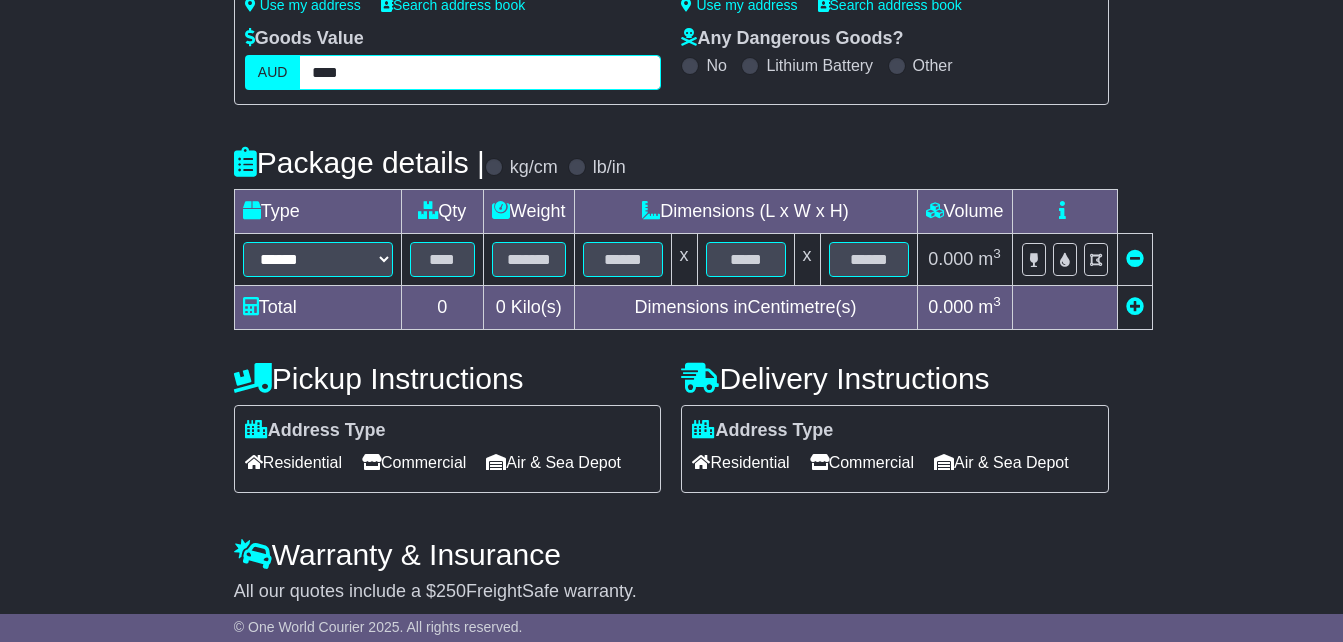 type on "****" 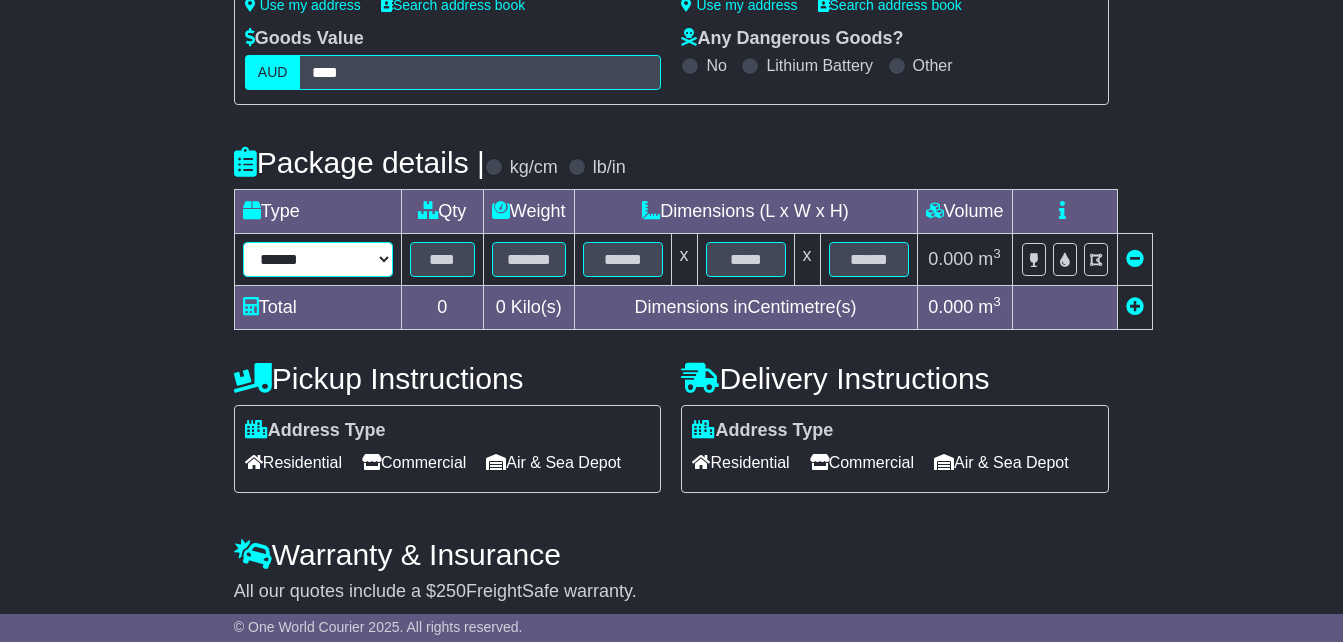 click on "****** ****** *** ******** ***** **** **** ****** *** *******" at bounding box center [318, 259] 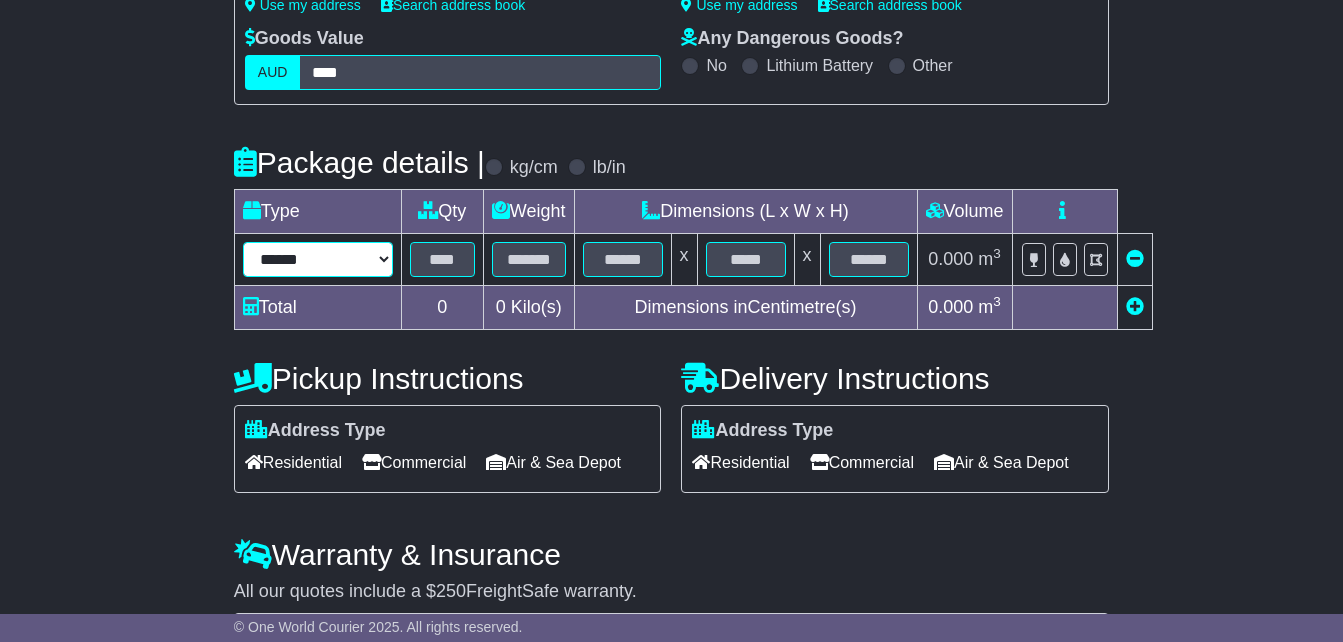 select on "*****" 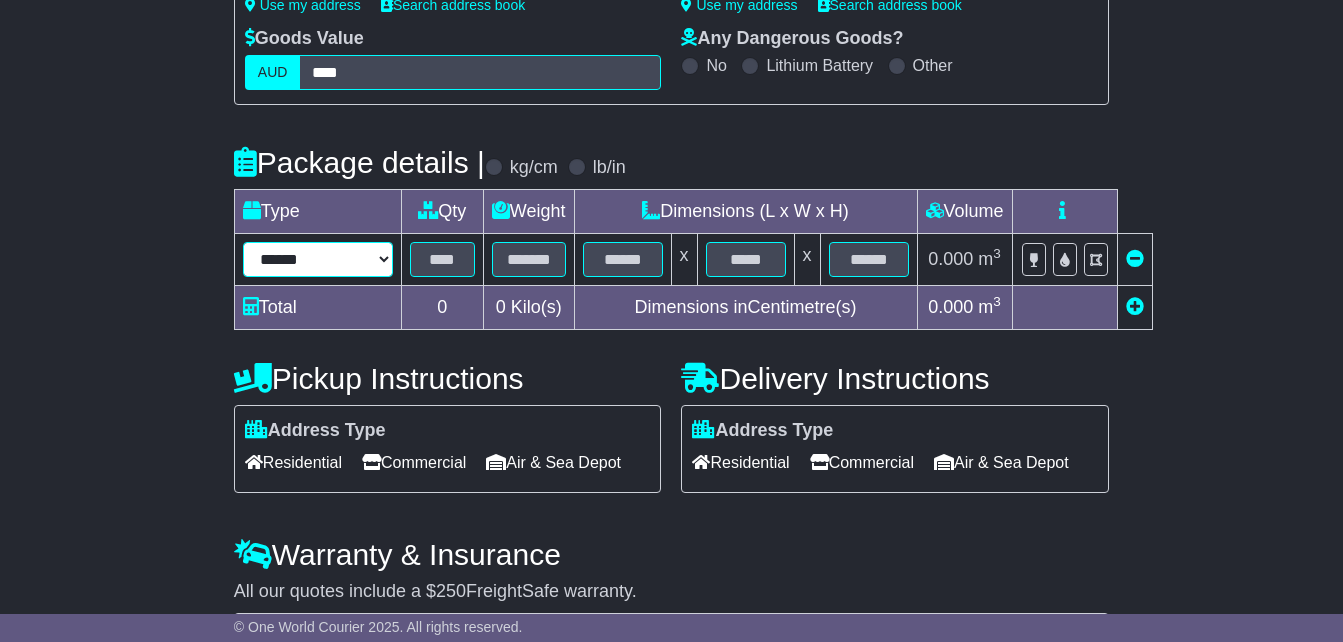 click on "****** ****** *** ******** ***** **** **** ****** *** *******" at bounding box center (318, 259) 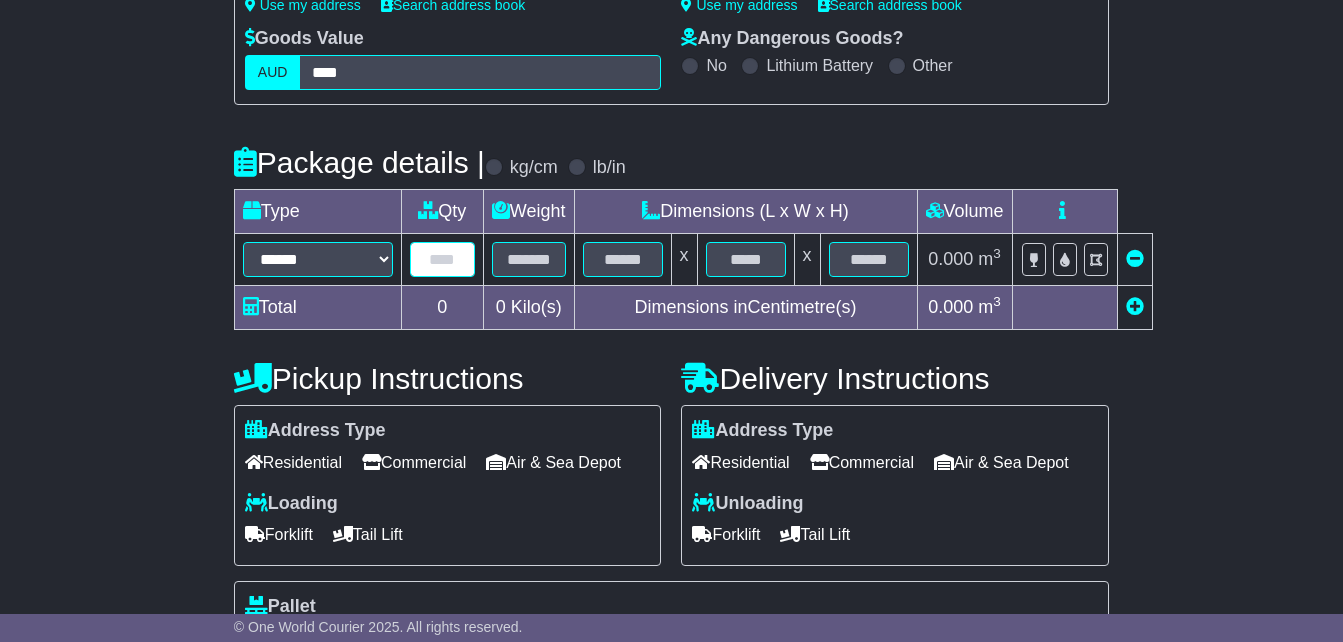 click at bounding box center (442, 259) 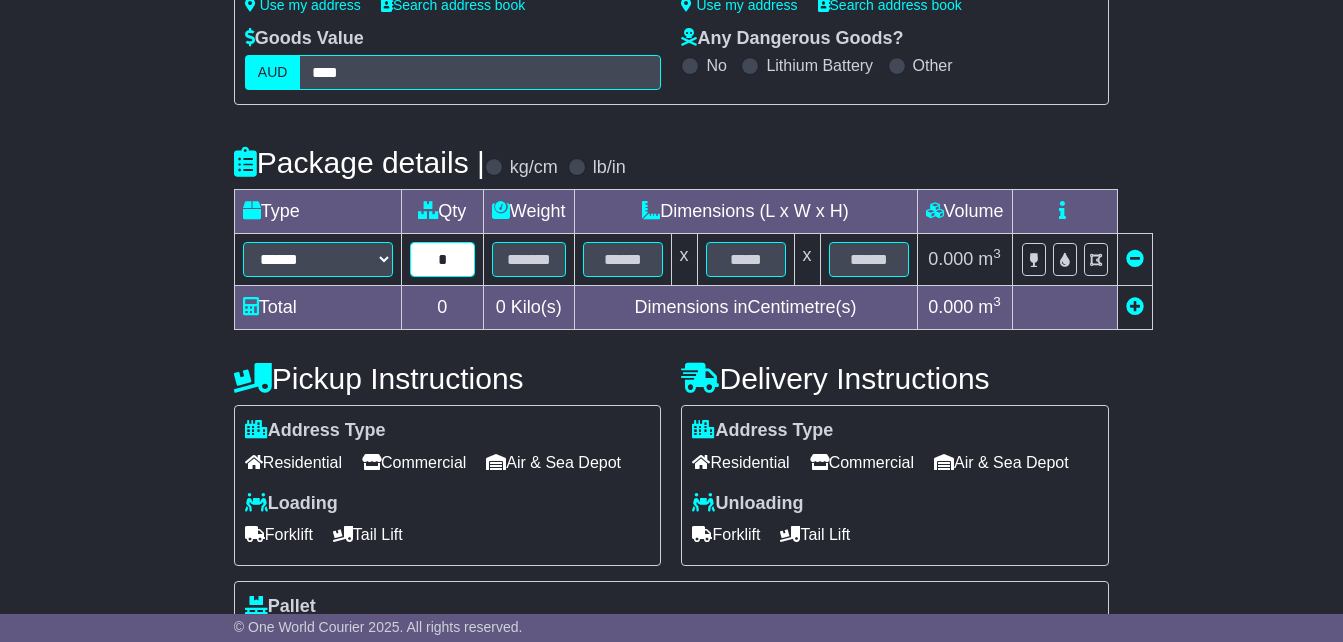 type on "*" 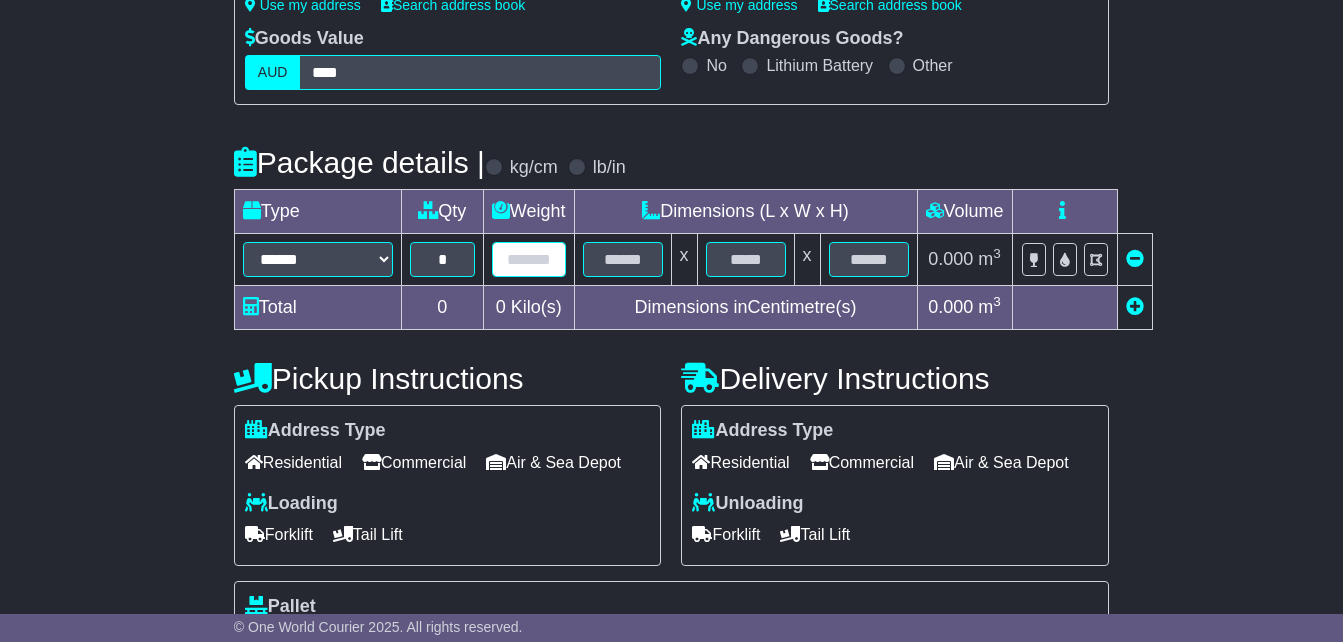 click at bounding box center [529, 259] 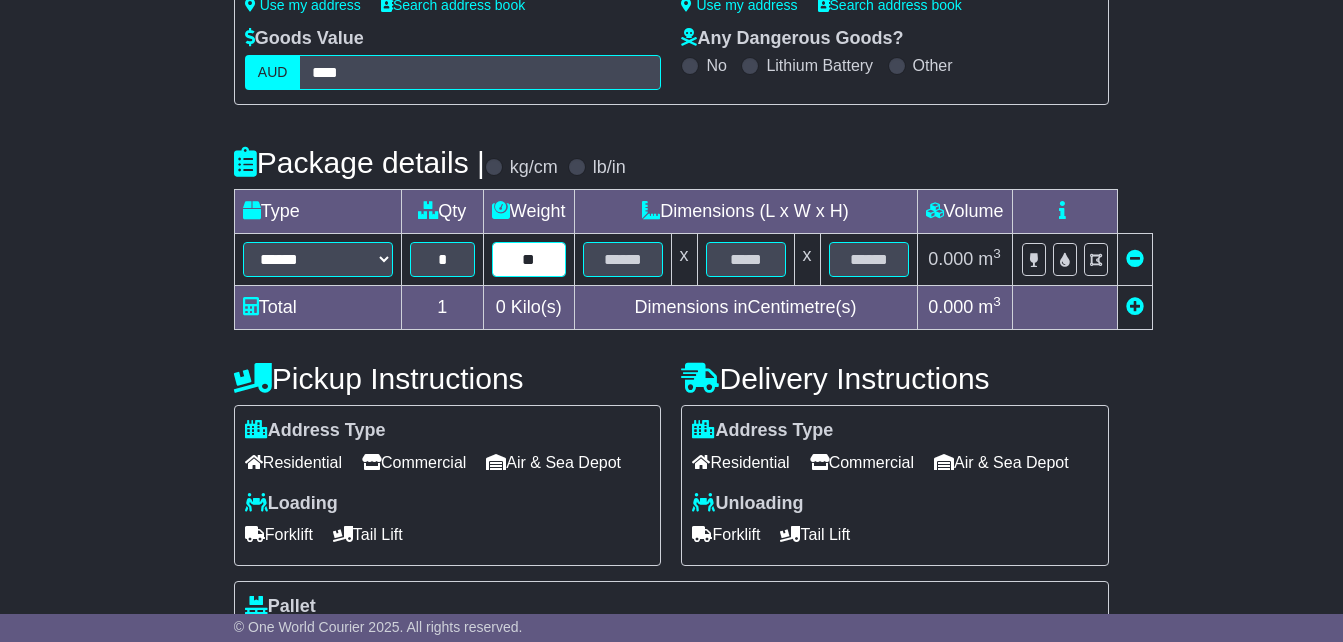 type on "**" 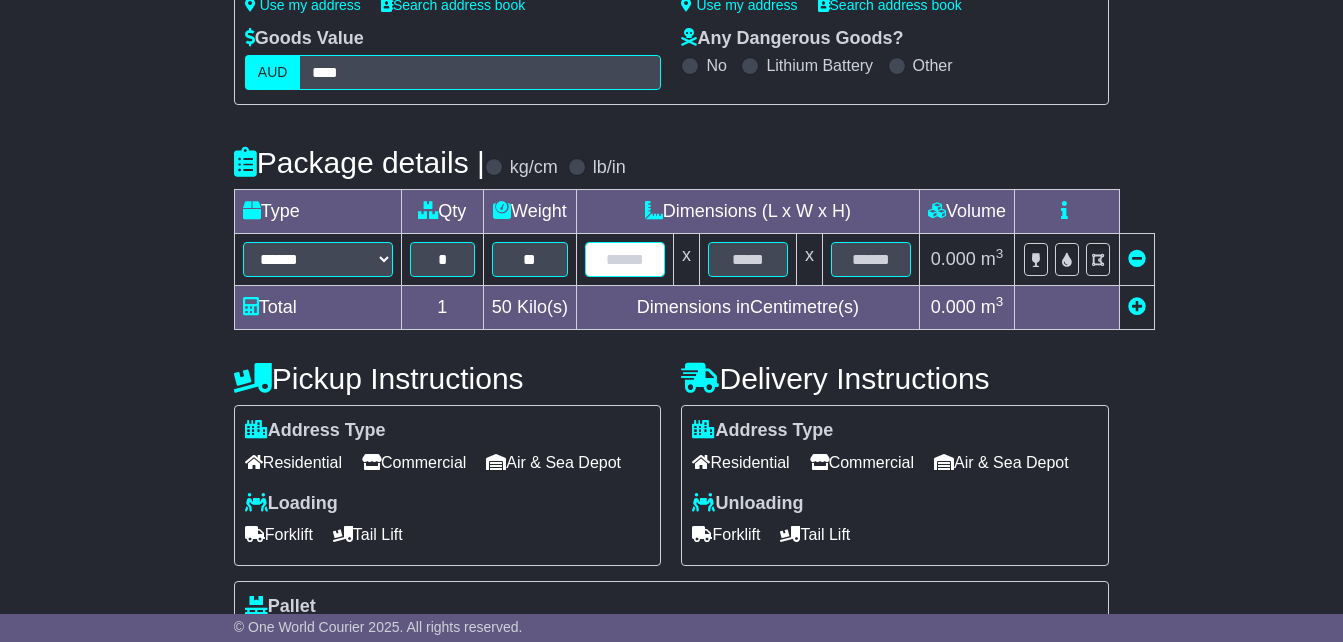 click at bounding box center (625, 259) 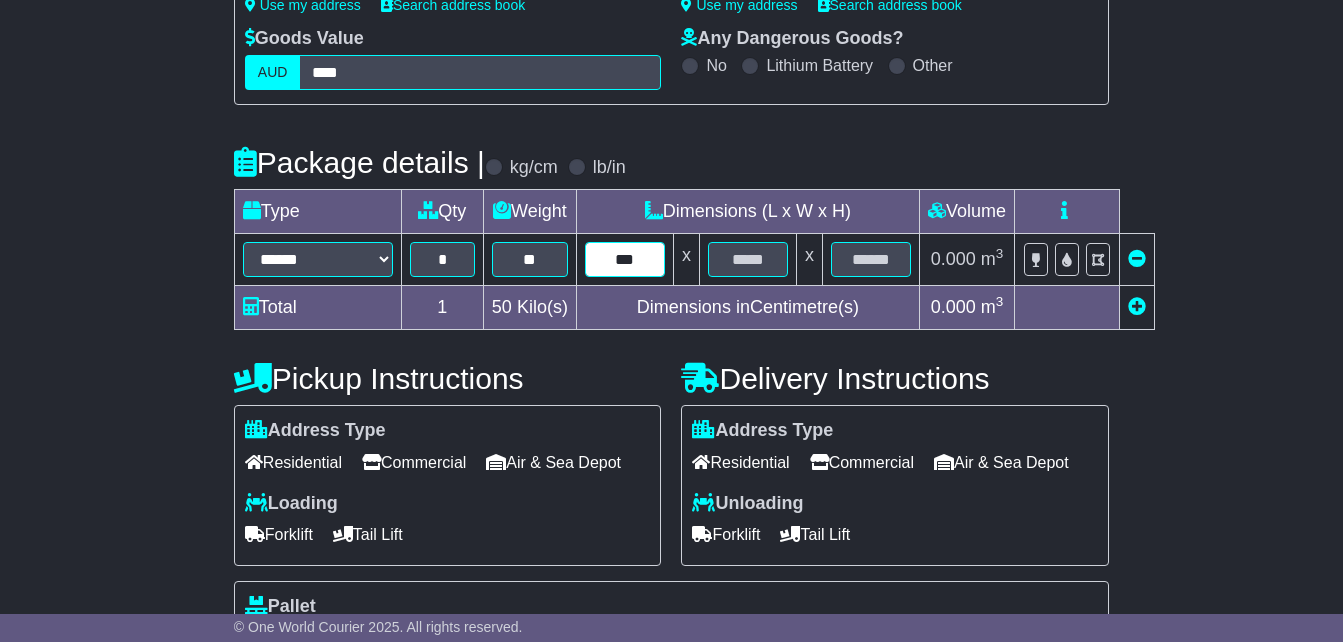 type on "***" 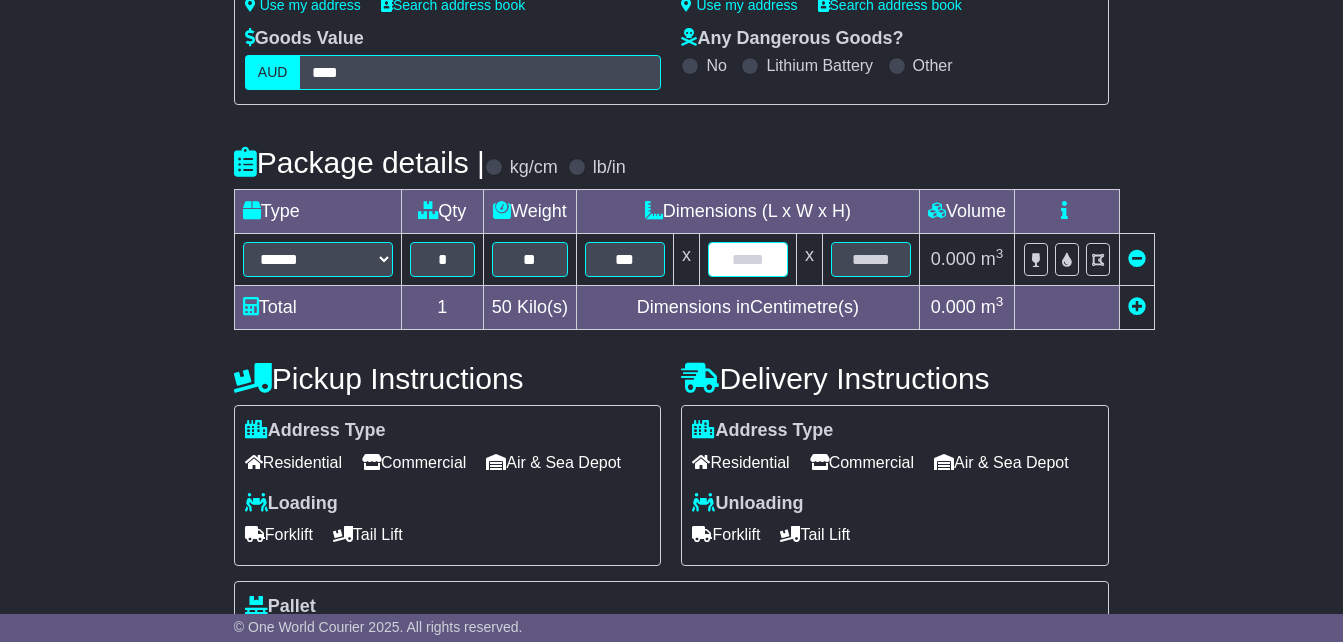 click at bounding box center [748, 259] 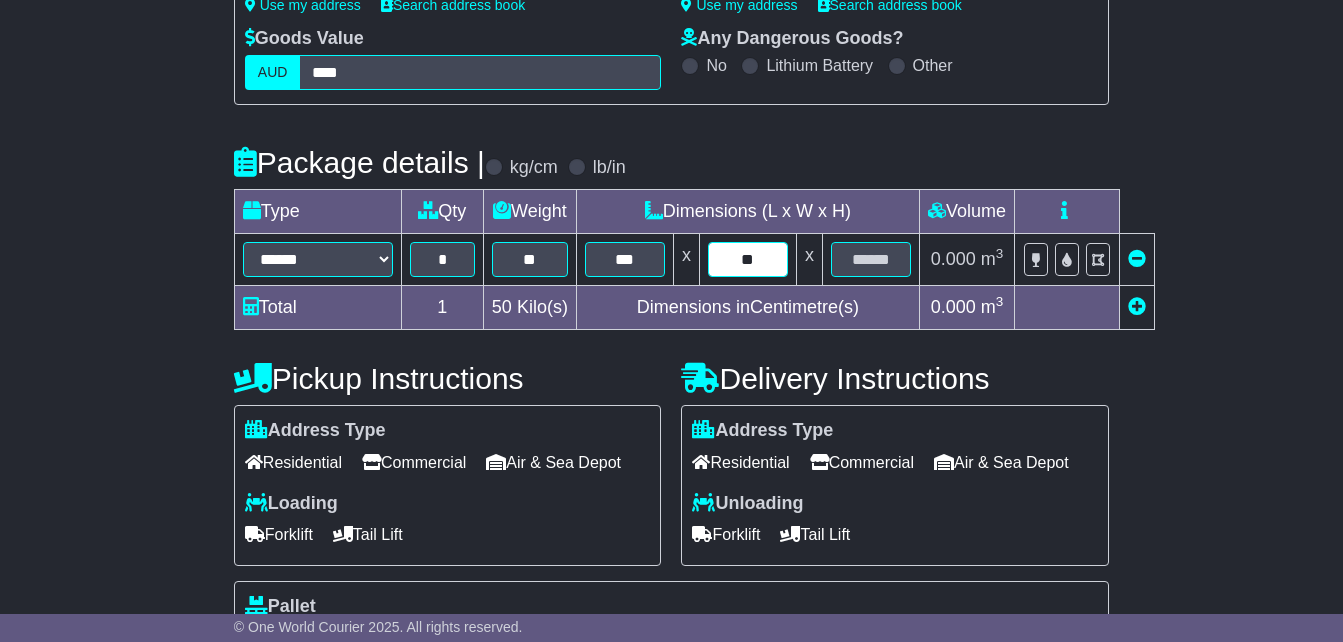 type on "**" 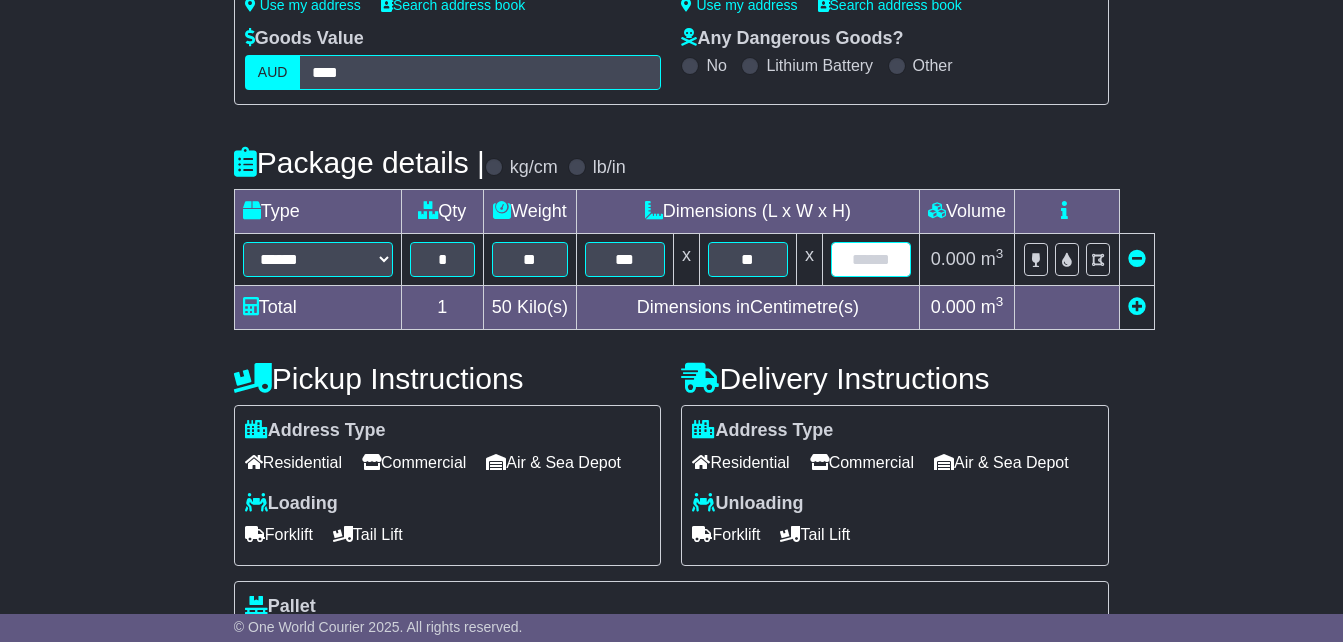click at bounding box center (871, 259) 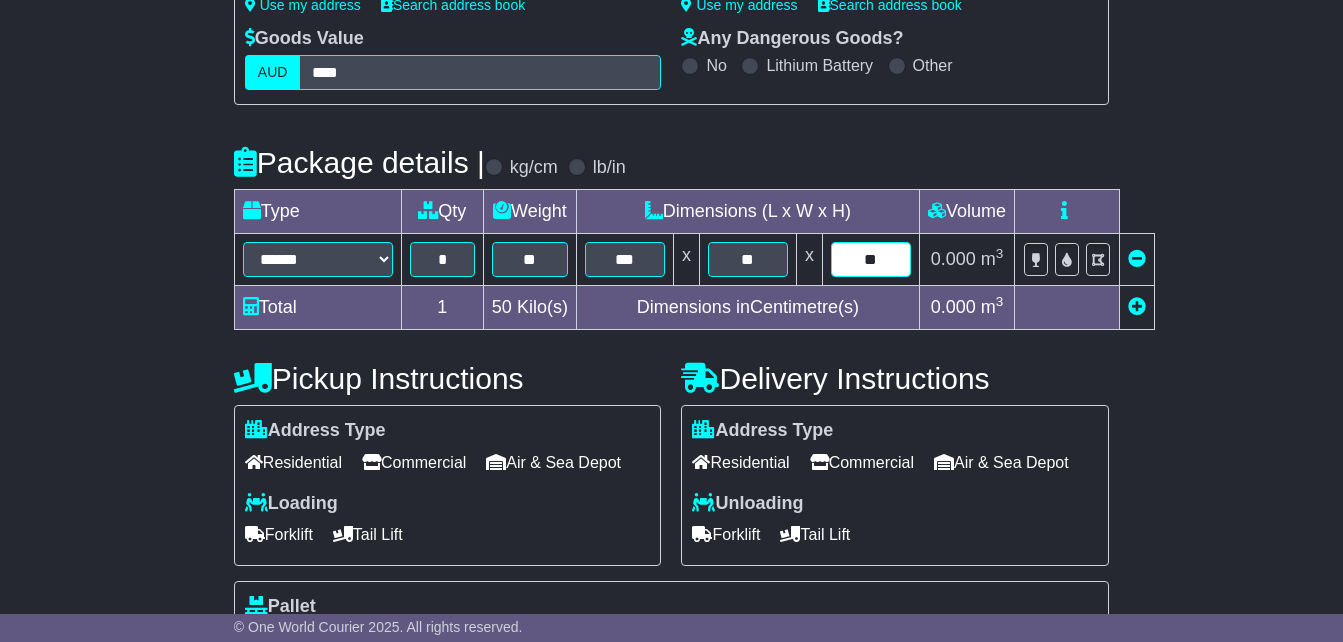 type on "**" 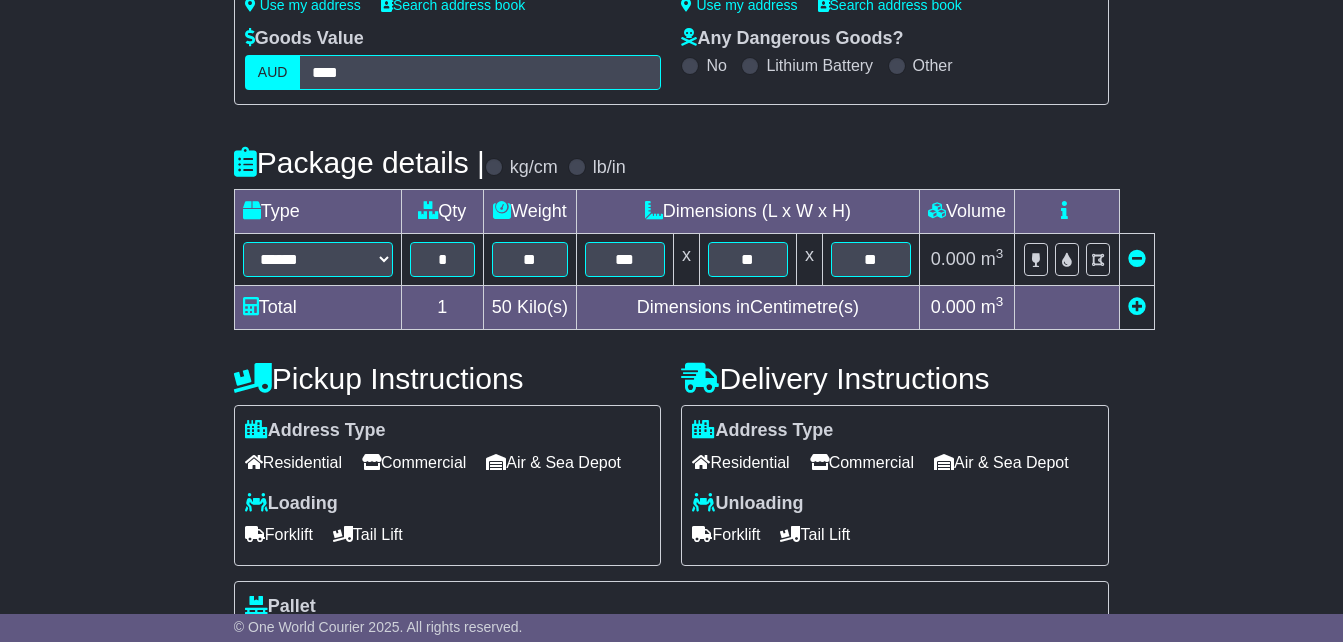 click on "Commercial" at bounding box center [414, 462] 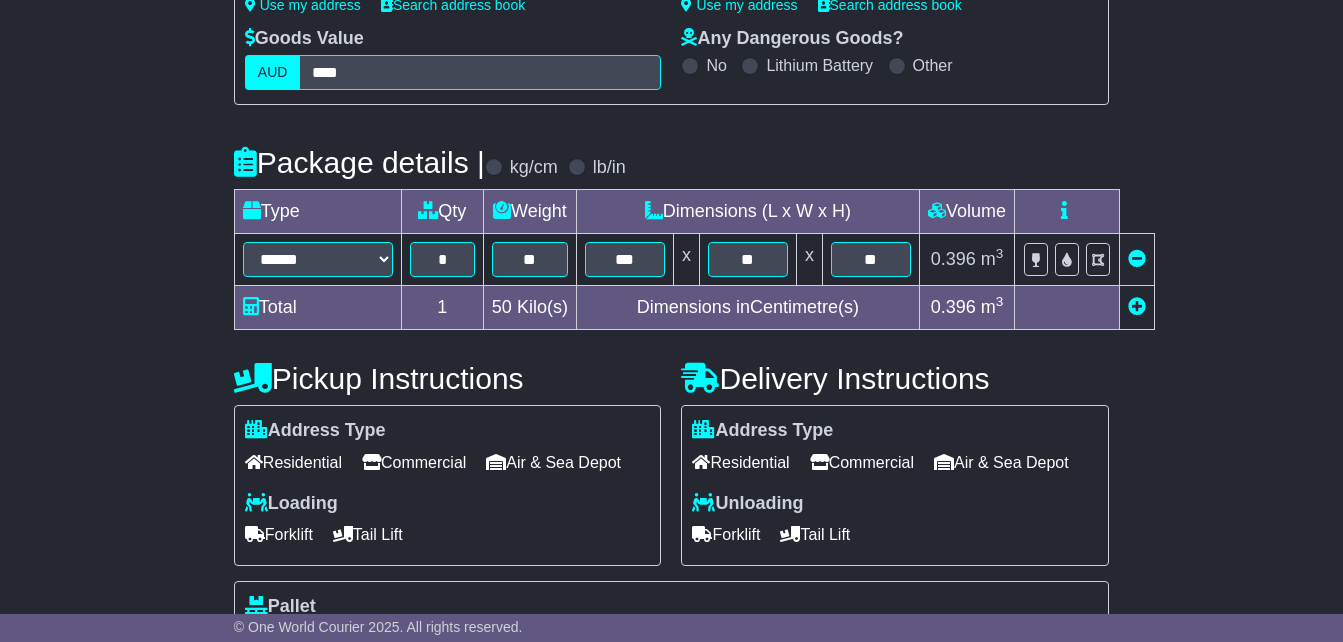click on "Commercial" at bounding box center [862, 462] 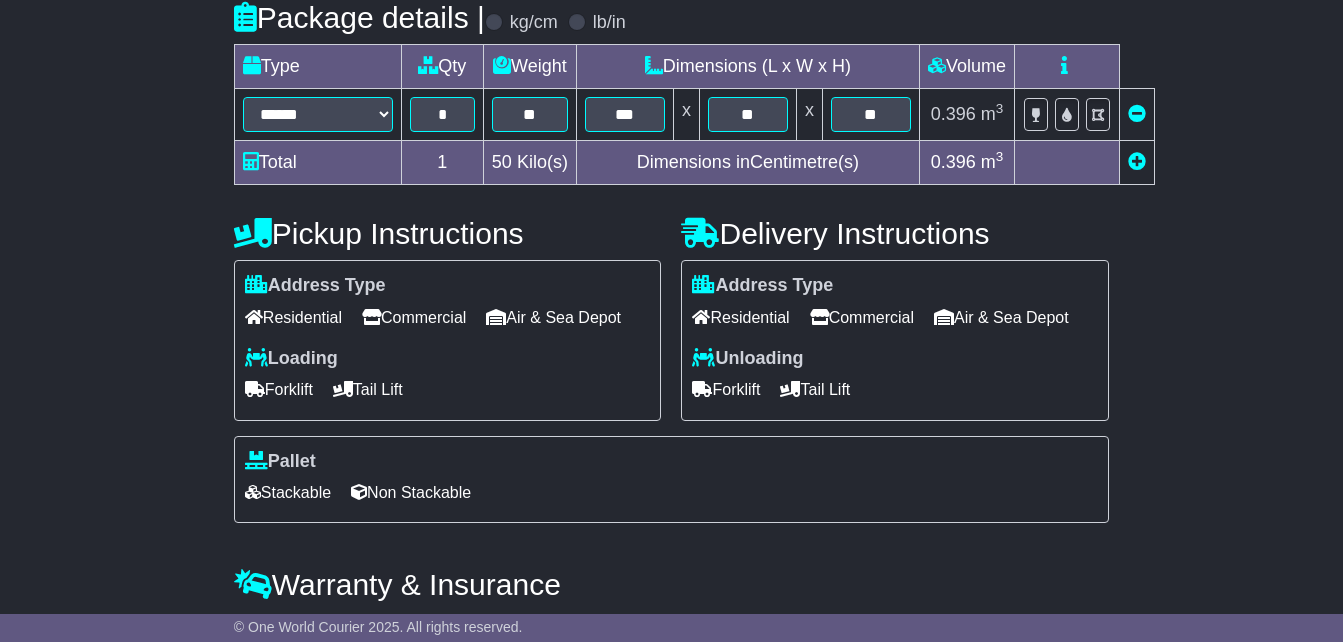 scroll, scrollTop: 507, scrollLeft: 0, axis: vertical 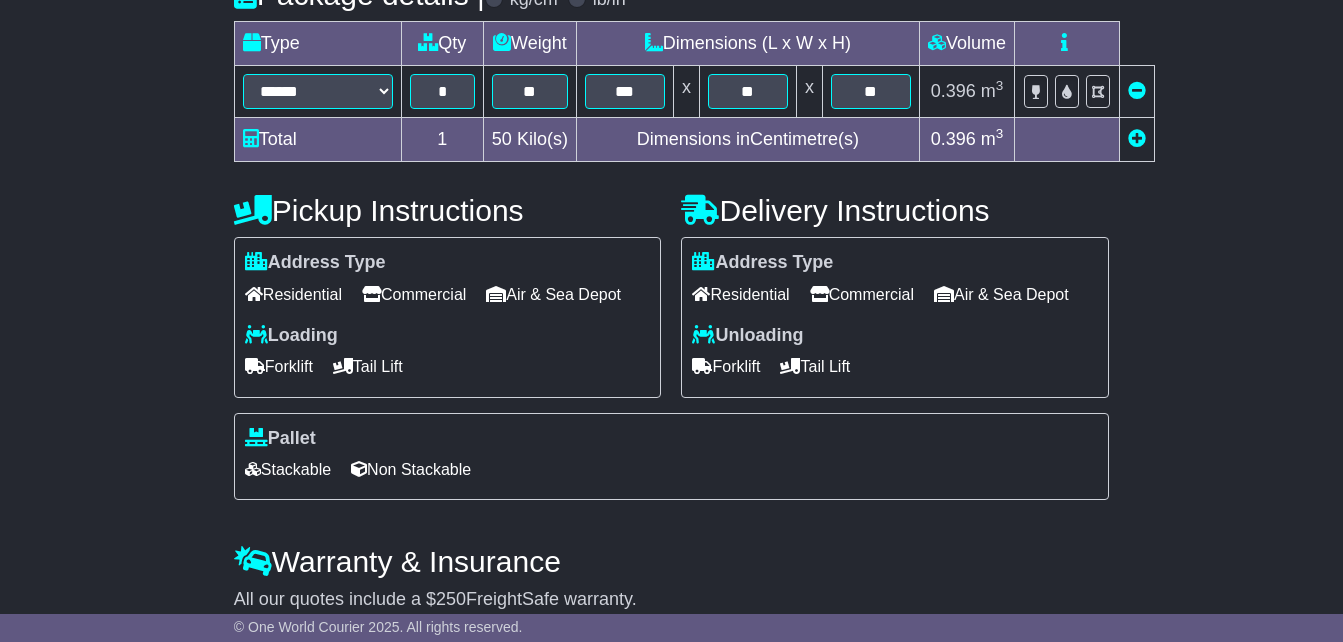click on "Forklift" at bounding box center (279, 366) 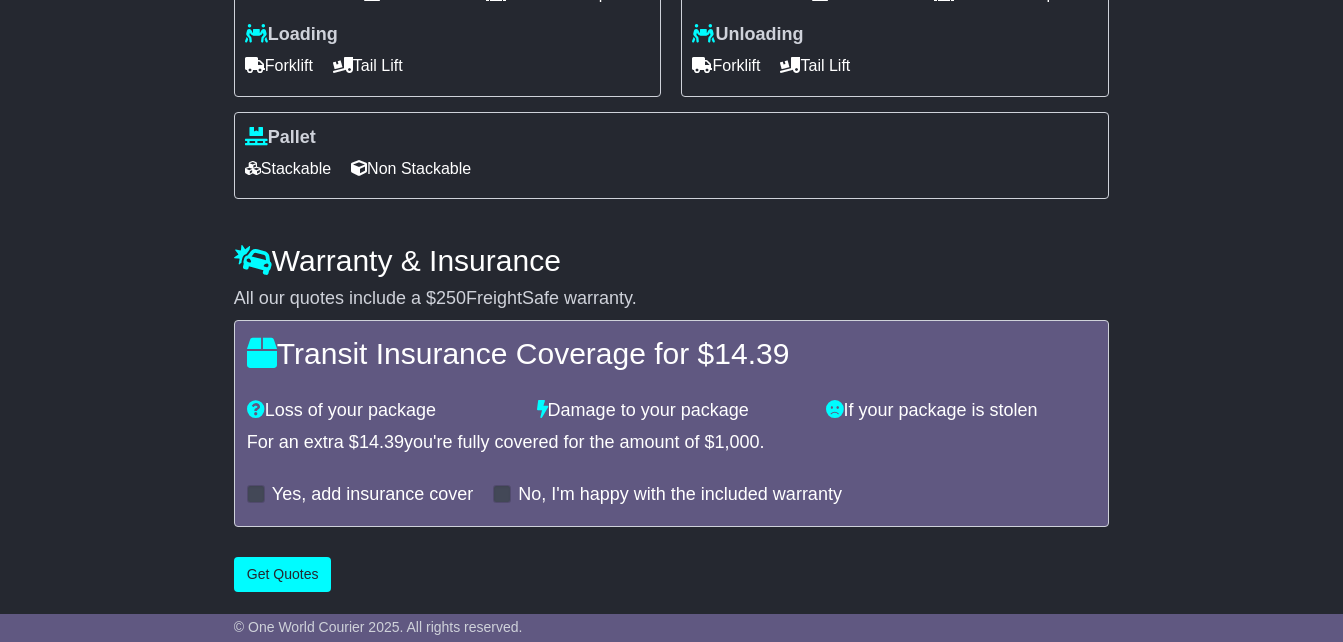 scroll, scrollTop: 879, scrollLeft: 0, axis: vertical 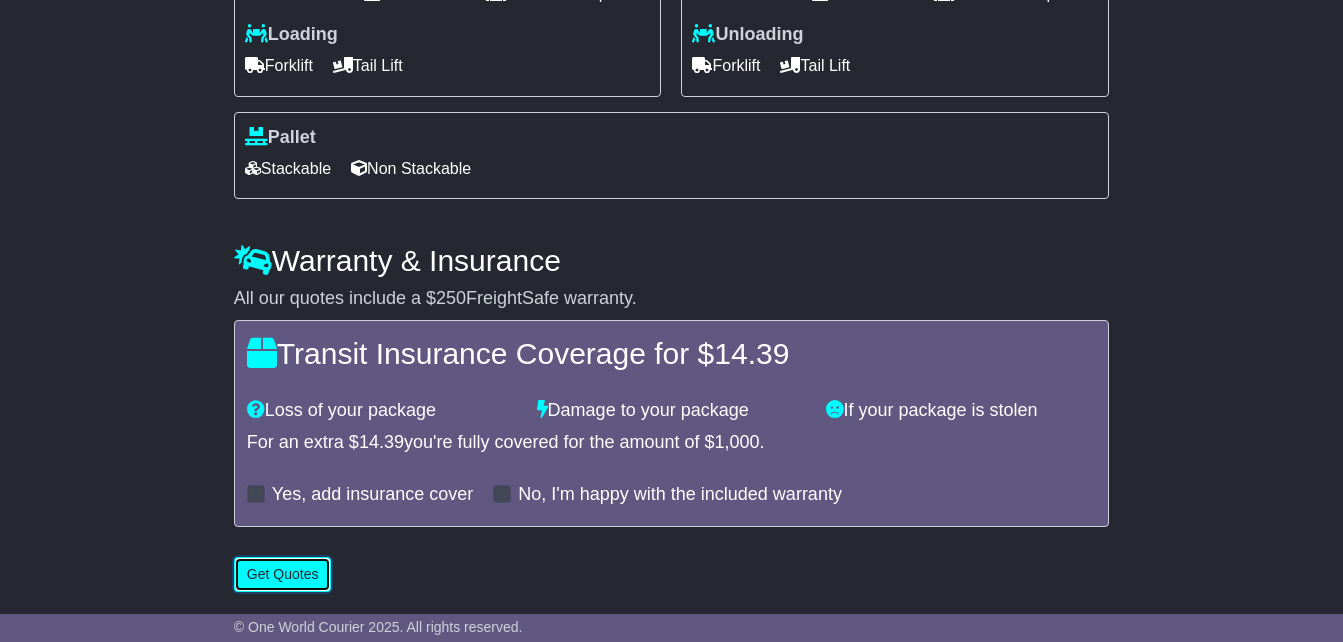 click on "Get Quotes" at bounding box center (283, 574) 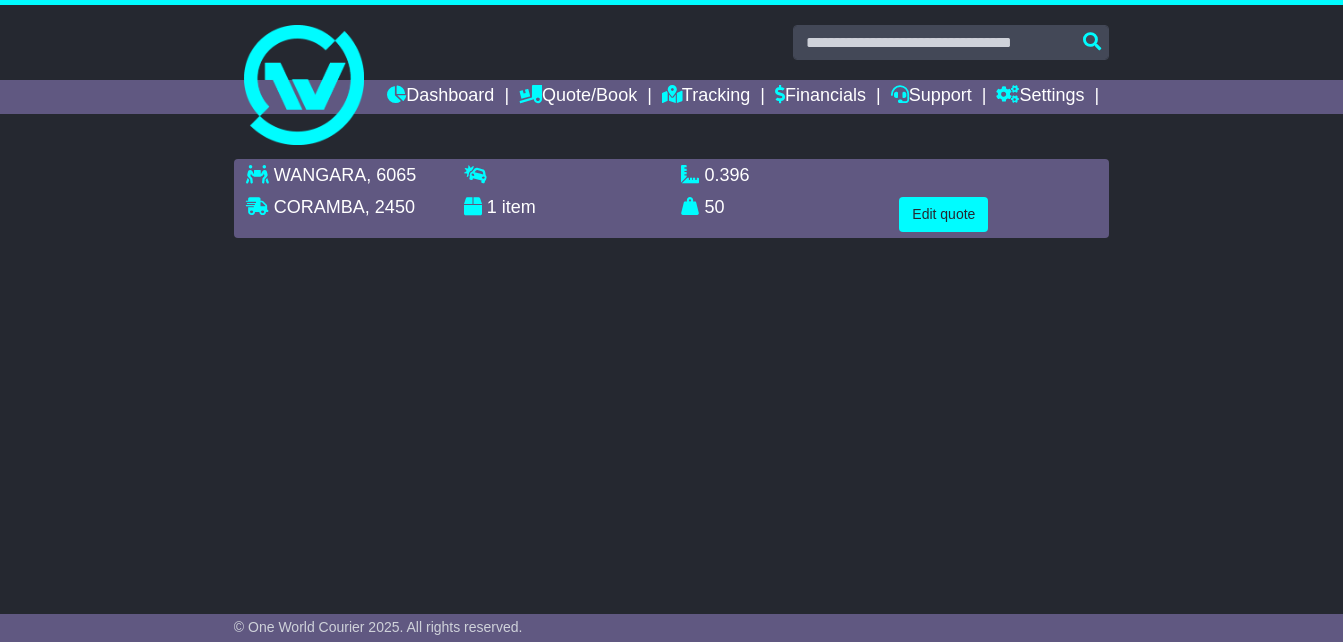 scroll, scrollTop: 0, scrollLeft: 0, axis: both 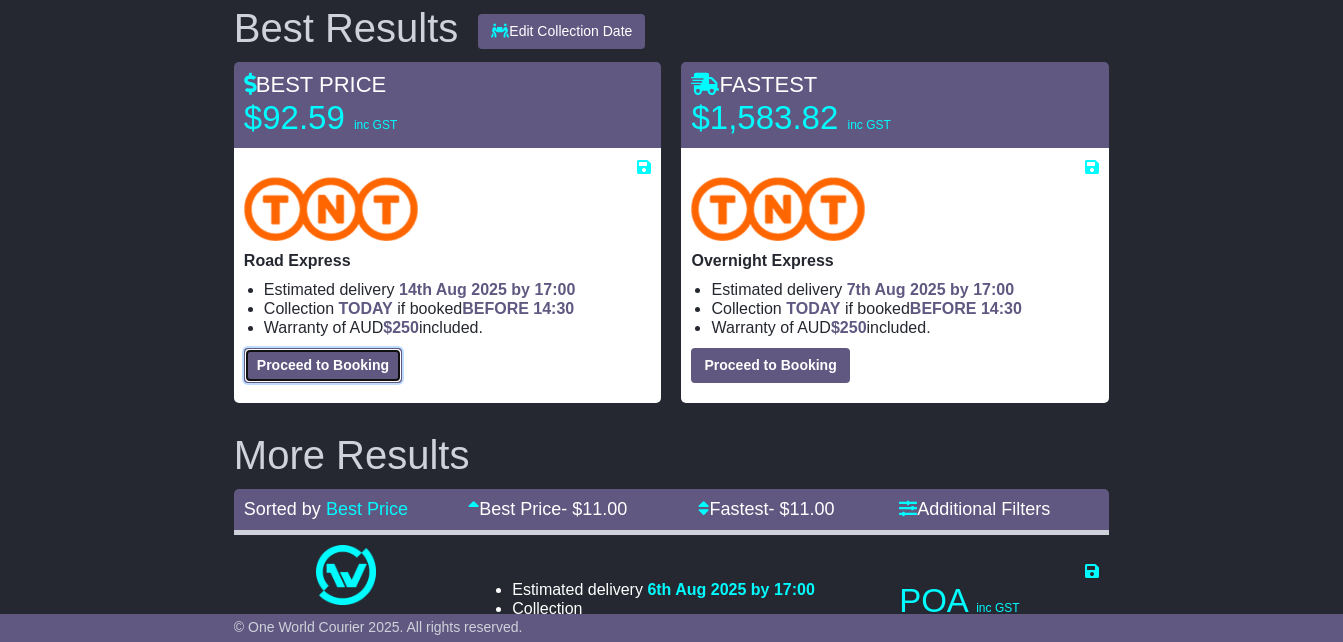 click on "Proceed to Booking" at bounding box center (323, 365) 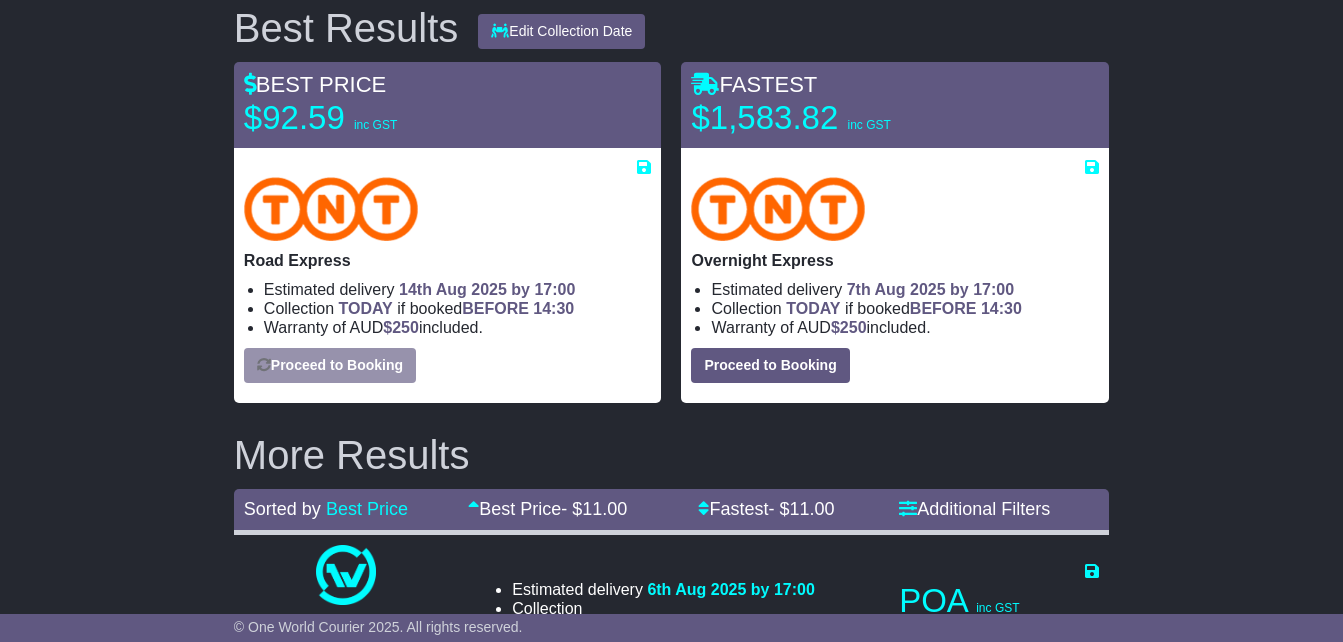 select on "*****" 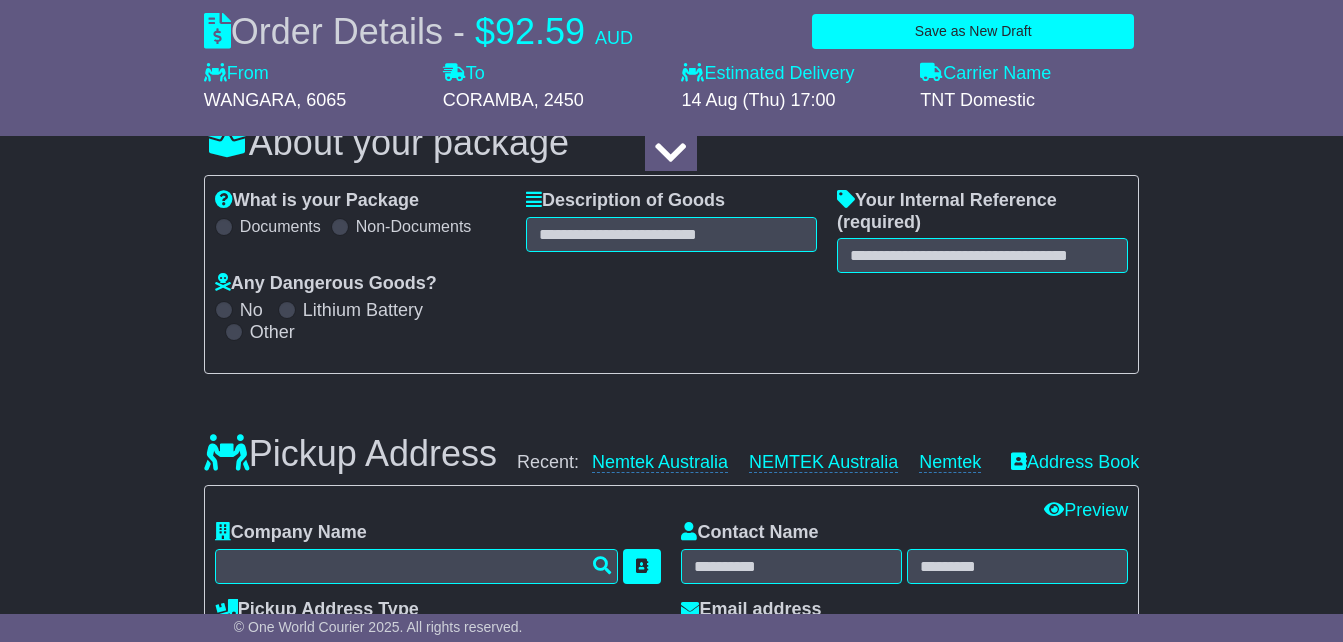 select 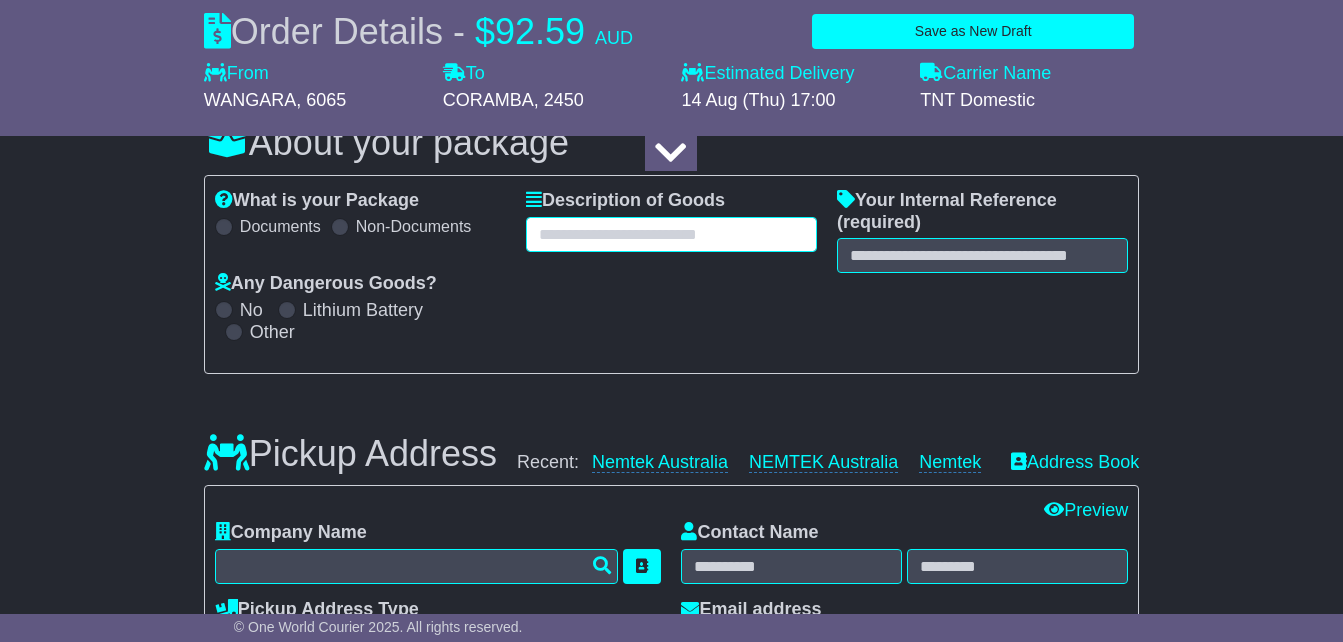 click at bounding box center (671, 234) 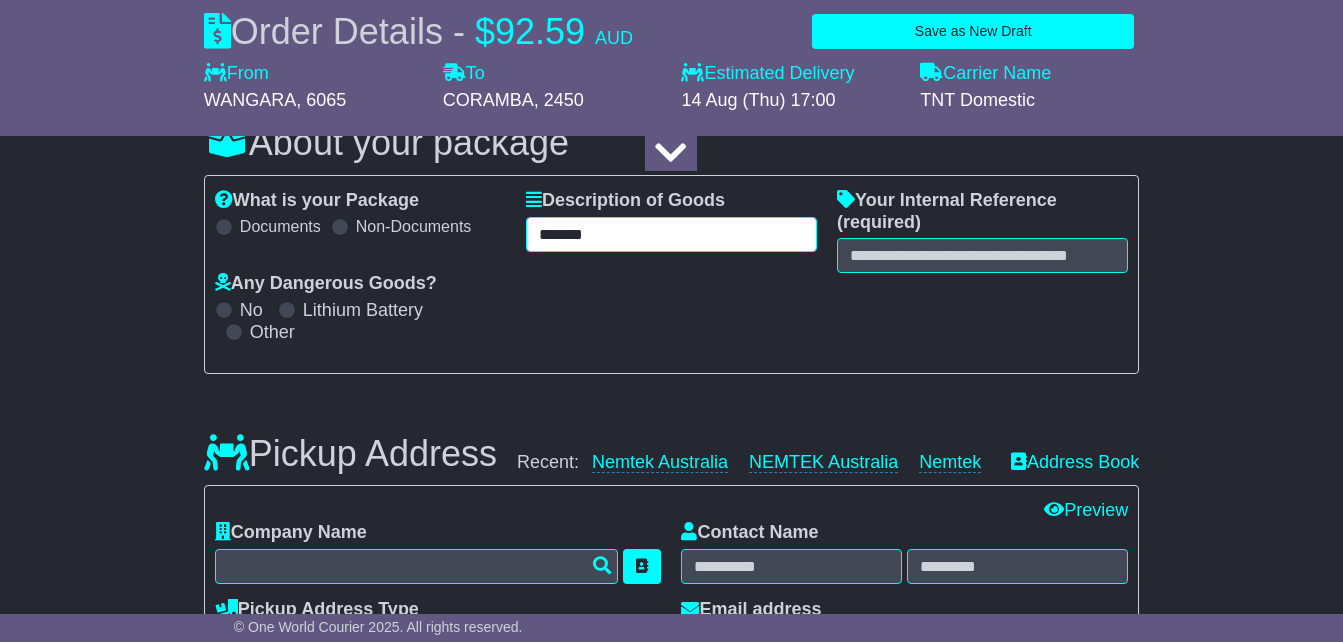type on "*******" 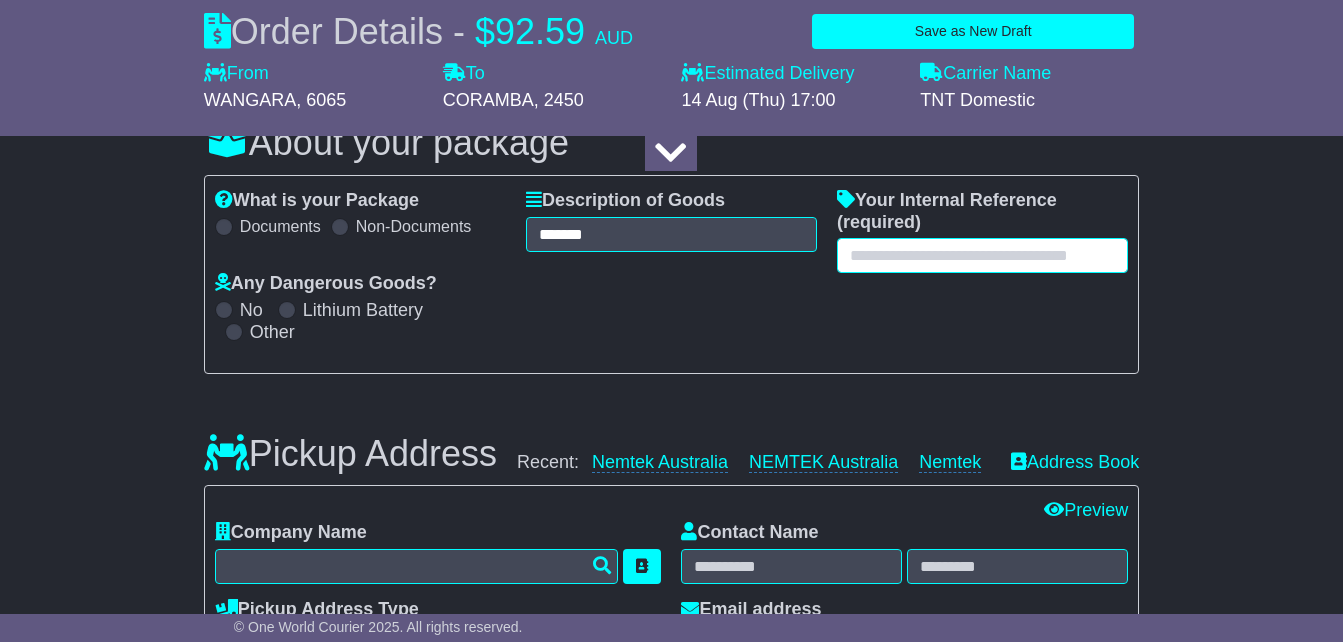 click at bounding box center (982, 255) 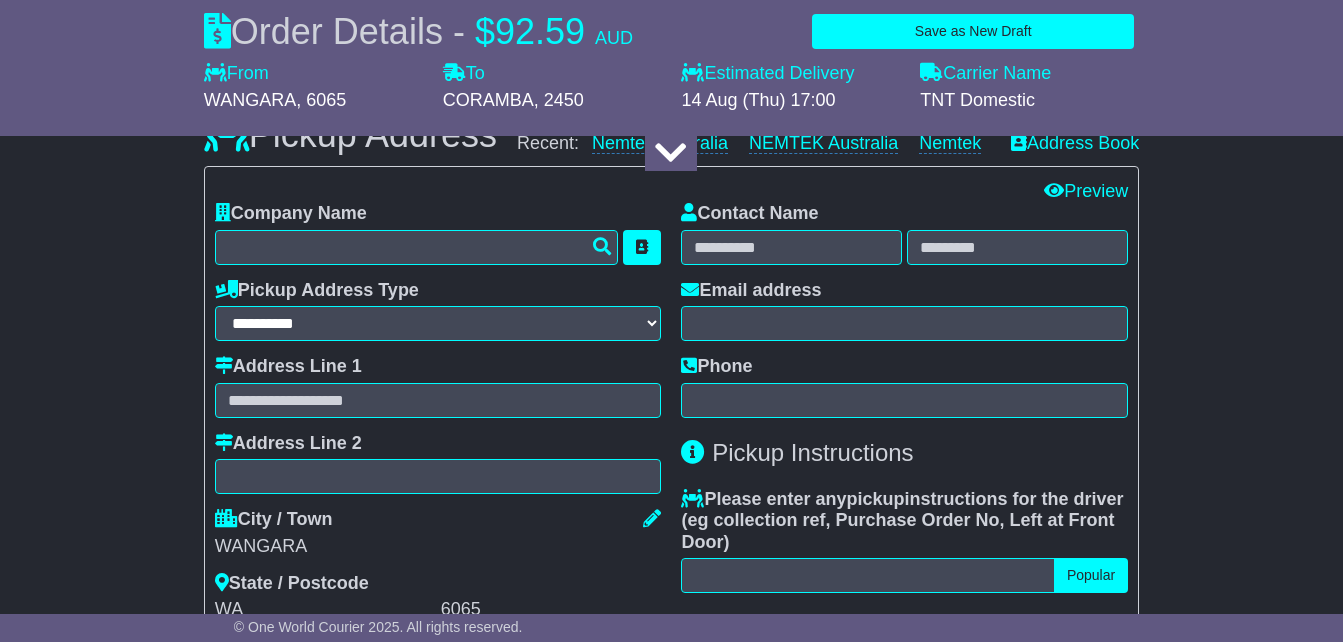 scroll, scrollTop: 592, scrollLeft: 0, axis: vertical 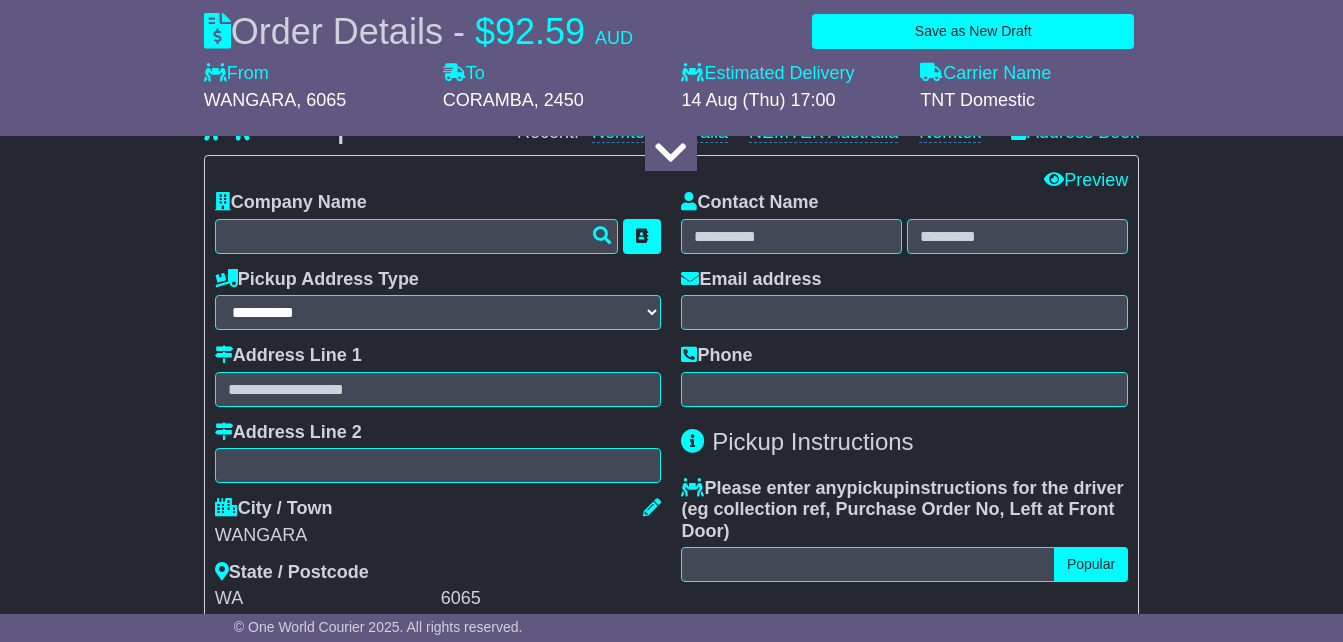 type on "********" 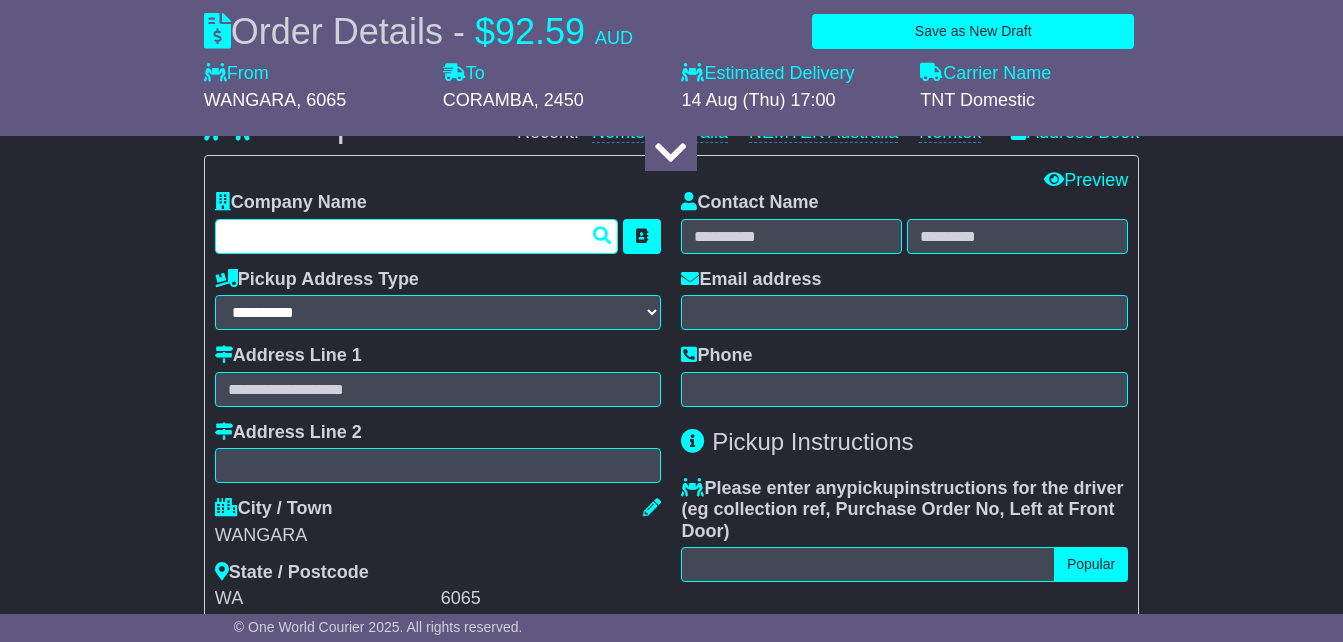 click at bounding box center [417, 236] 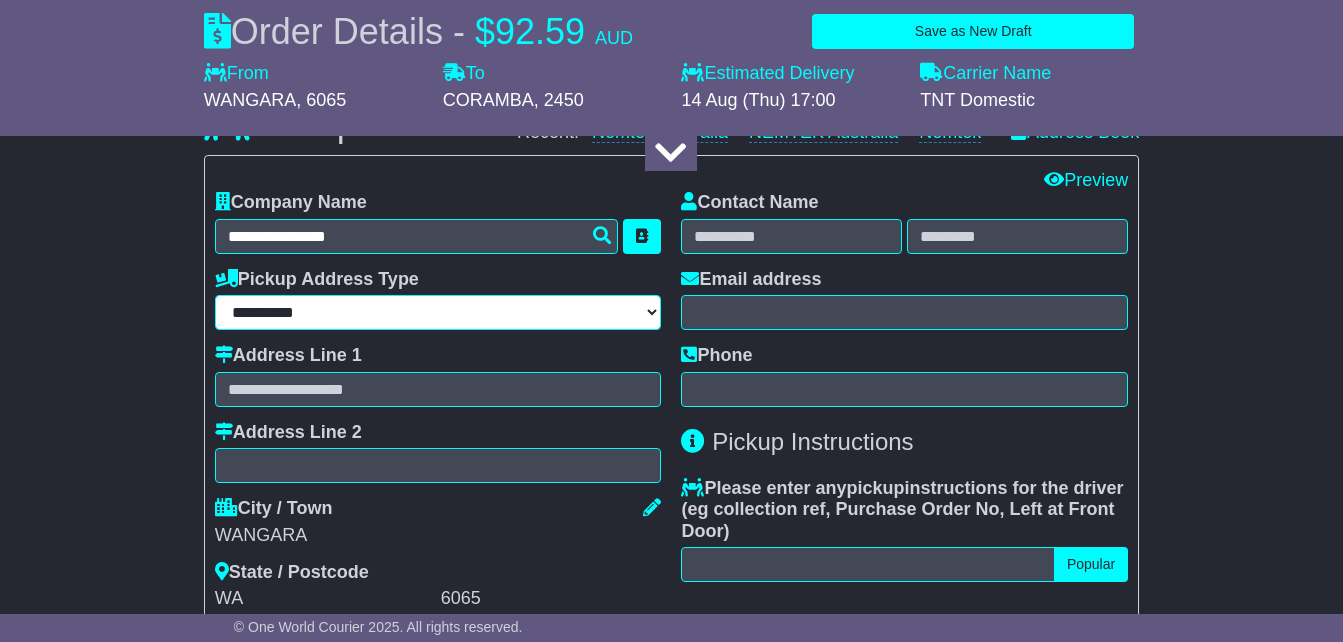 type on "**********" 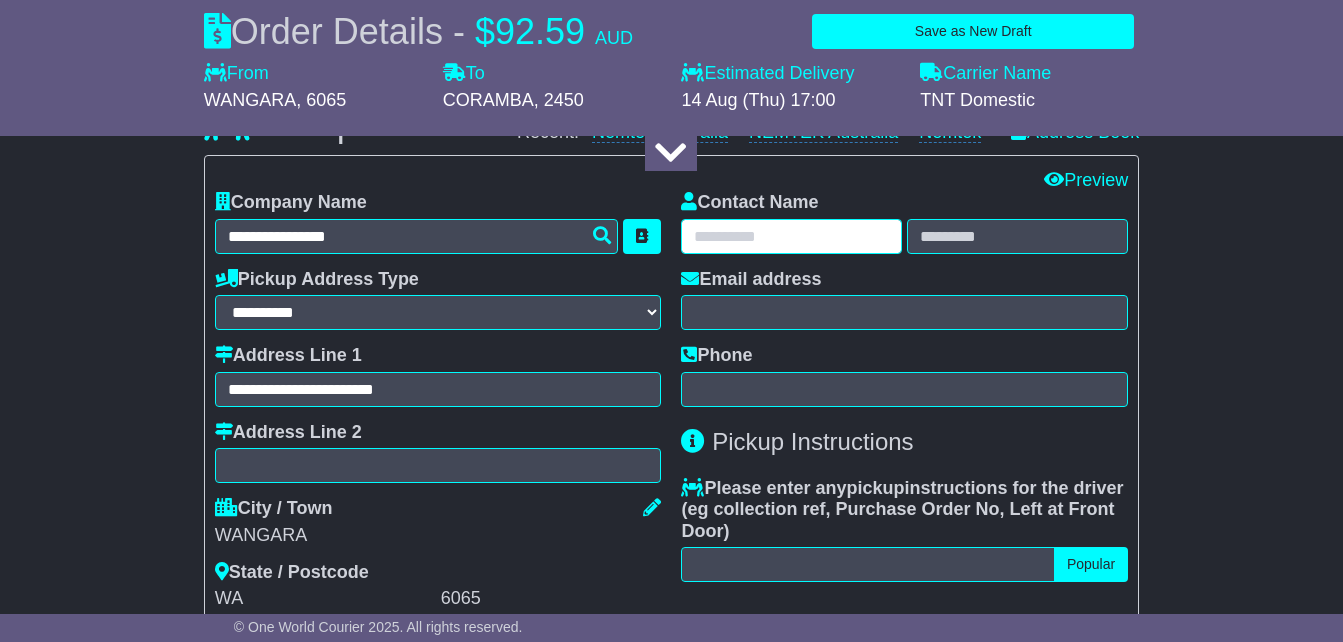 type on "*****" 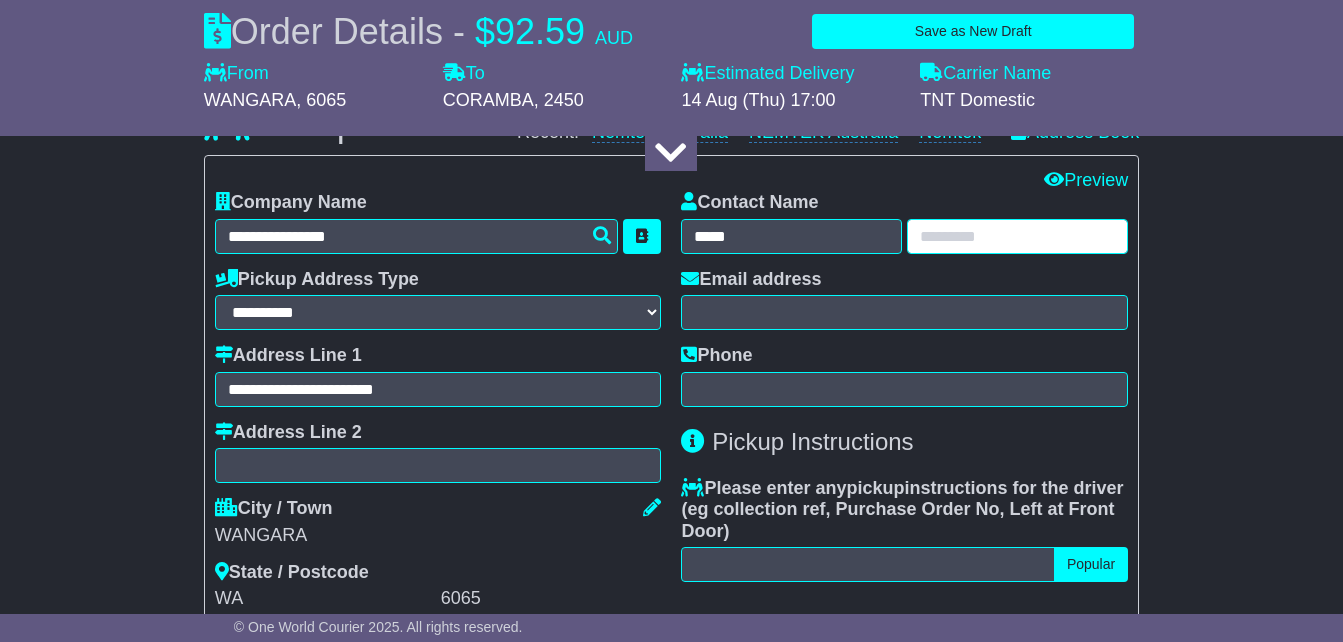 type on "****" 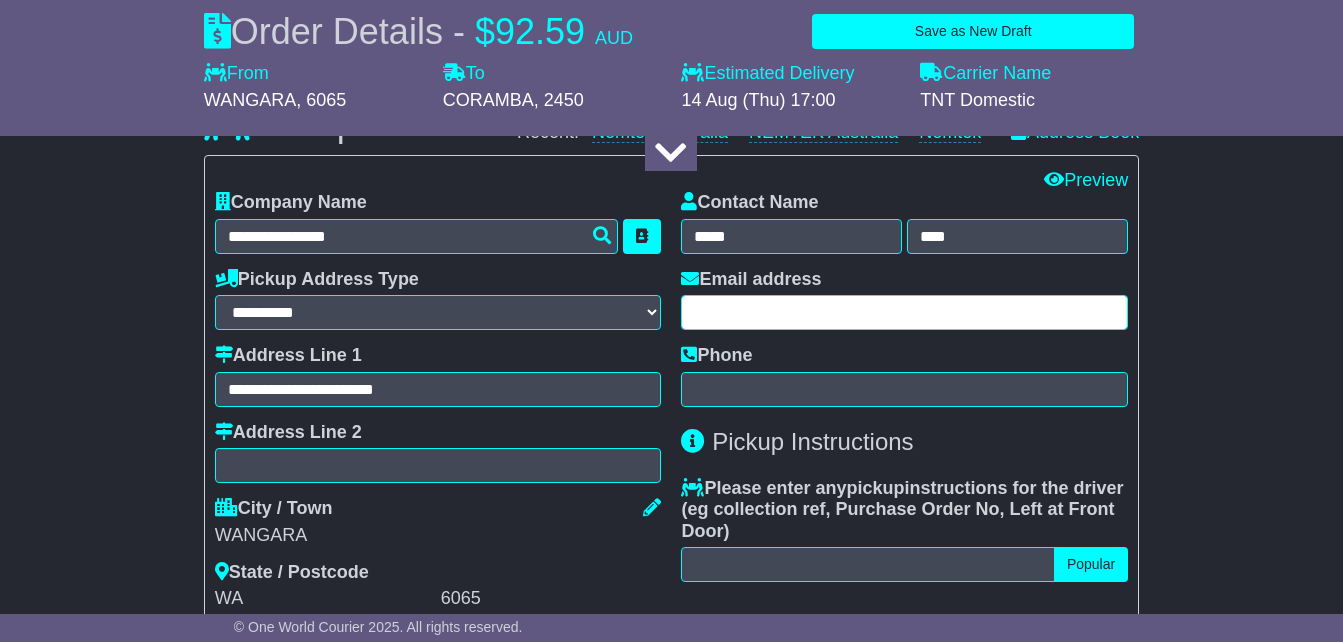 type on "**********" 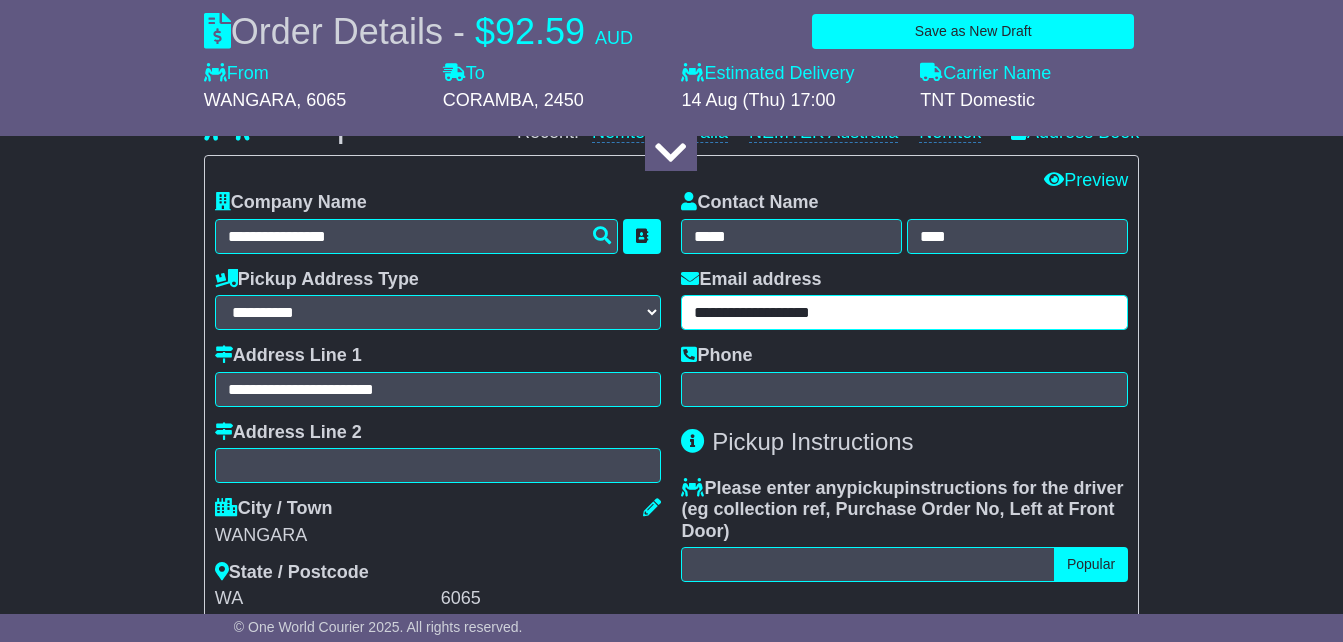 type on "**********" 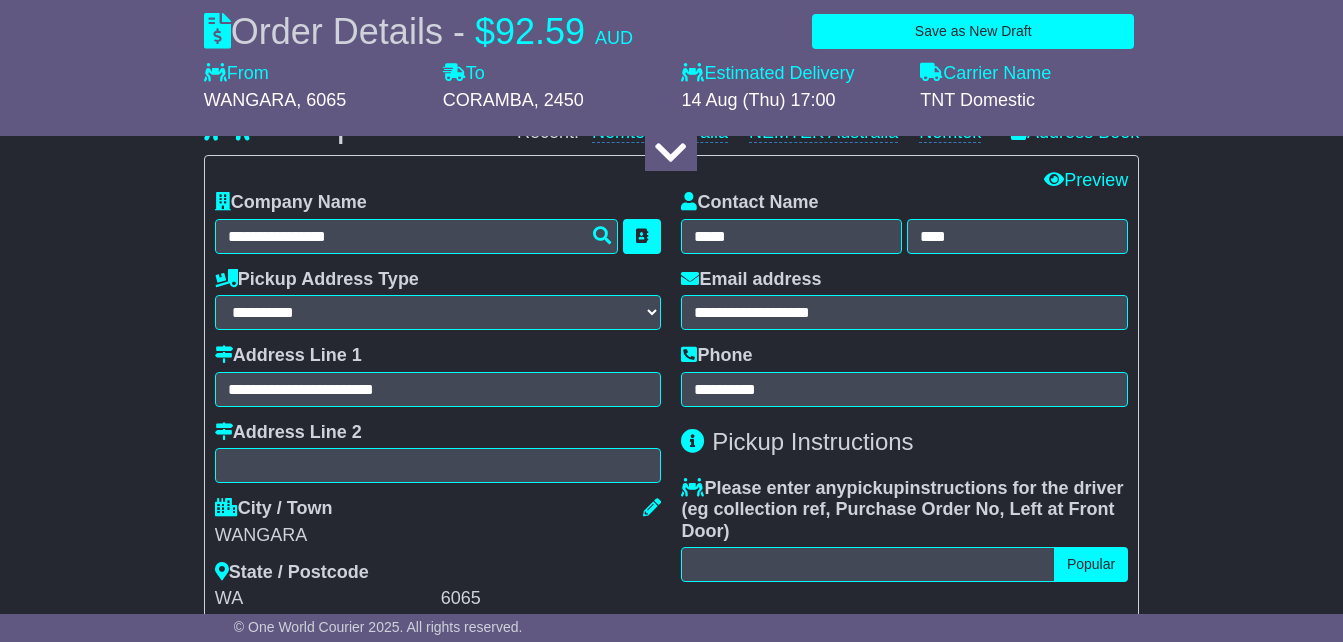 type on "**********" 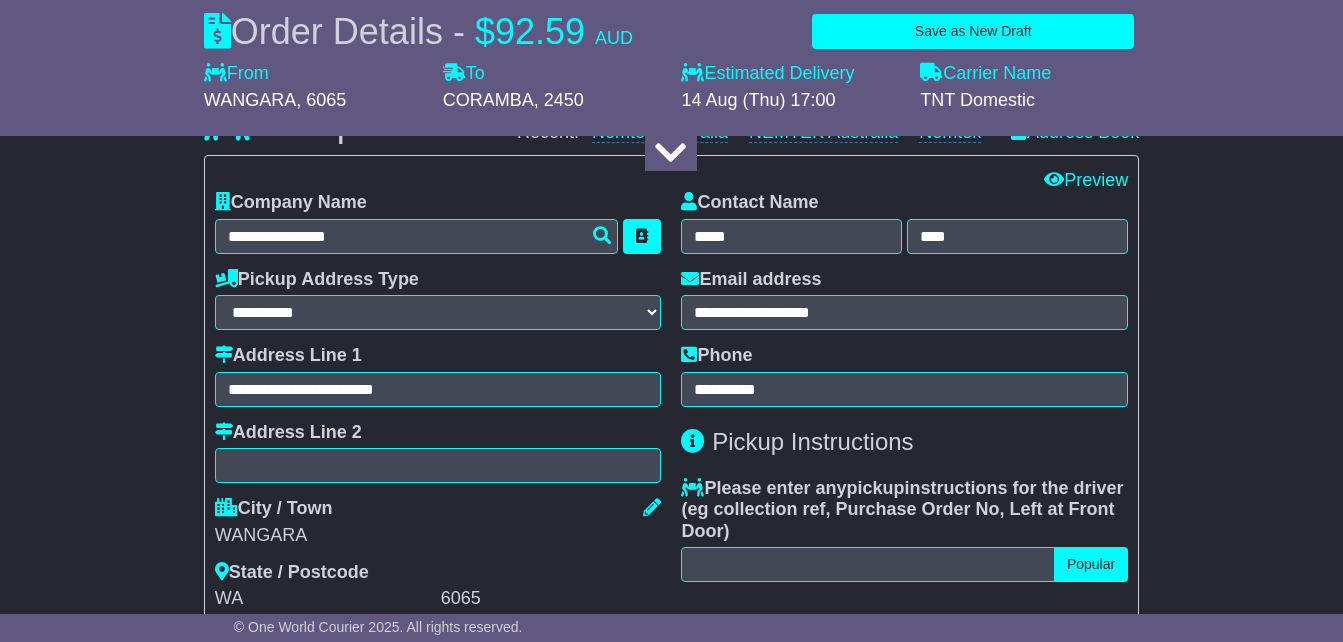 type on "**********" 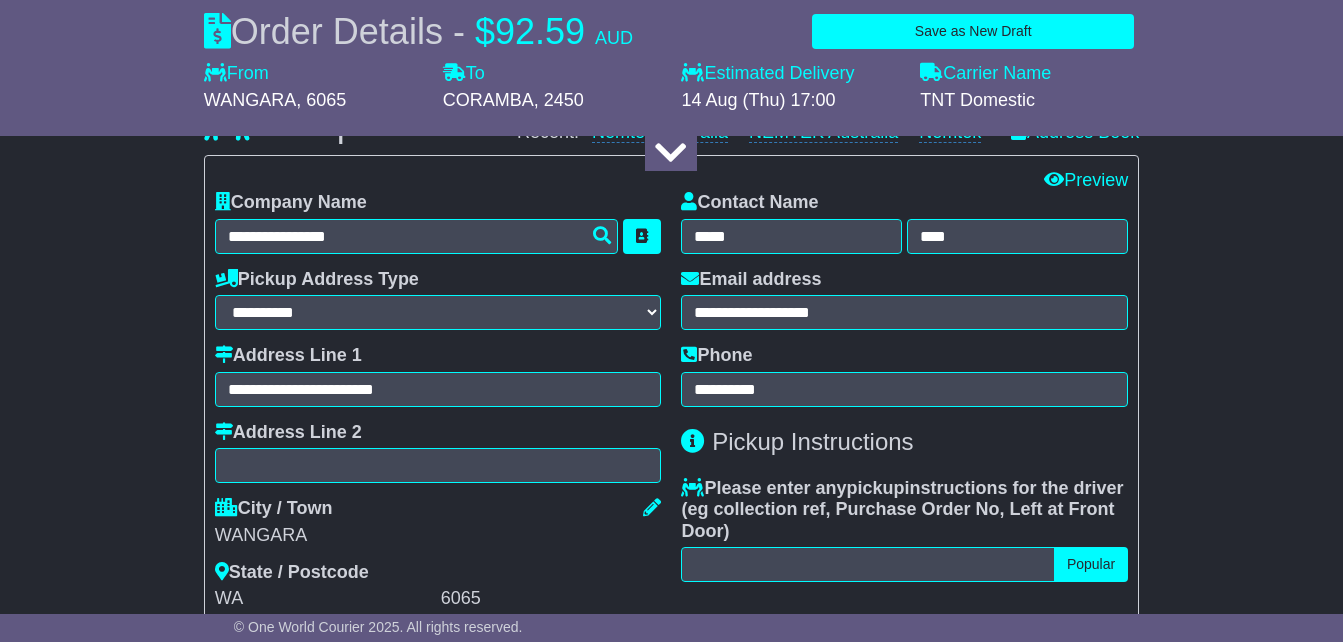 type on "**********" 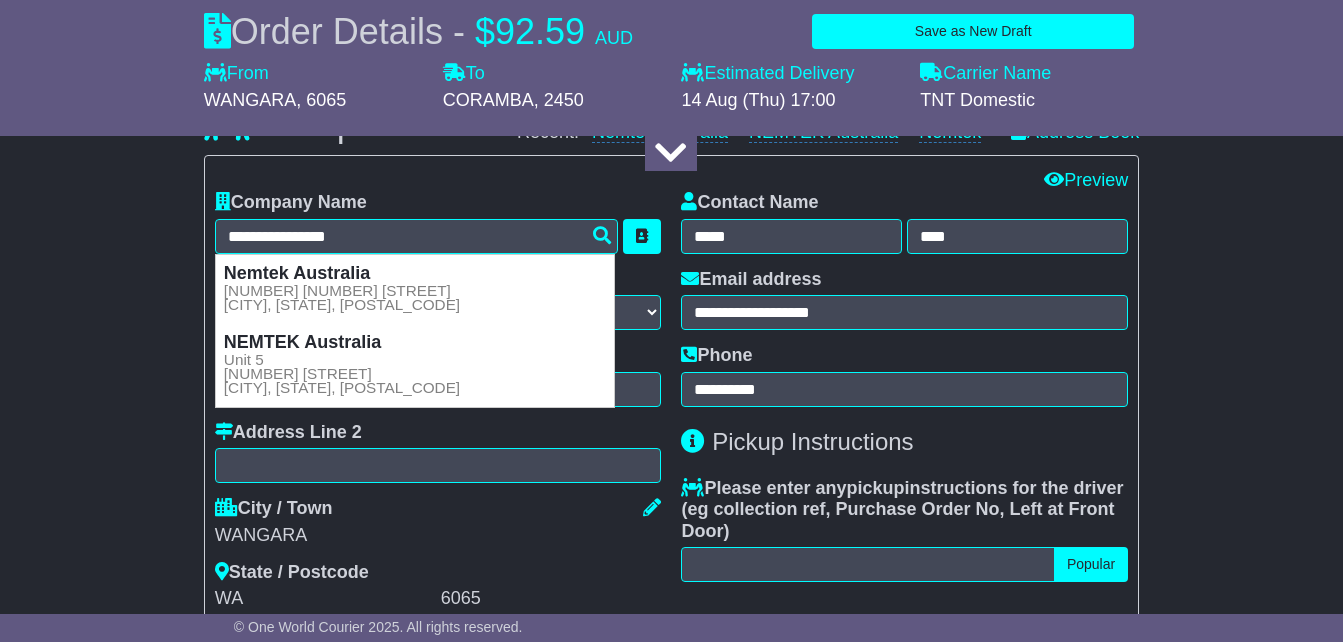 click on "City / Town" at bounding box center (438, 511) 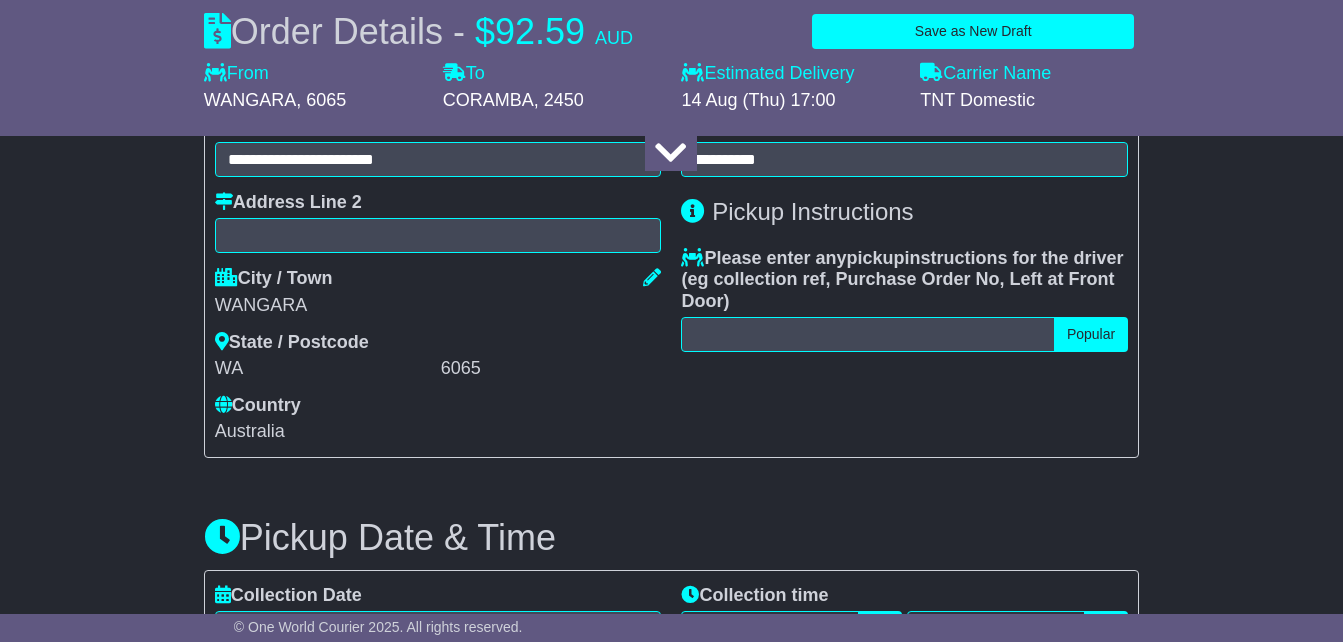 scroll, scrollTop: 856, scrollLeft: 0, axis: vertical 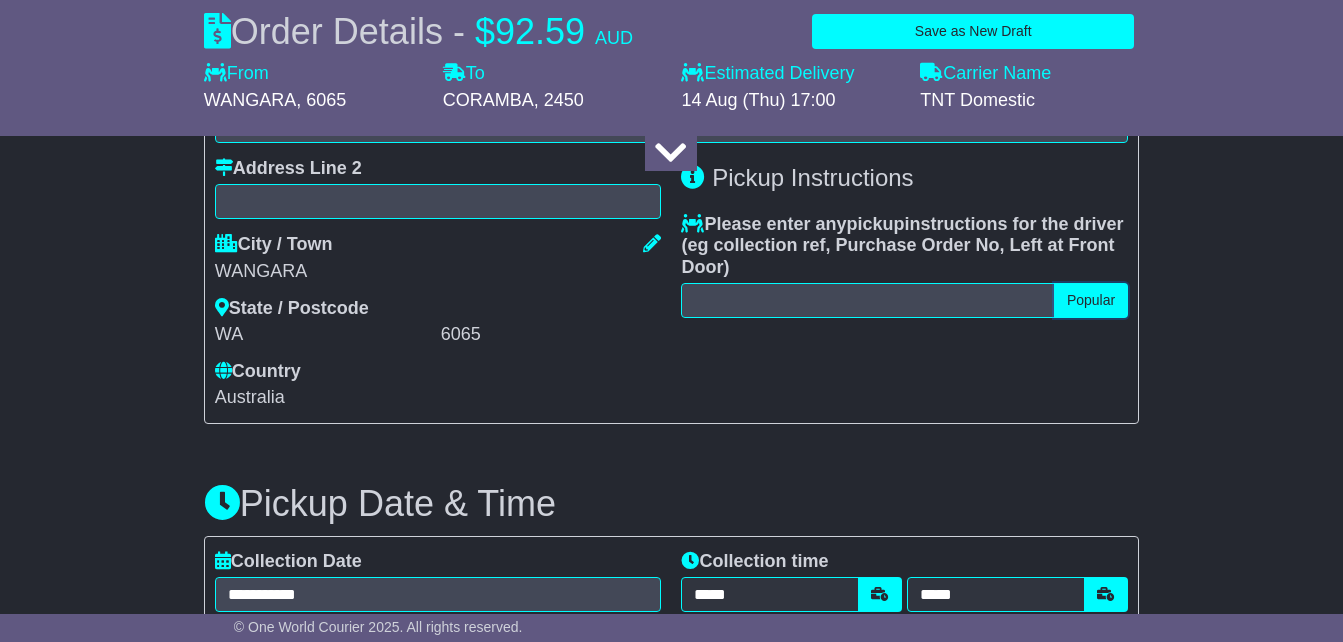 click on "Popular" at bounding box center (1091, 300) 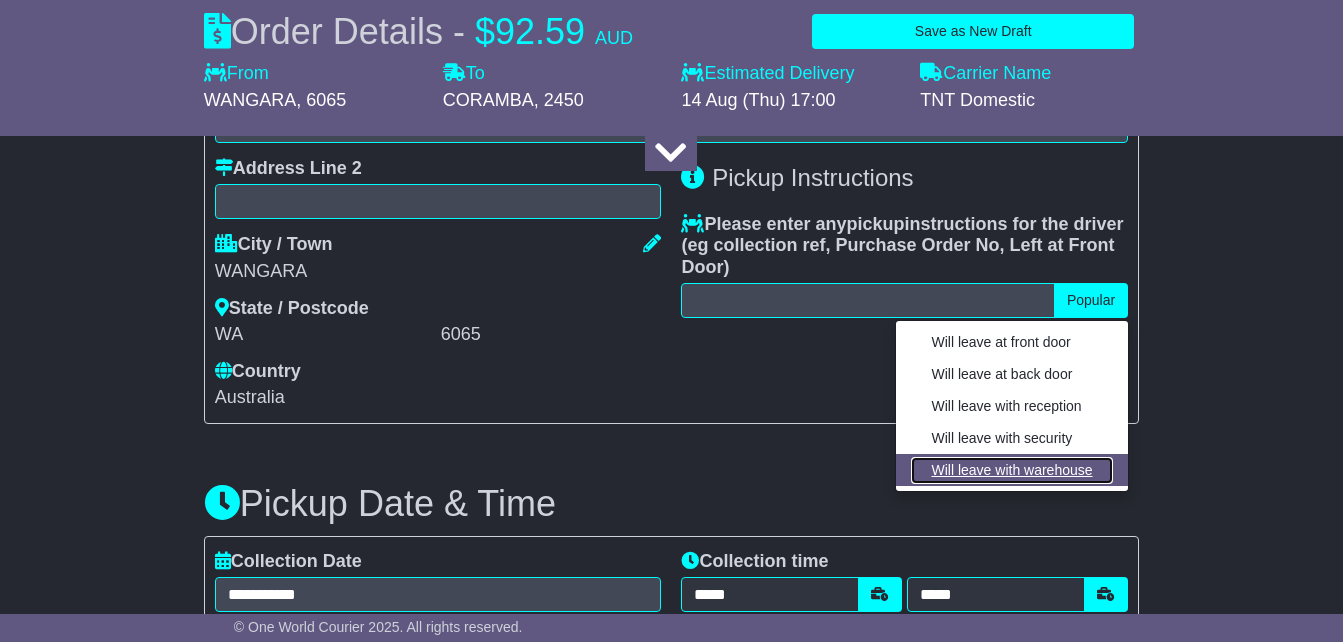 click on "Will leave with warehouse" at bounding box center (1011, 470) 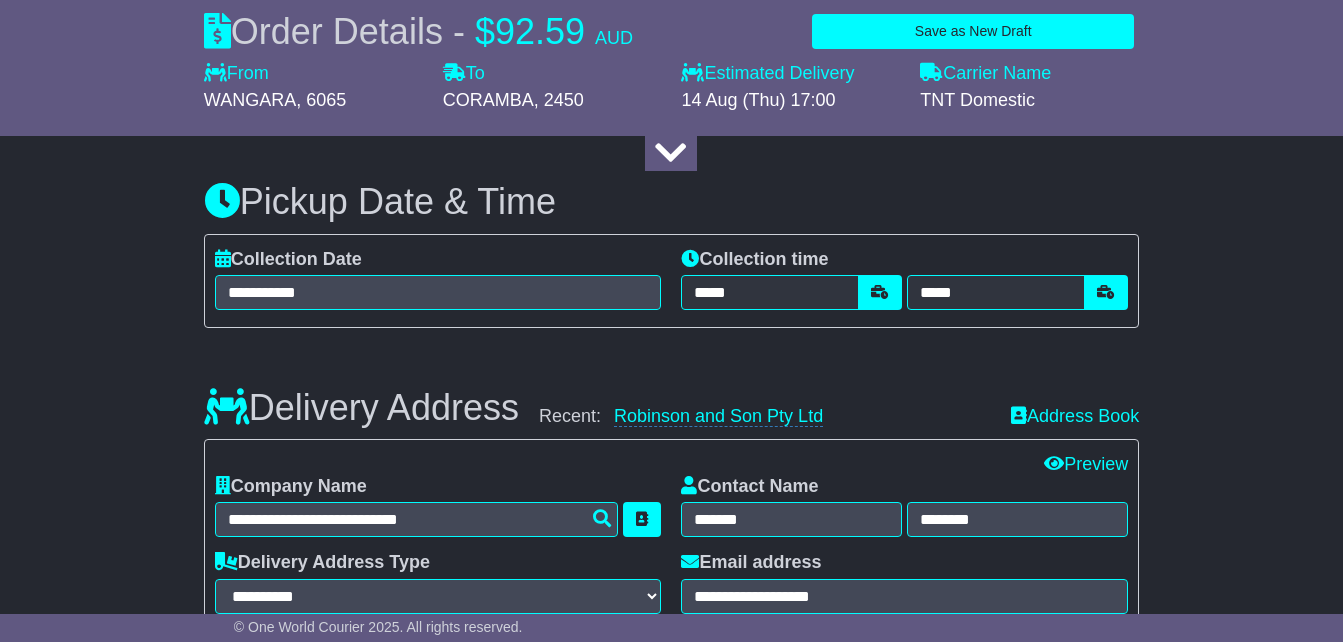 scroll, scrollTop: 1214, scrollLeft: 0, axis: vertical 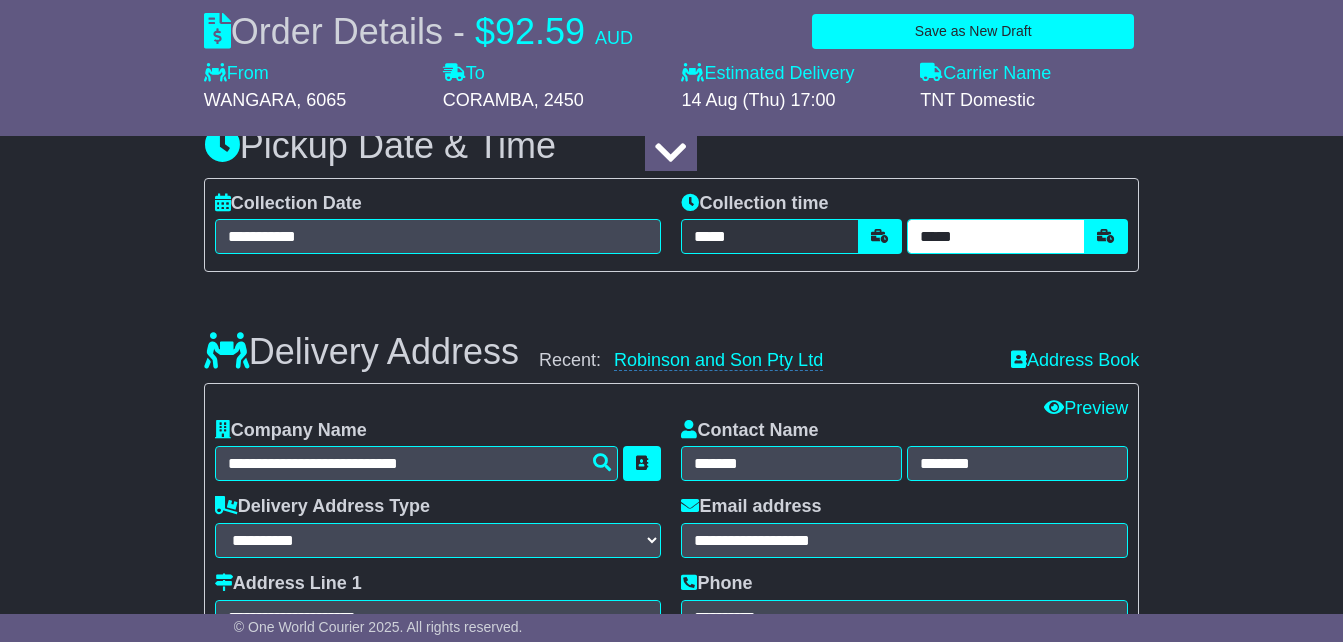 click on "*****" at bounding box center (996, 236) 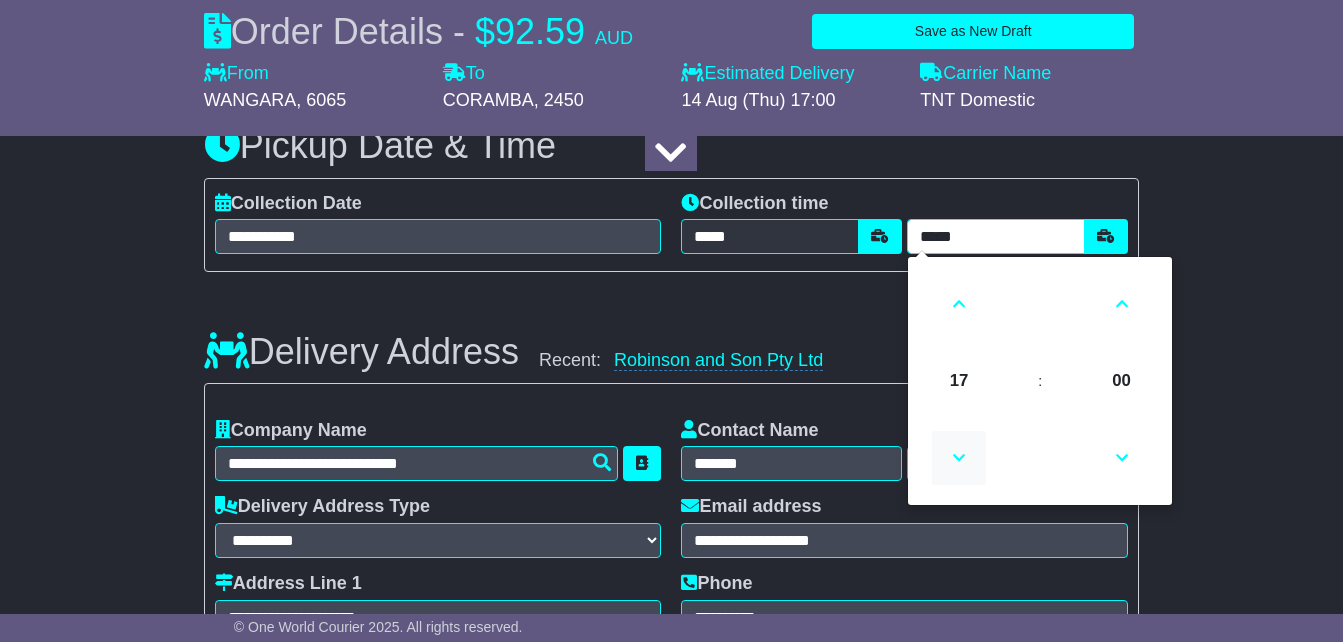 click at bounding box center [959, 458] 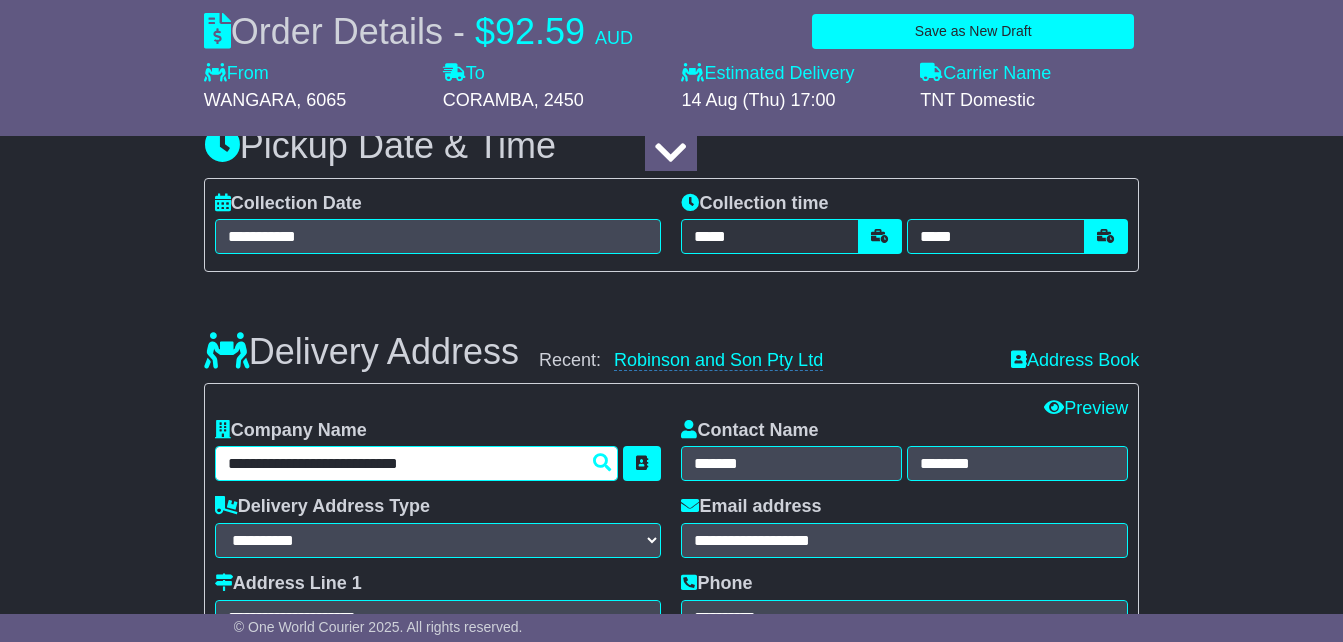 drag, startPoint x: 482, startPoint y: 500, endPoint x: 228, endPoint y: 504, distance: 254.0315 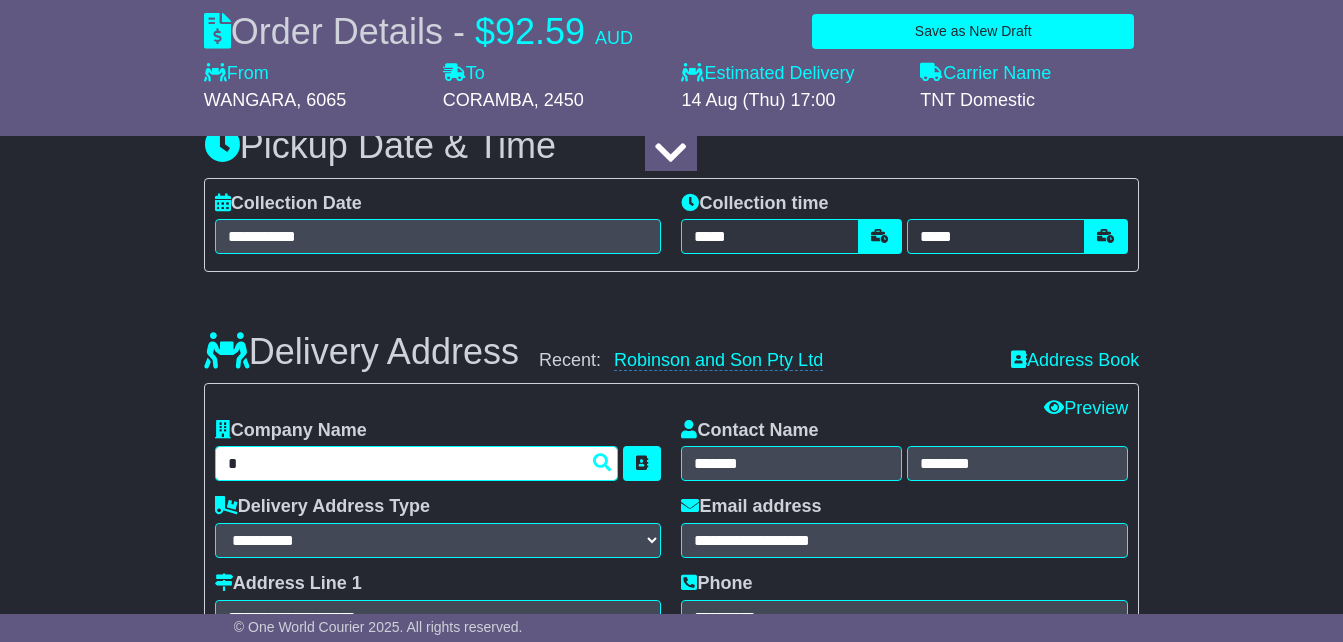 type on "**********" 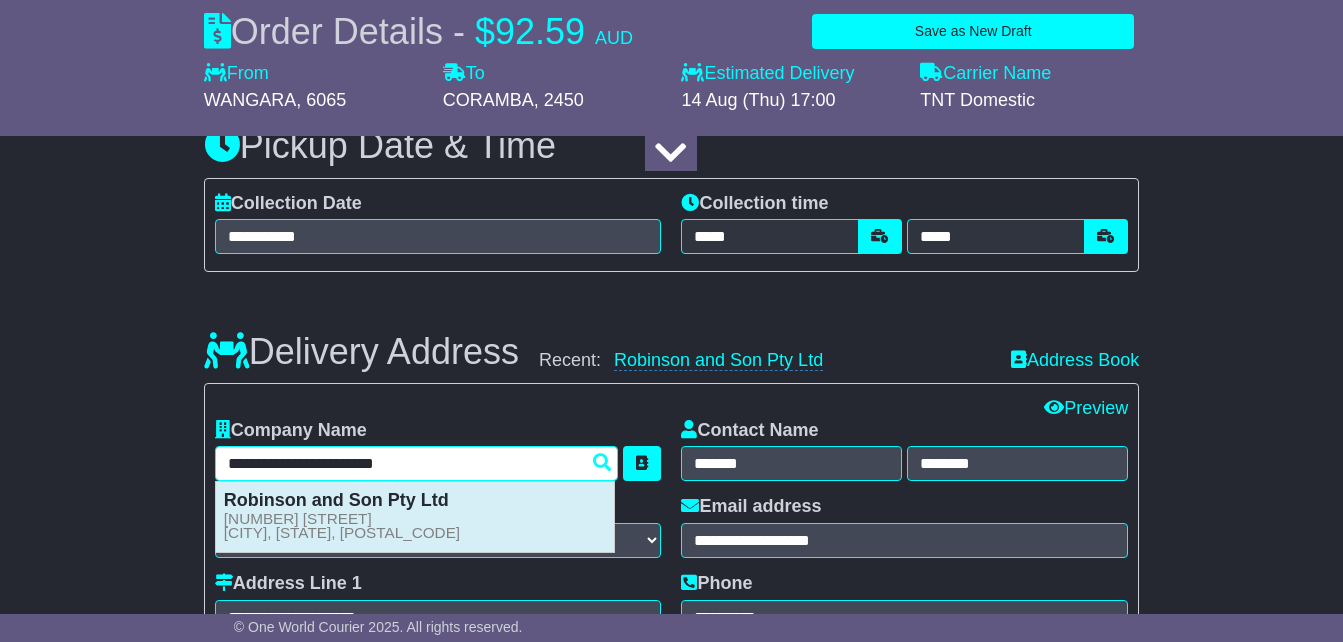 click on "Robinson and Son Pty Ltd 441 A Eastbank Road   CORAMBA, NSW, 2450" at bounding box center [415, 516] 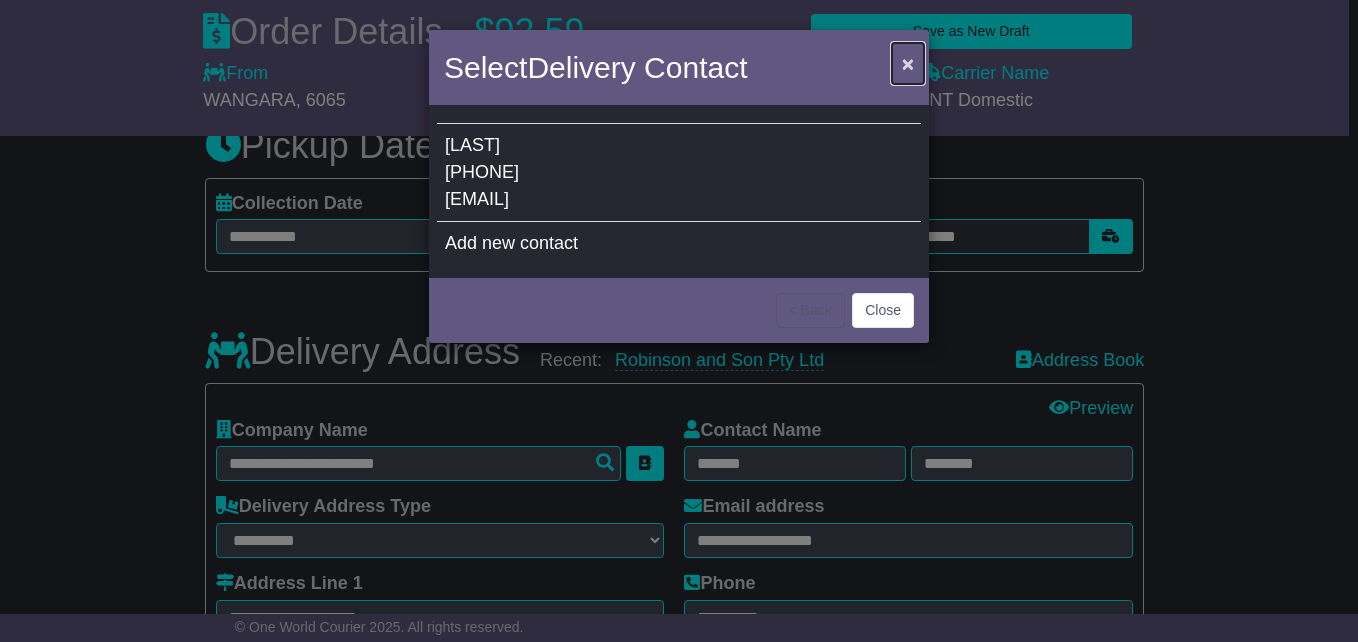 click on "×" at bounding box center [908, 63] 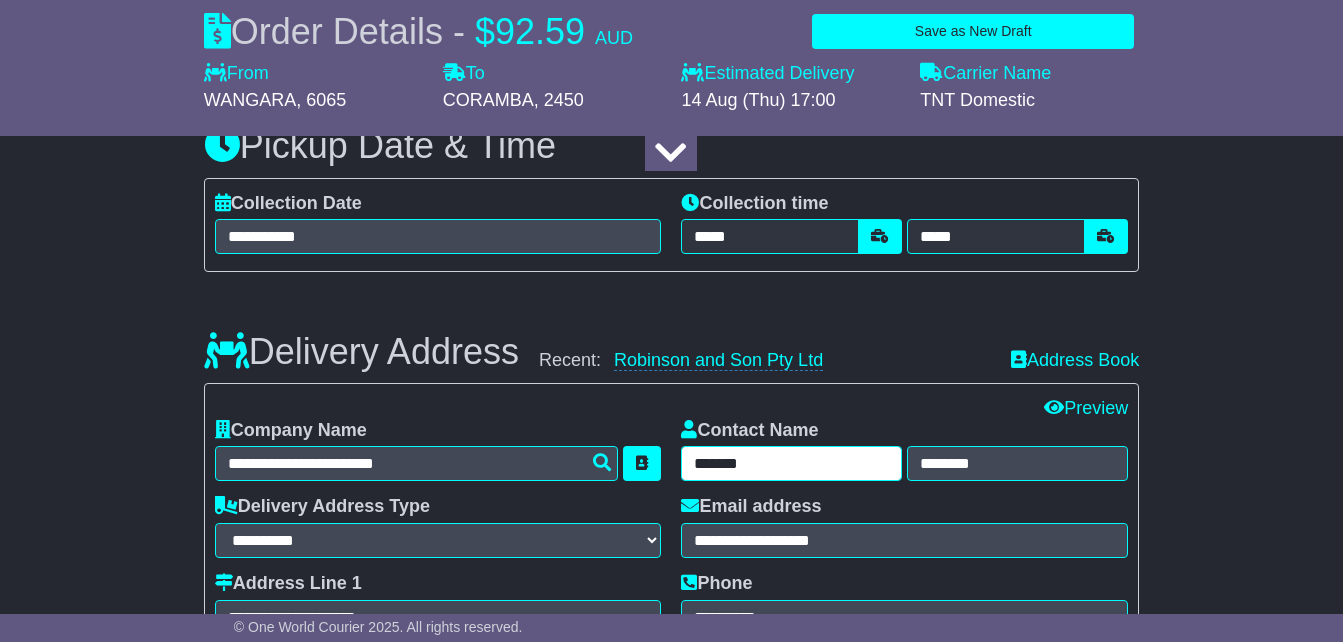 click on "*******" at bounding box center (791, 463) 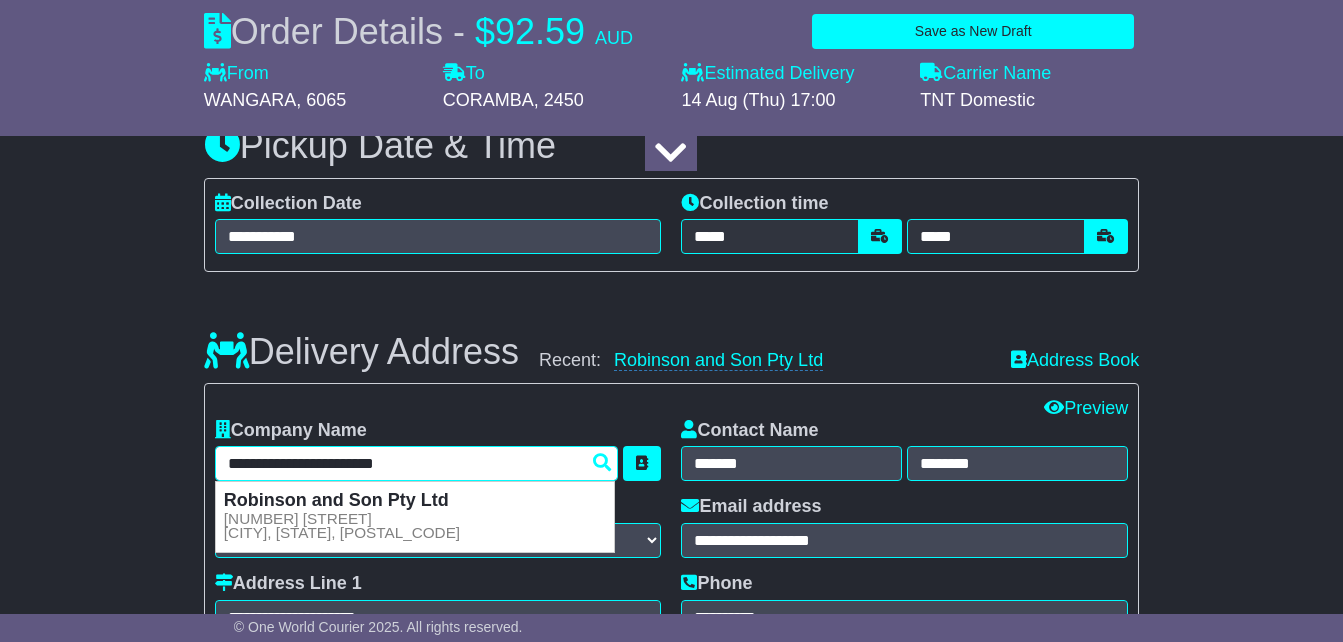 click on "**********" at bounding box center (417, 463) 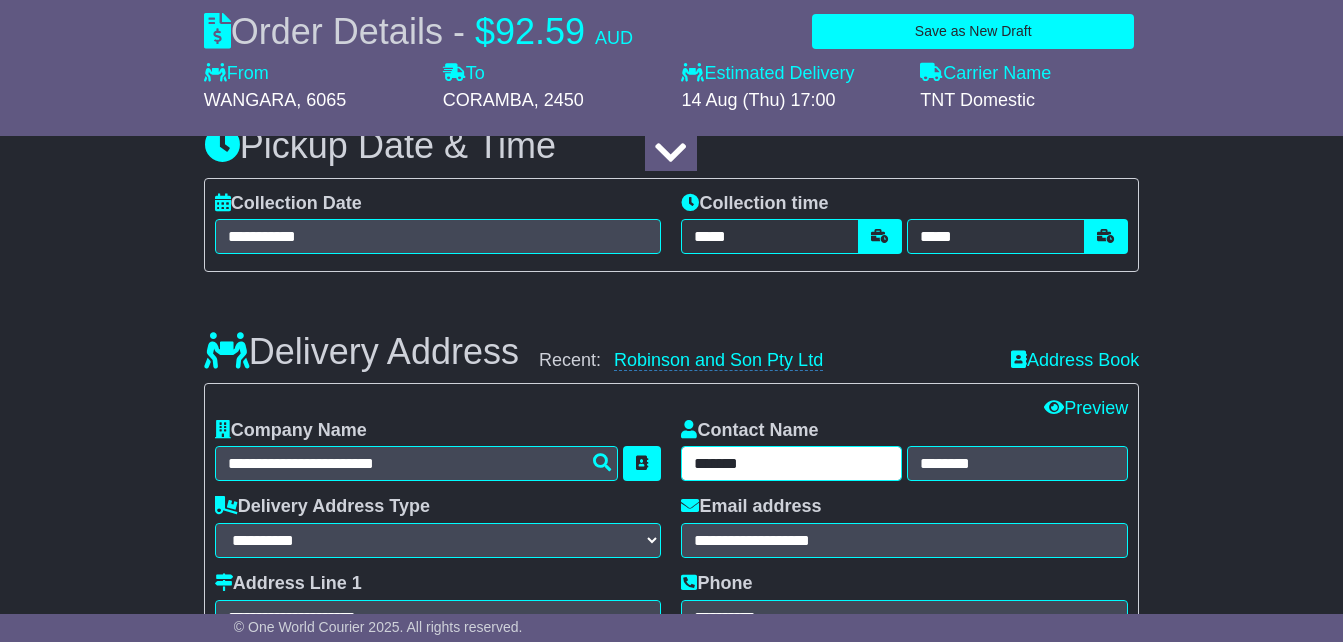 click on "*******" at bounding box center [791, 463] 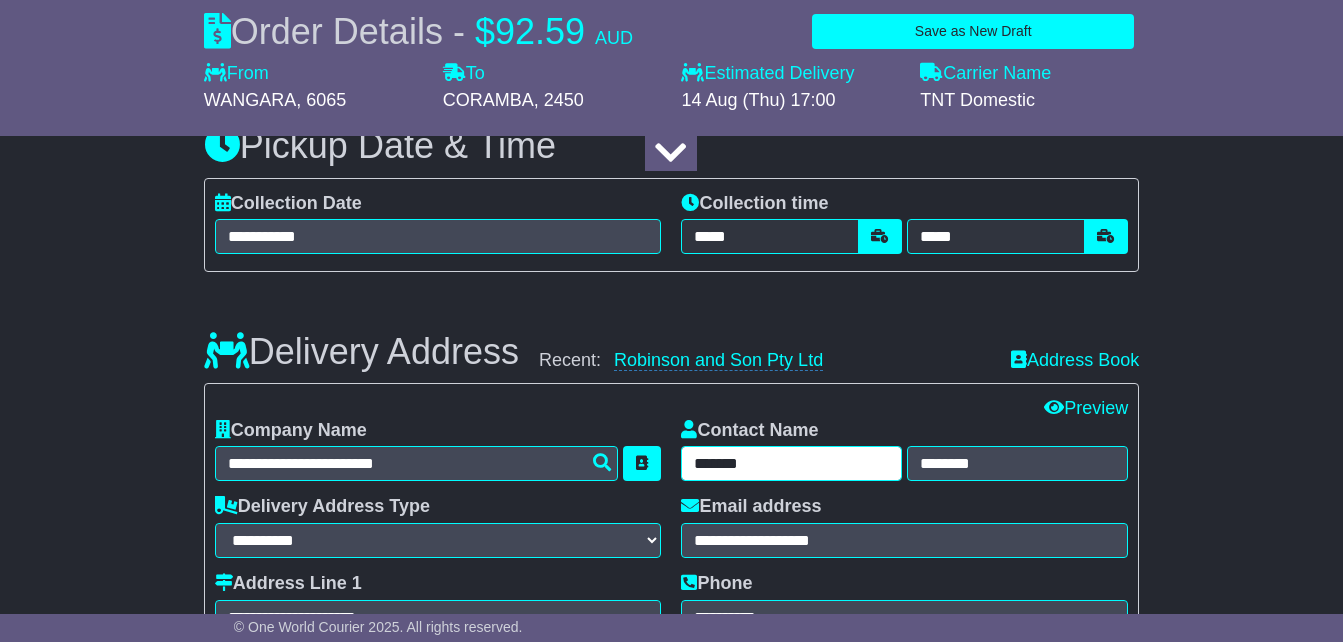 type on "*******" 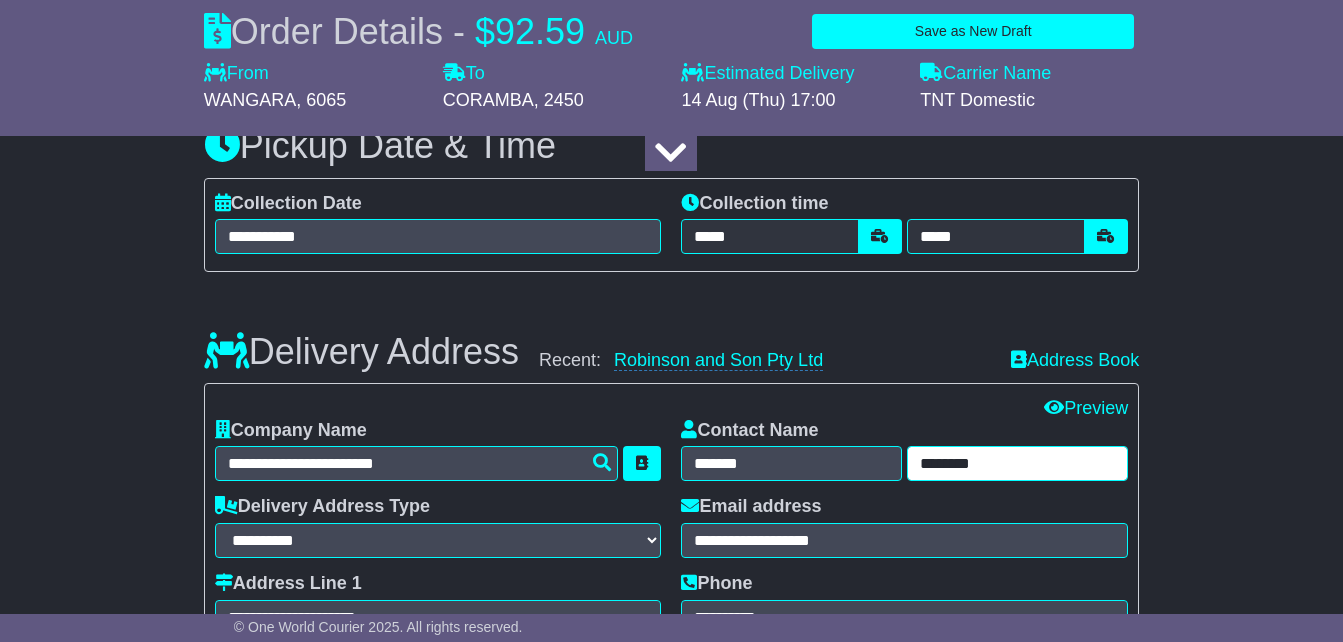 drag, startPoint x: 990, startPoint y: 497, endPoint x: 902, endPoint y: 497, distance: 88 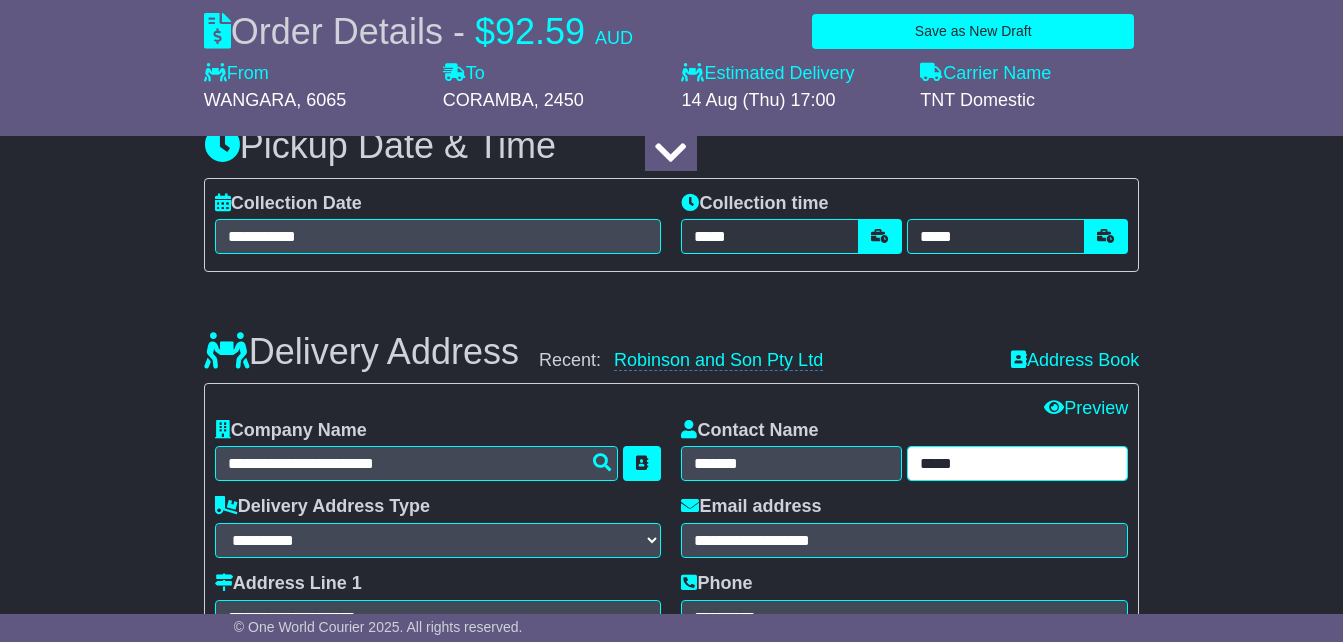type on "*****" 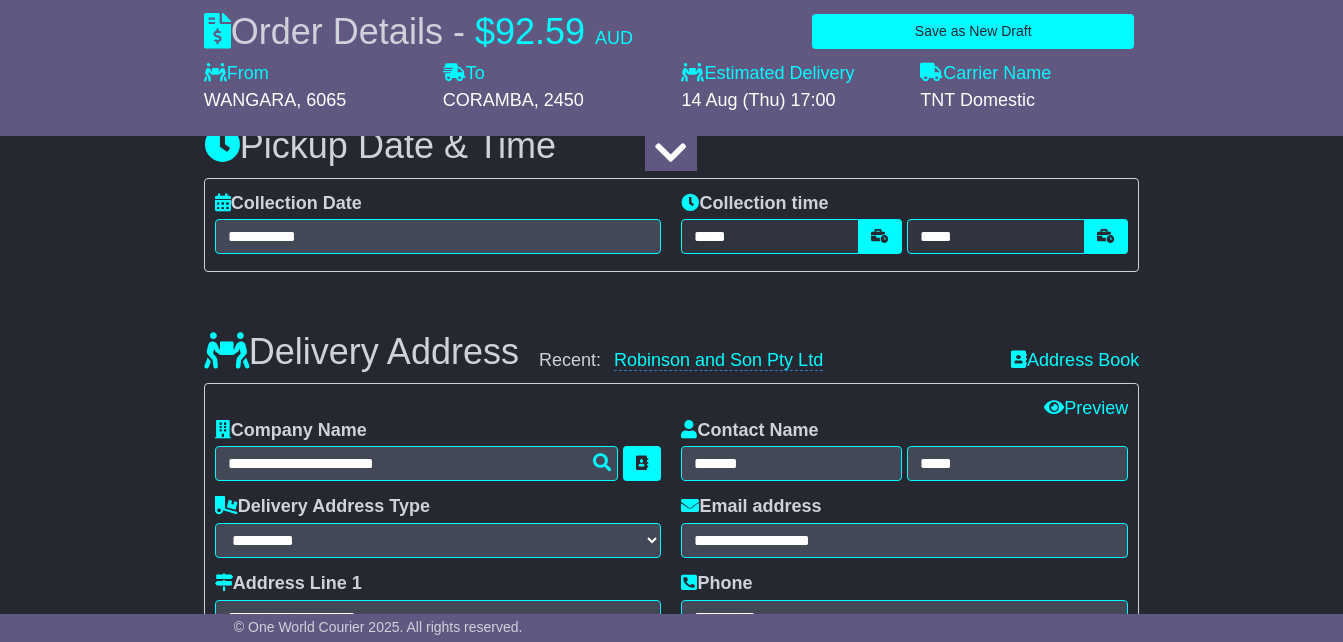 click on "**********" at bounding box center [904, 527] 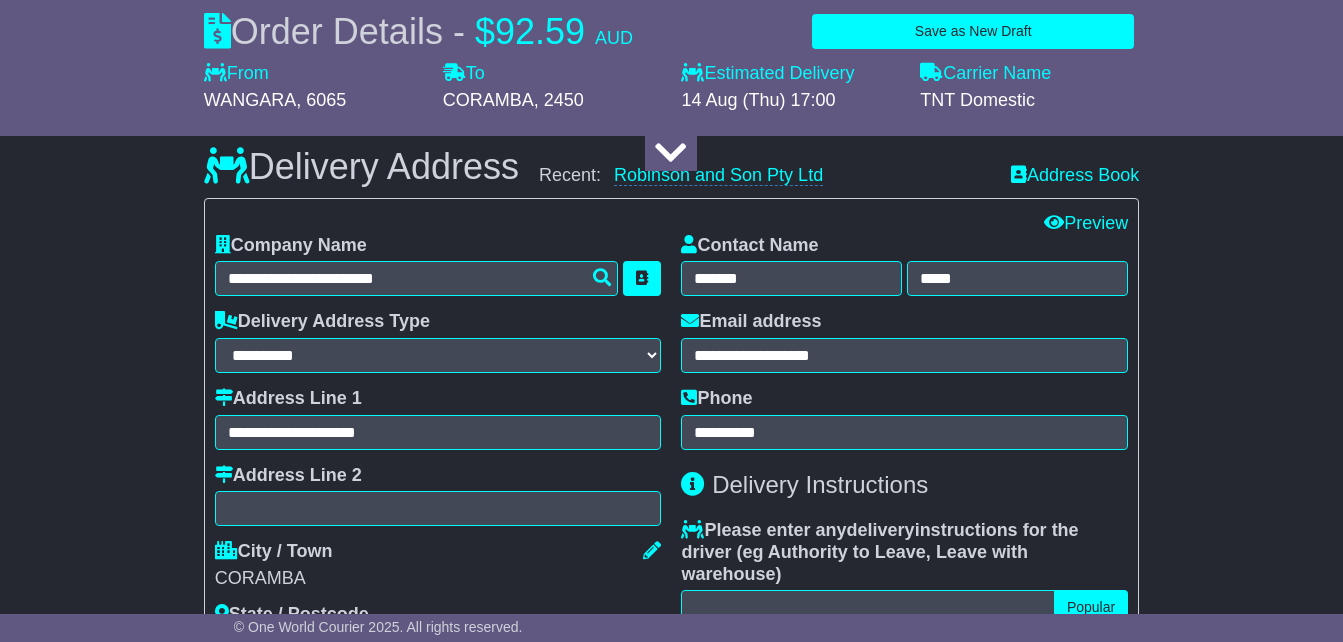 scroll, scrollTop: 1405, scrollLeft: 0, axis: vertical 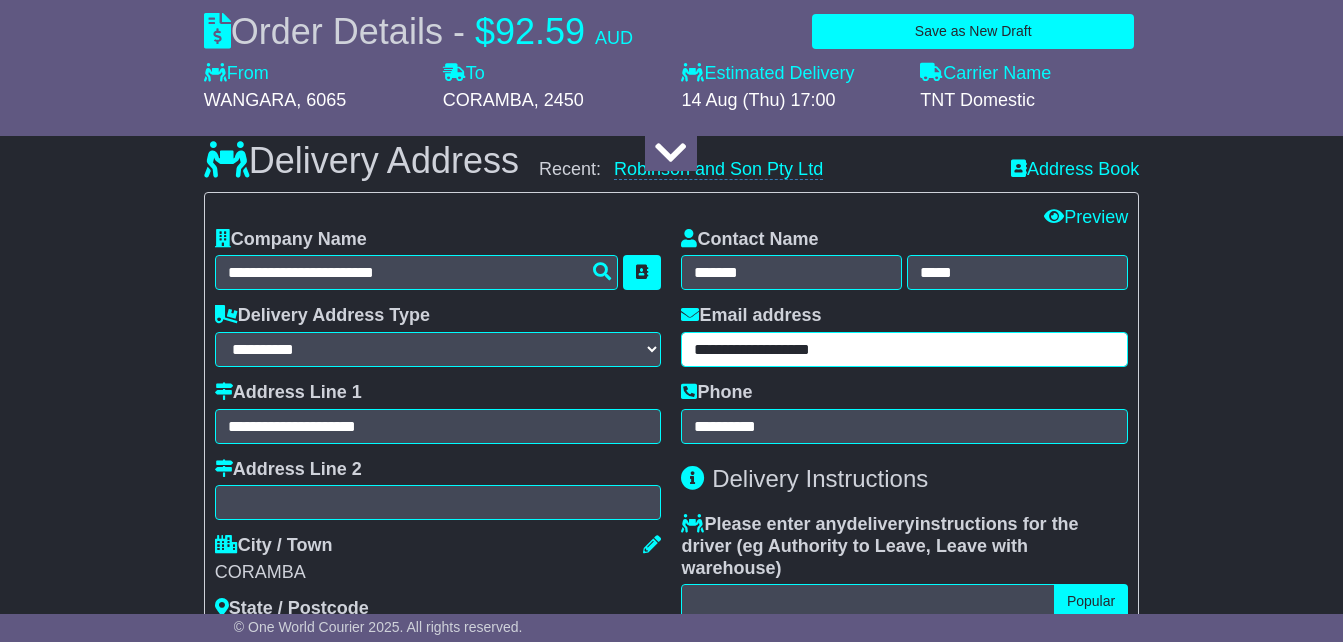 drag, startPoint x: 853, startPoint y: 380, endPoint x: 683, endPoint y: 376, distance: 170.04706 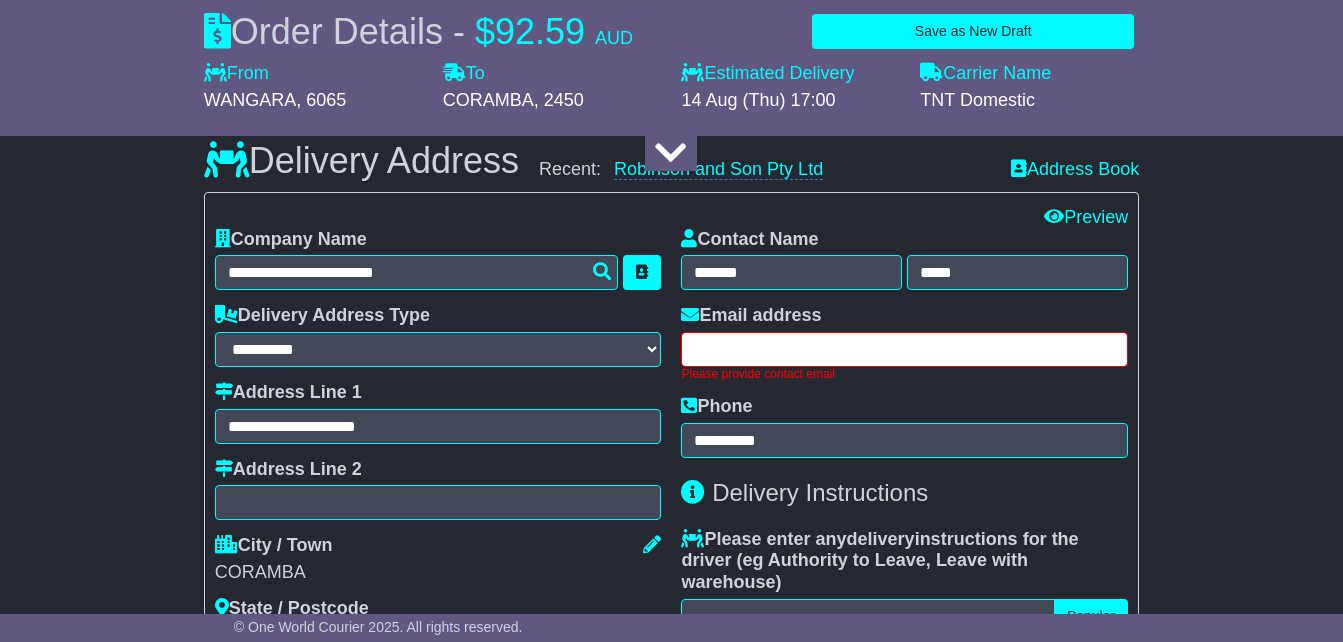paste on "**********" 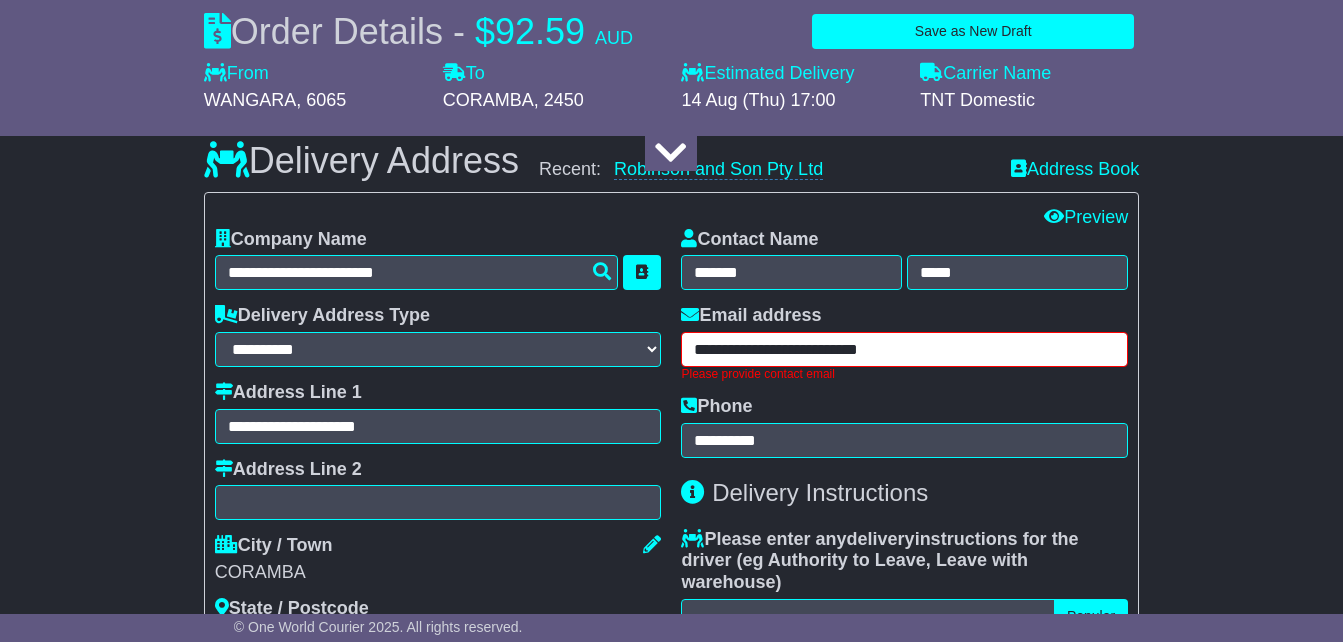 type on "**********" 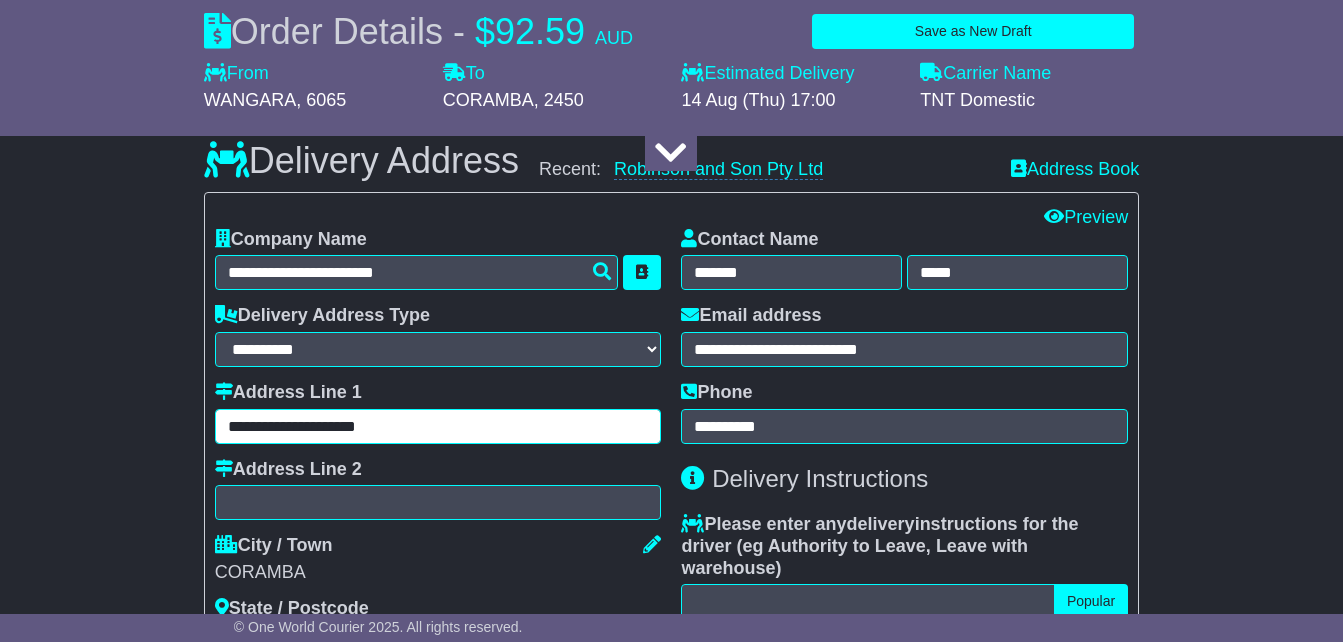 drag, startPoint x: 425, startPoint y: 458, endPoint x: 201, endPoint y: 470, distance: 224.3212 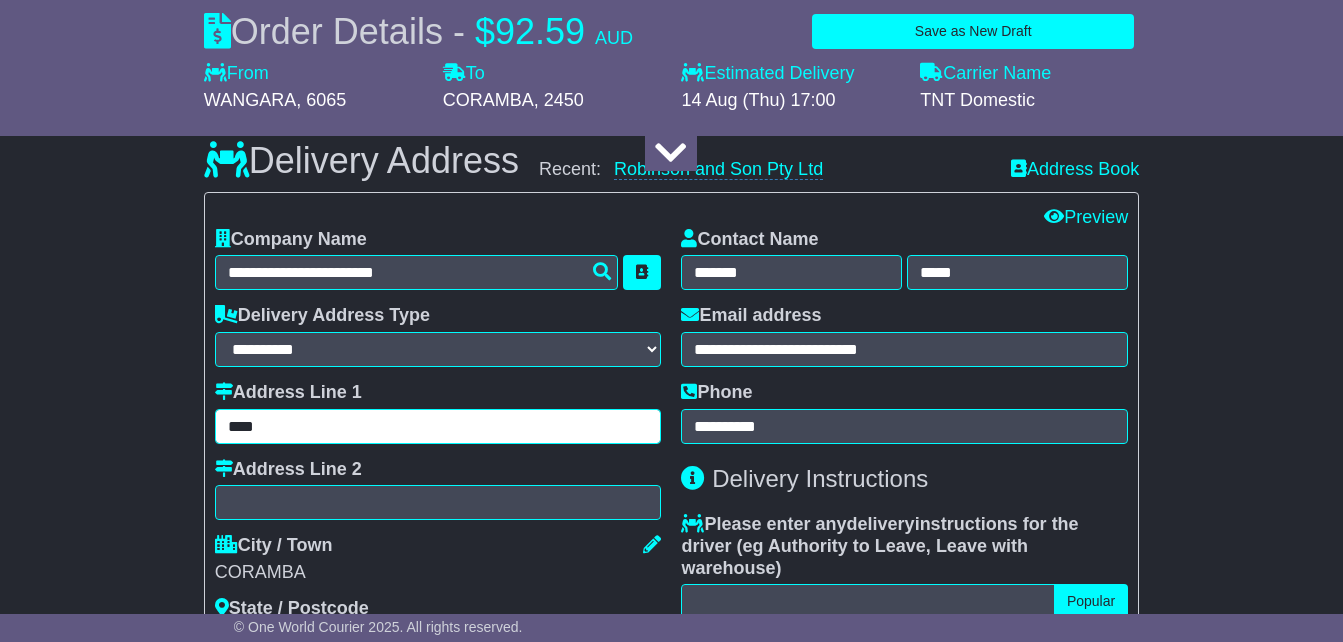 type on "**********" 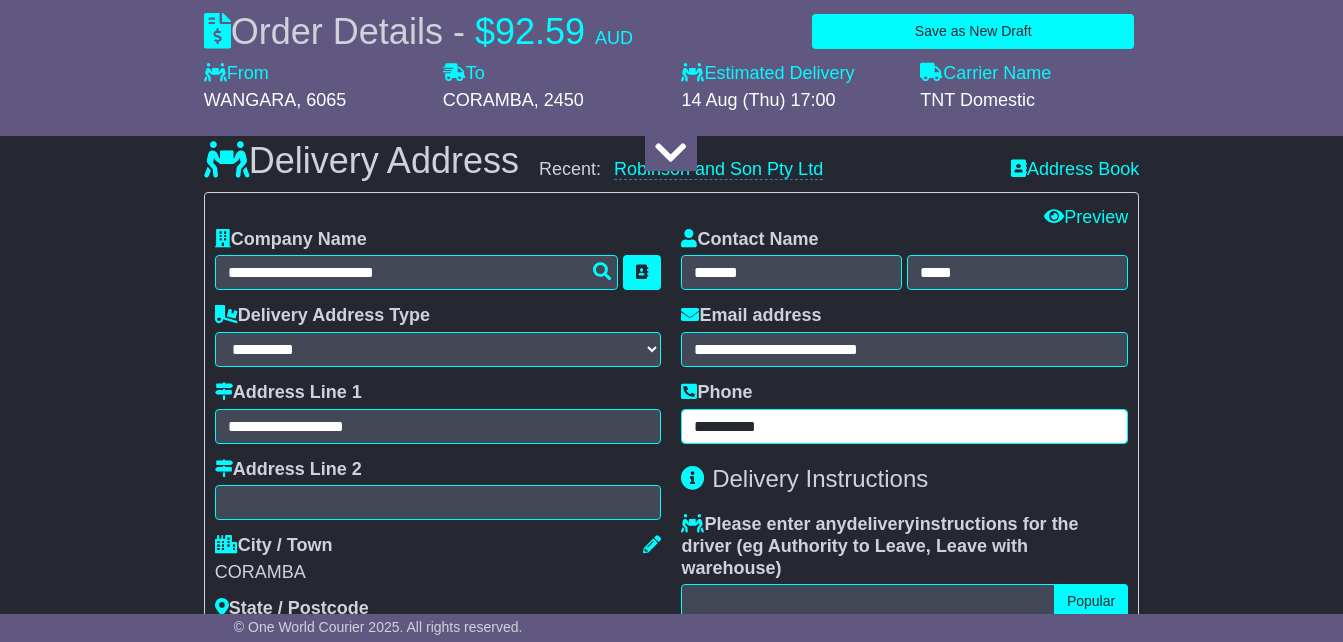 drag, startPoint x: 792, startPoint y: 465, endPoint x: 675, endPoint y: 473, distance: 117.273186 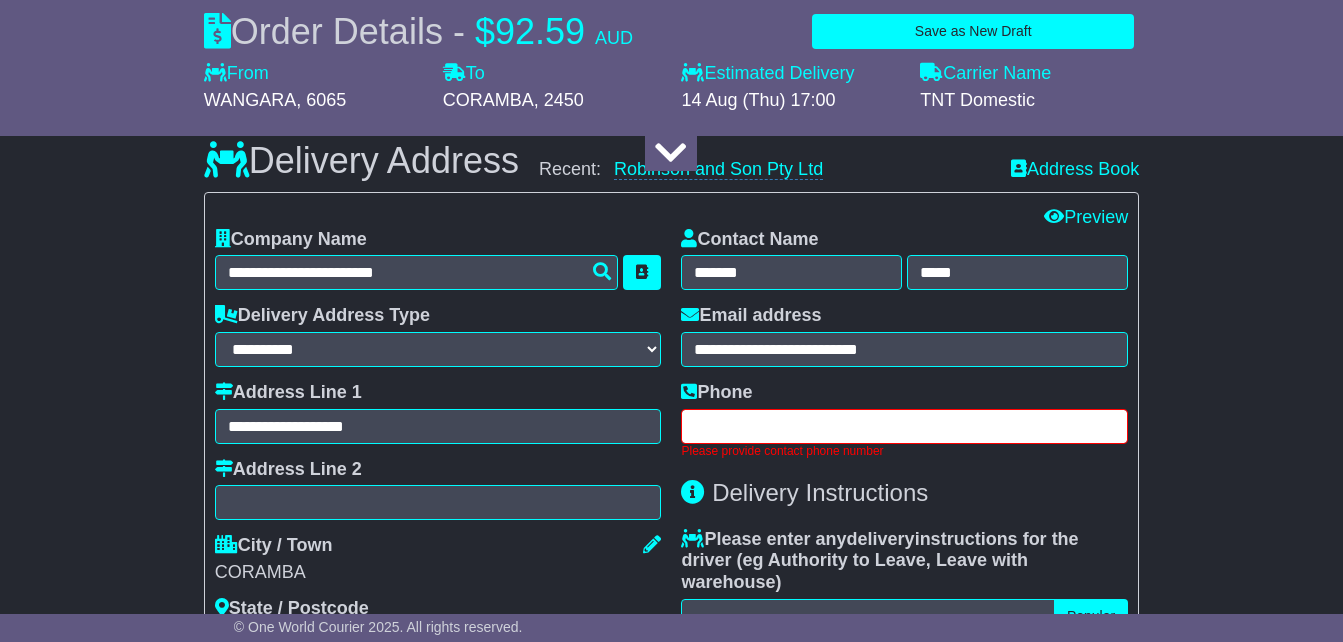 click at bounding box center (904, 426) 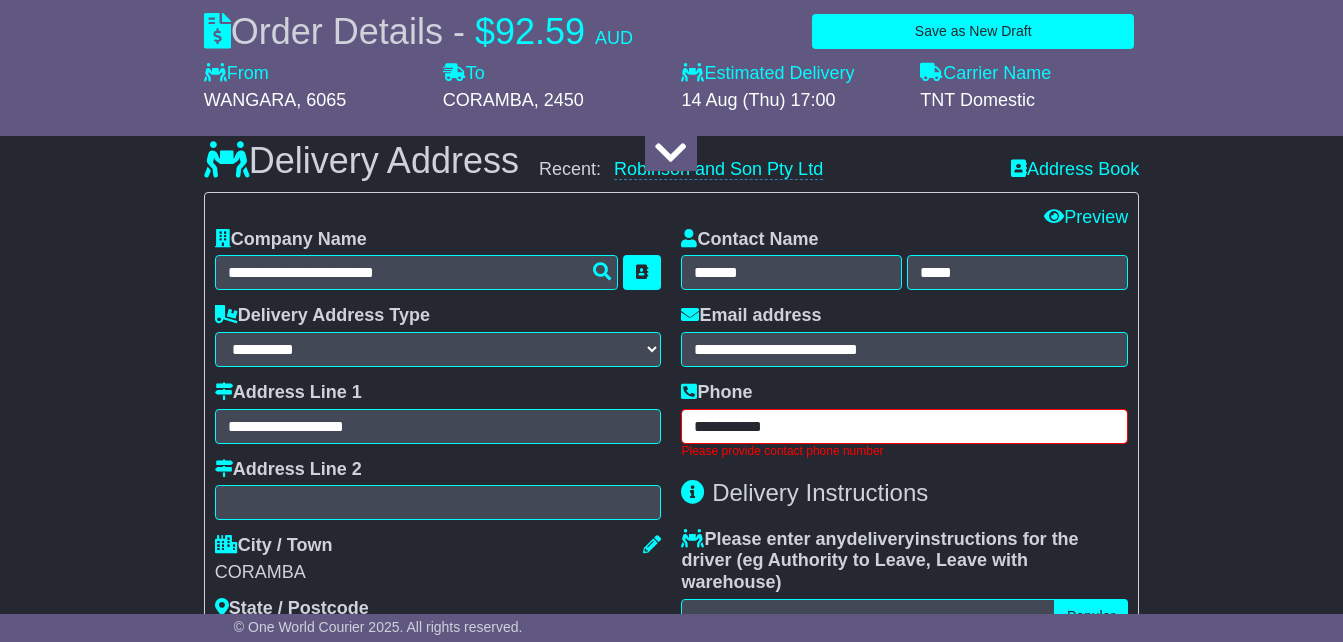 click on "**********" at bounding box center (904, 426) 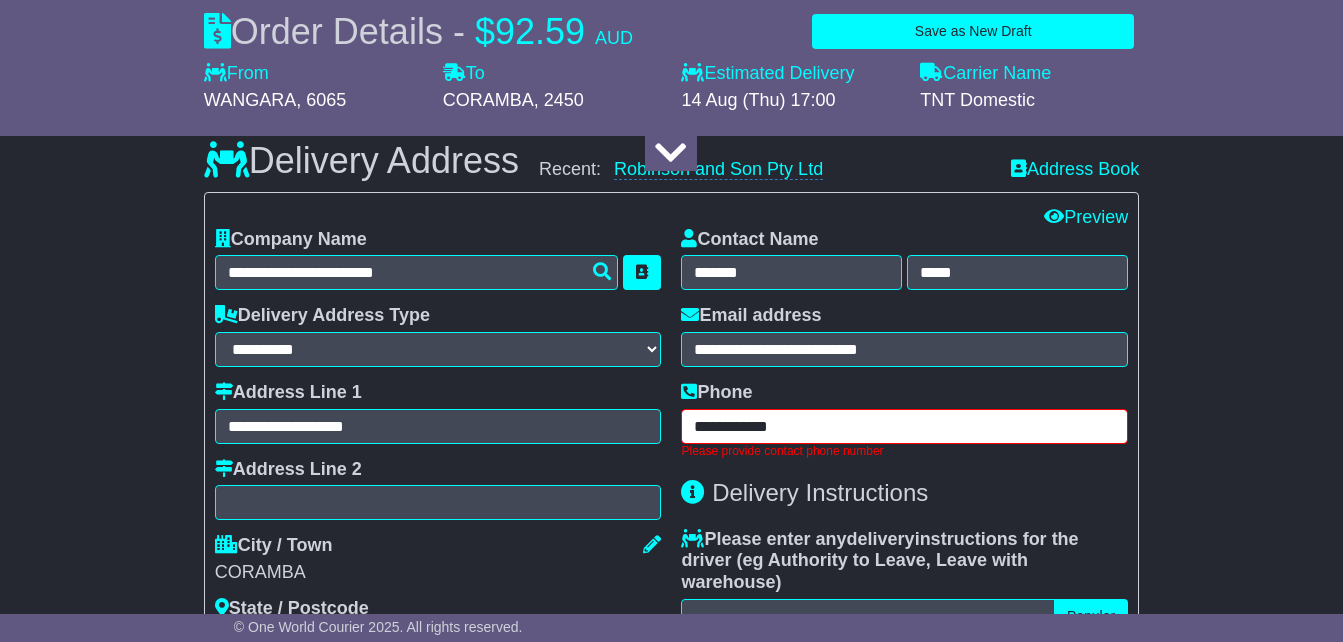 type on "**********" 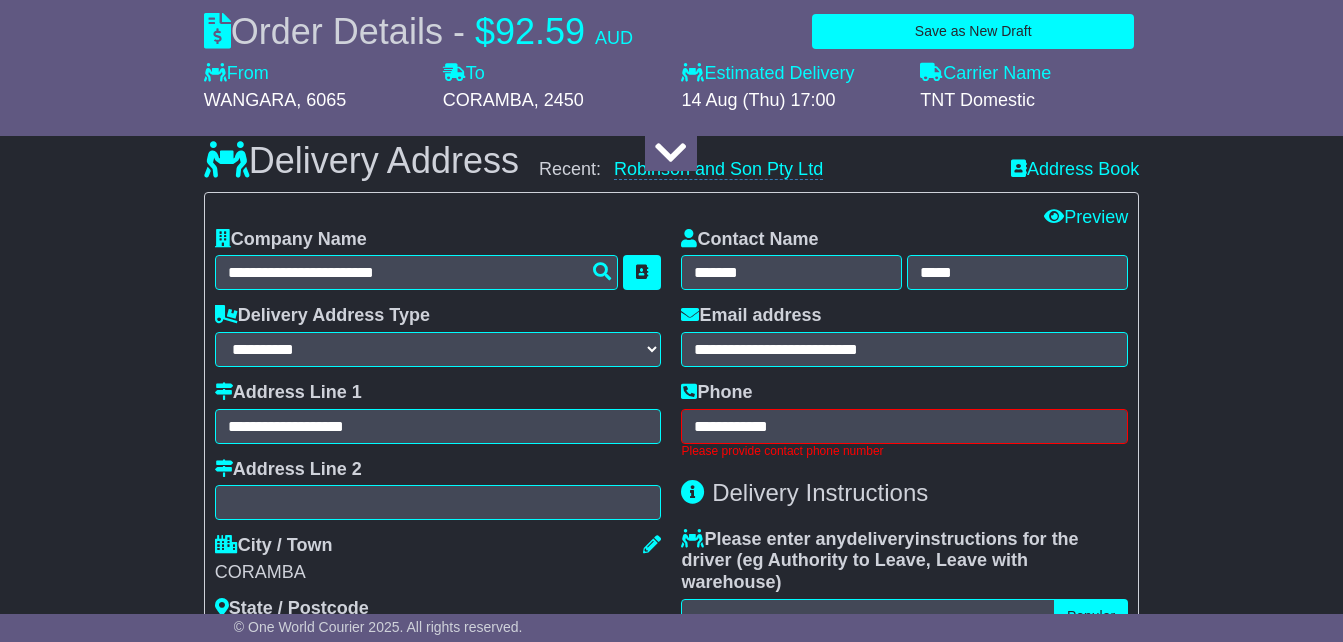 click on "**********" at bounding box center [904, 469] 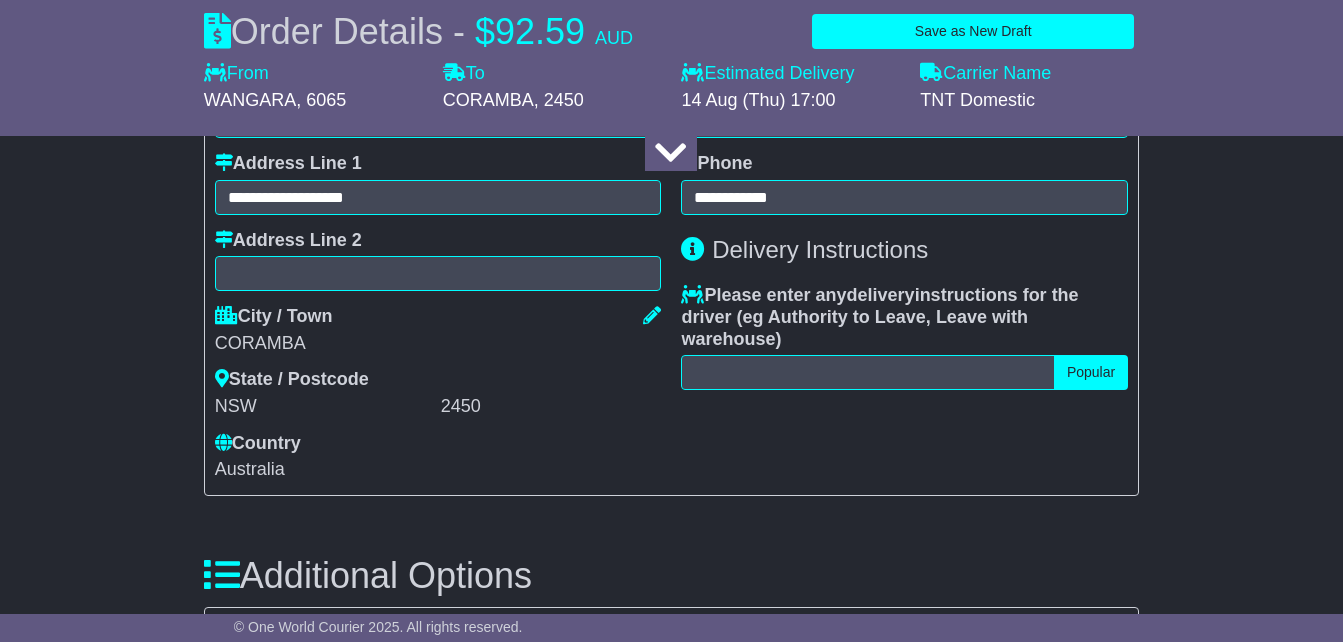 scroll, scrollTop: 1662, scrollLeft: 0, axis: vertical 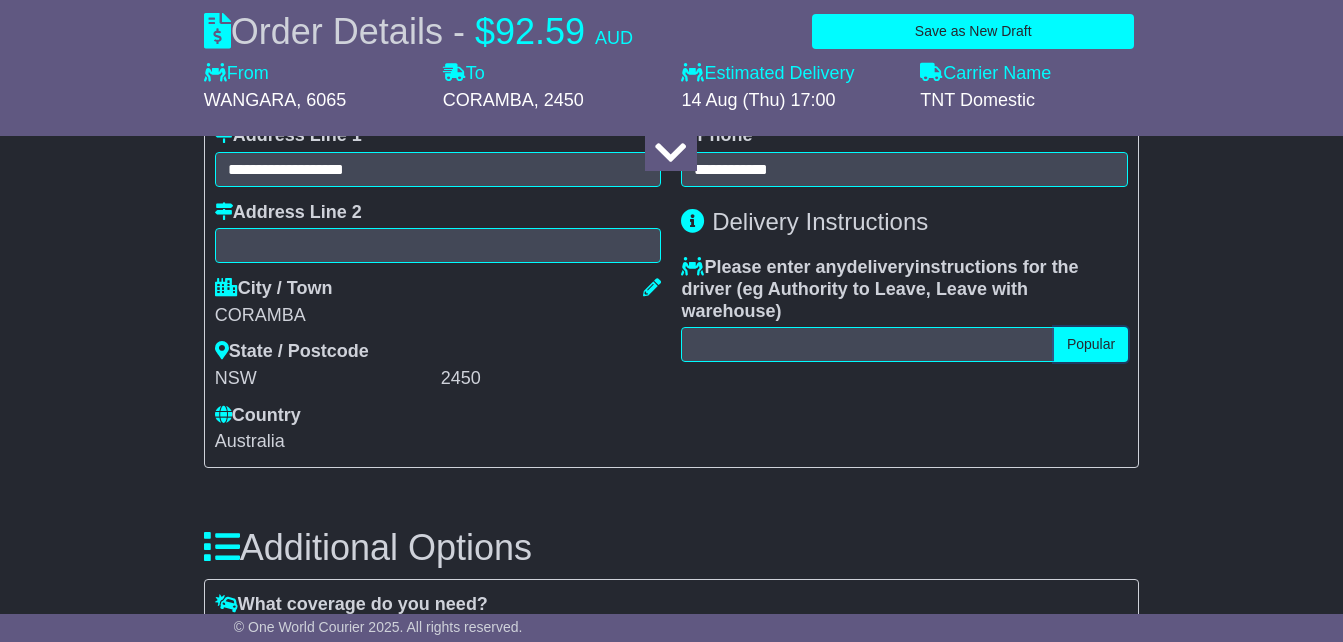 click on "Popular" at bounding box center [1091, 344] 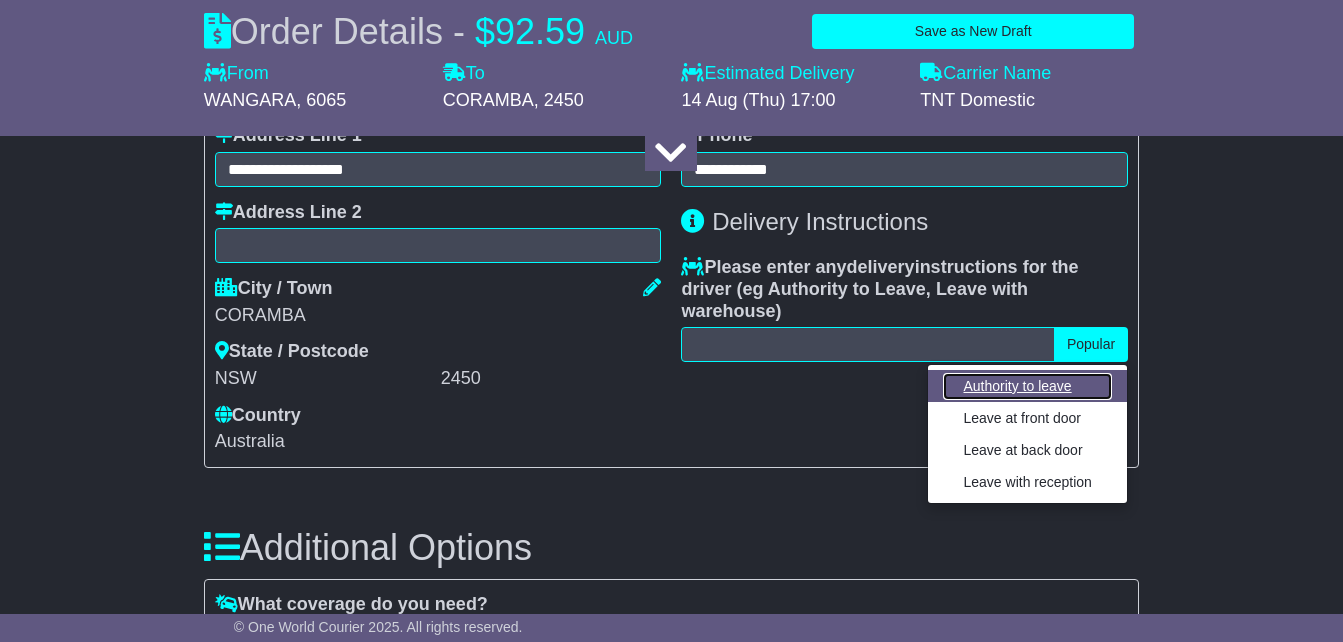 click on "Authority to leave" at bounding box center (1027, 386) 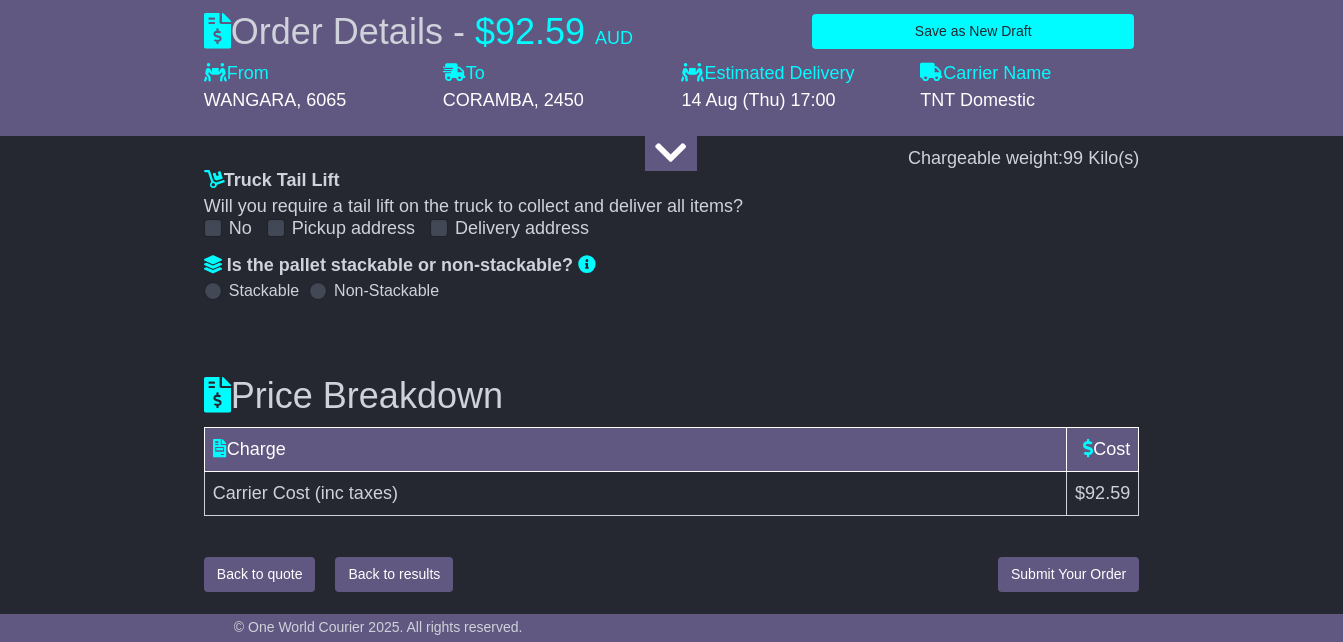 scroll, scrollTop: 2695, scrollLeft: 0, axis: vertical 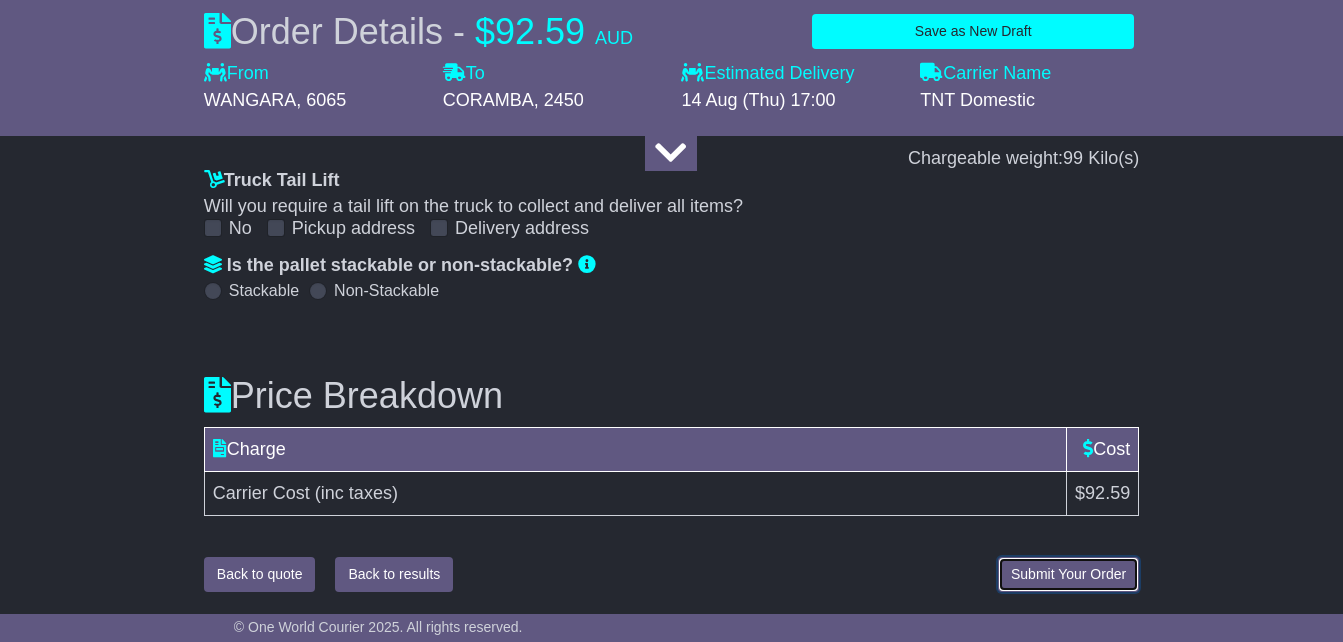 click on "Submit Your Order" at bounding box center (1068, 574) 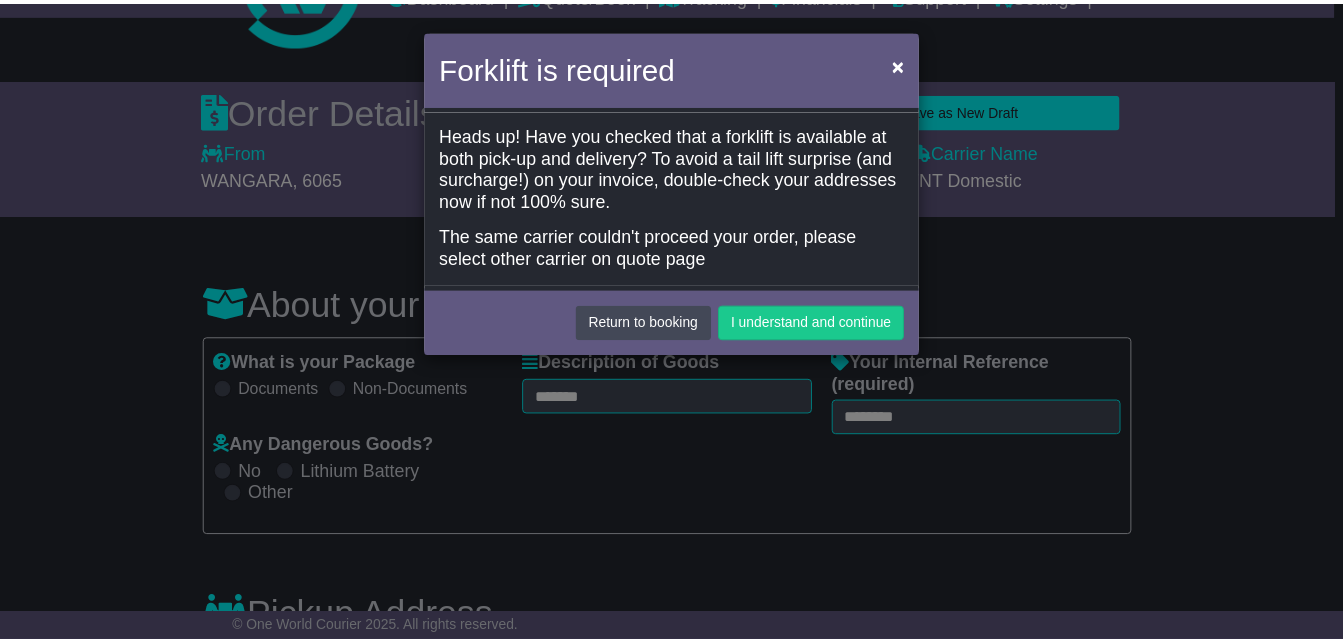 scroll, scrollTop: 0, scrollLeft: 0, axis: both 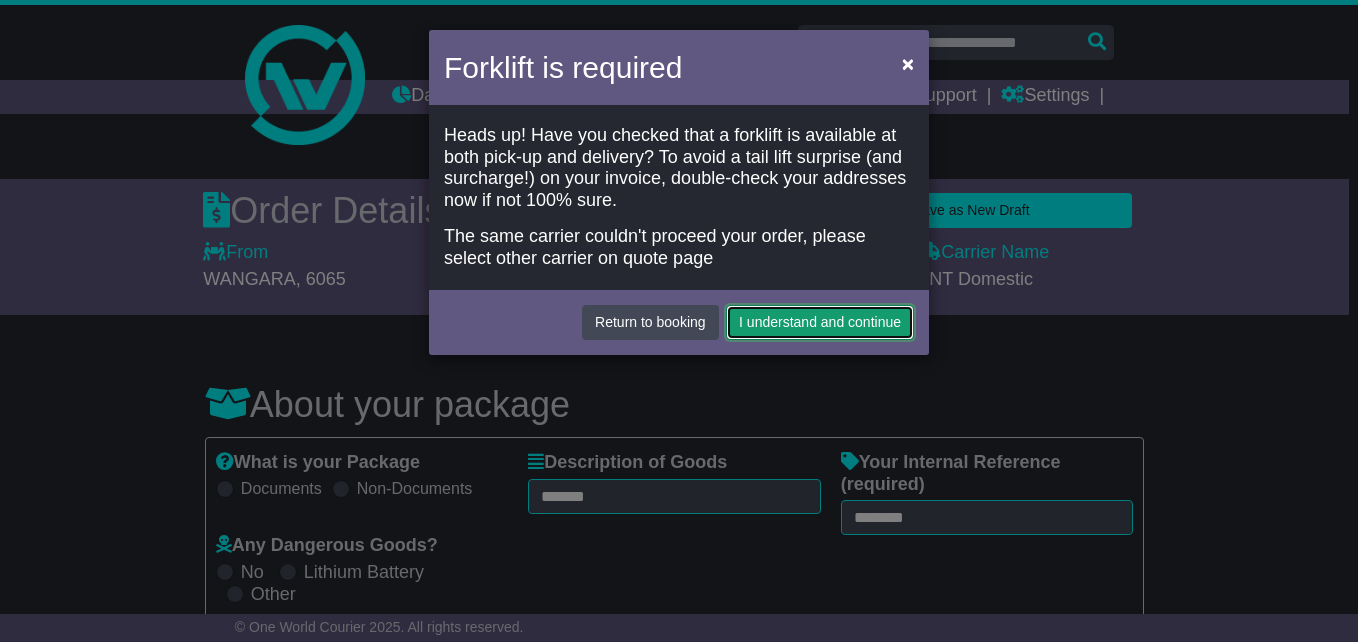 click on "I understand and continue" at bounding box center (820, 322) 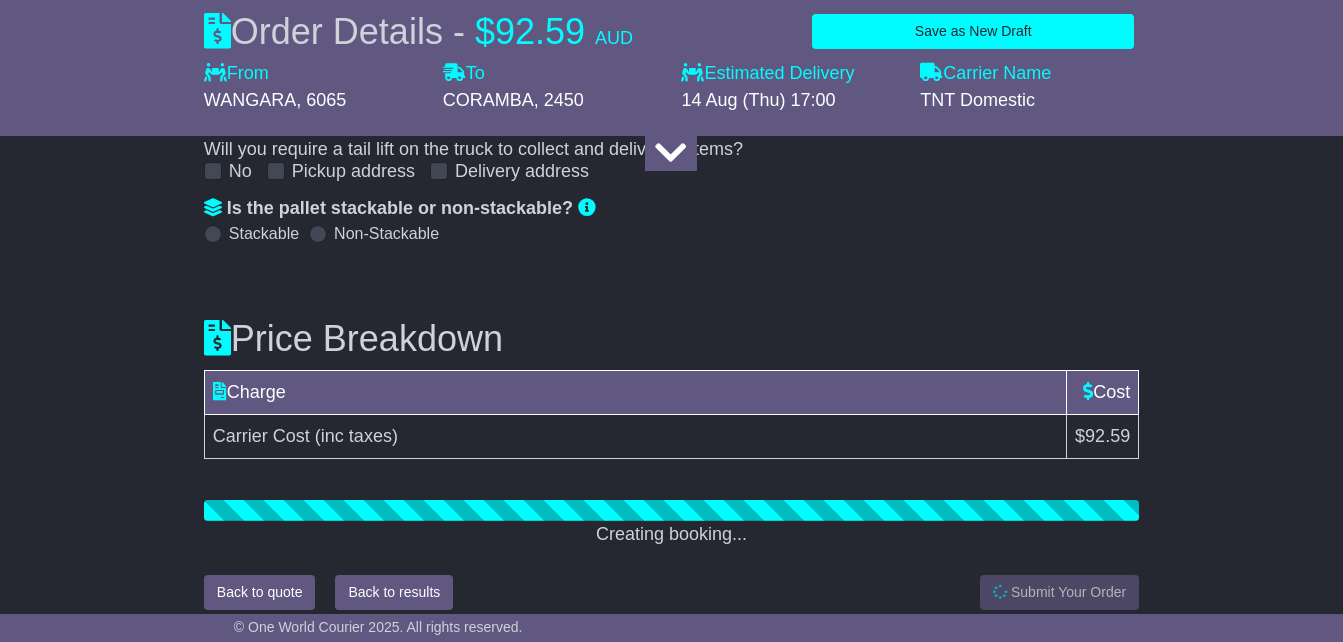 scroll, scrollTop: 2770, scrollLeft: 0, axis: vertical 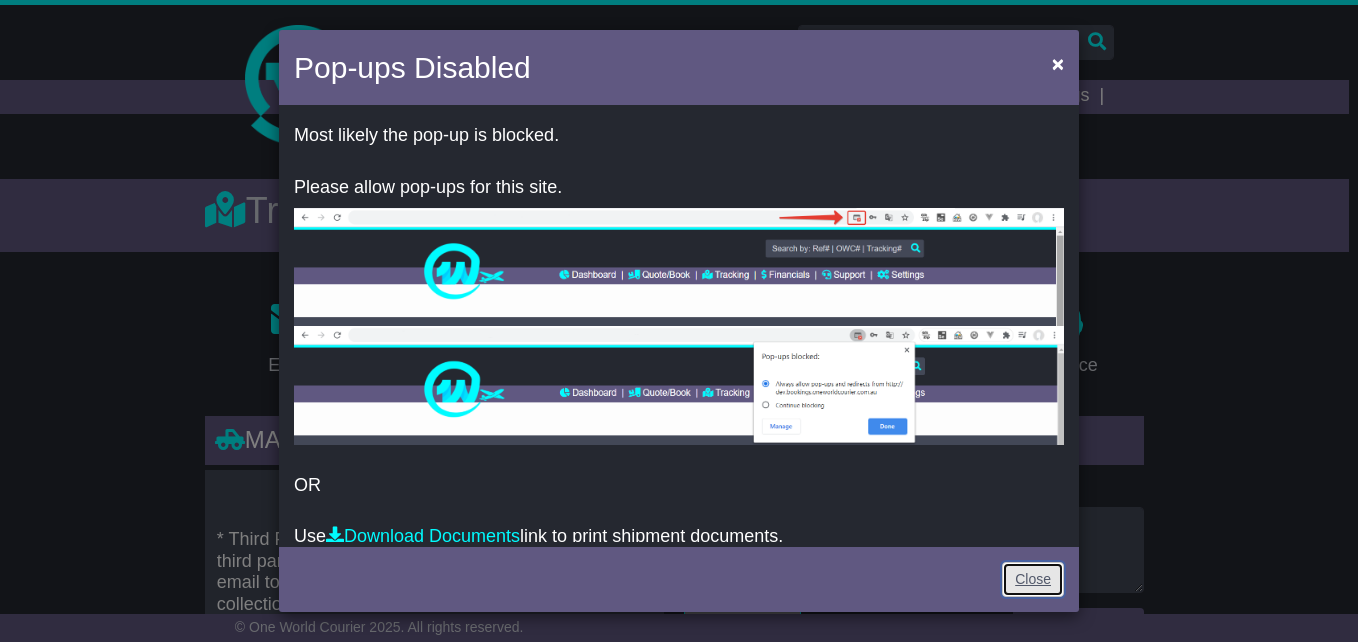 click on "Close" at bounding box center (1033, 579) 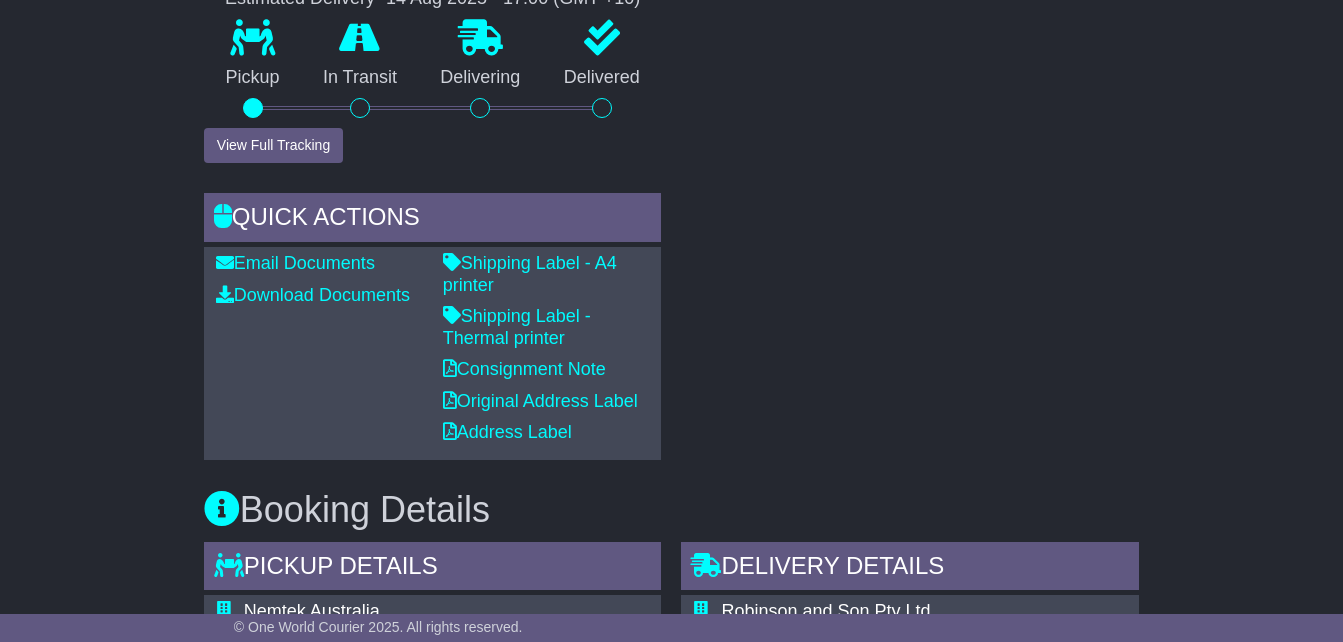 scroll, scrollTop: 804, scrollLeft: 0, axis: vertical 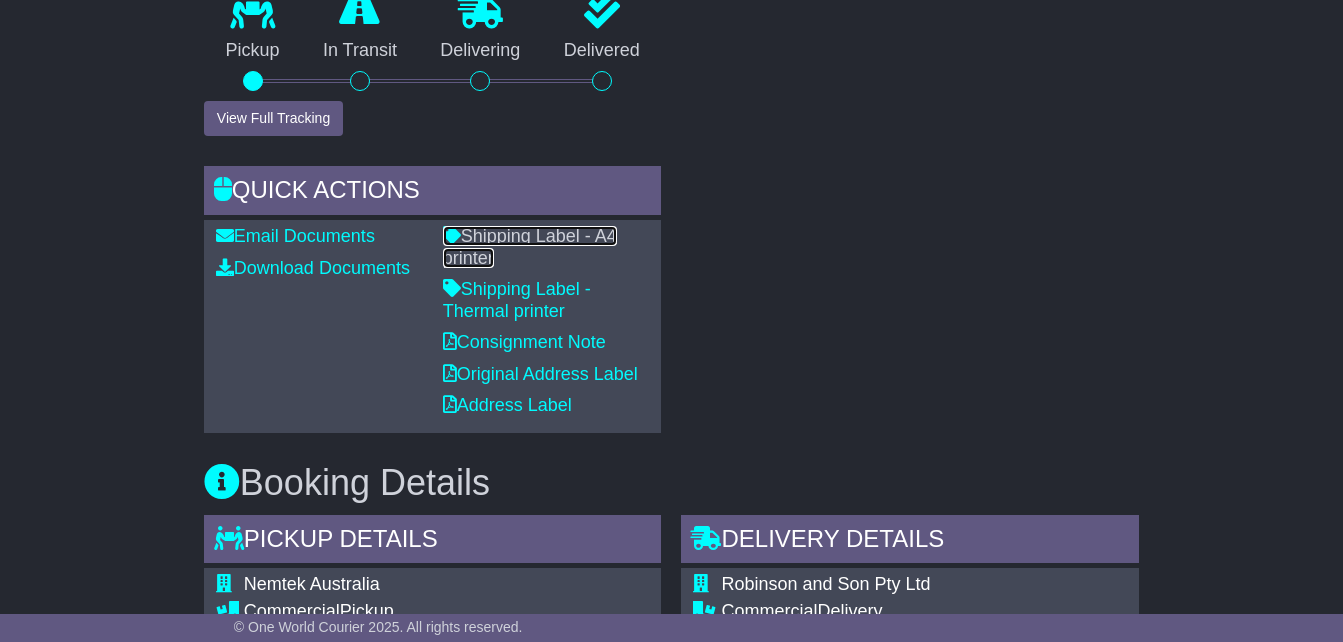 click on "Shipping Label - A4 printer" at bounding box center [530, 247] 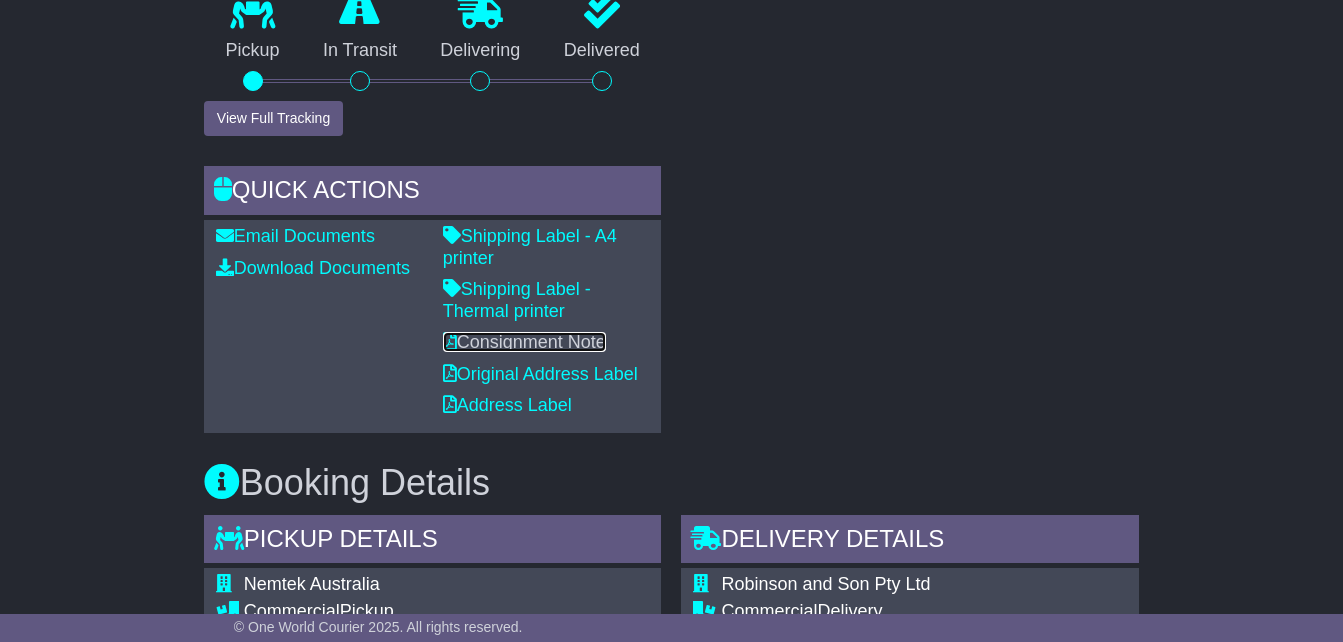 click on "Consignment Note" at bounding box center [524, 342] 